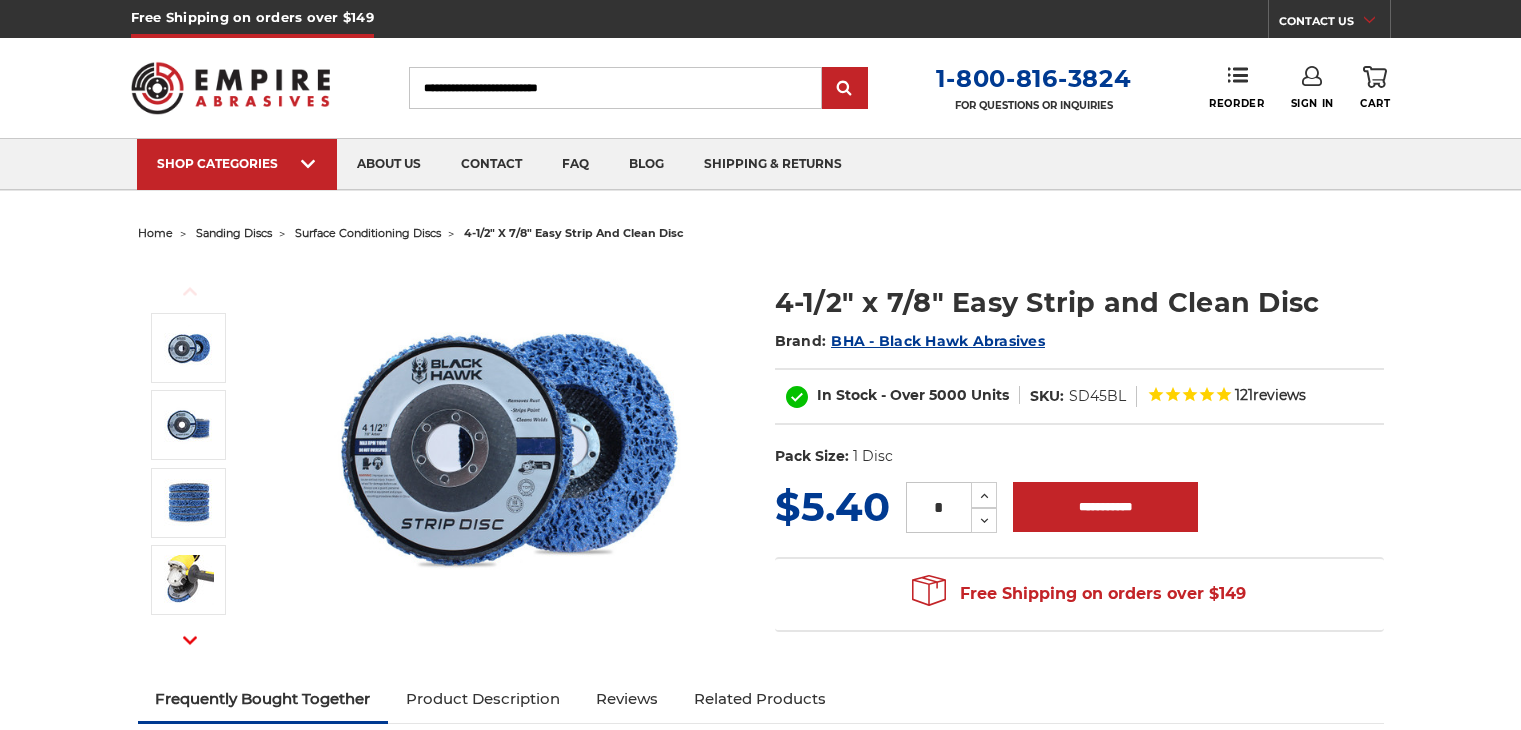 scroll, scrollTop: 0, scrollLeft: 0, axis: both 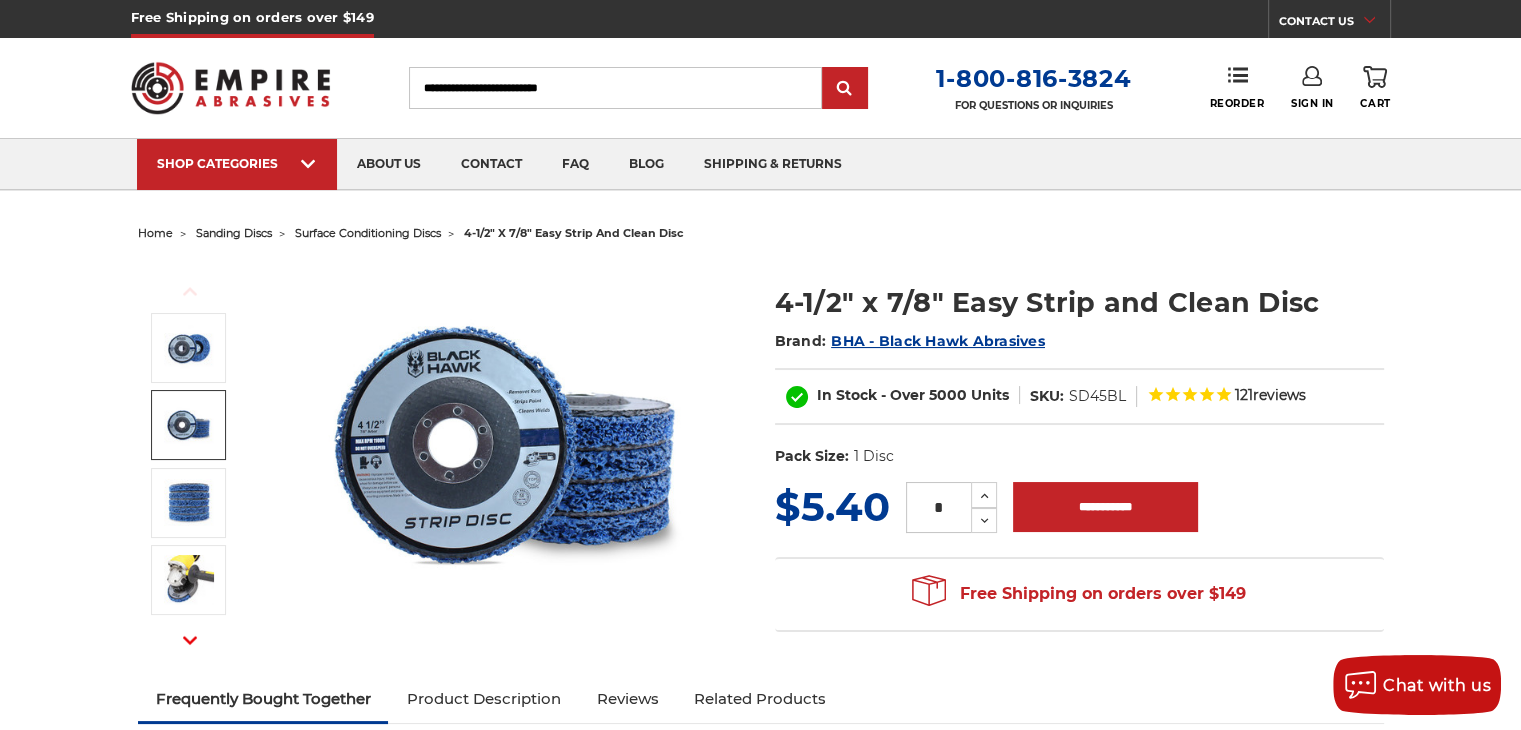 click at bounding box center [189, 425] 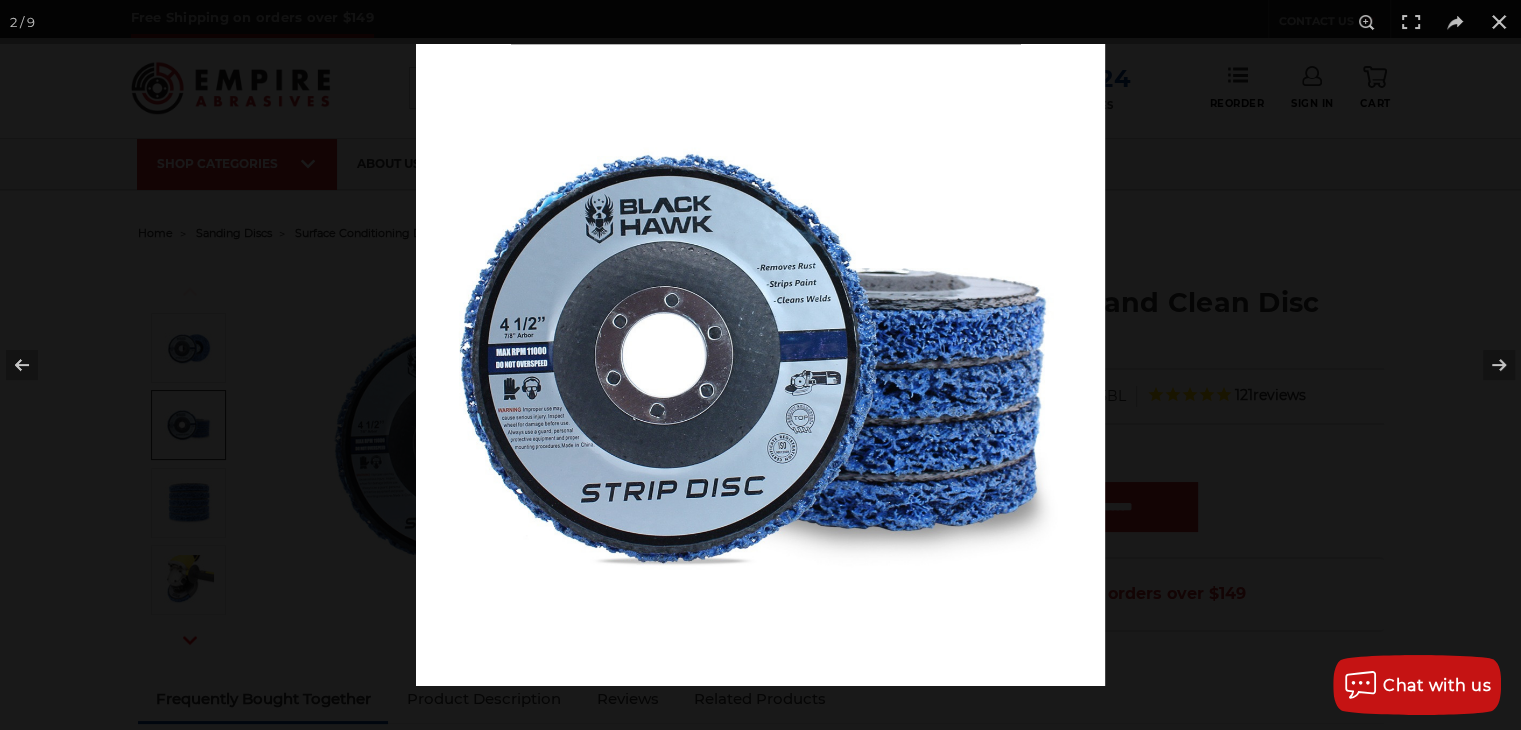 click at bounding box center [760, 365] 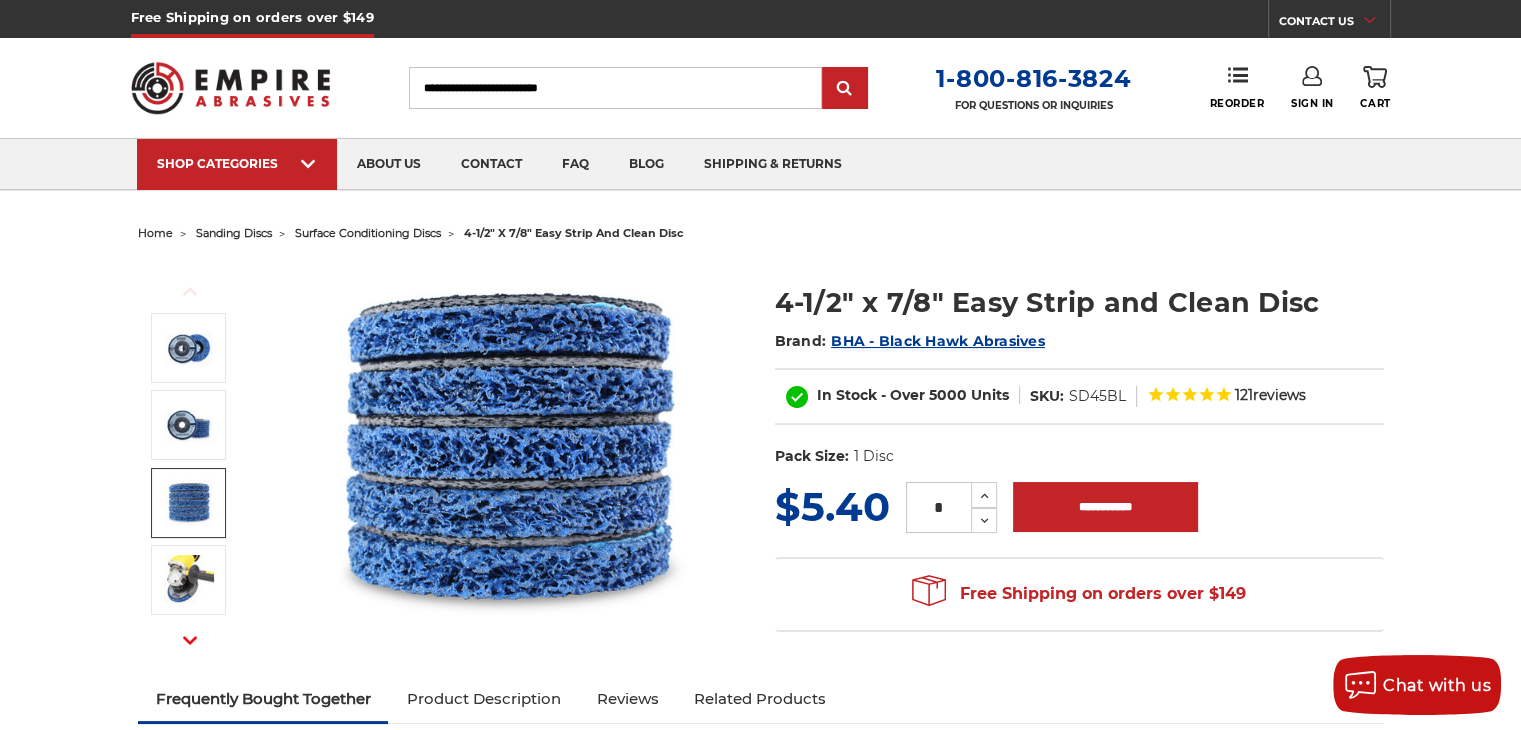 click at bounding box center (189, 502) 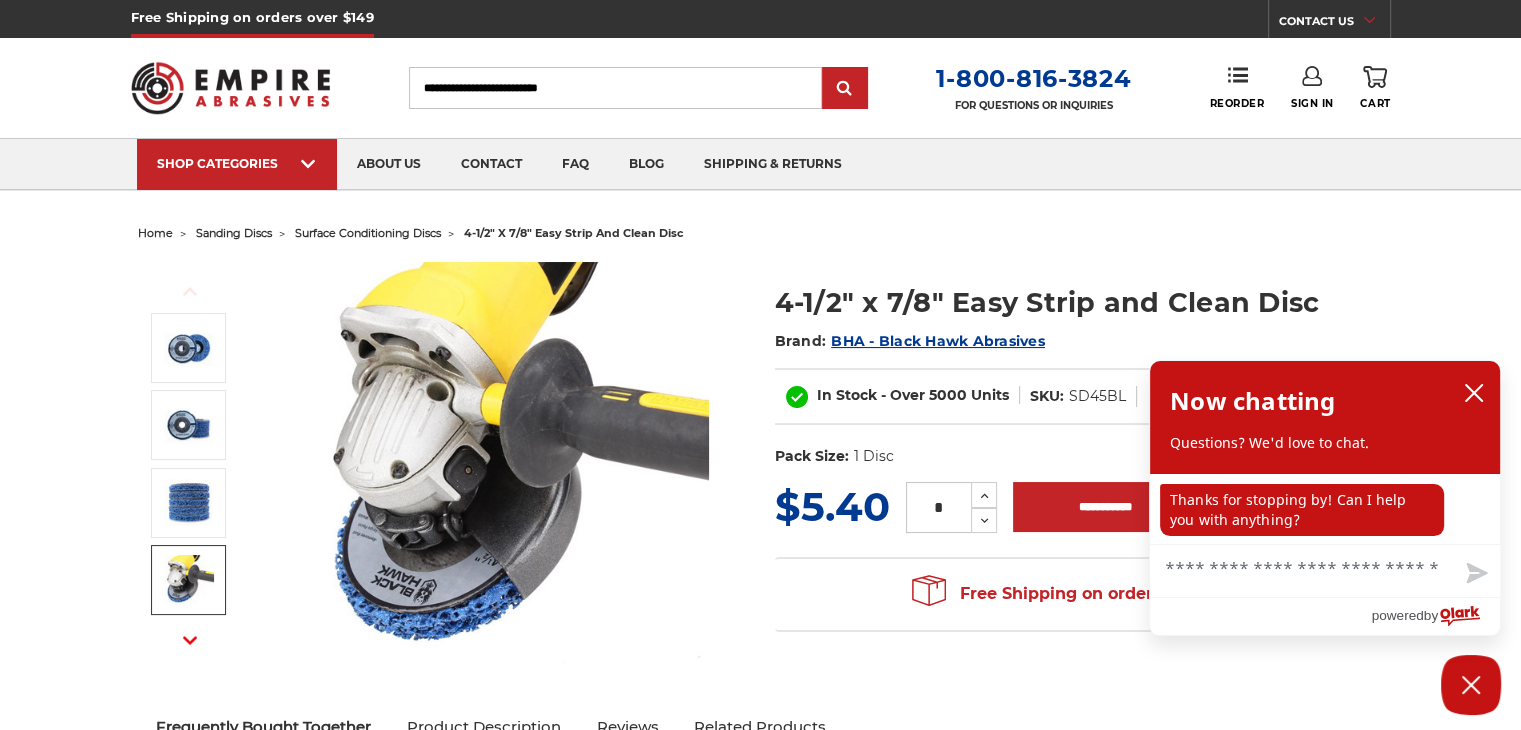 click on "Chat with us" at bounding box center (1325, 571) 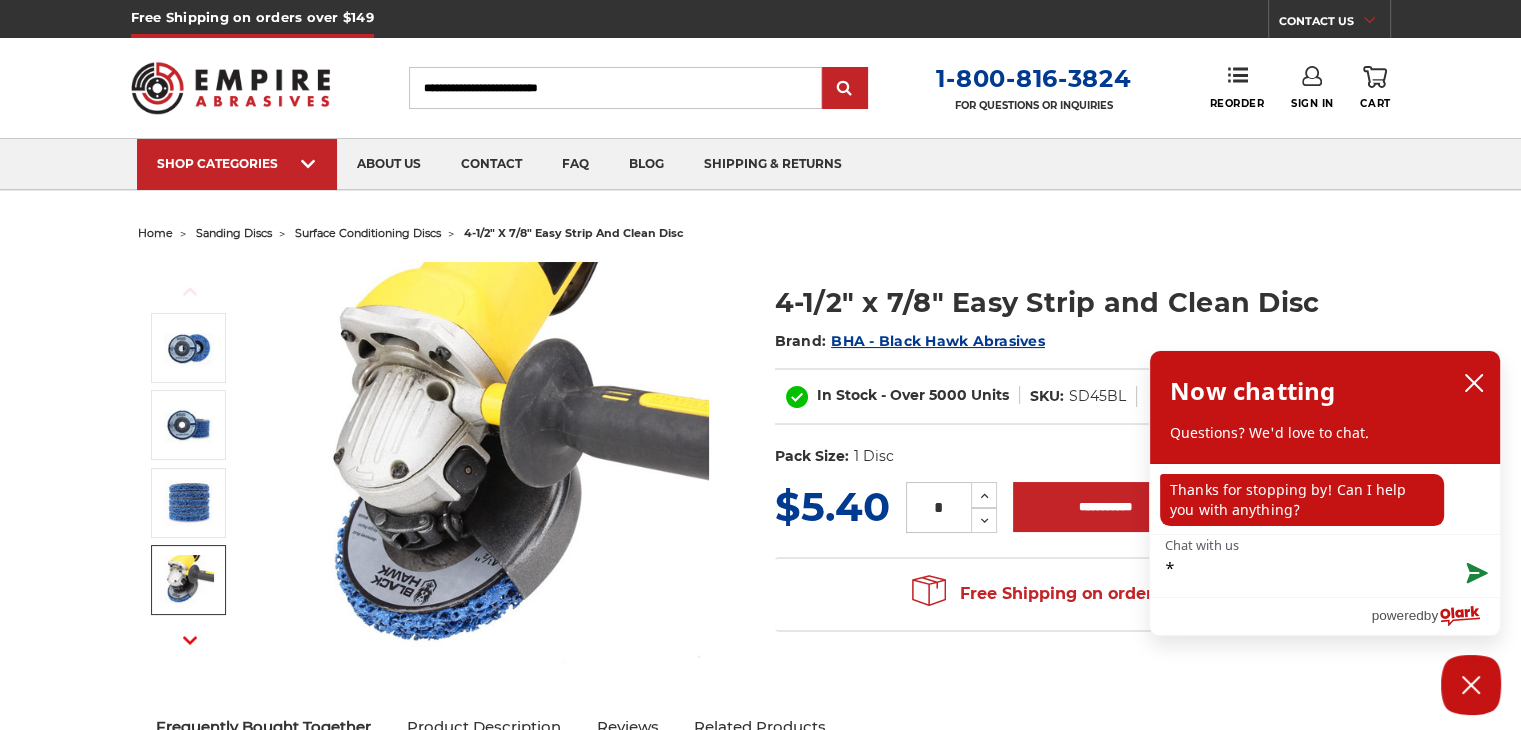 type on "**" 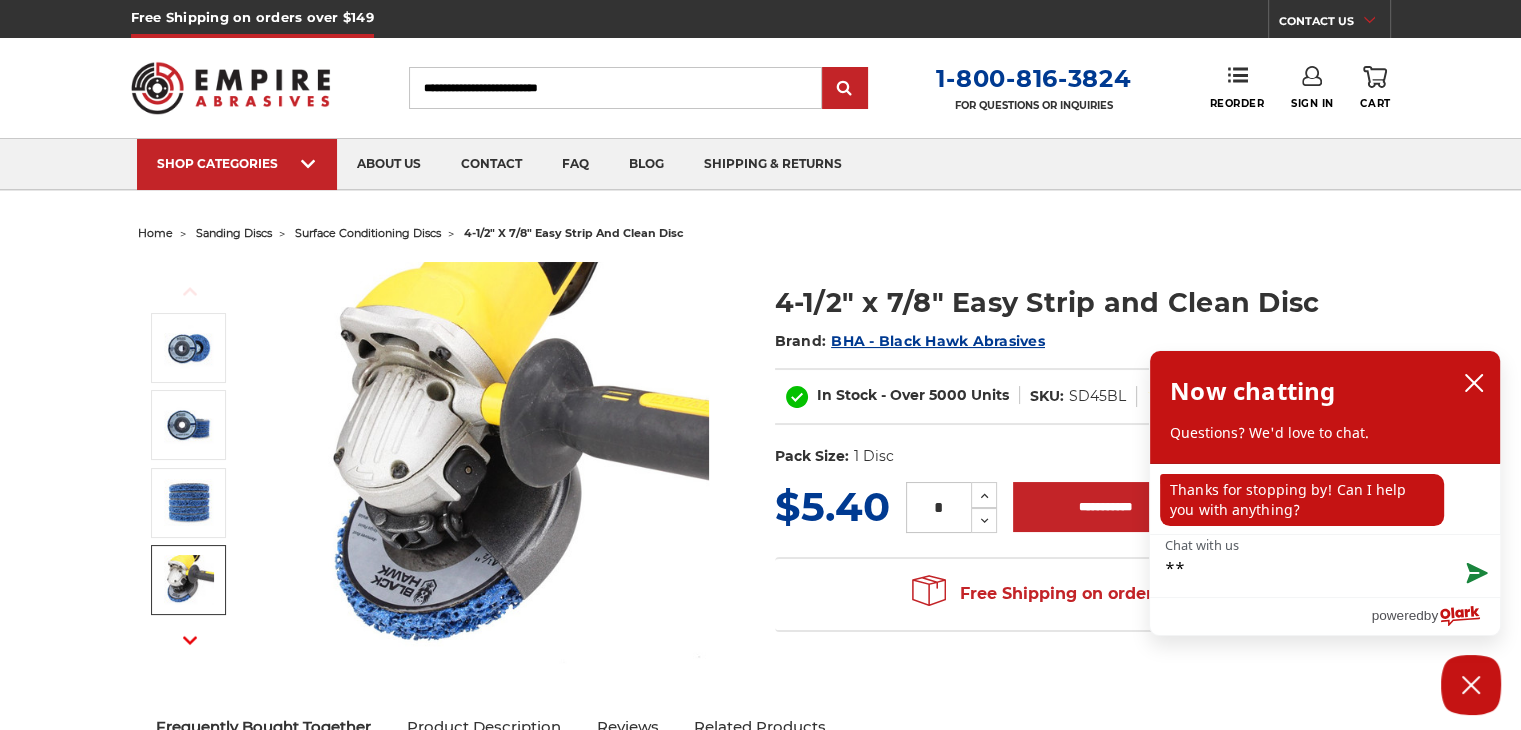 type on "*" 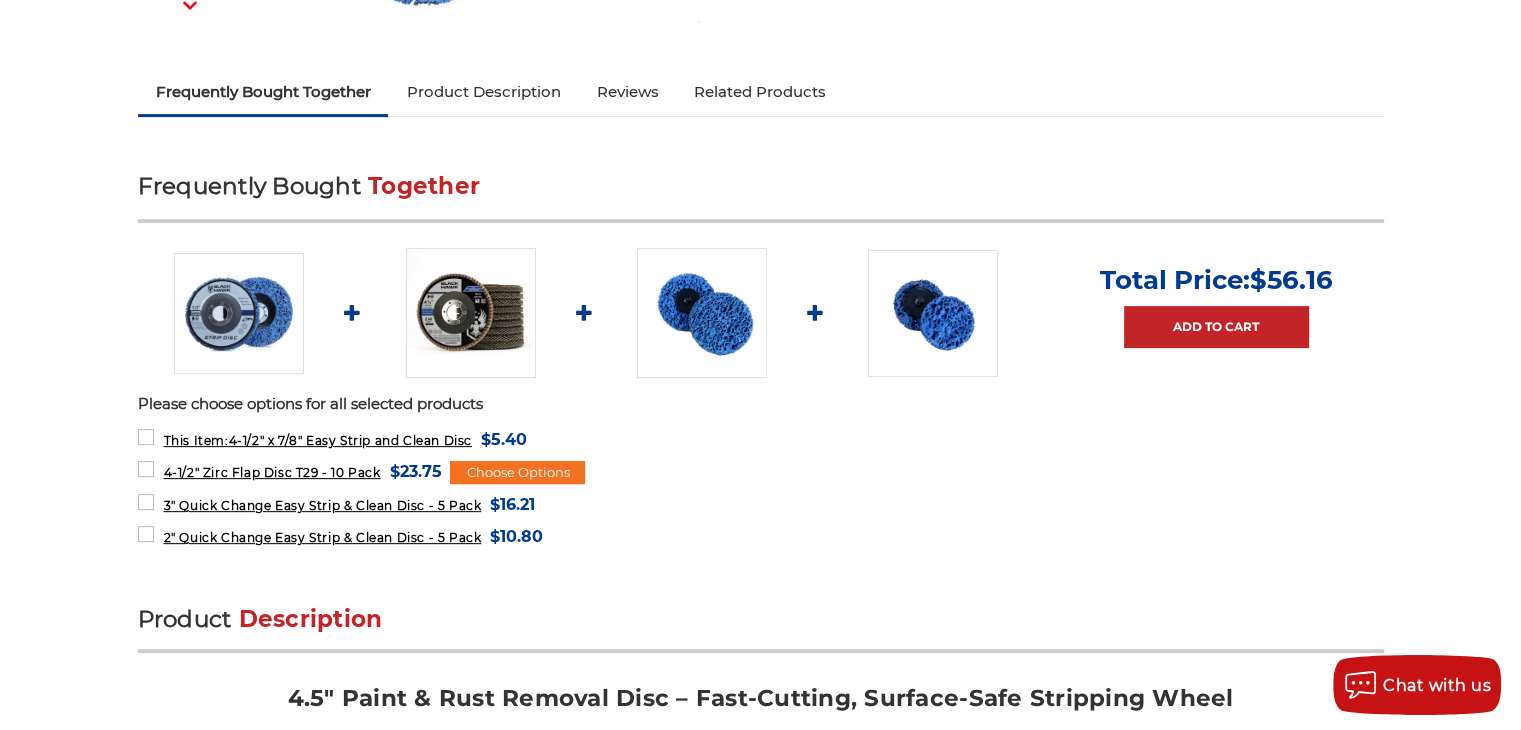 scroll, scrollTop: 638, scrollLeft: 0, axis: vertical 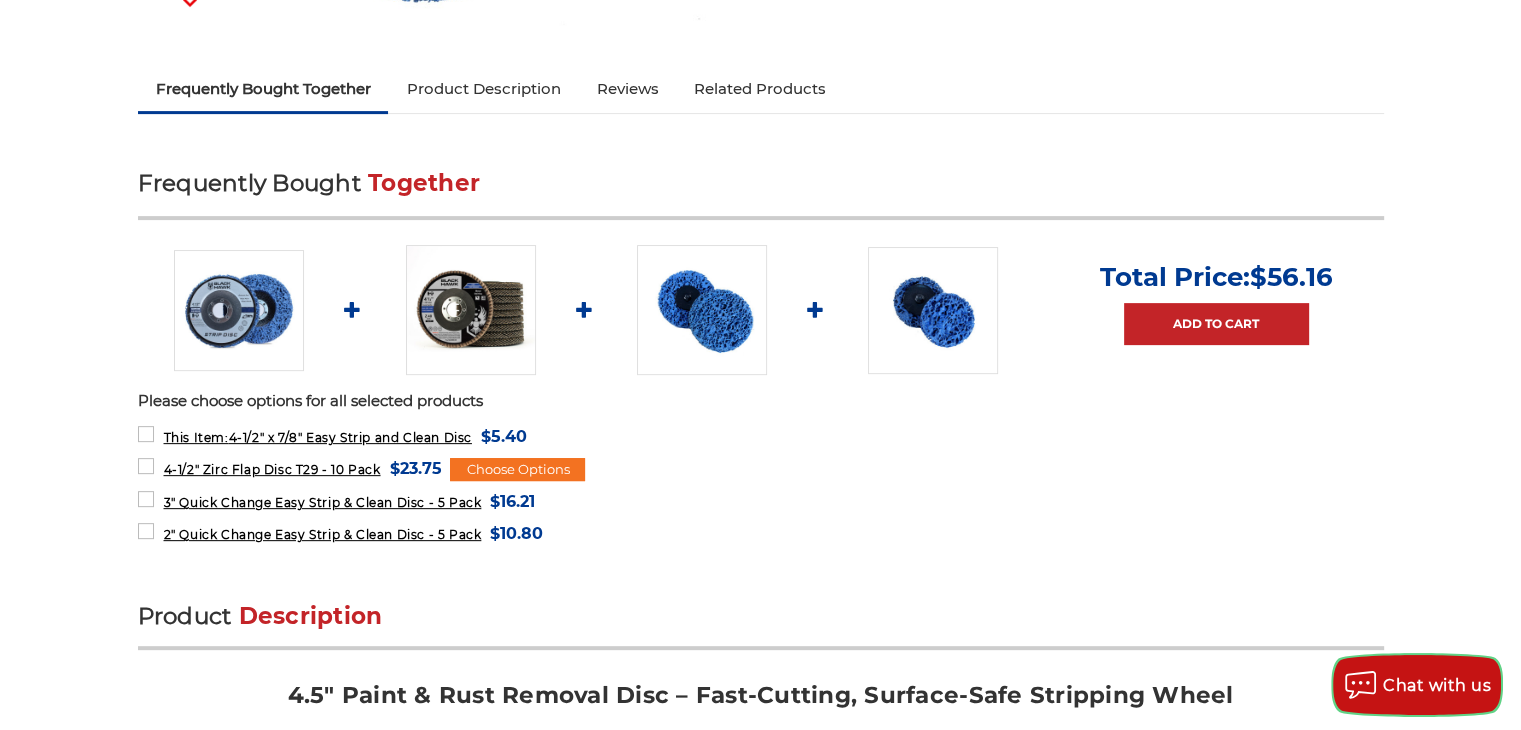 click on "Chat with us" at bounding box center [1417, 685] 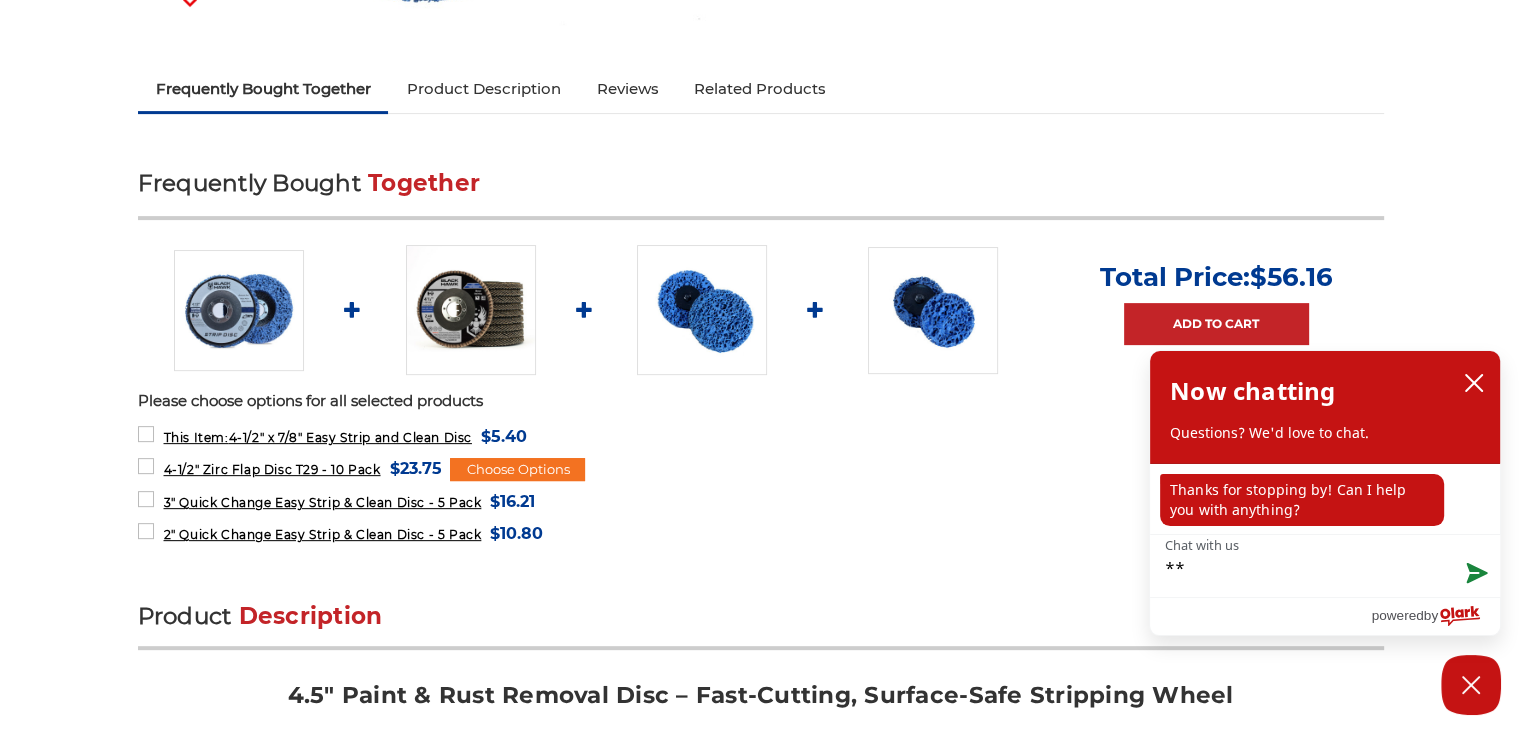 type on "*" 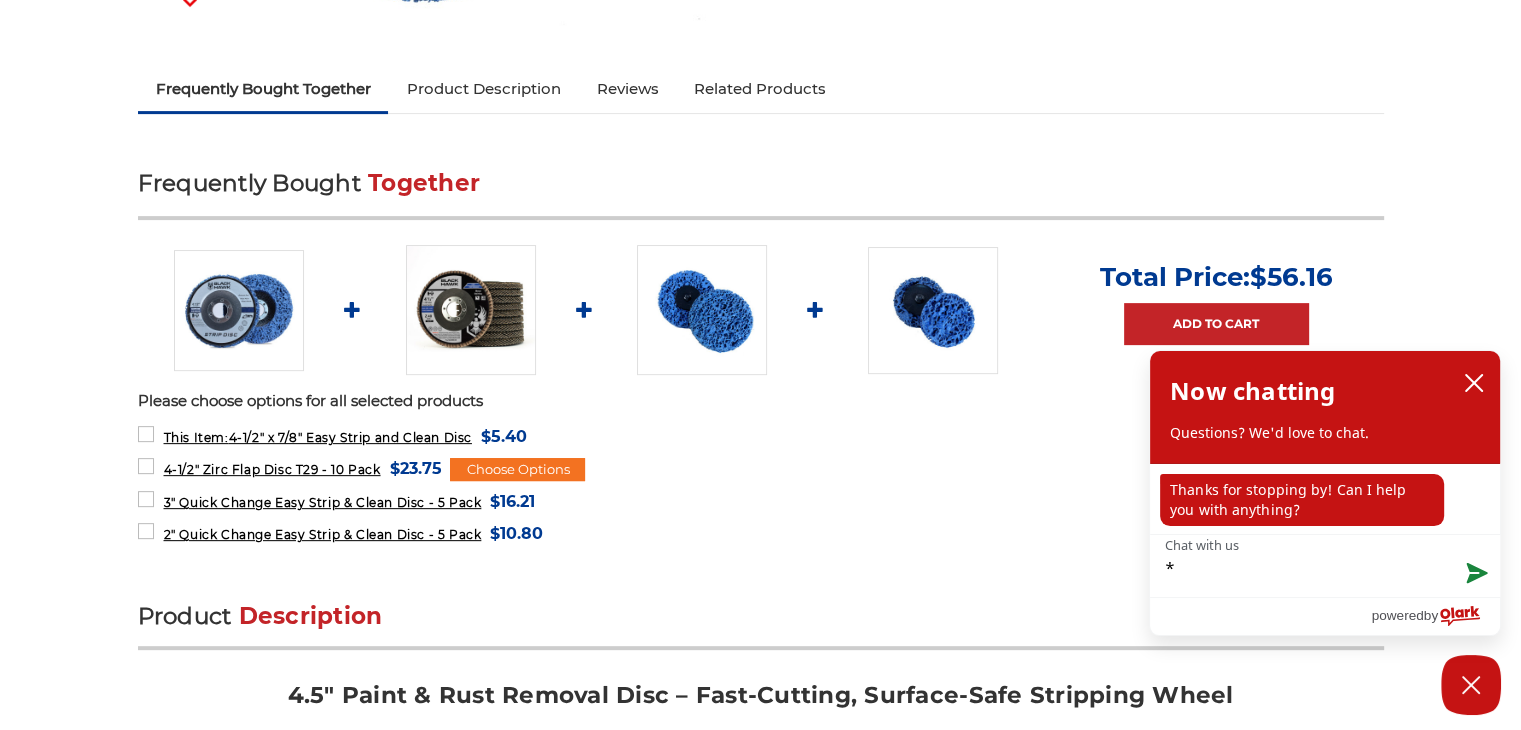 type on "**" 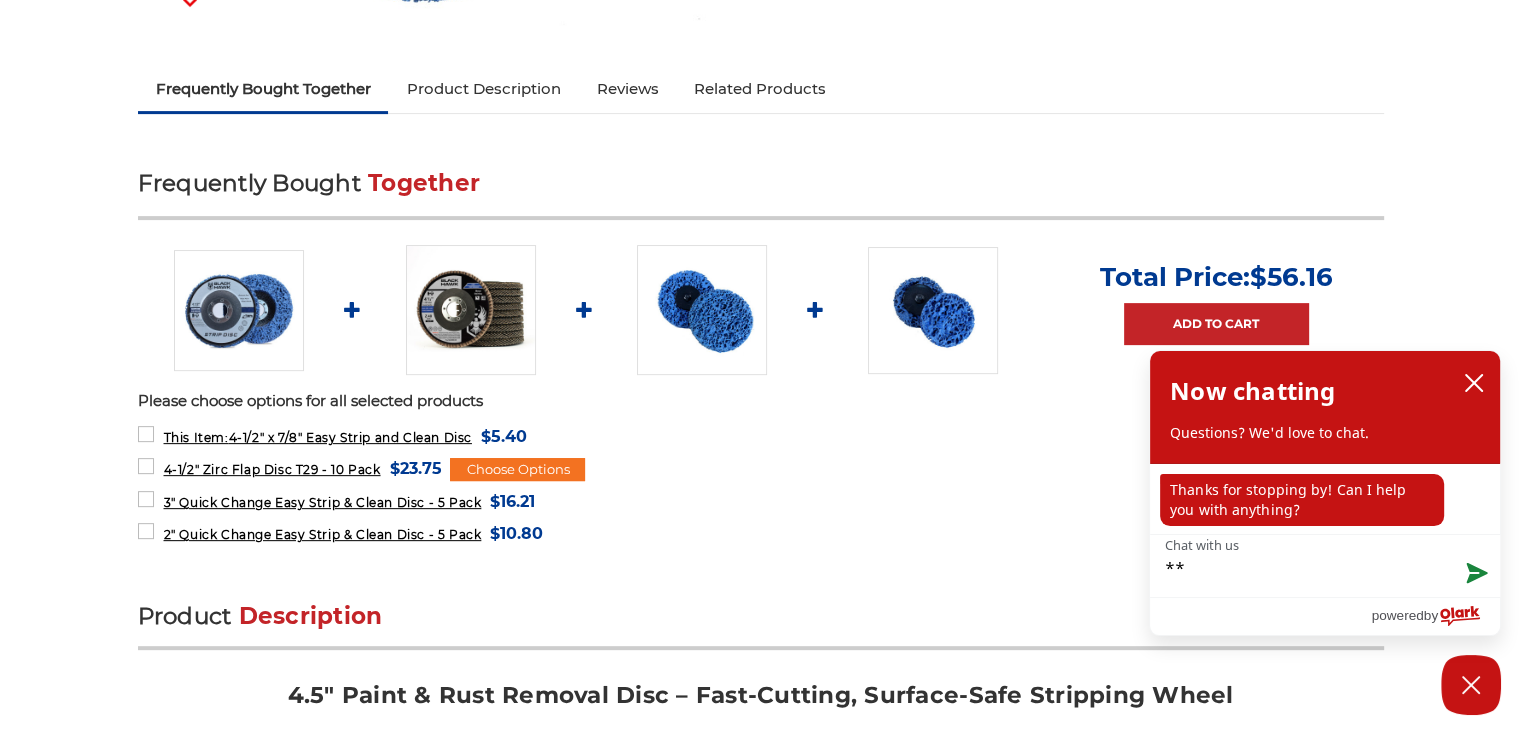 type on "***" 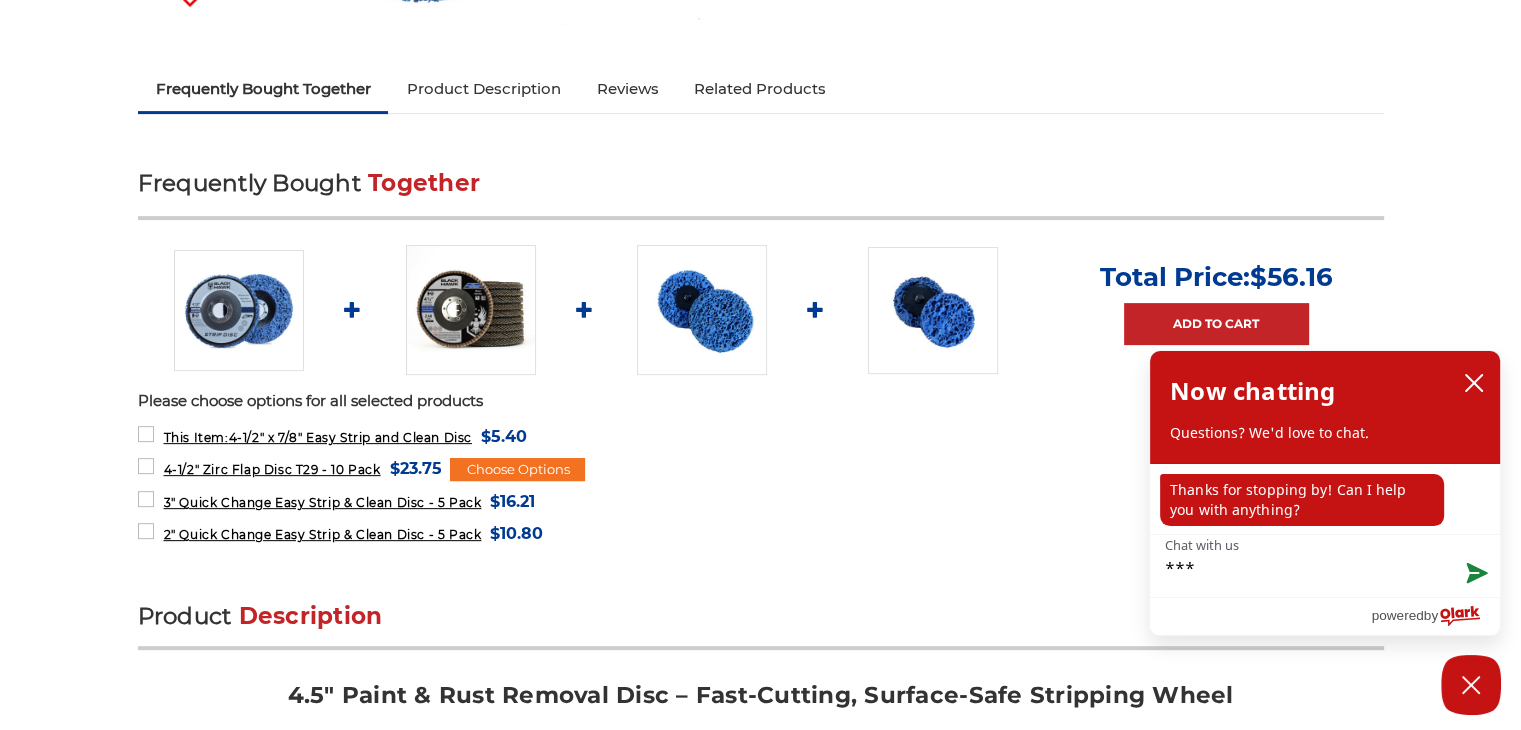 type on "***" 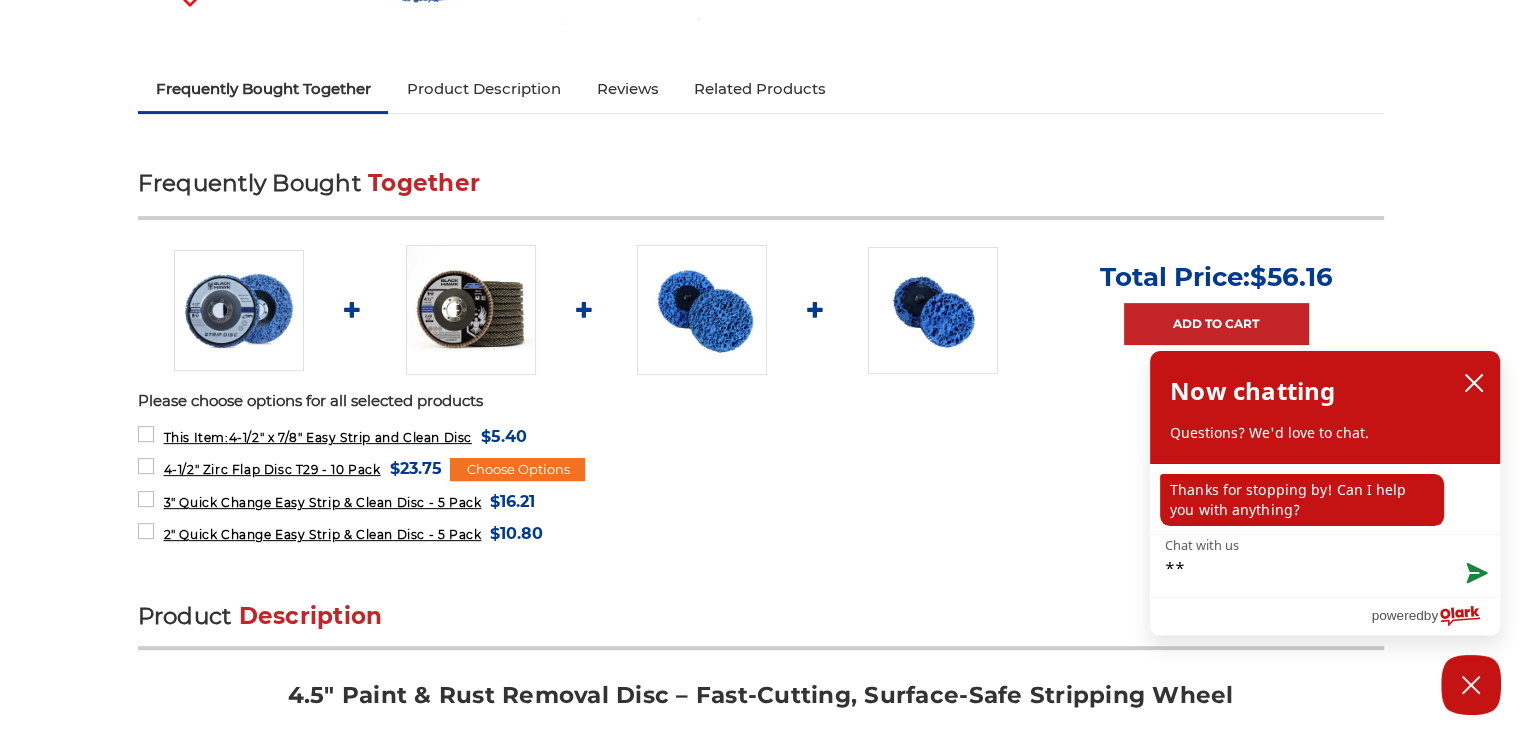 type on "*" 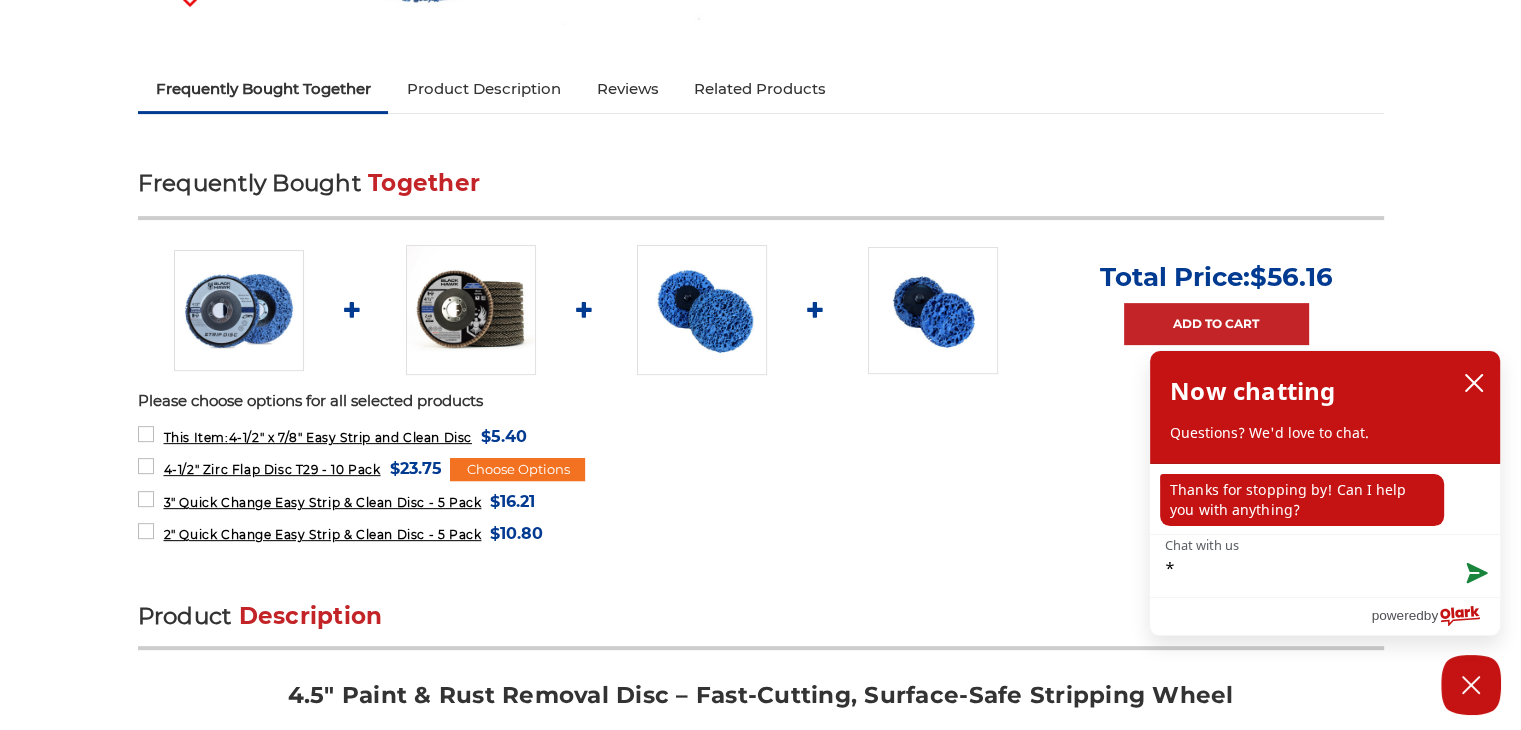 type on "**" 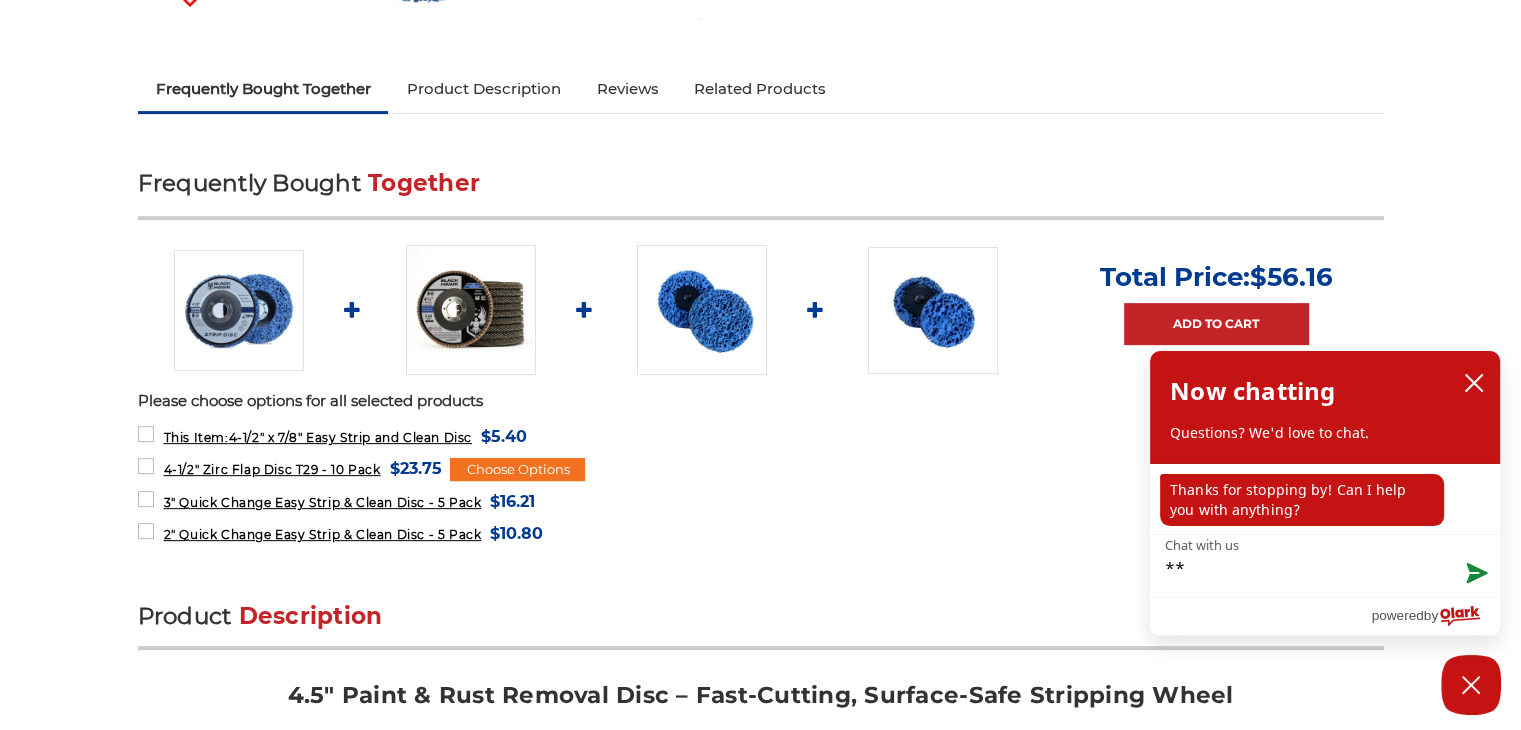 type on "***" 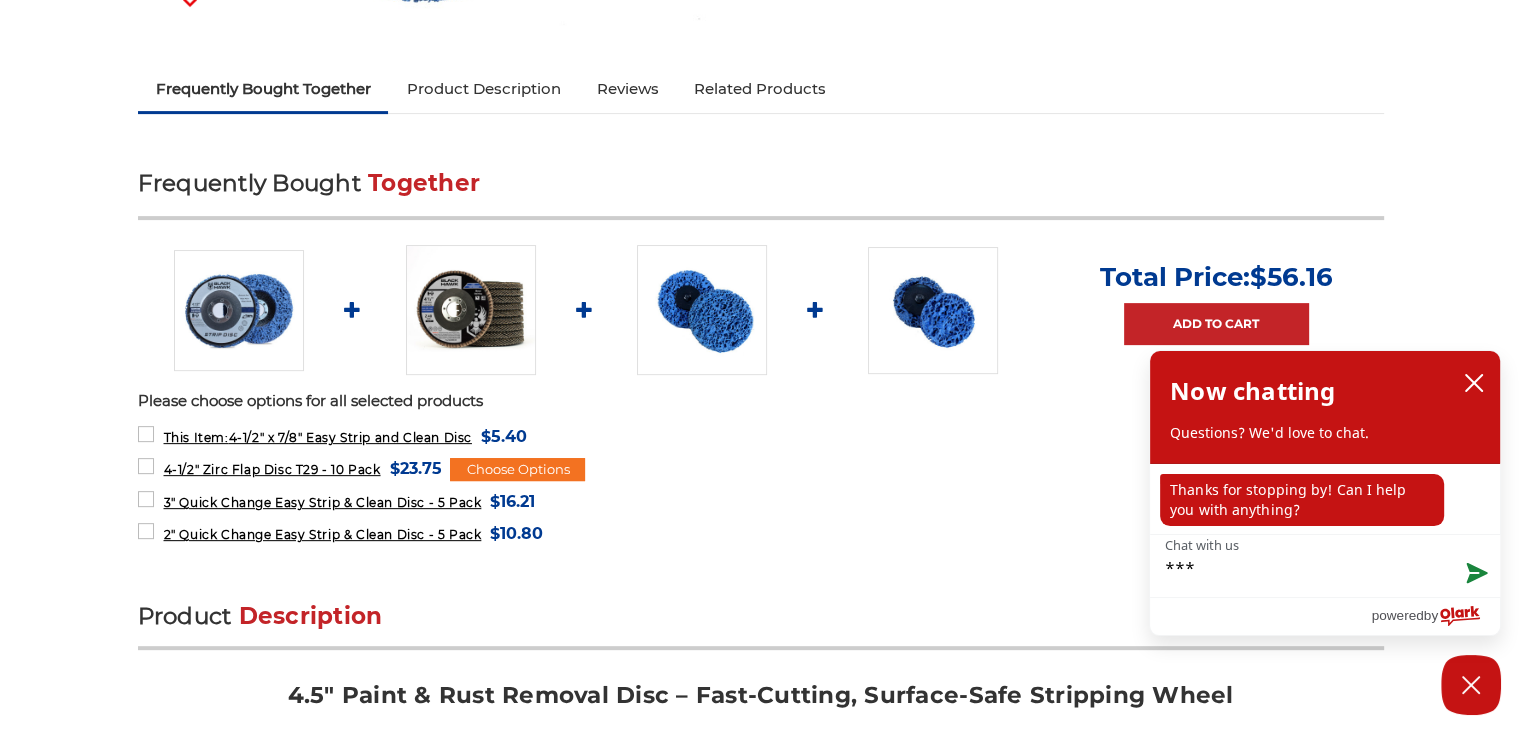 type on "***" 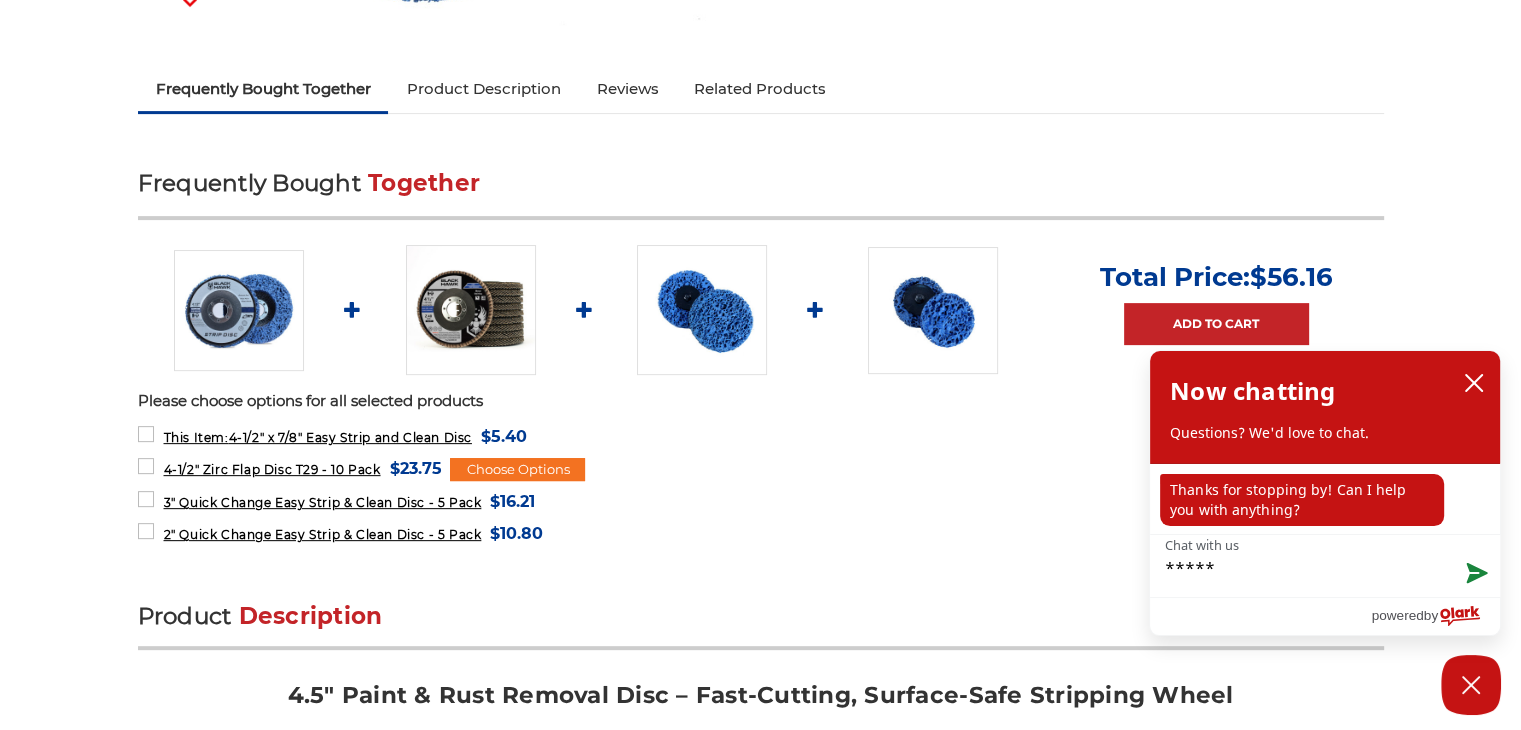type on "******" 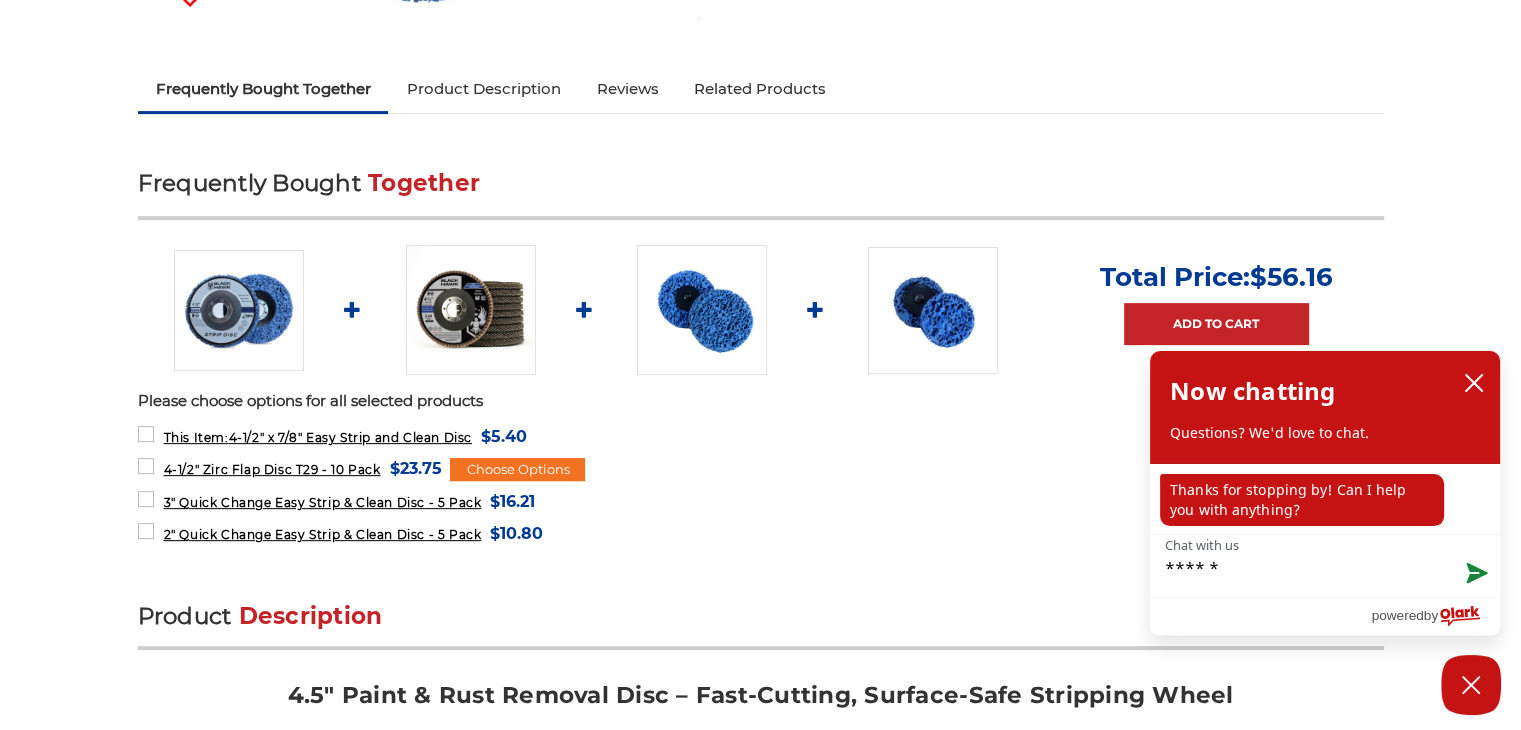 type on "*******" 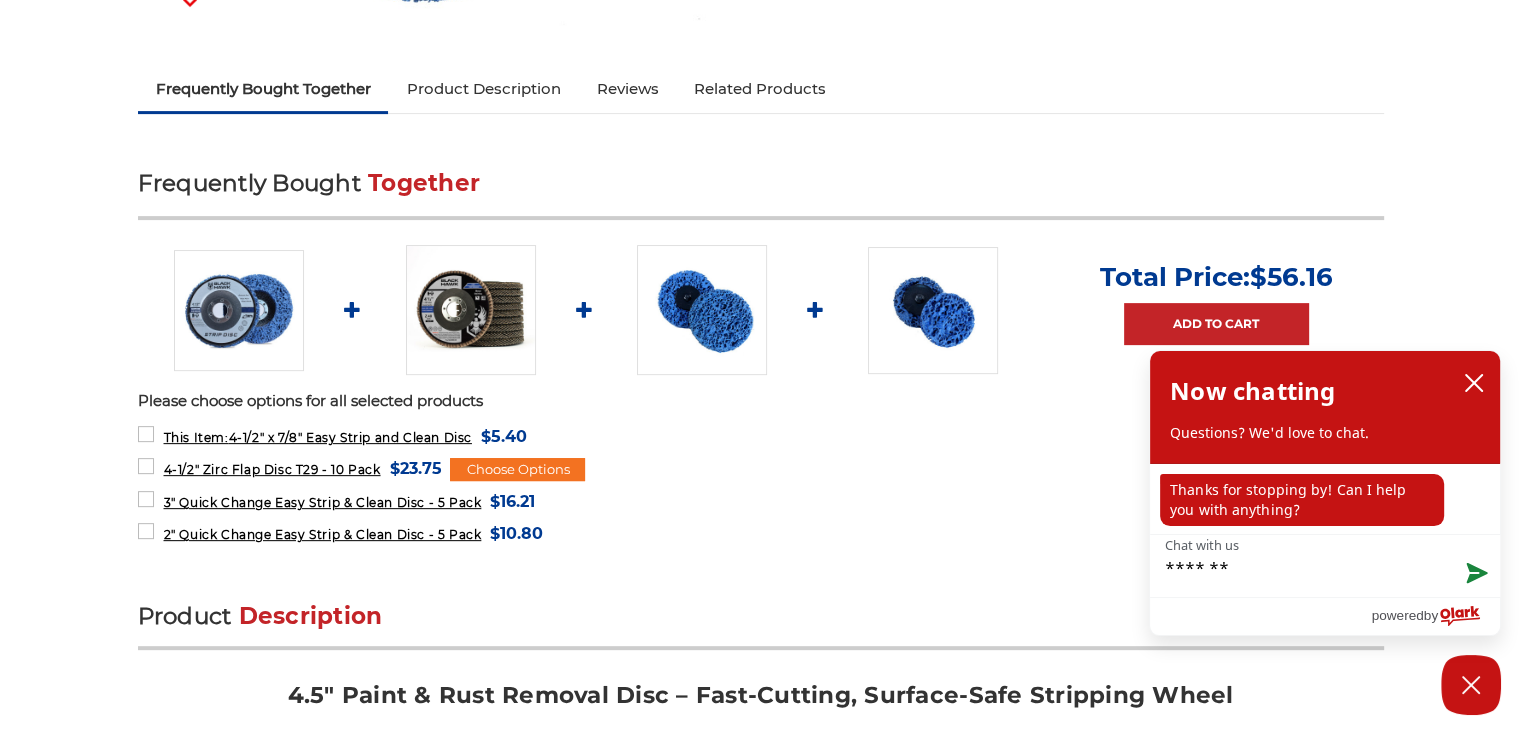 type on "********" 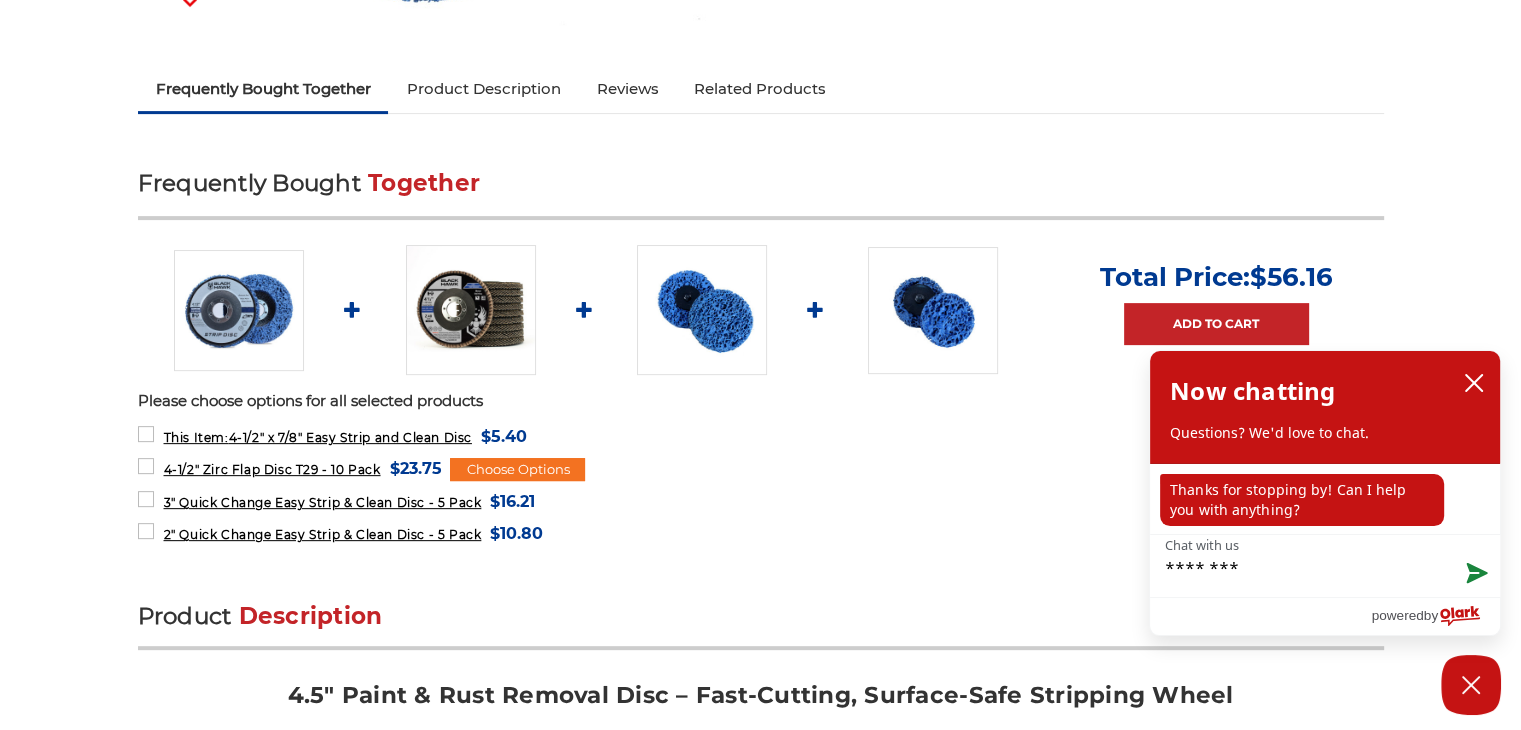 type on "********" 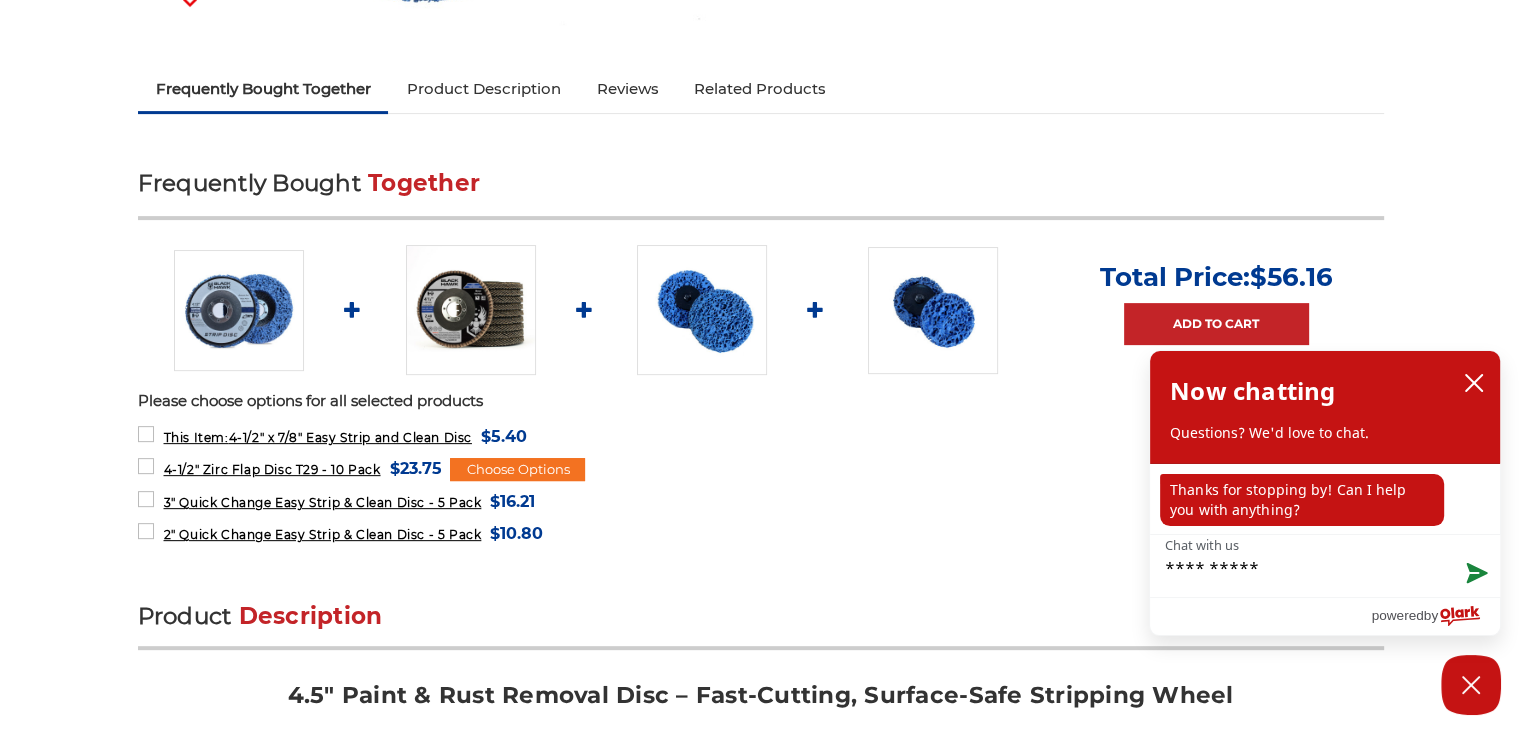 type on "**********" 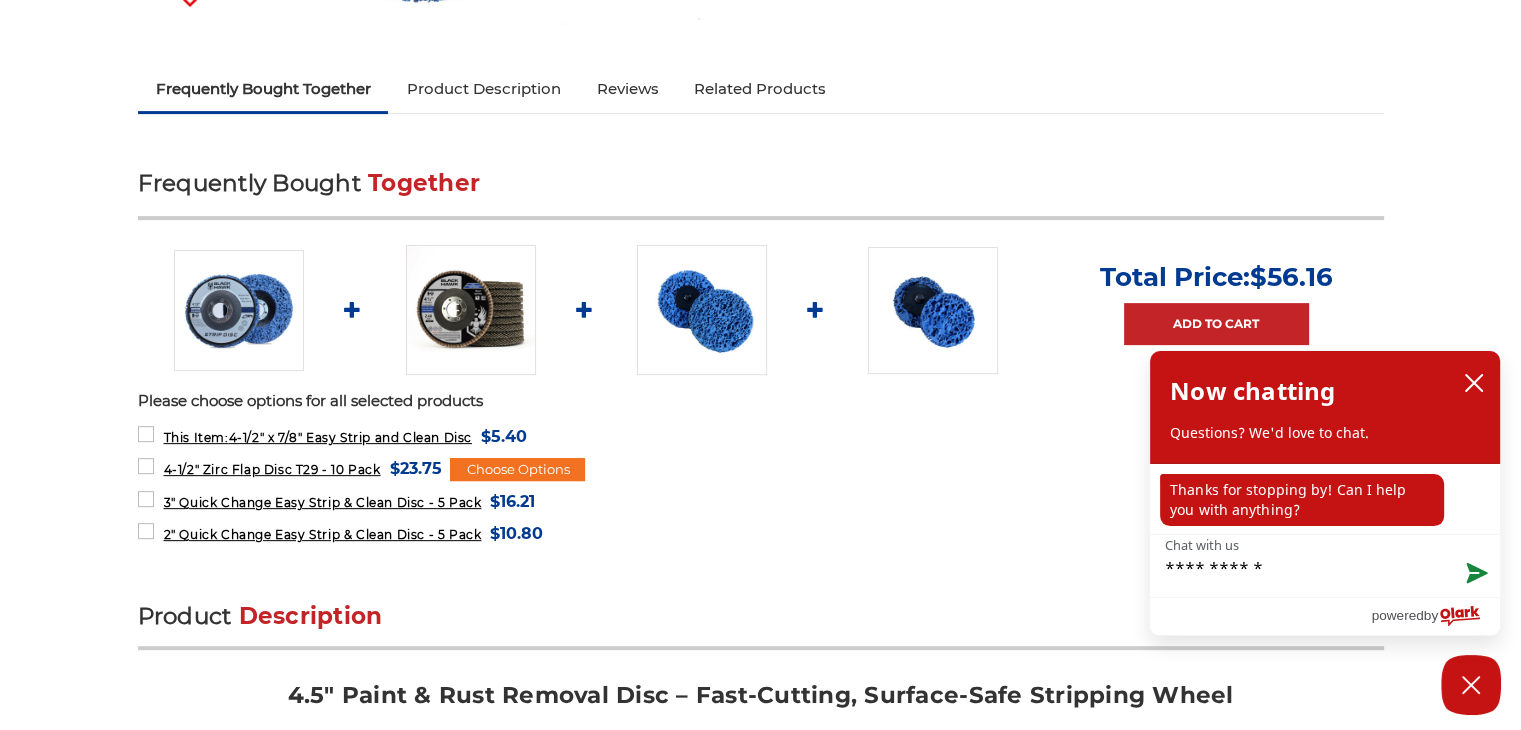 type on "**********" 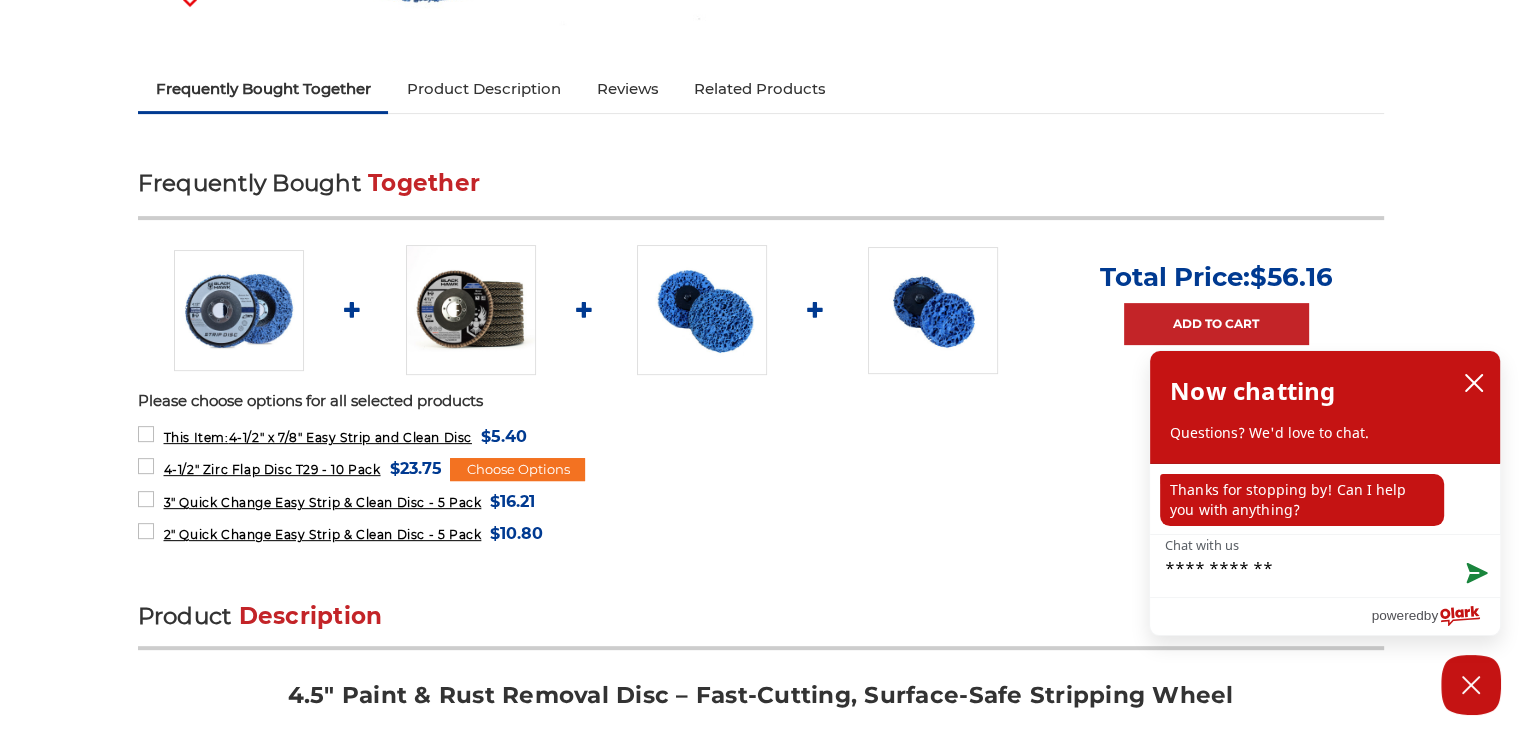 type on "**********" 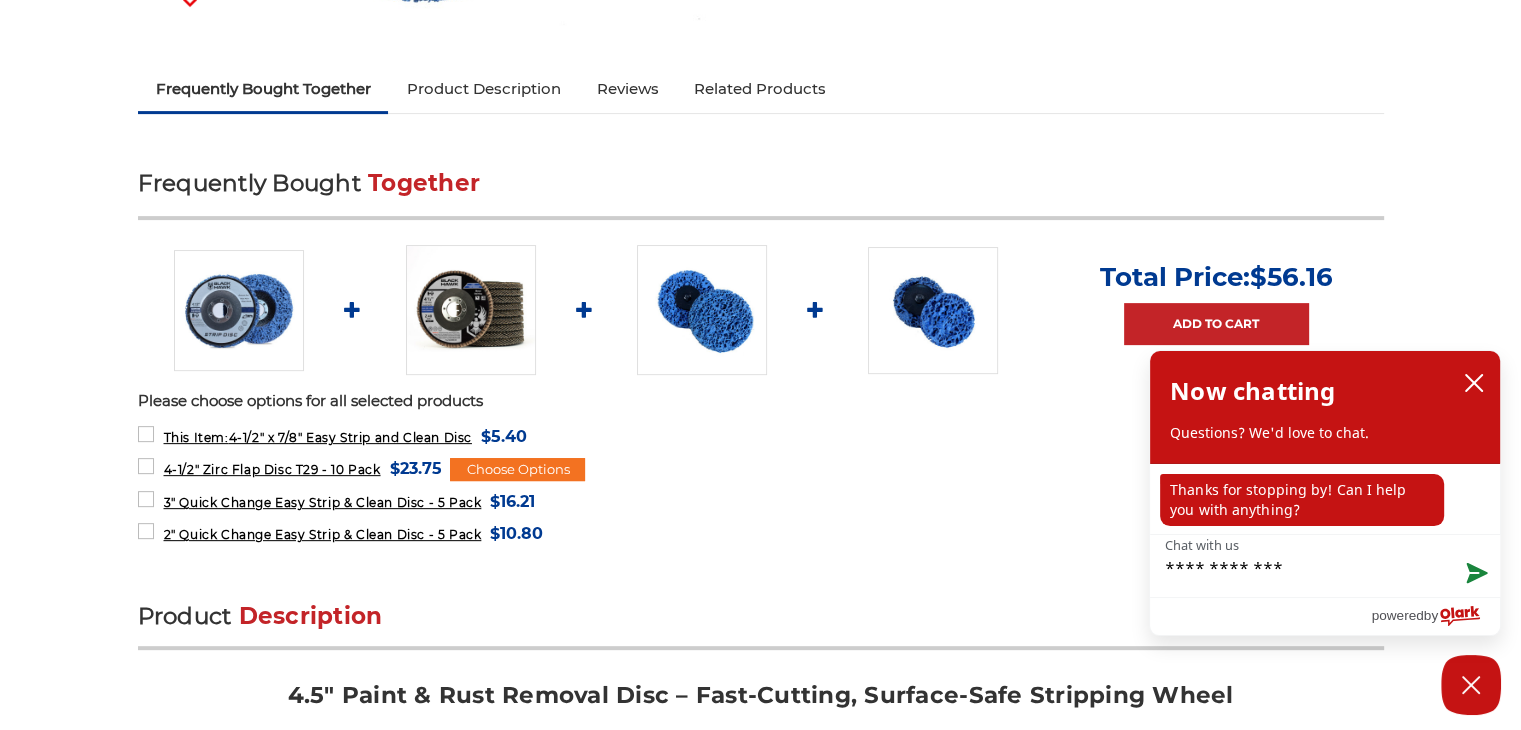 type on "**********" 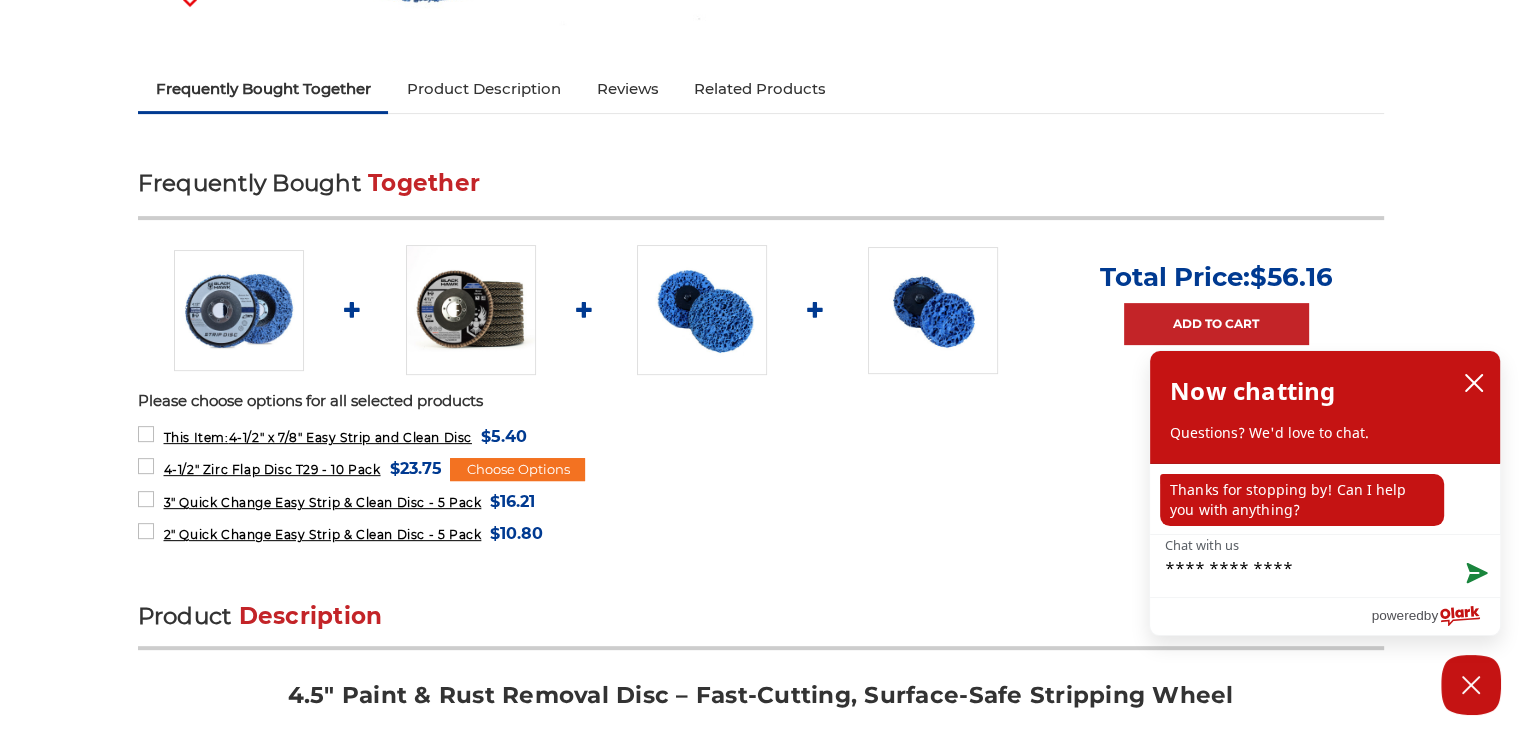 type on "**********" 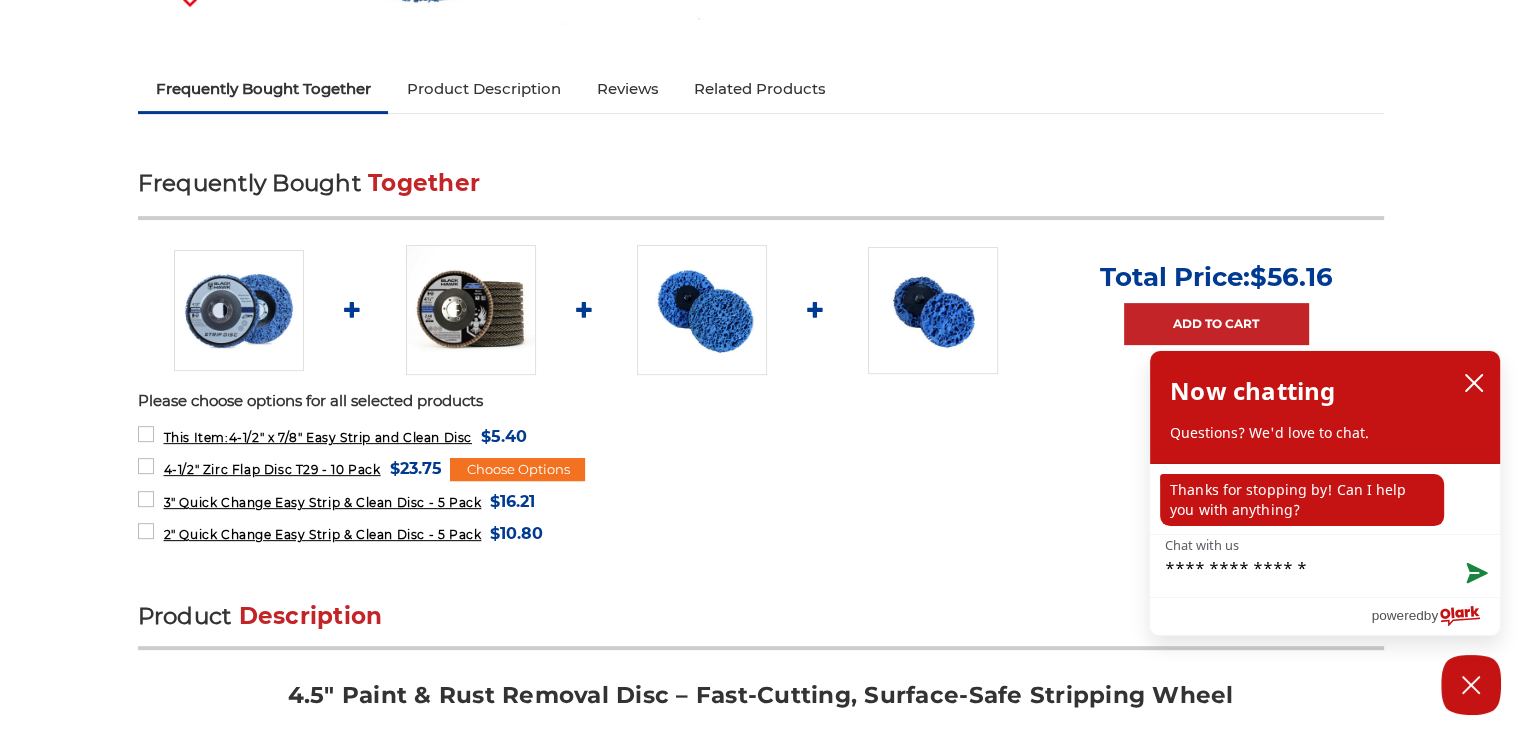 type on "**********" 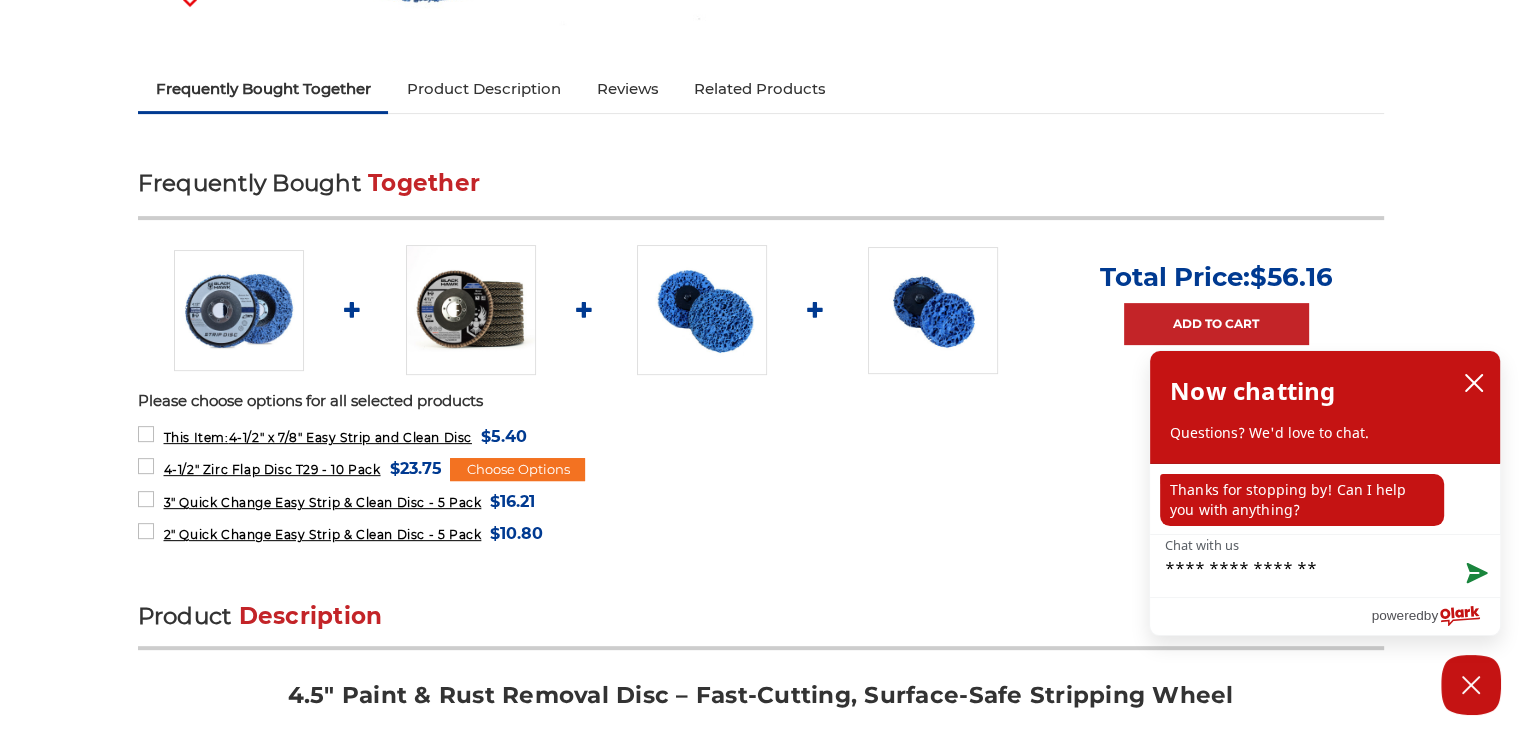 type on "**********" 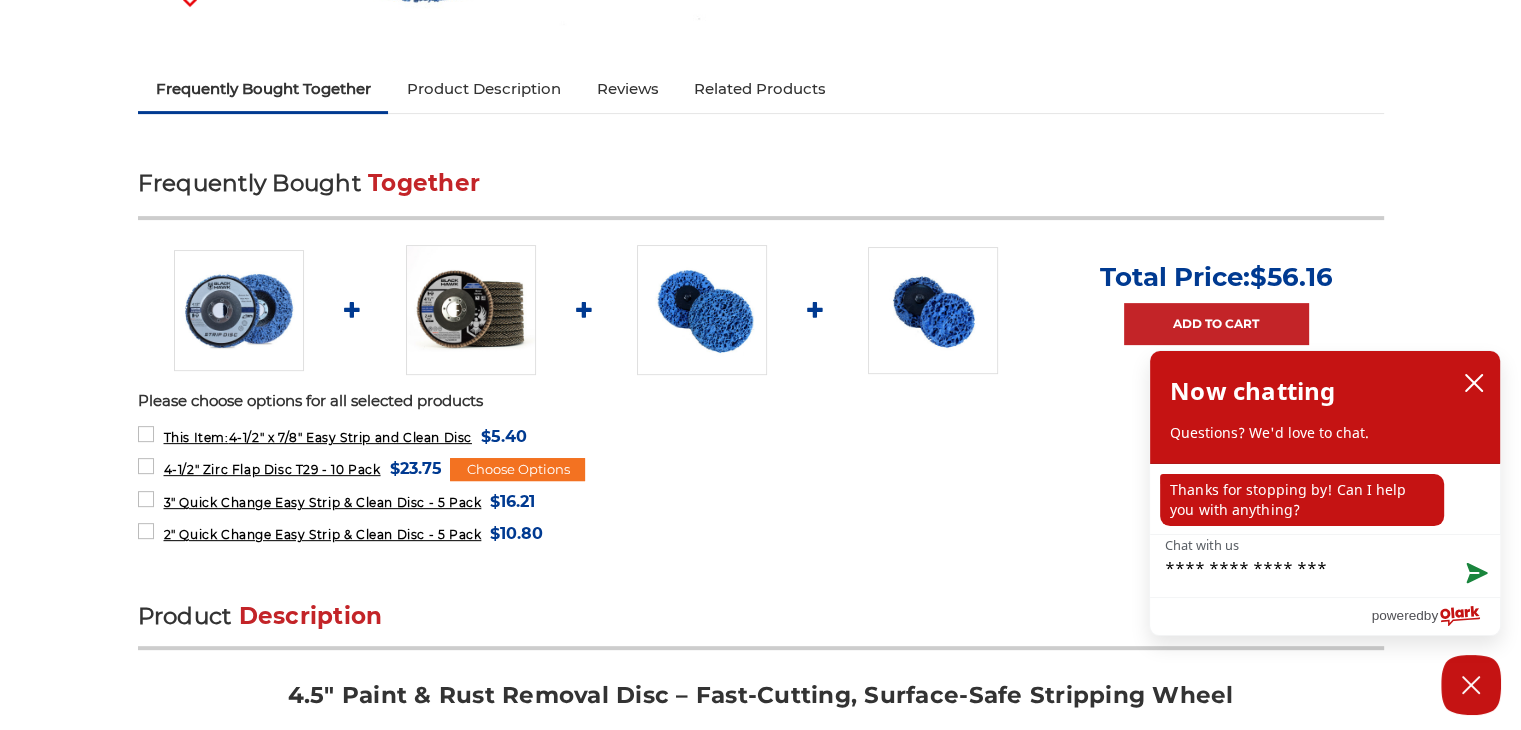 type on "**********" 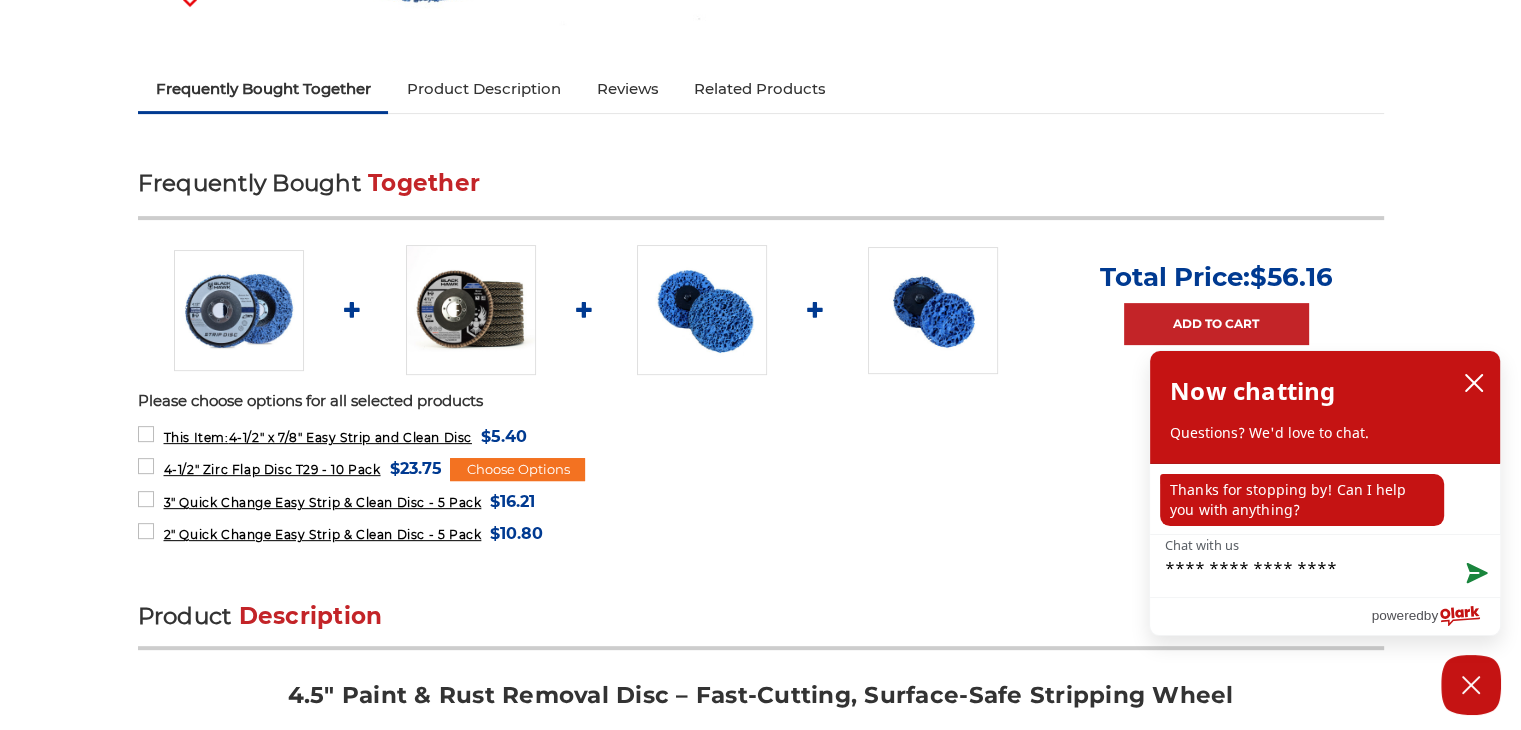 type on "**********" 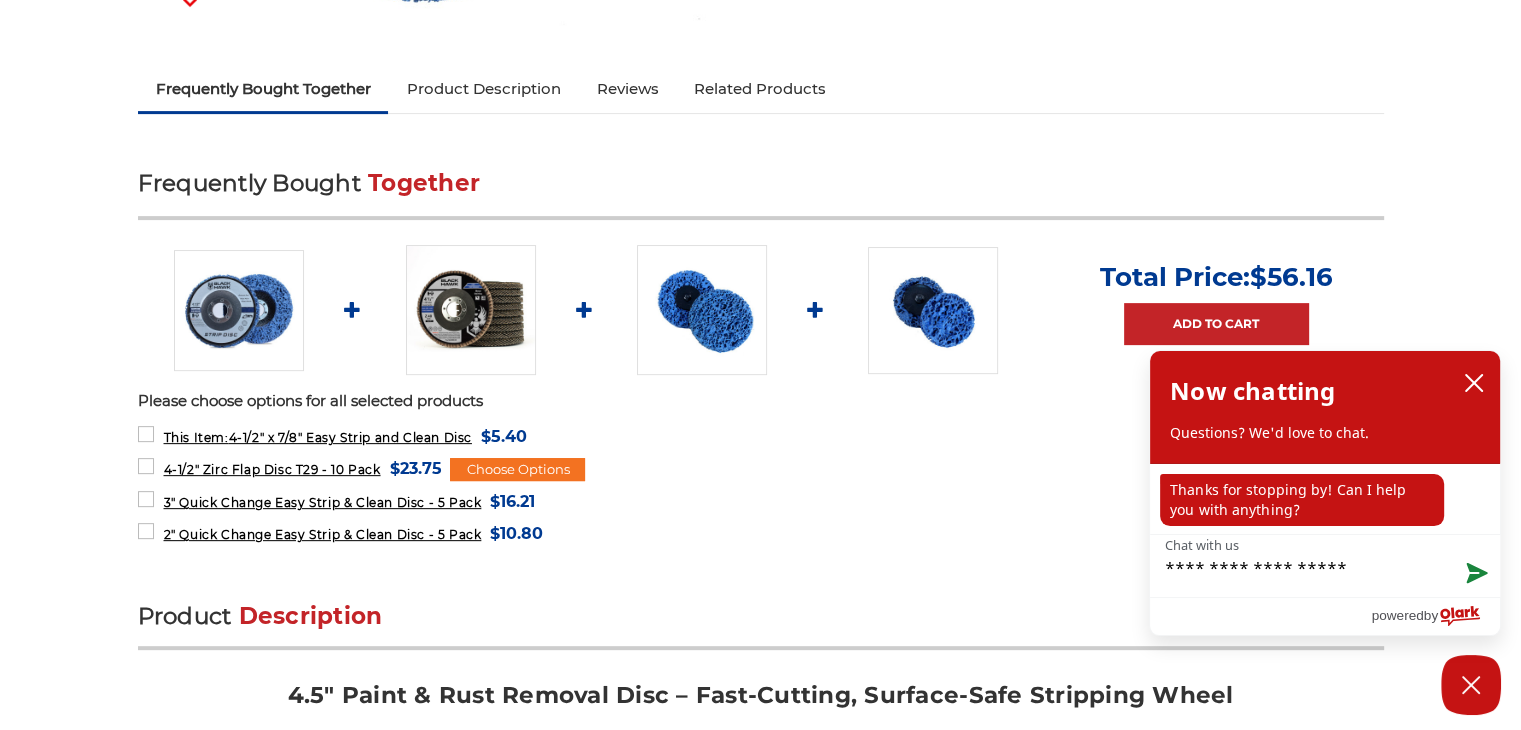 type on "**********" 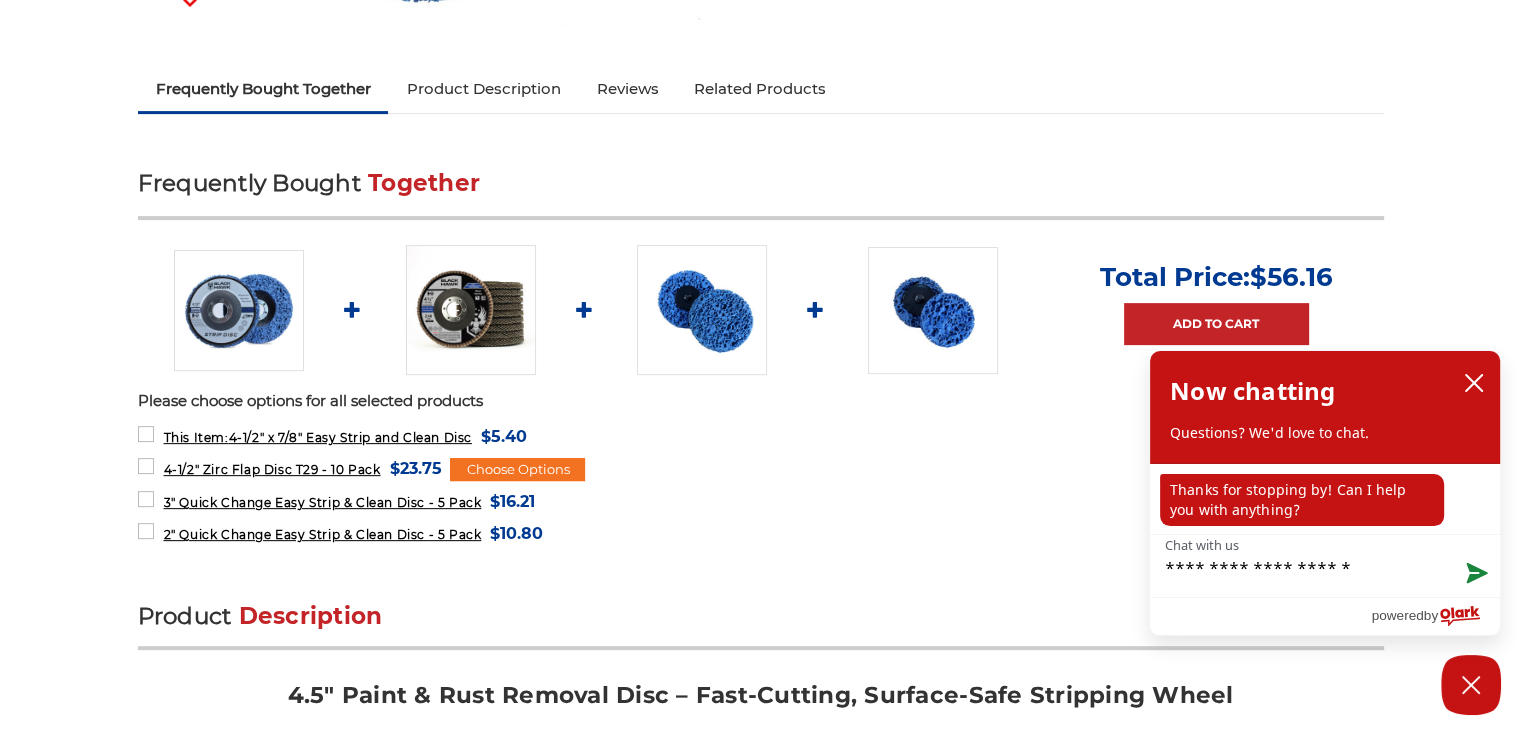 type on "**********" 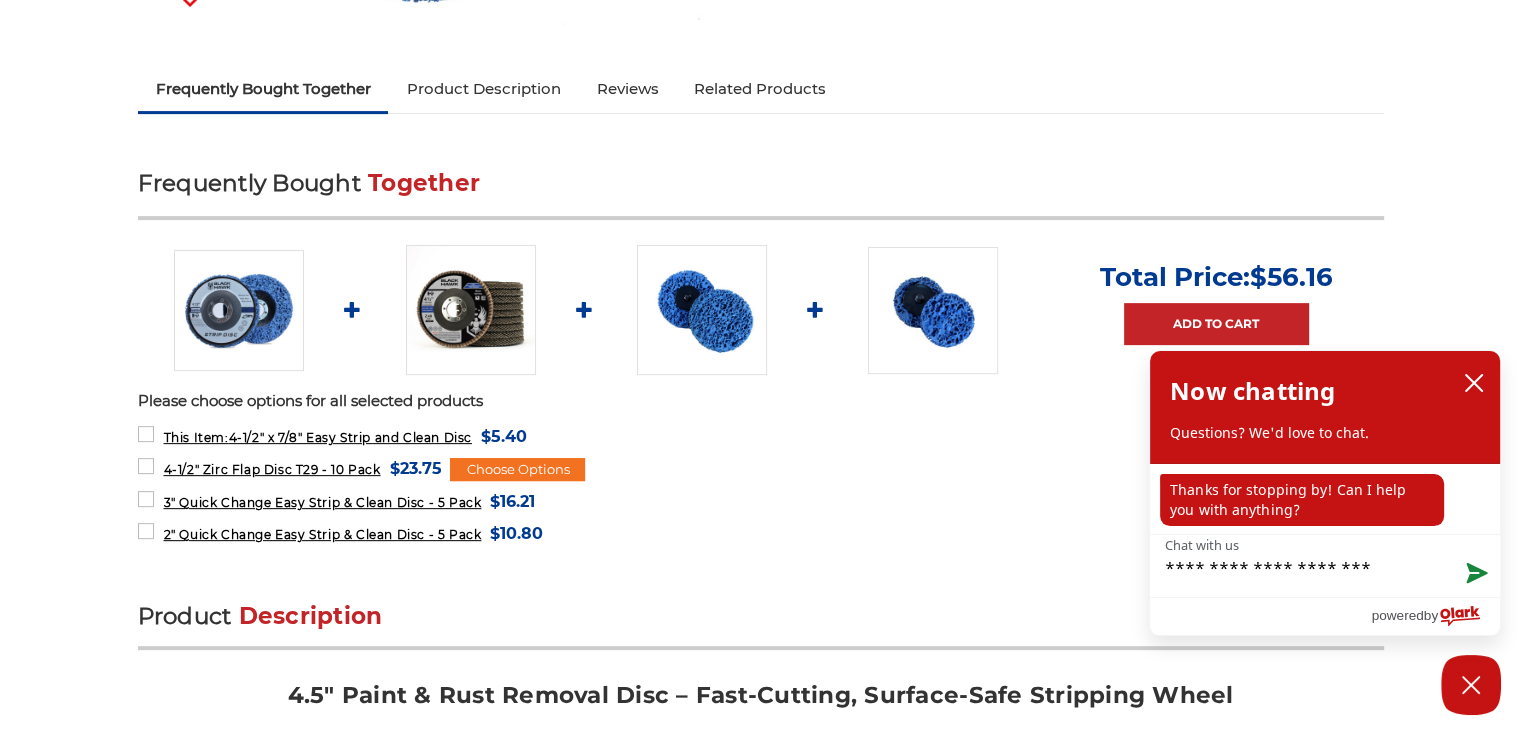 type on "**********" 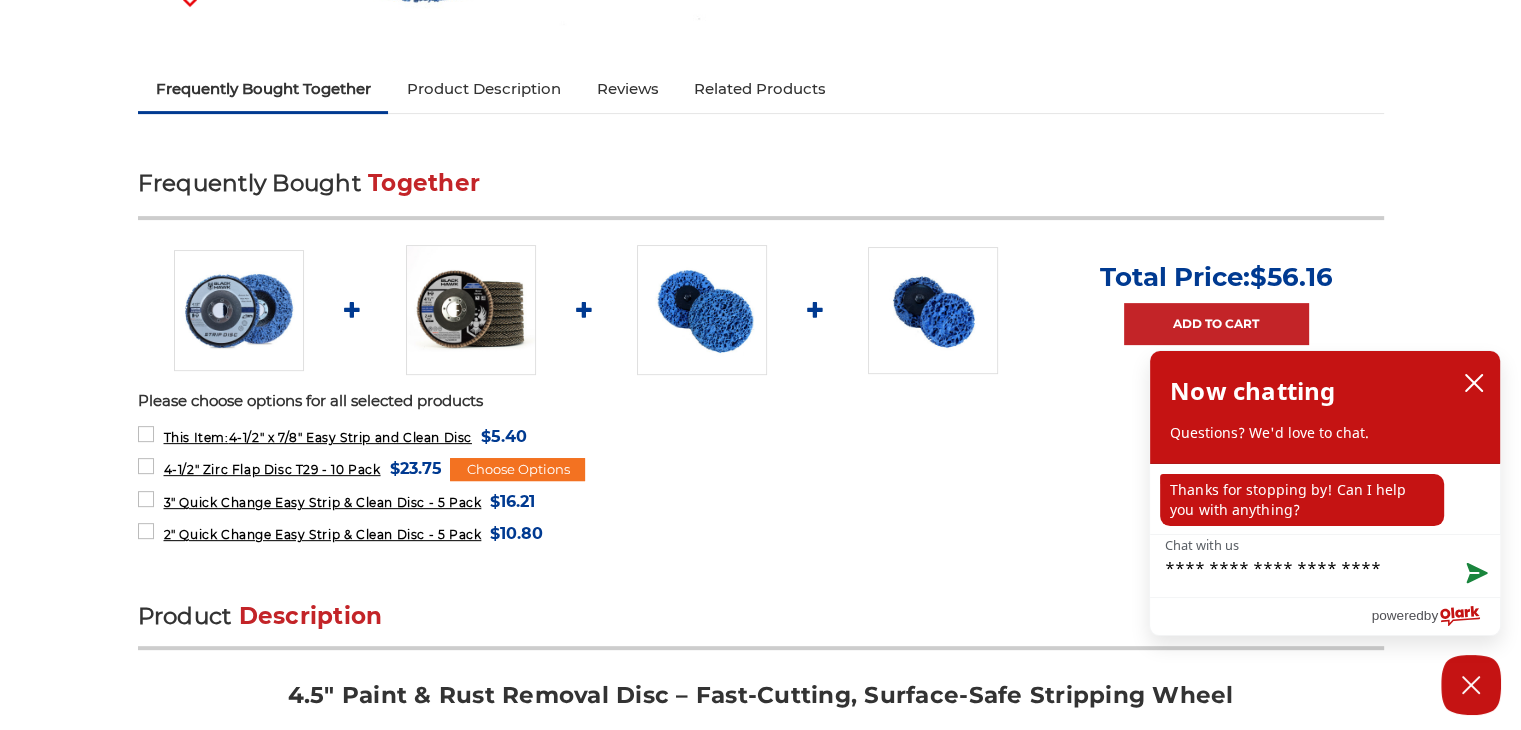 type on "**********" 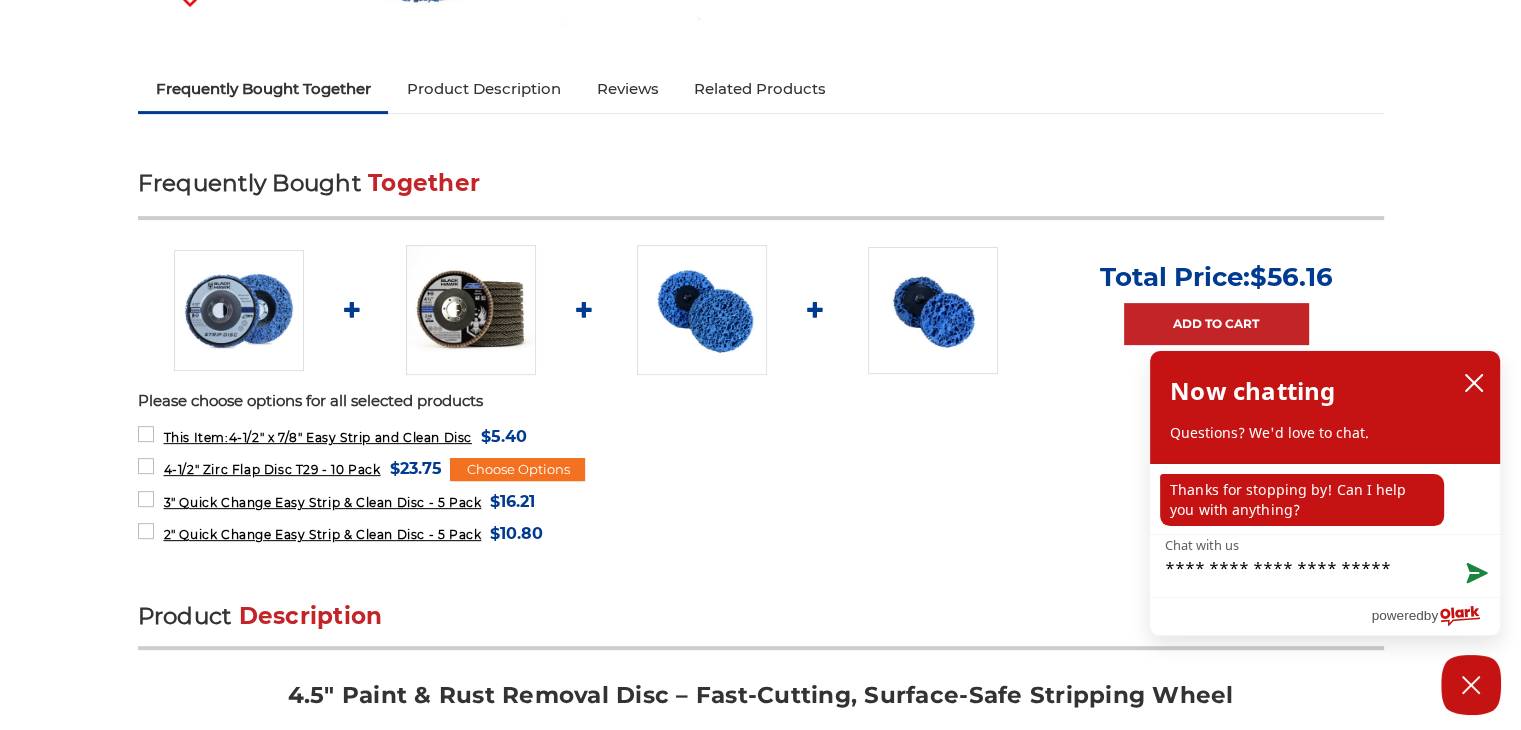type on "**********" 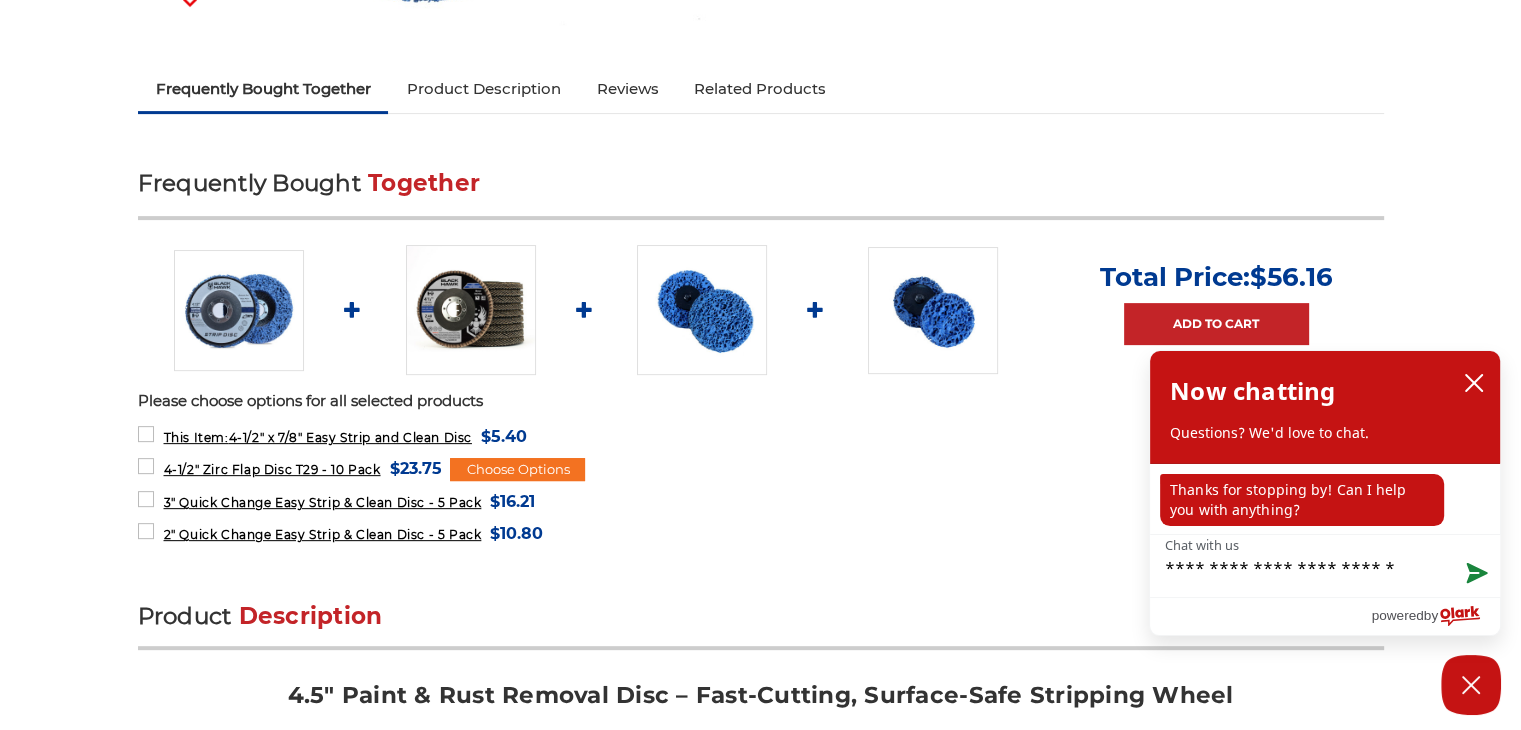 type on "**********" 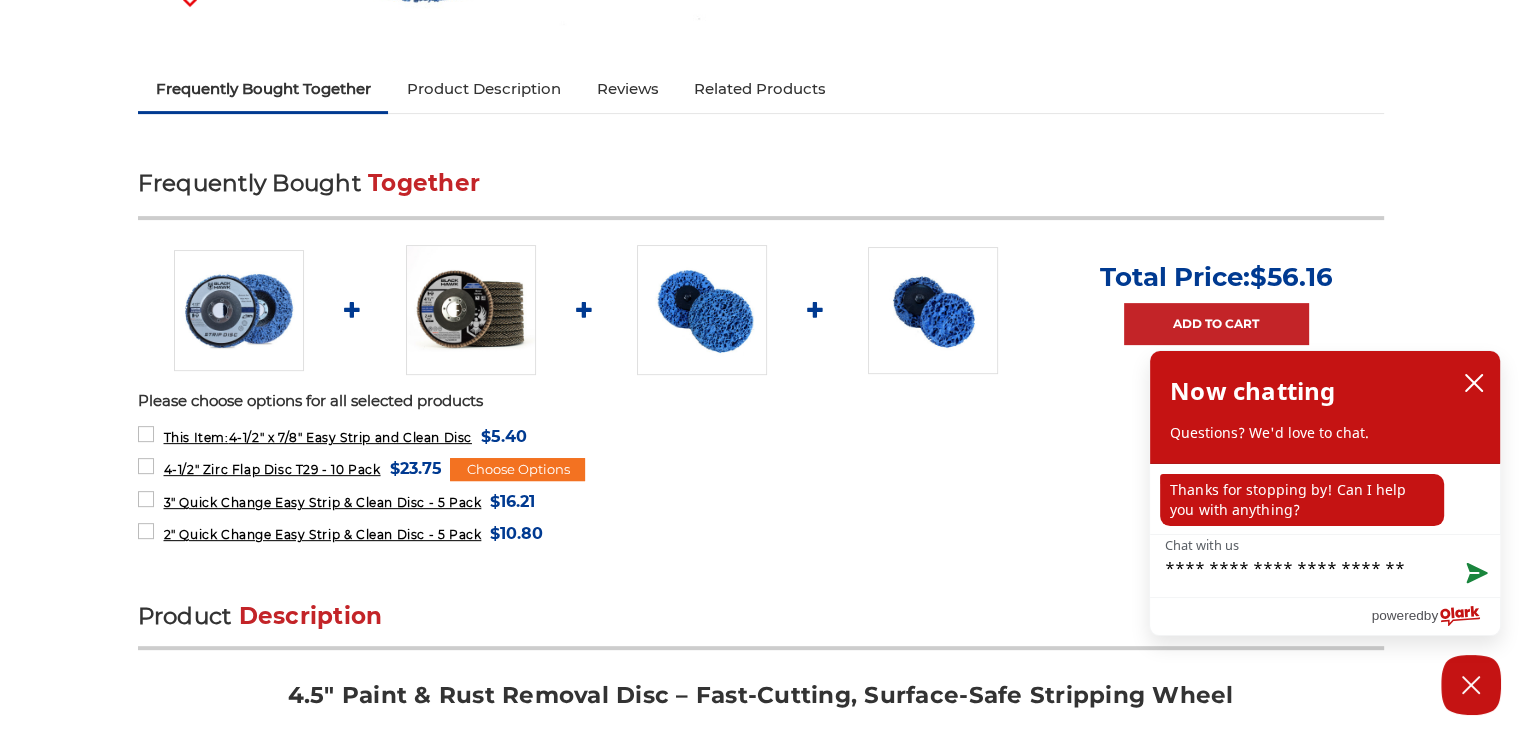 type on "**********" 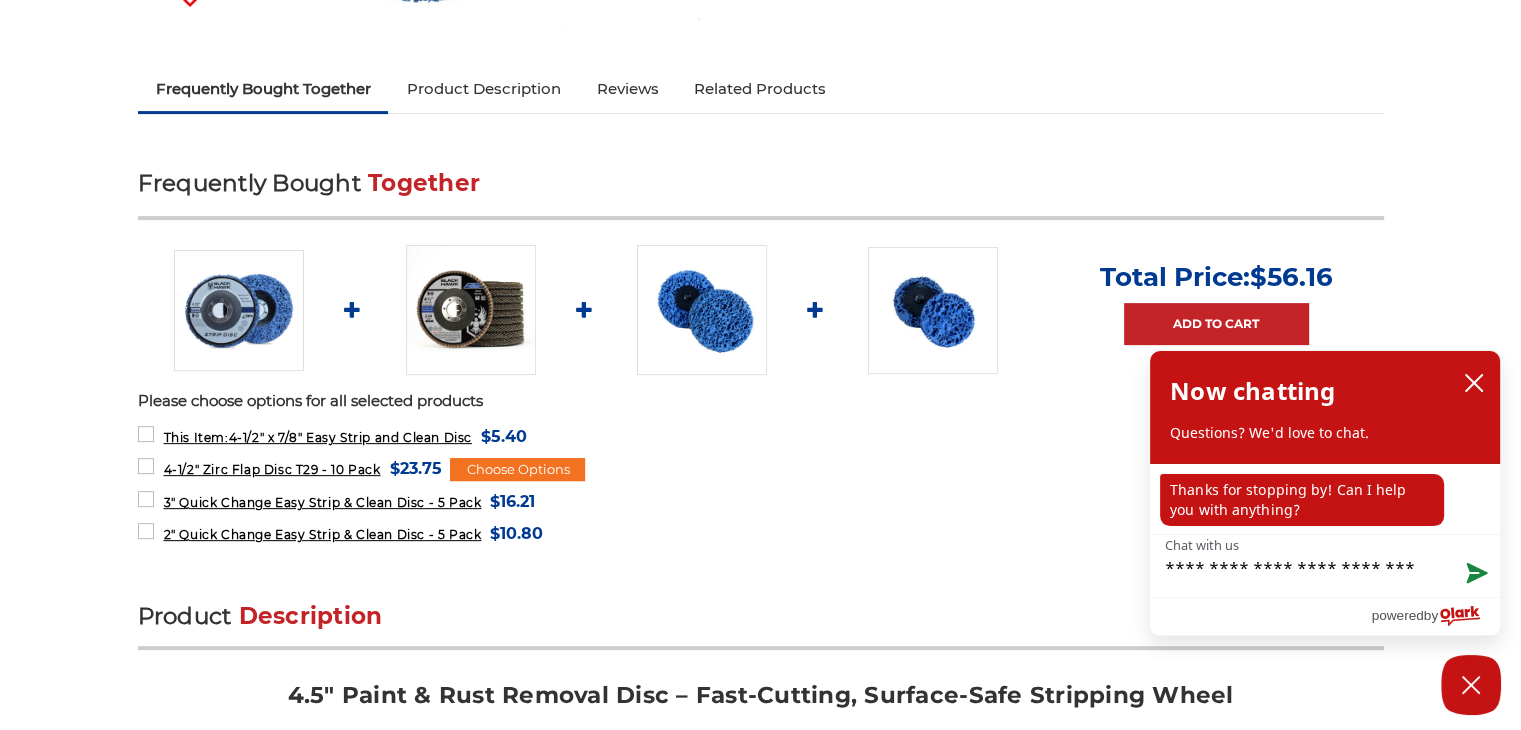 type on "**********" 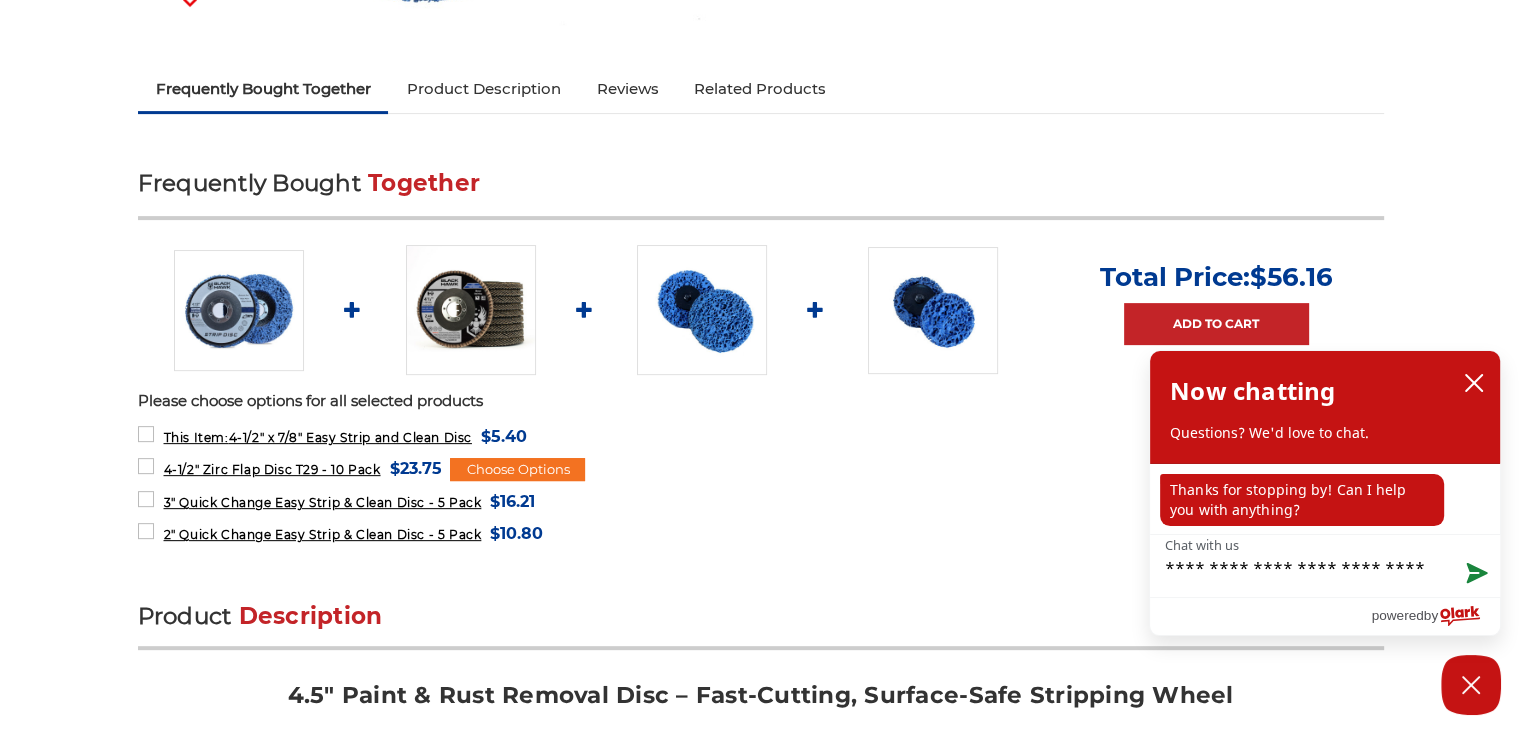type on "**********" 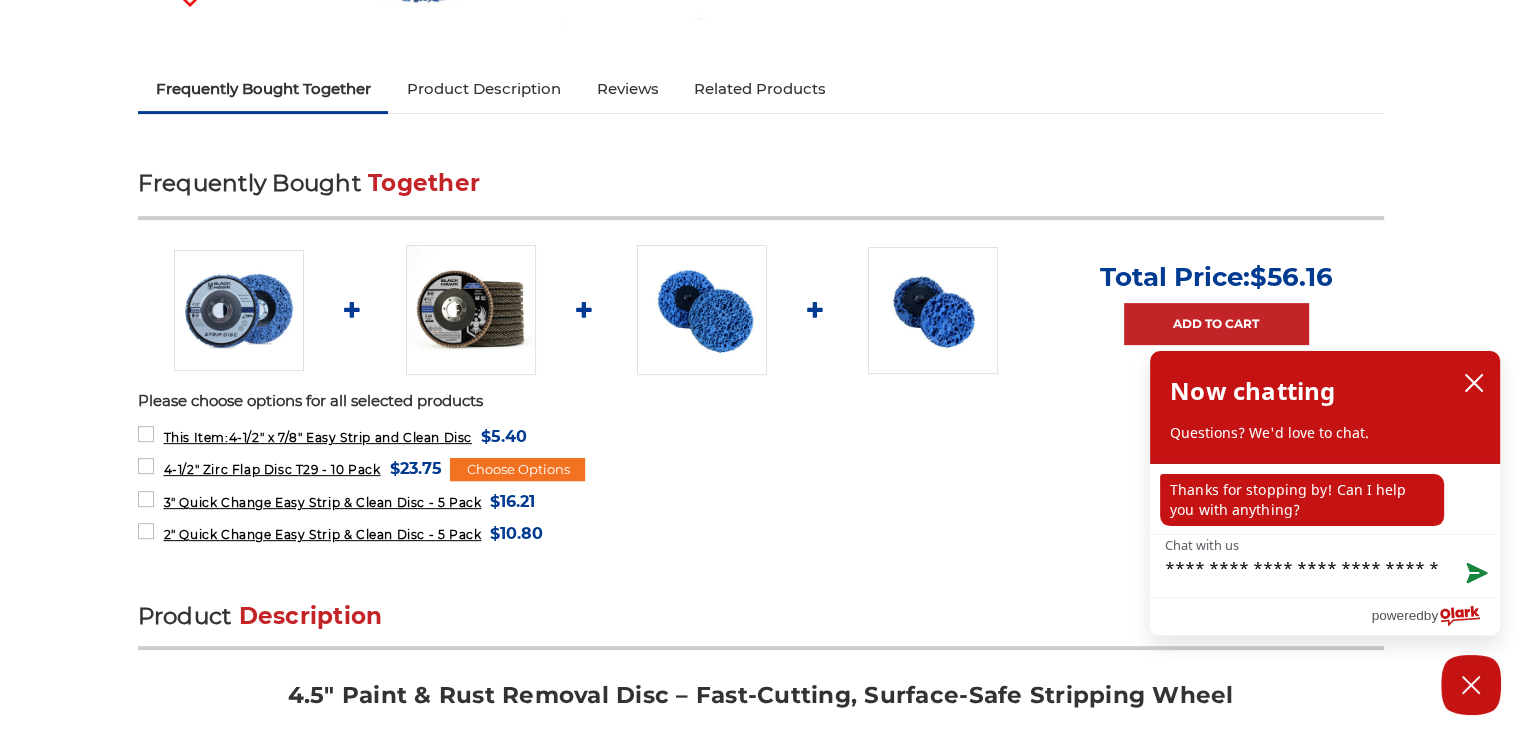 type on "**********" 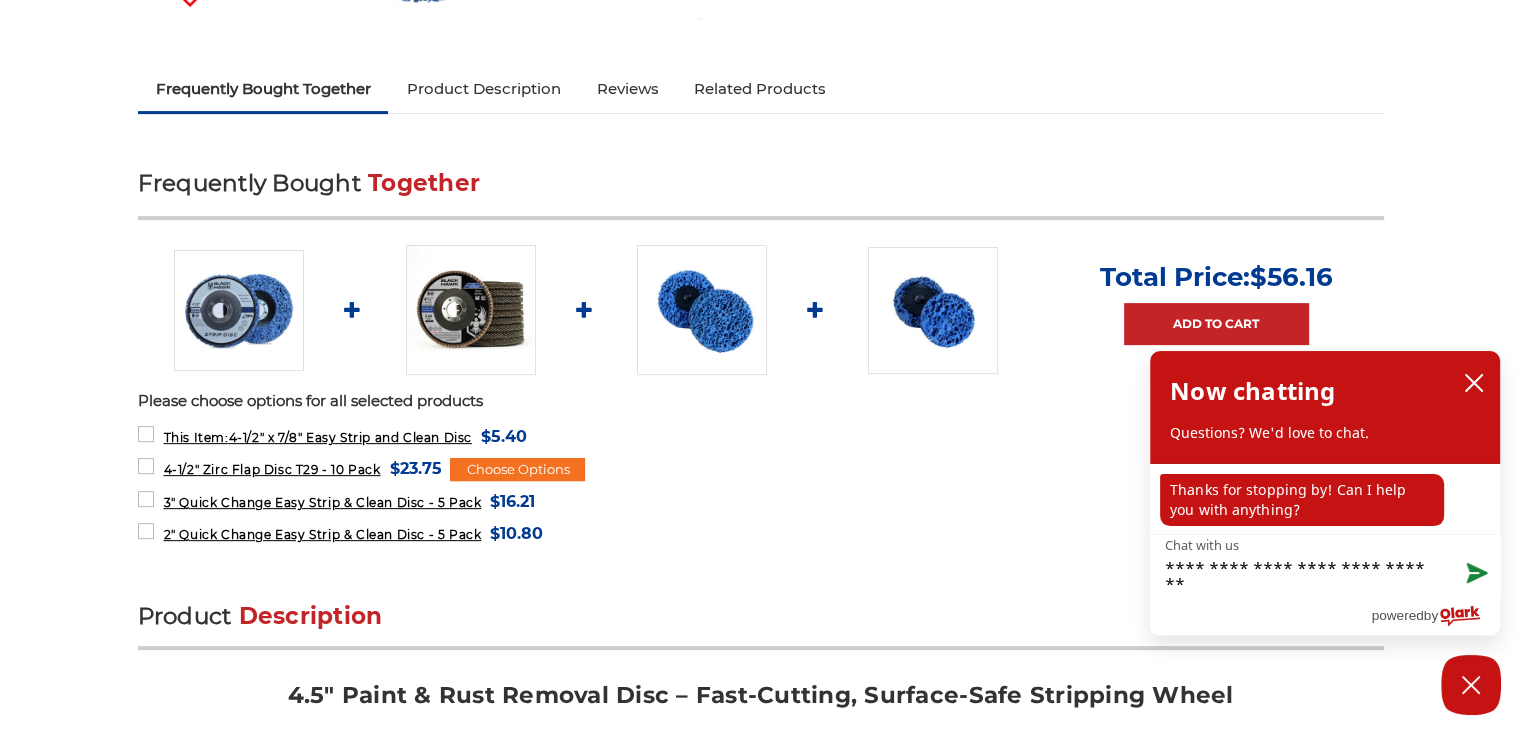 type on "**********" 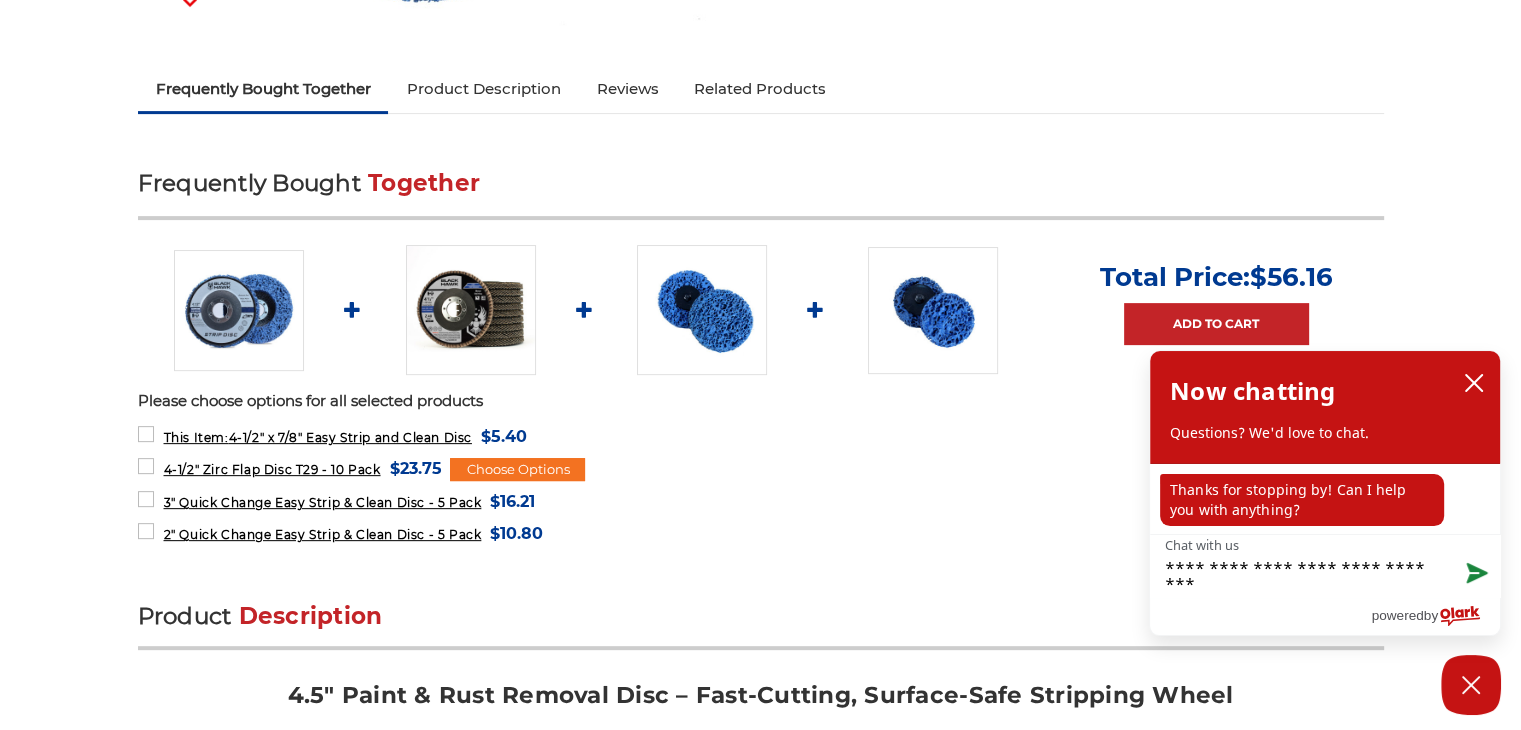 type on "**********" 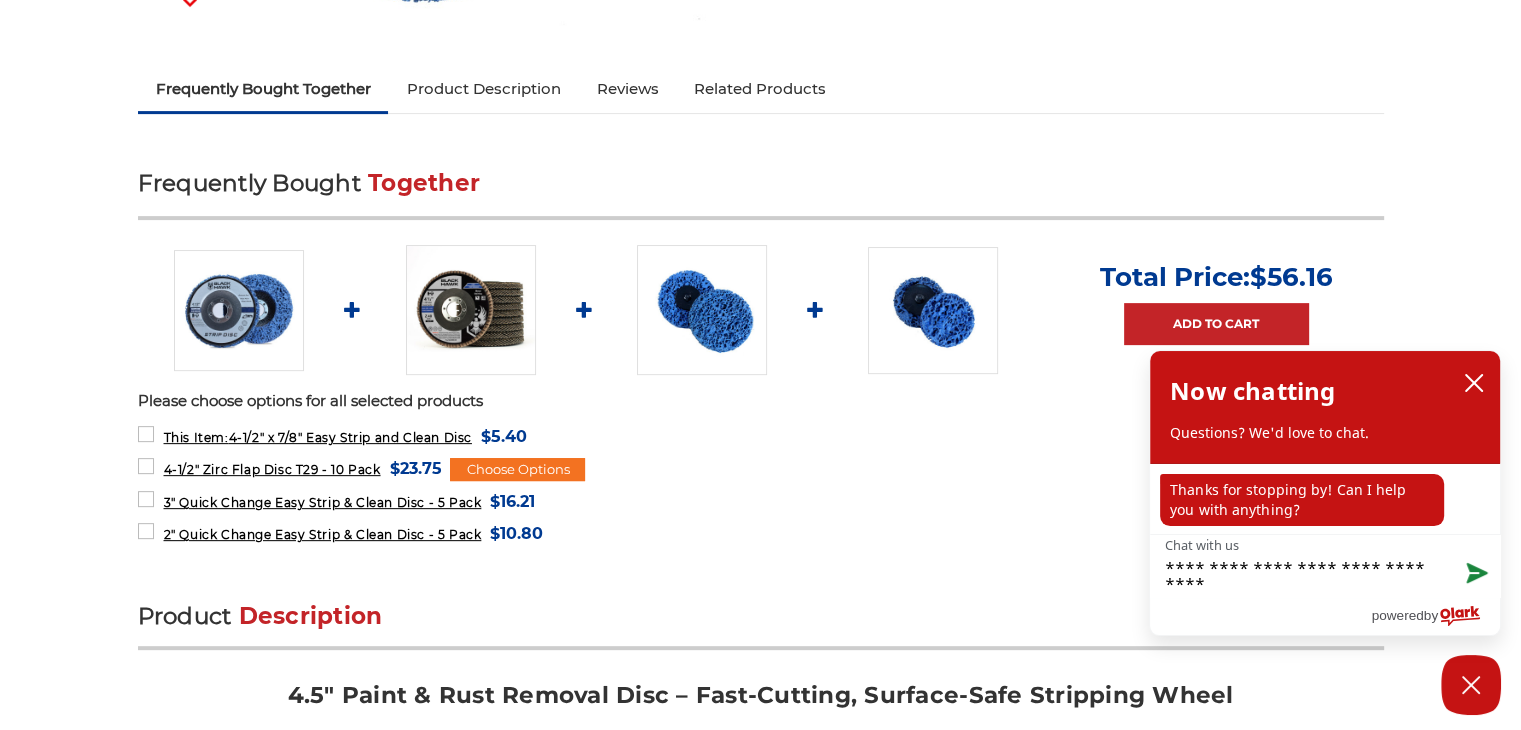 type on "**********" 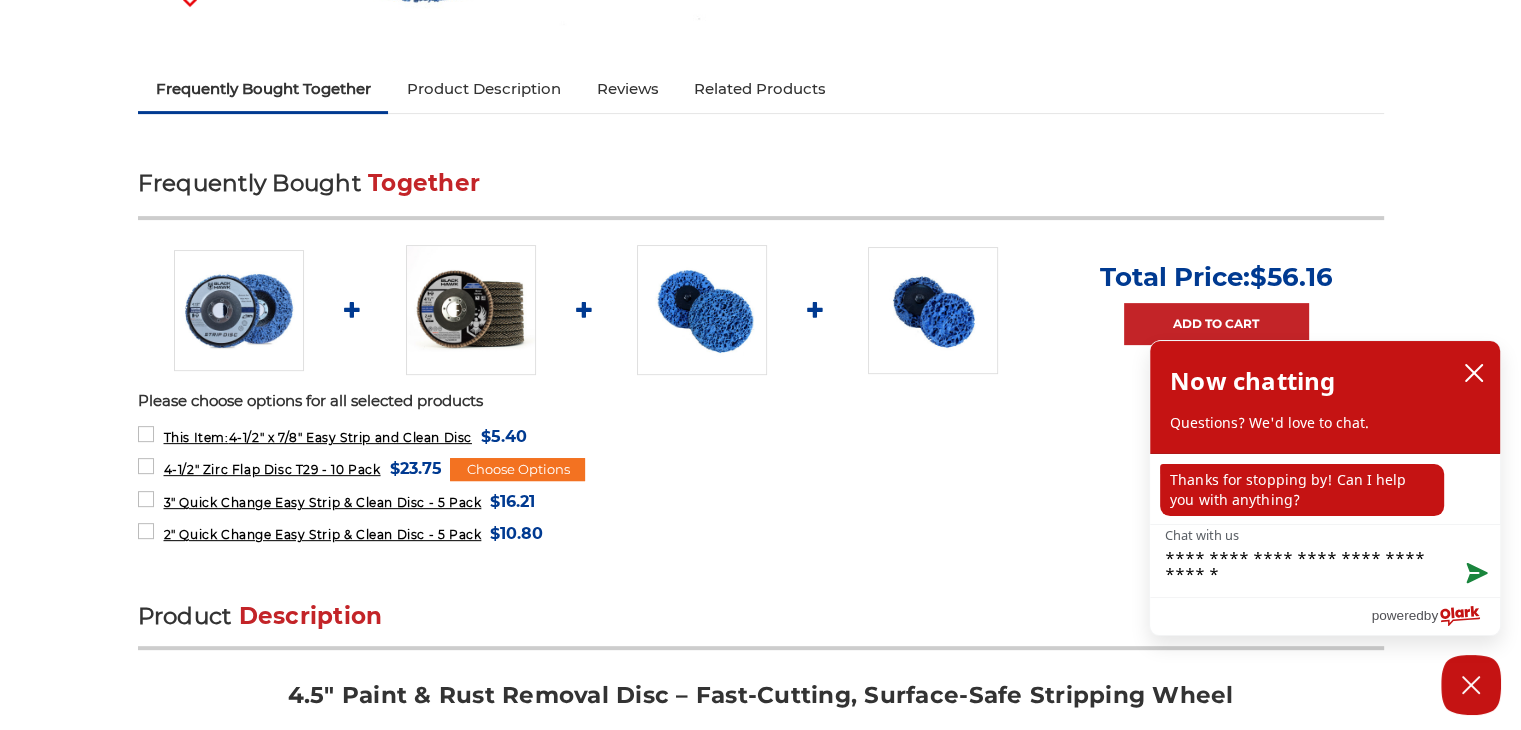 type on "**********" 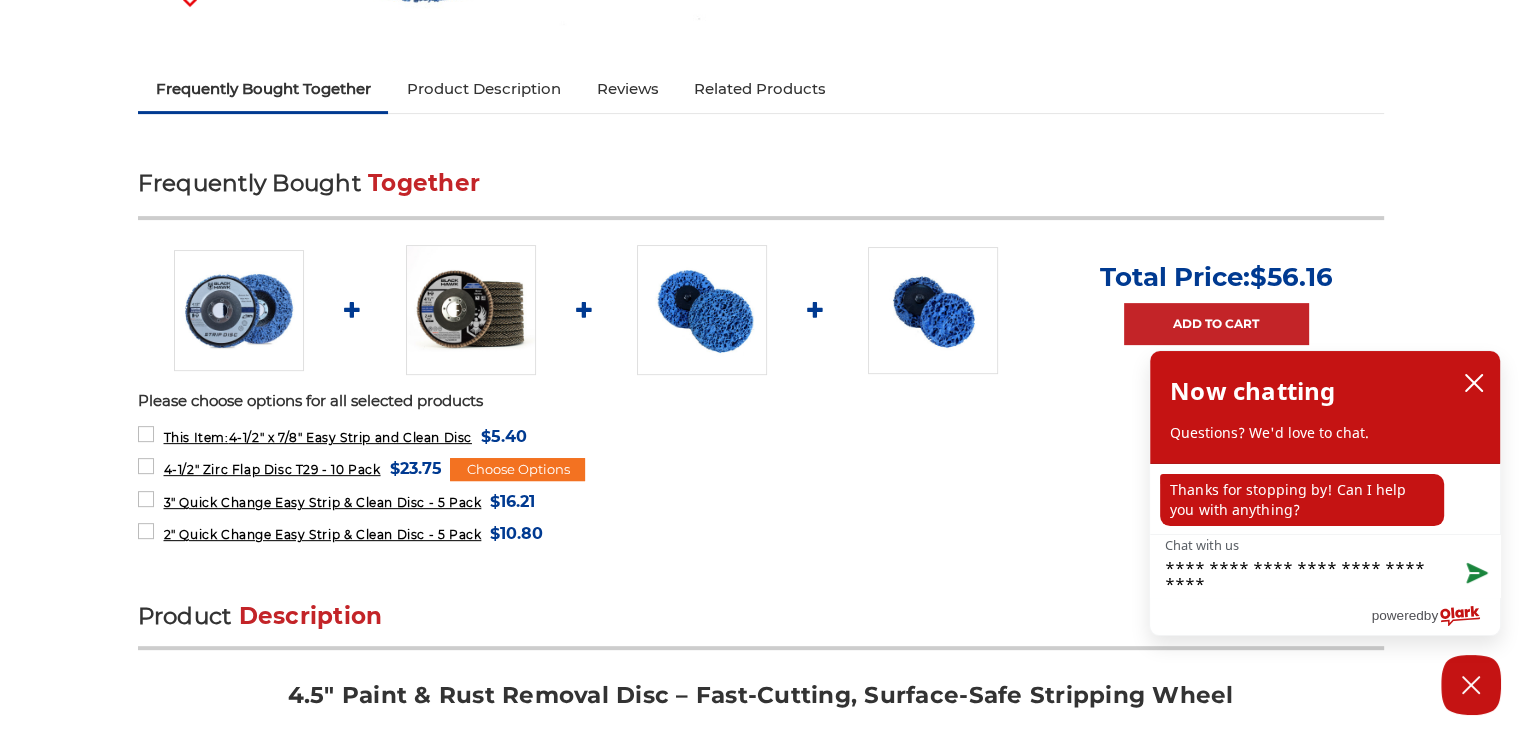 type on "**********" 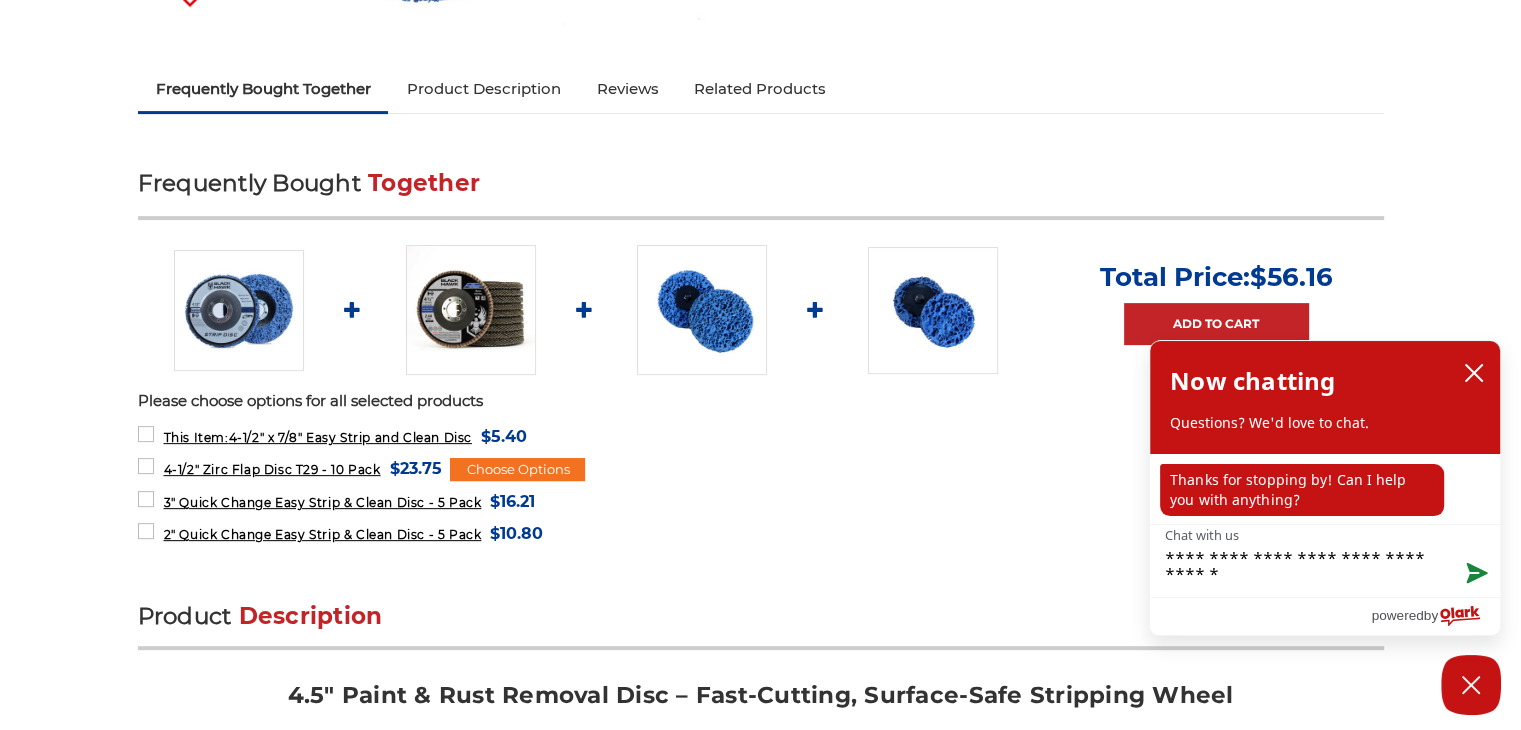 type on "**********" 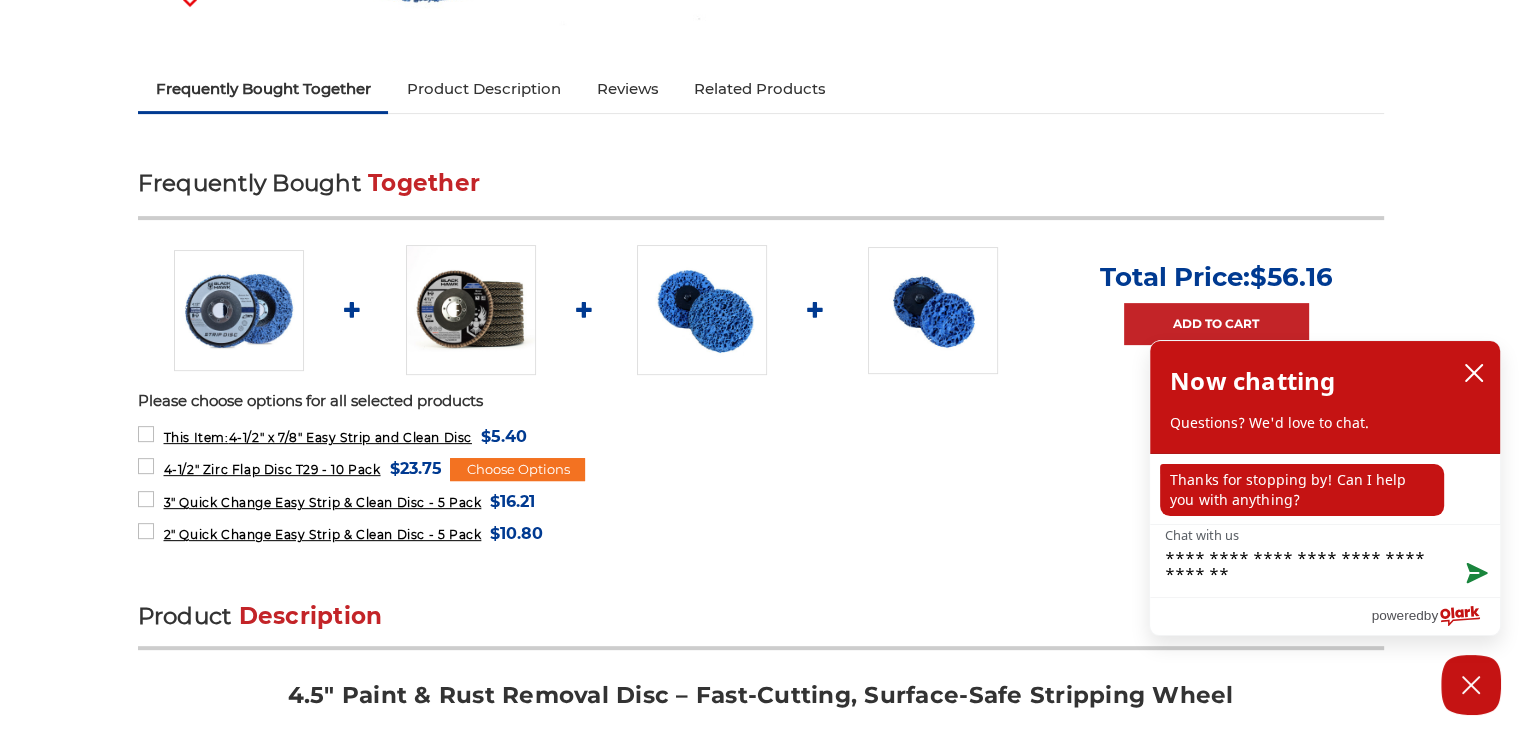 type on "**********" 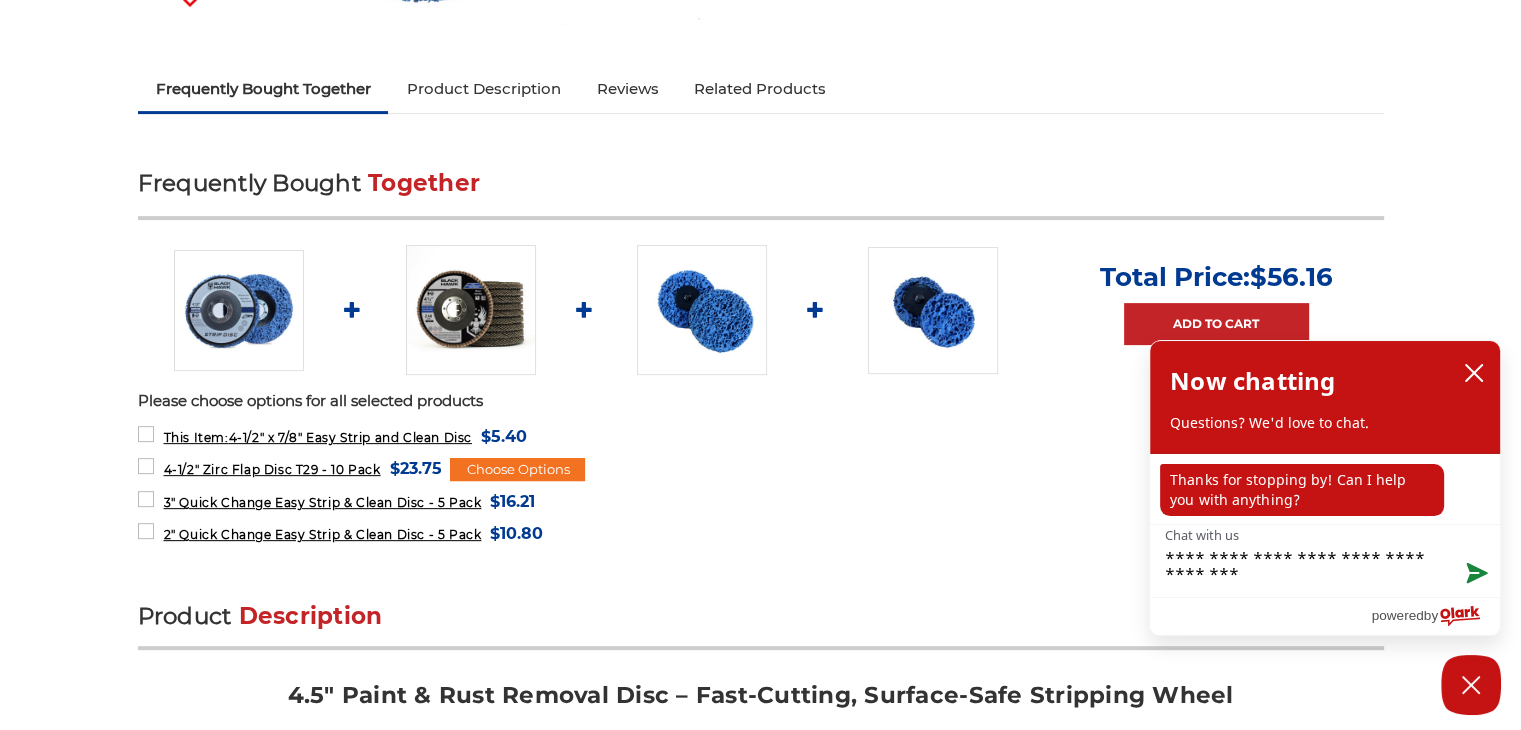 type on "**********" 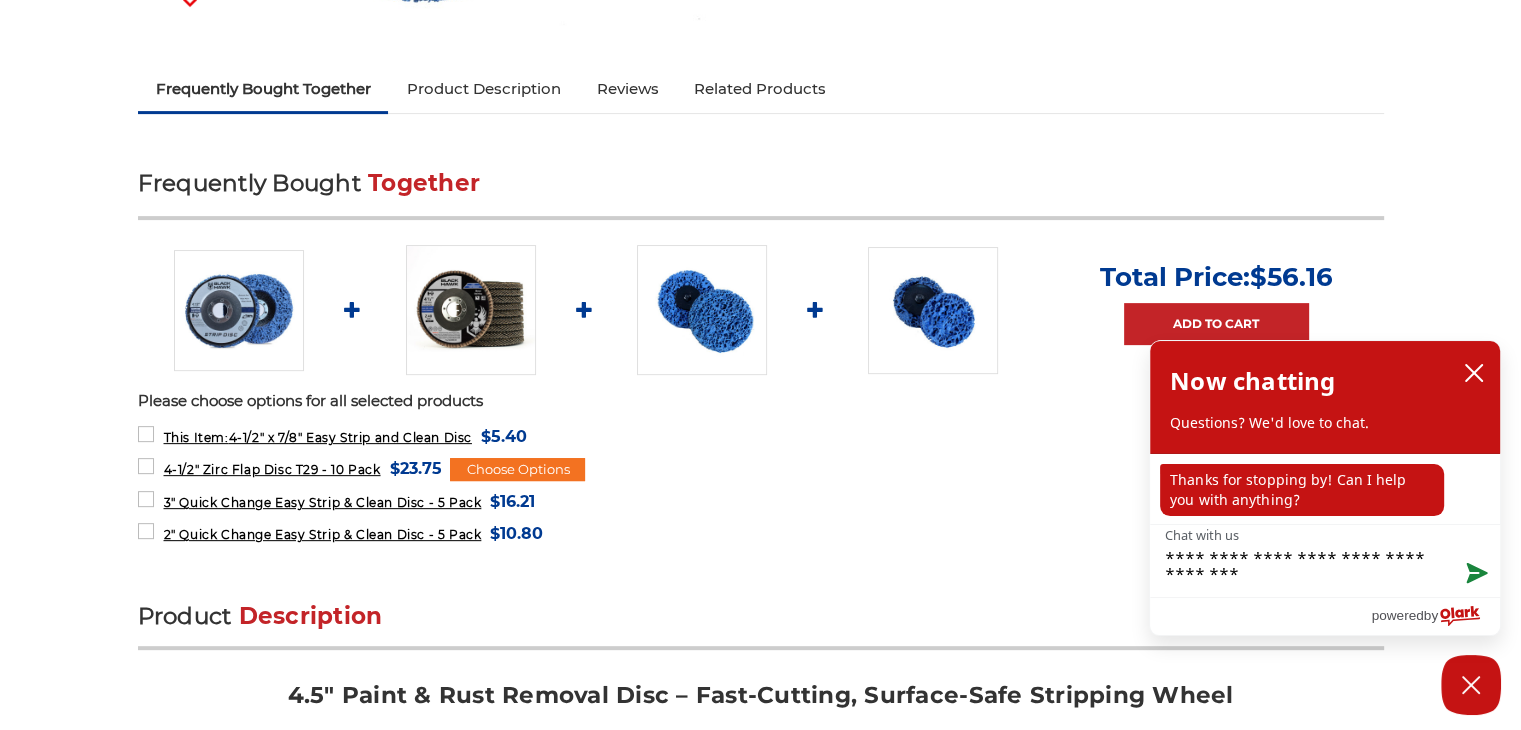 type on "**********" 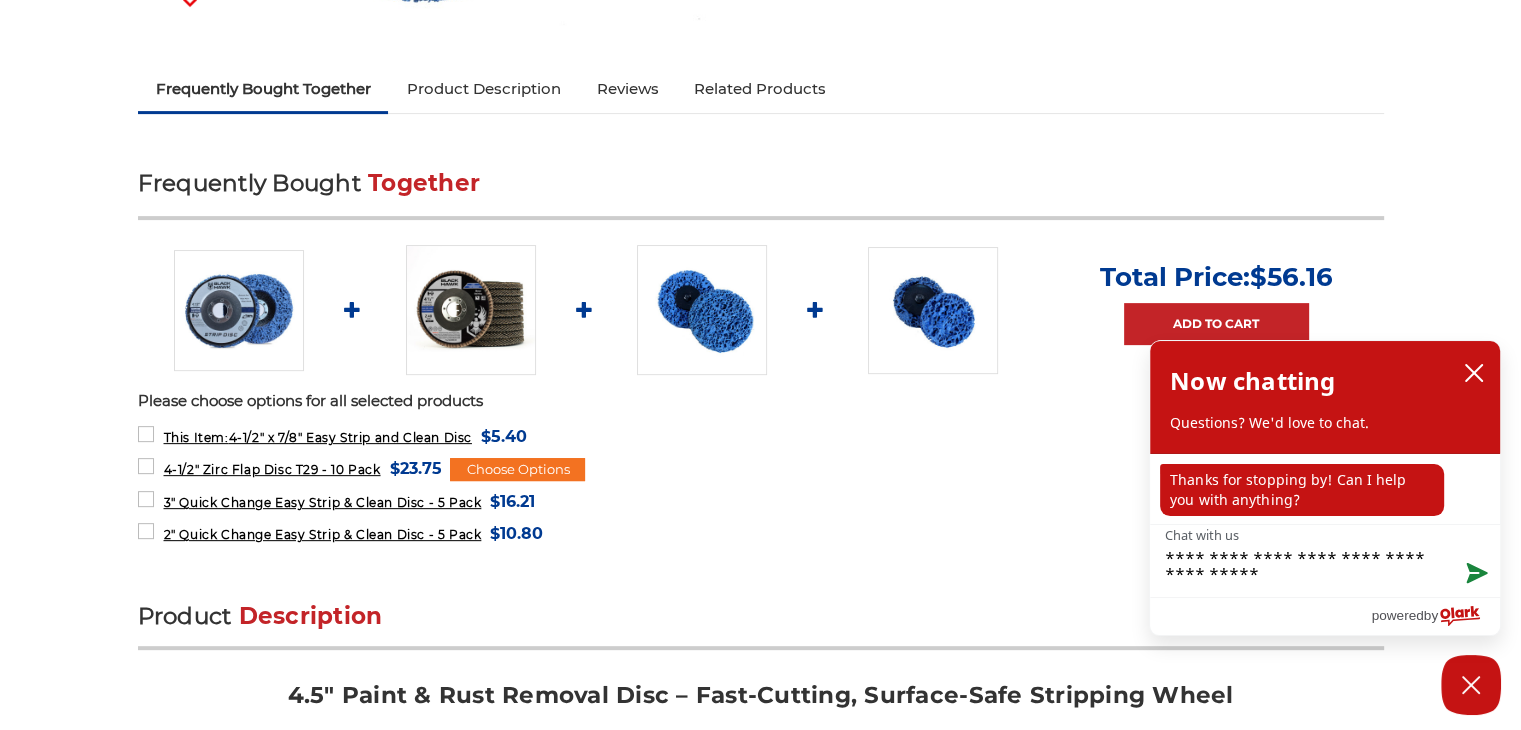 type on "**********" 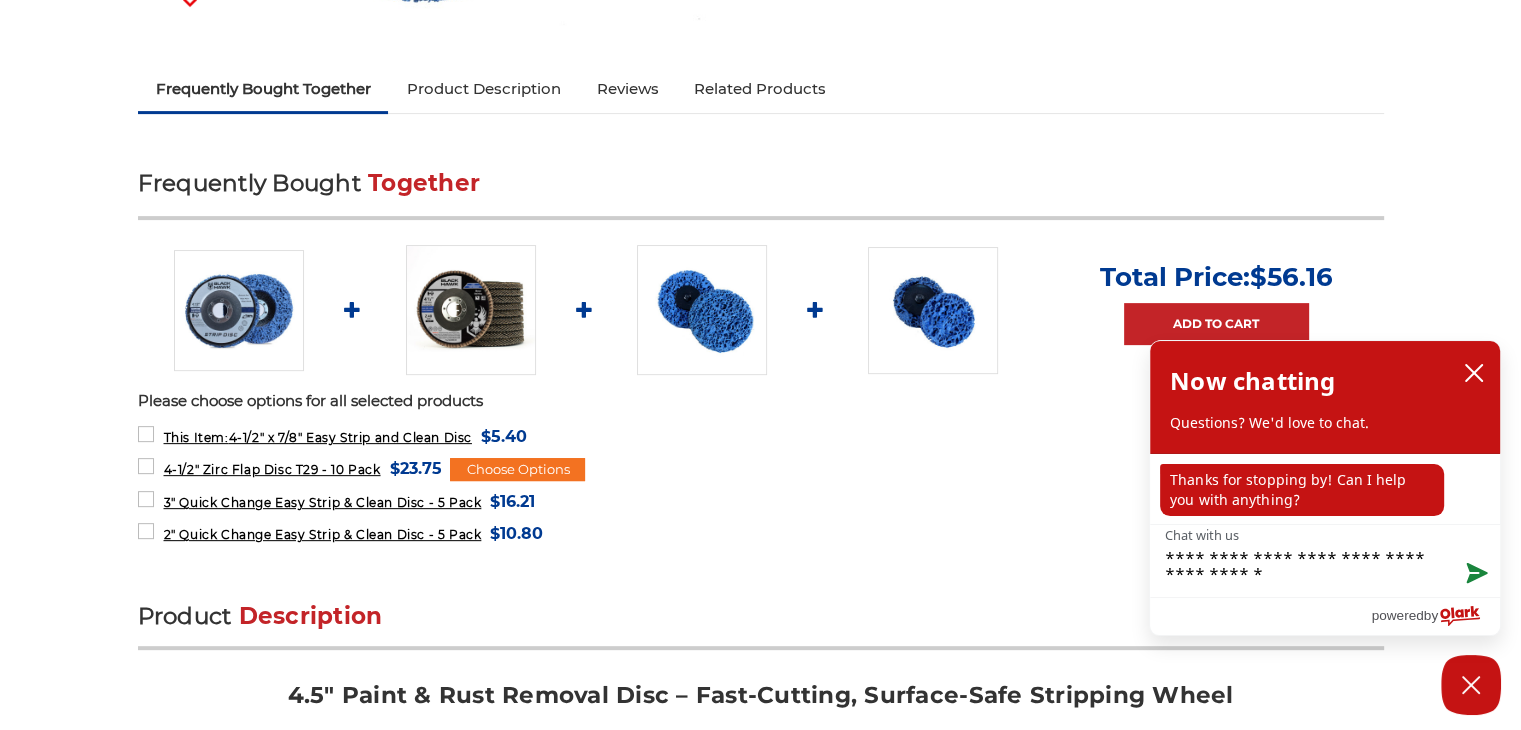 type on "**********" 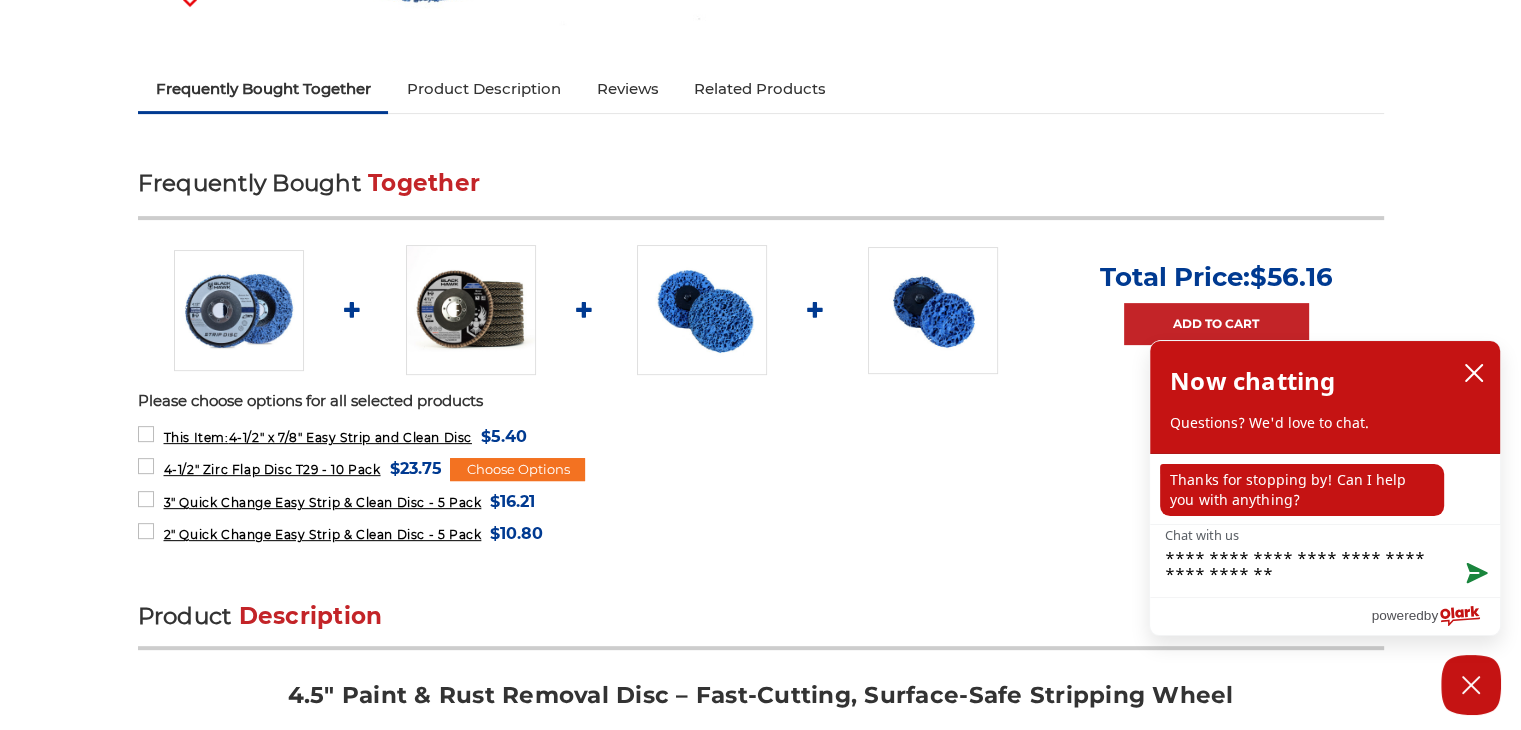type on "**********" 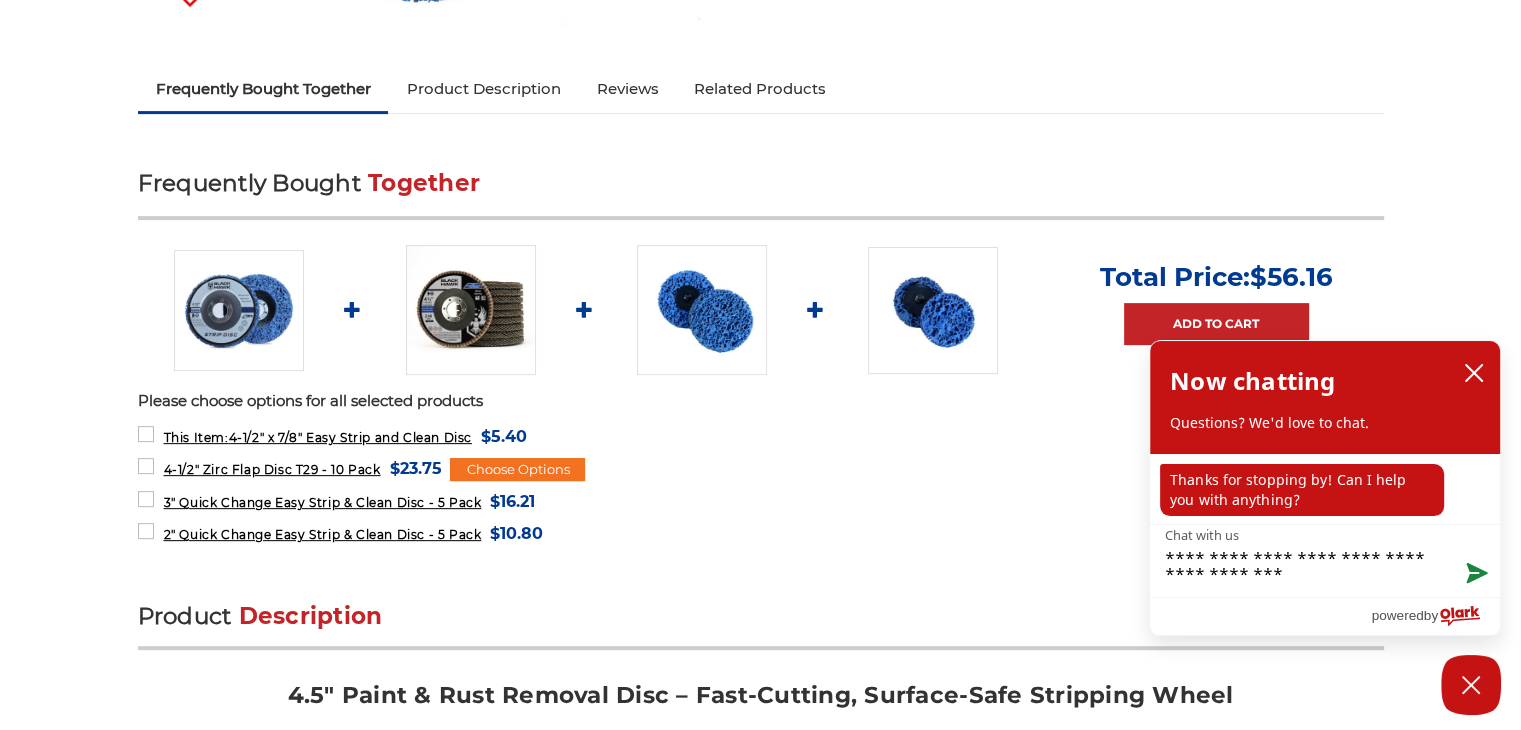 type on "**********" 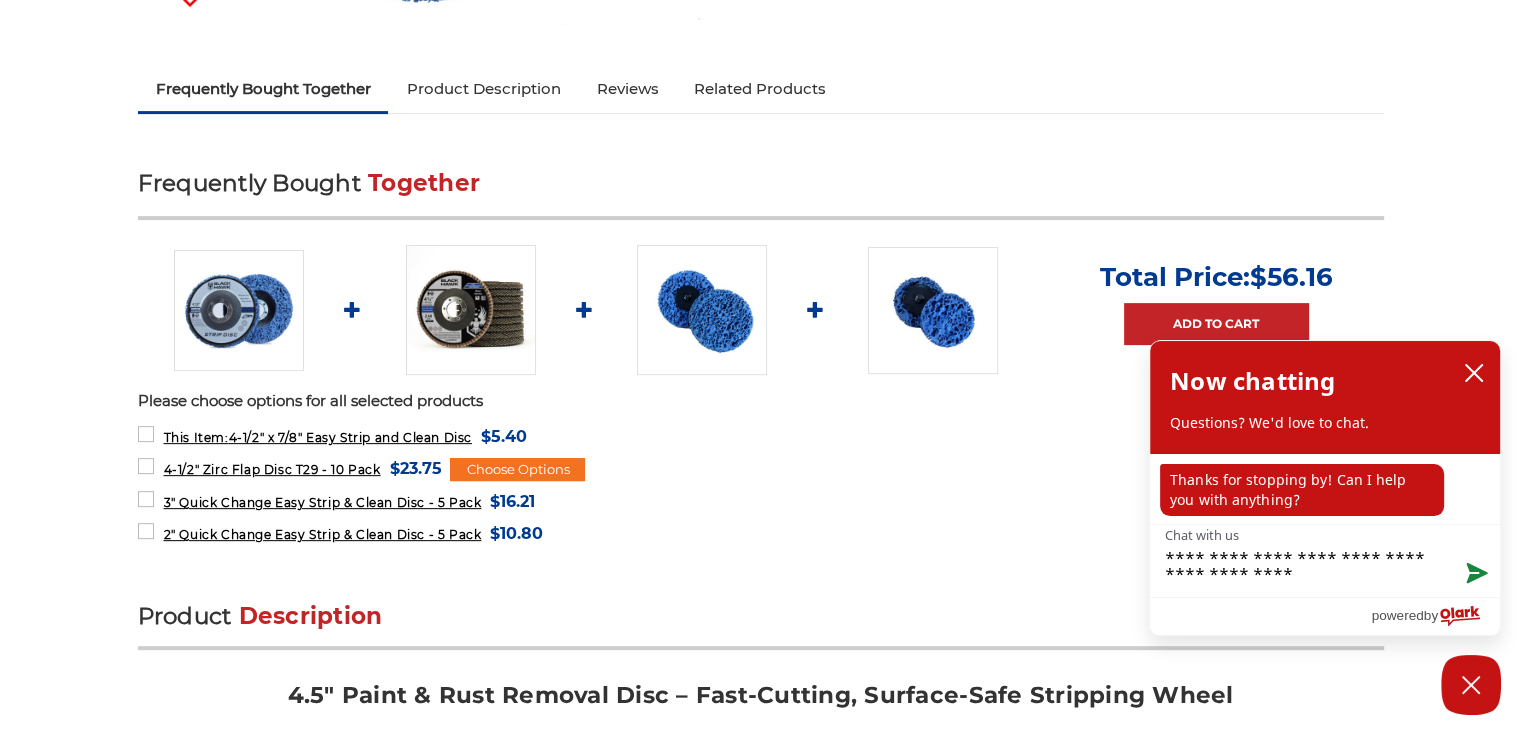 type on "**********" 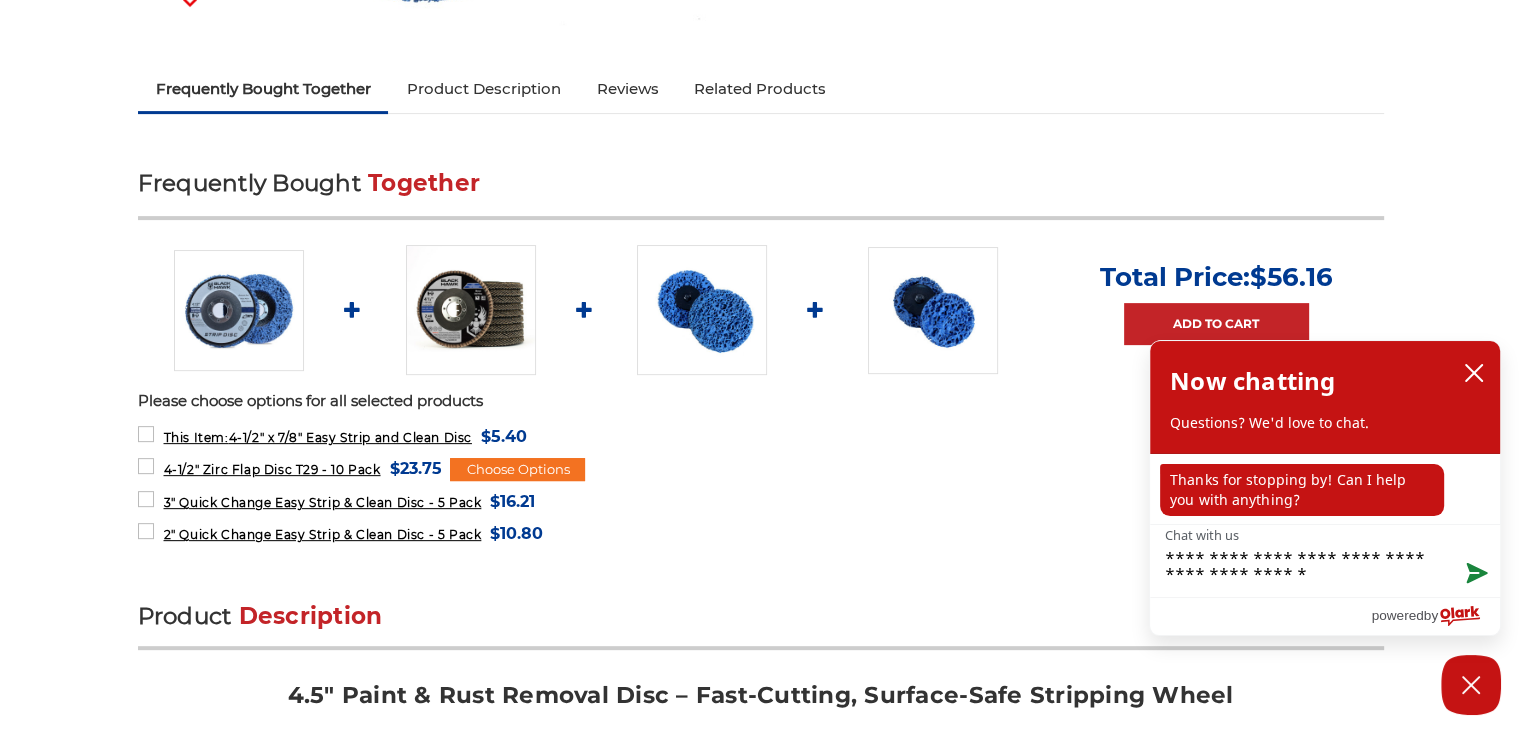 type on "**********" 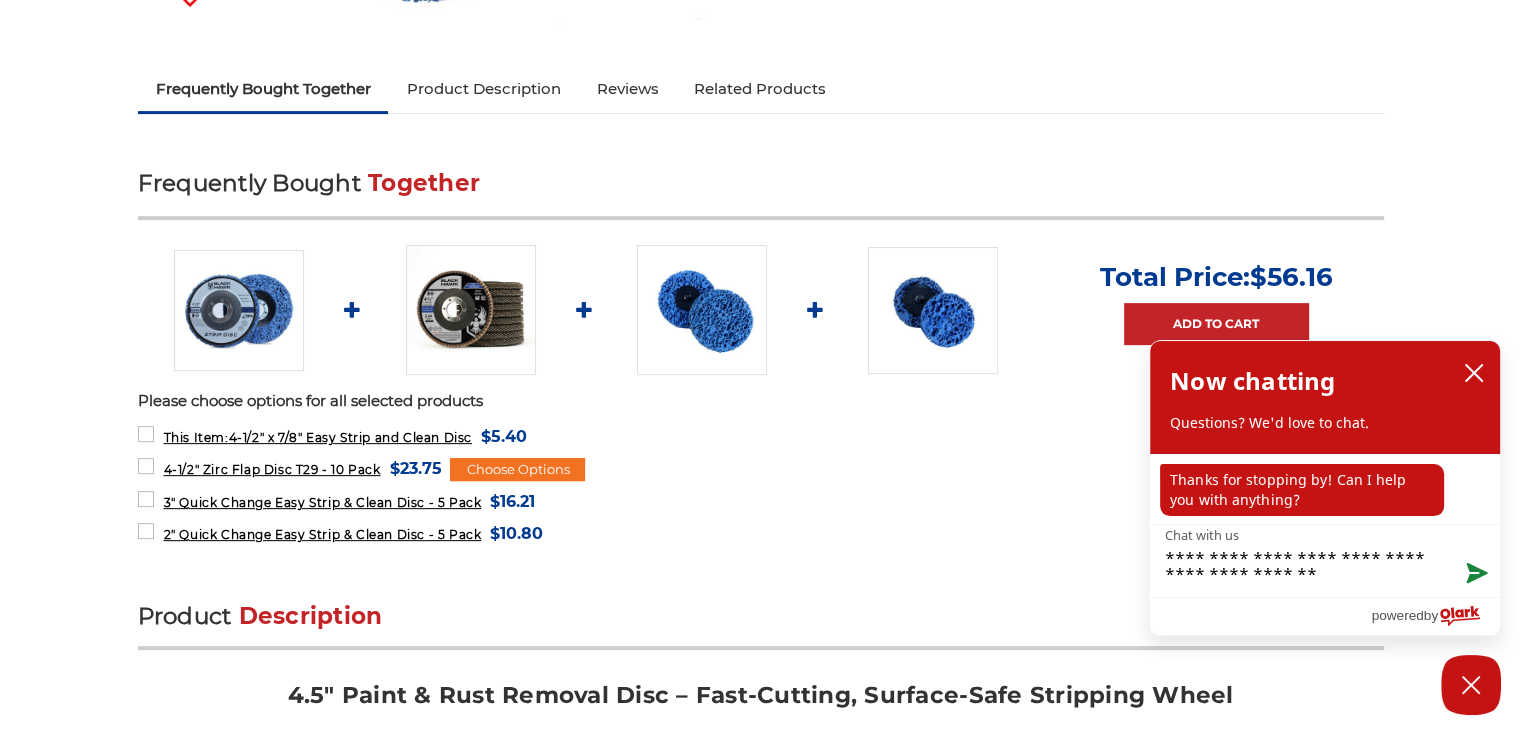 type on "**********" 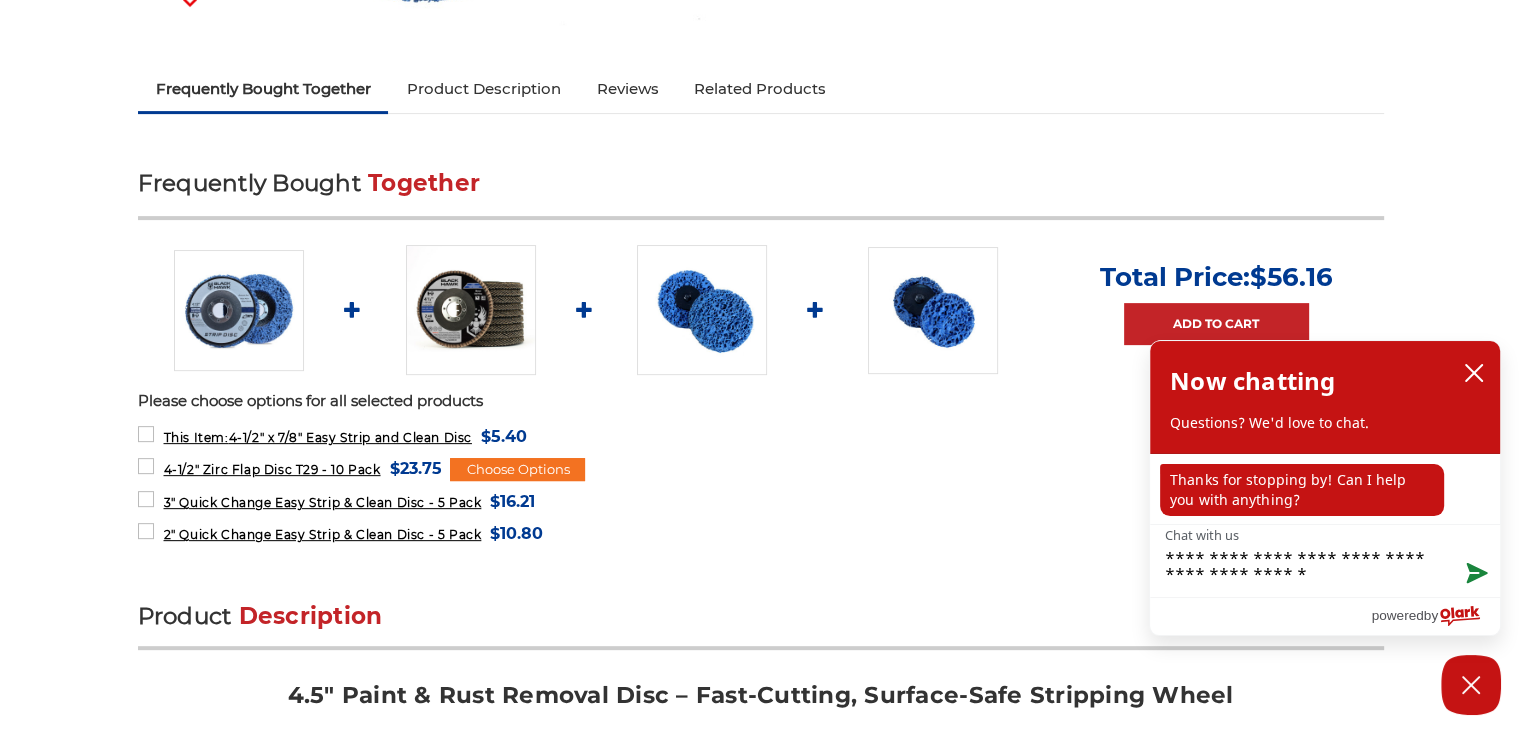 type on "**********" 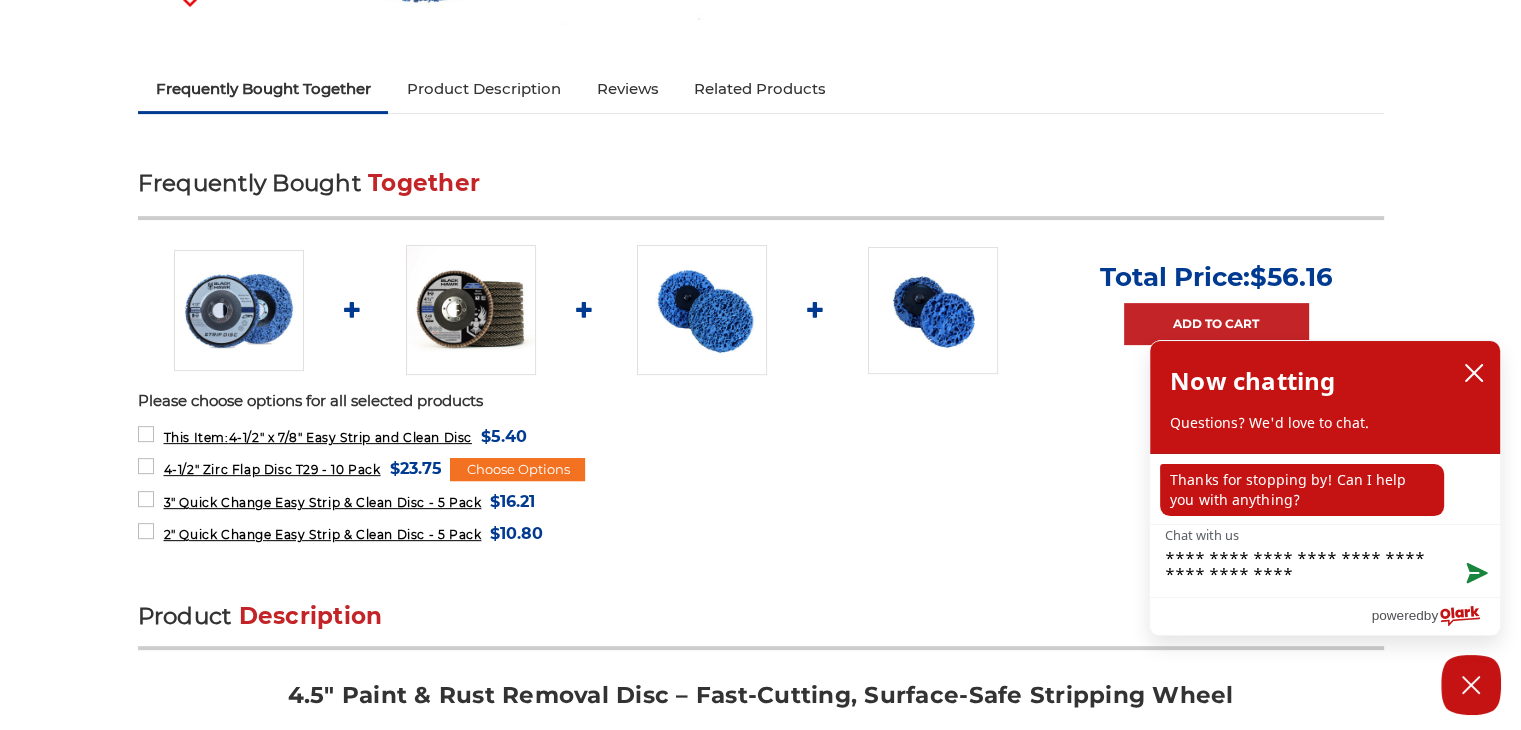 type on "**********" 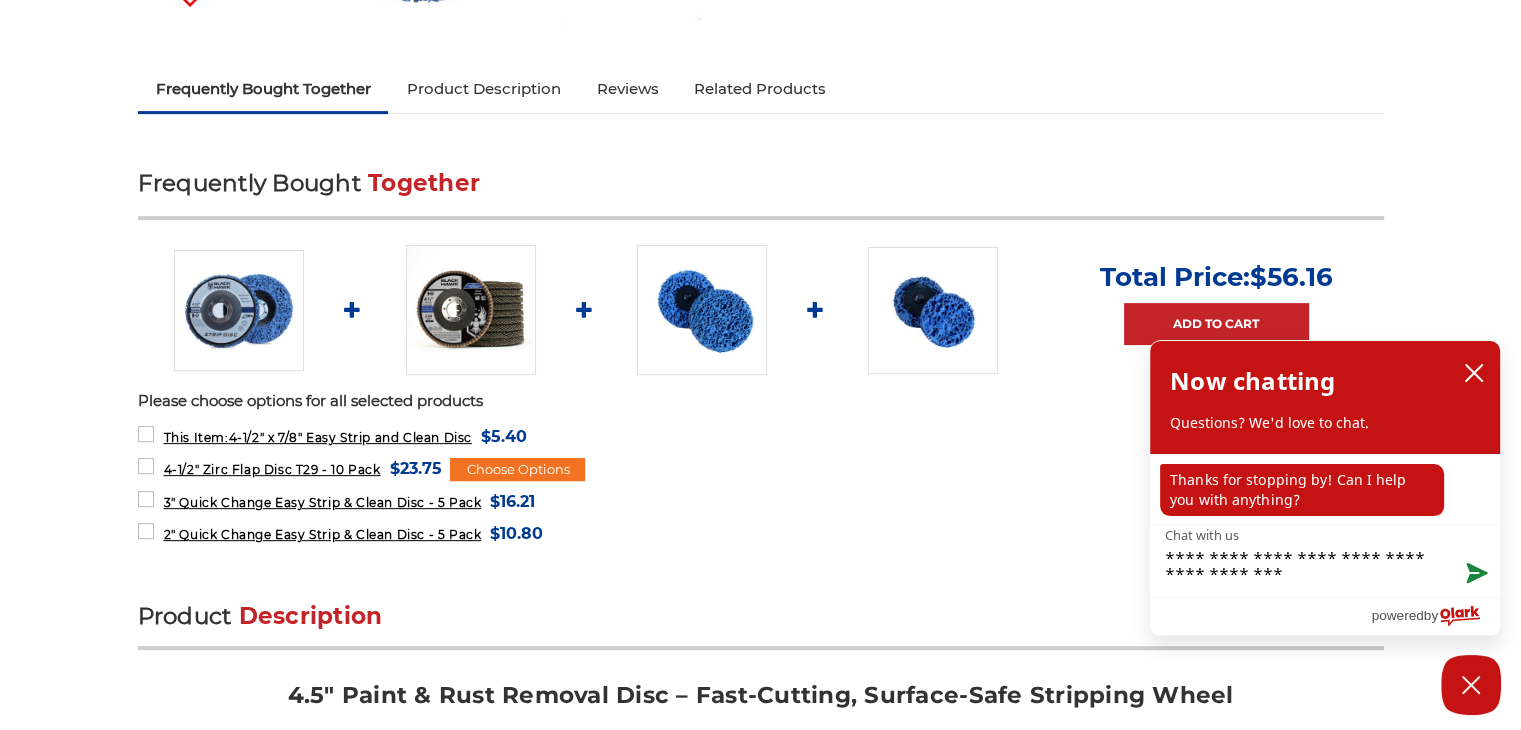 type on "**********" 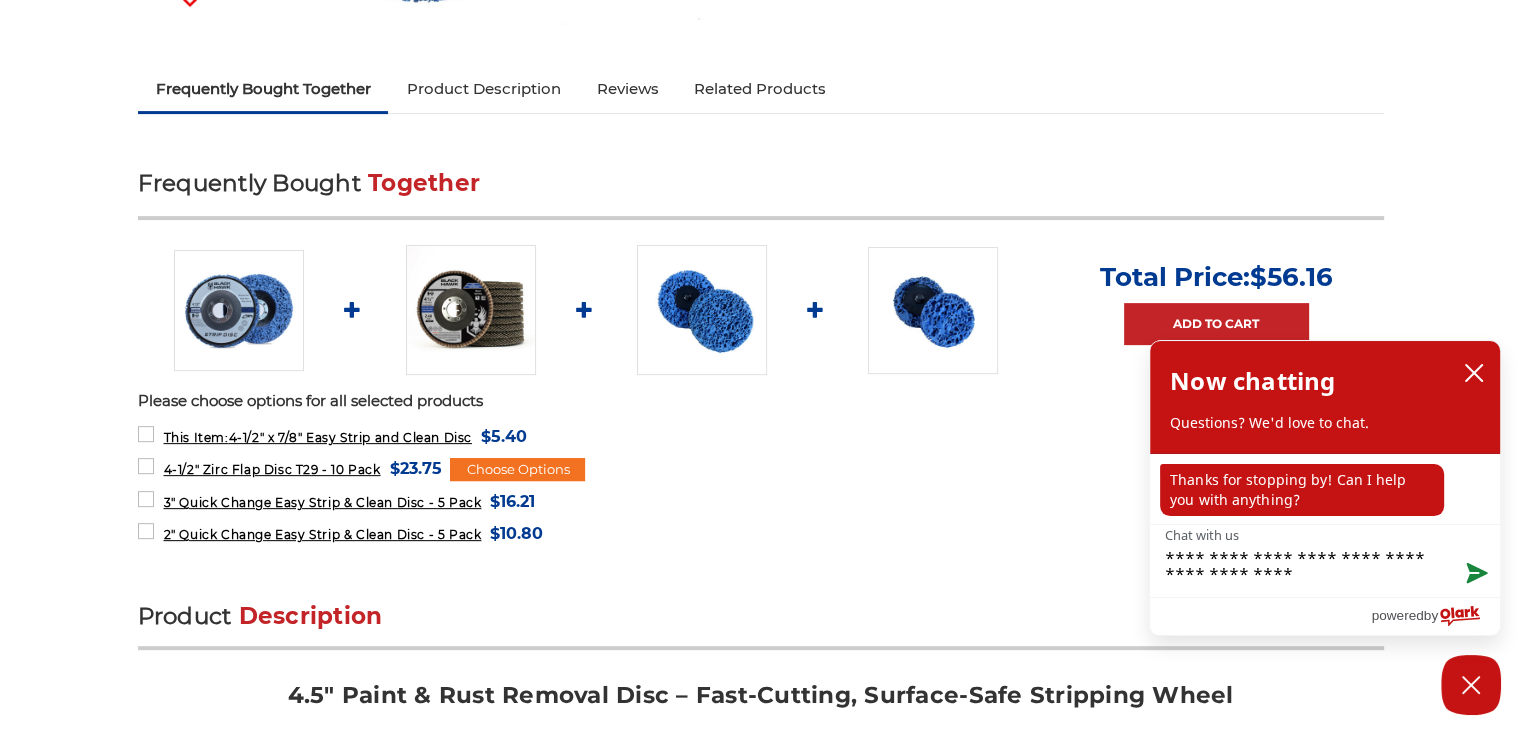 type on "**********" 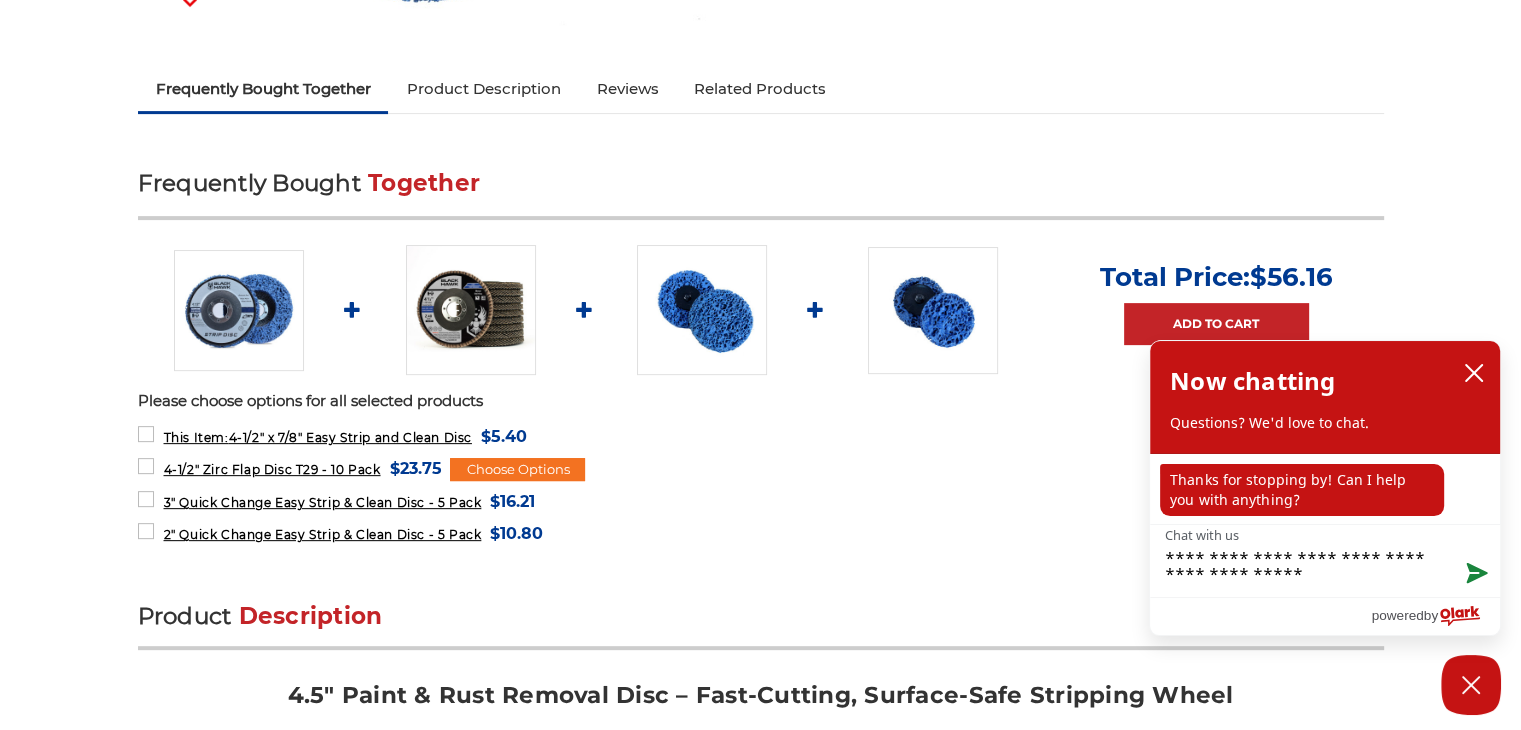 type on "**********" 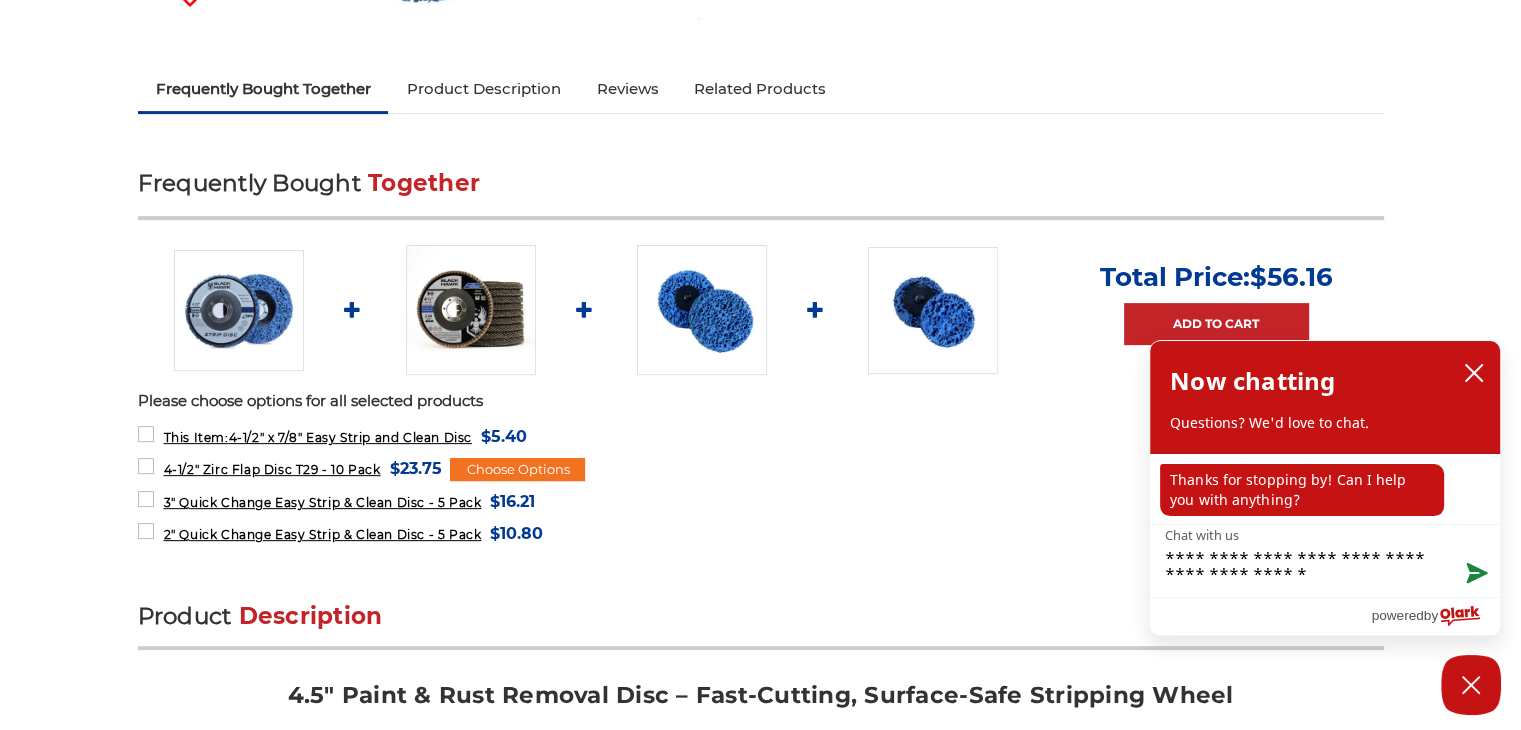 type on "**********" 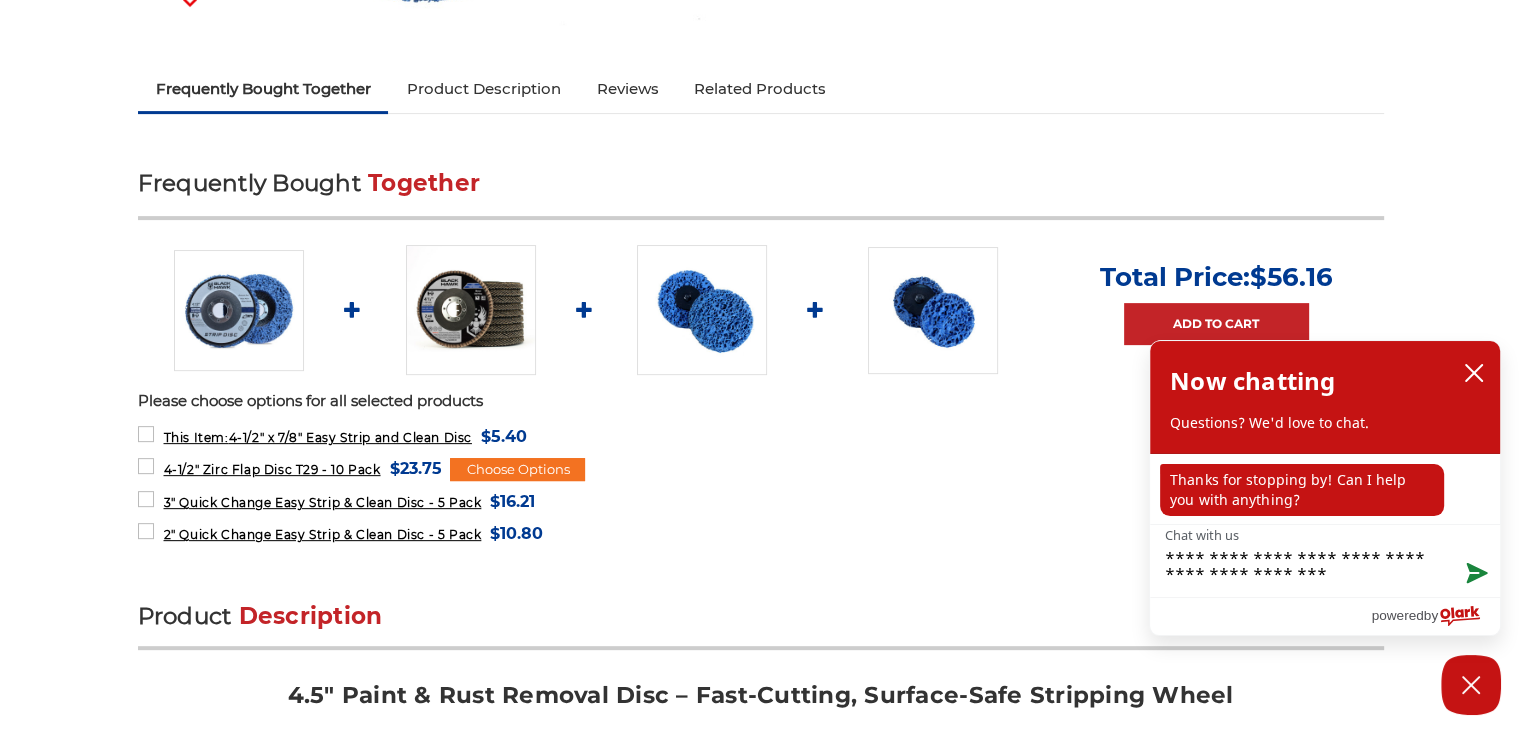 type on "**********" 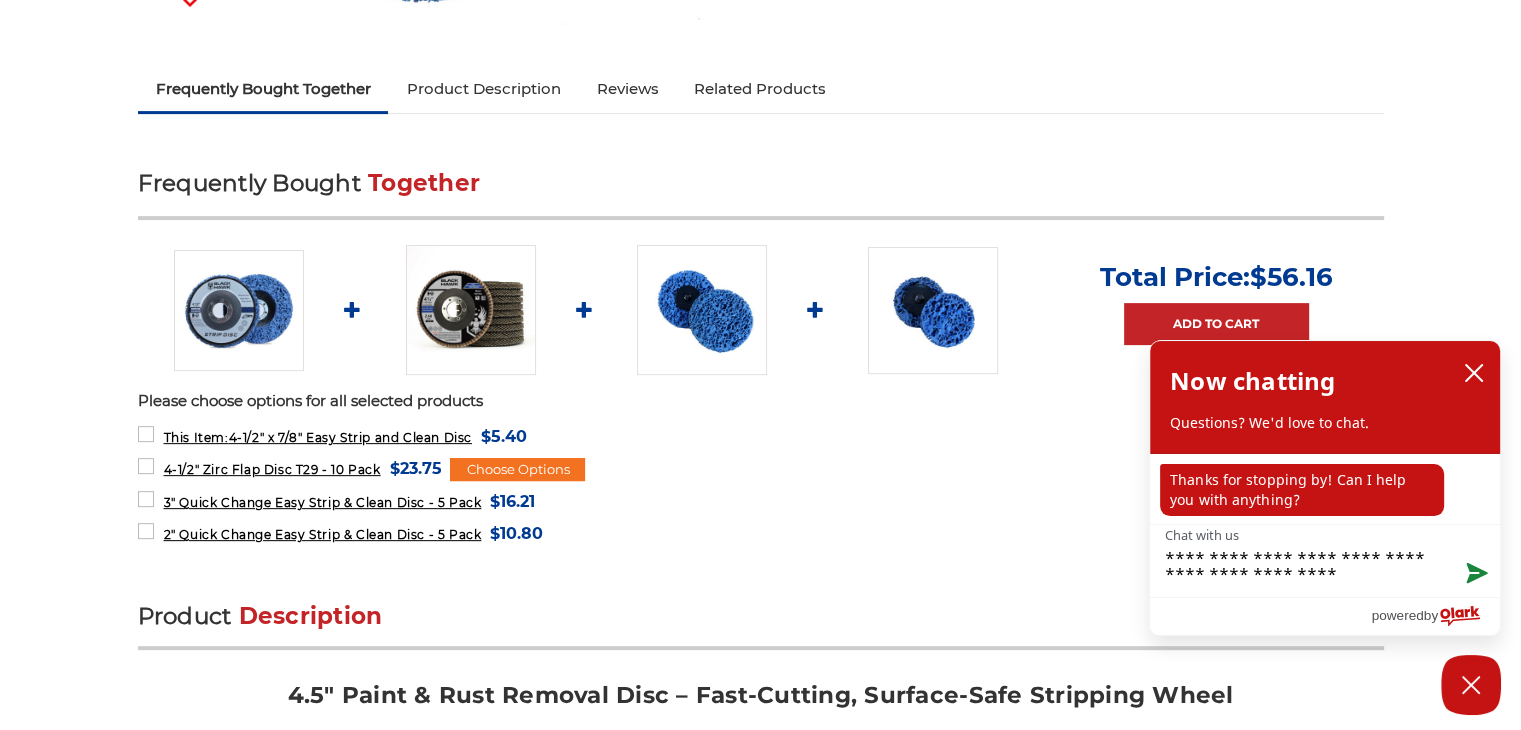 type on "**********" 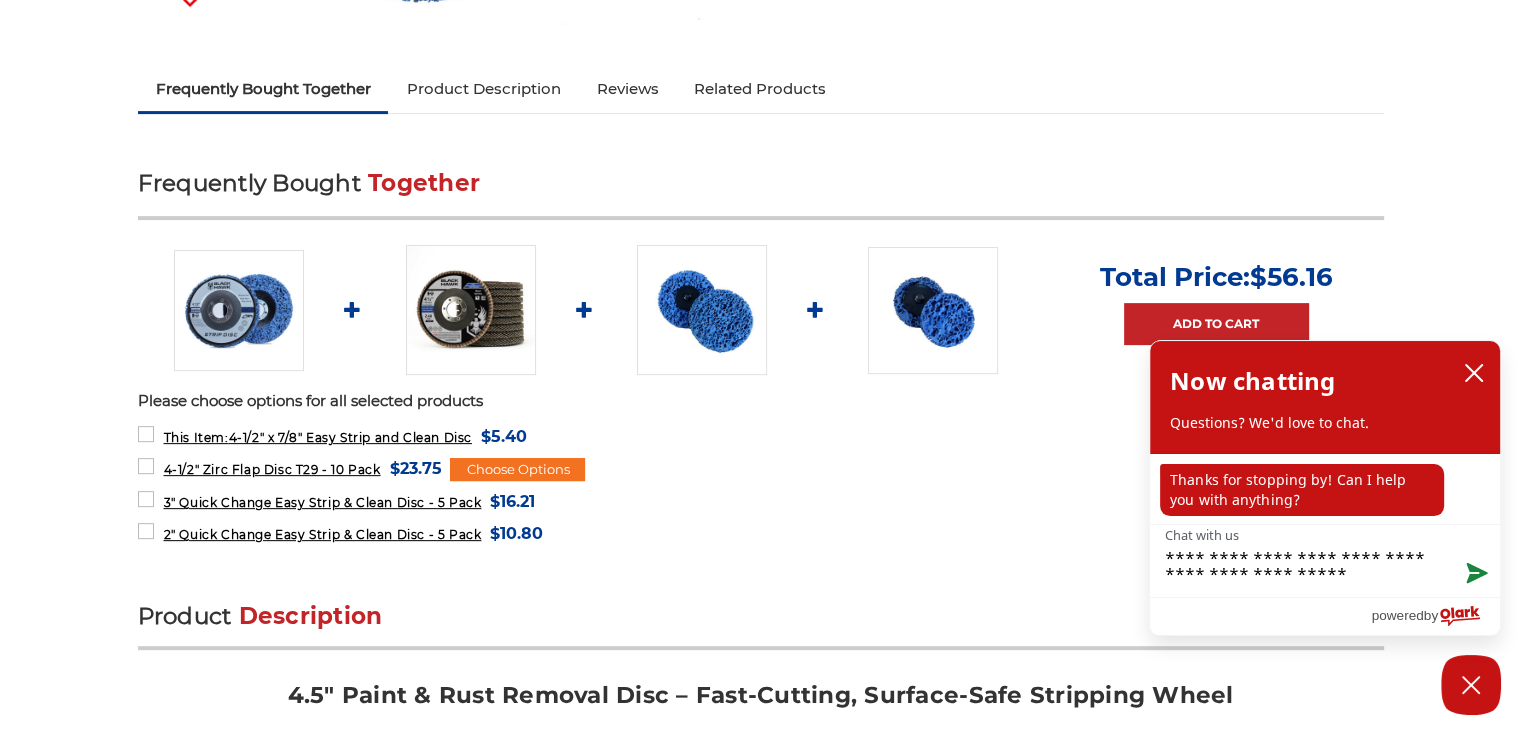 type on "**********" 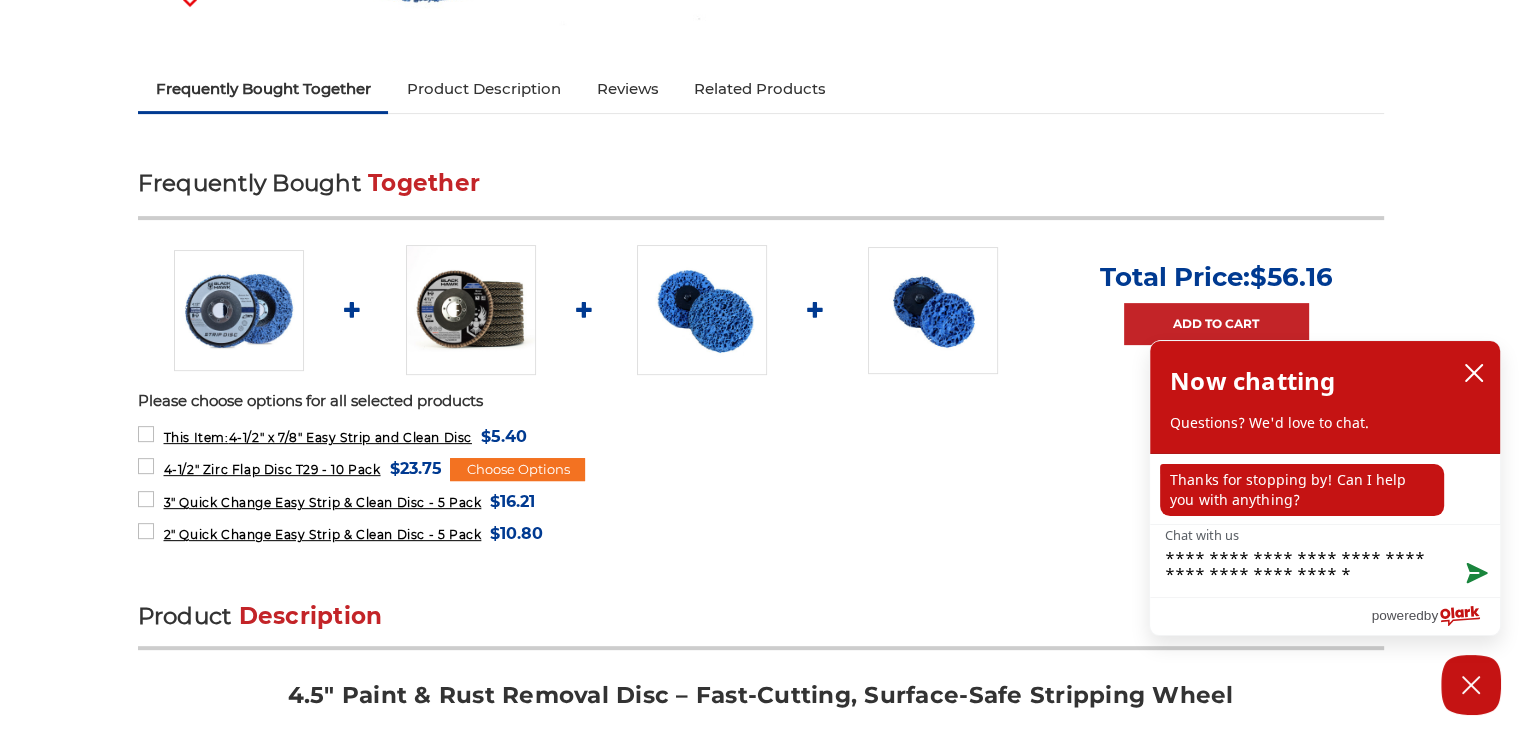 type on "**********" 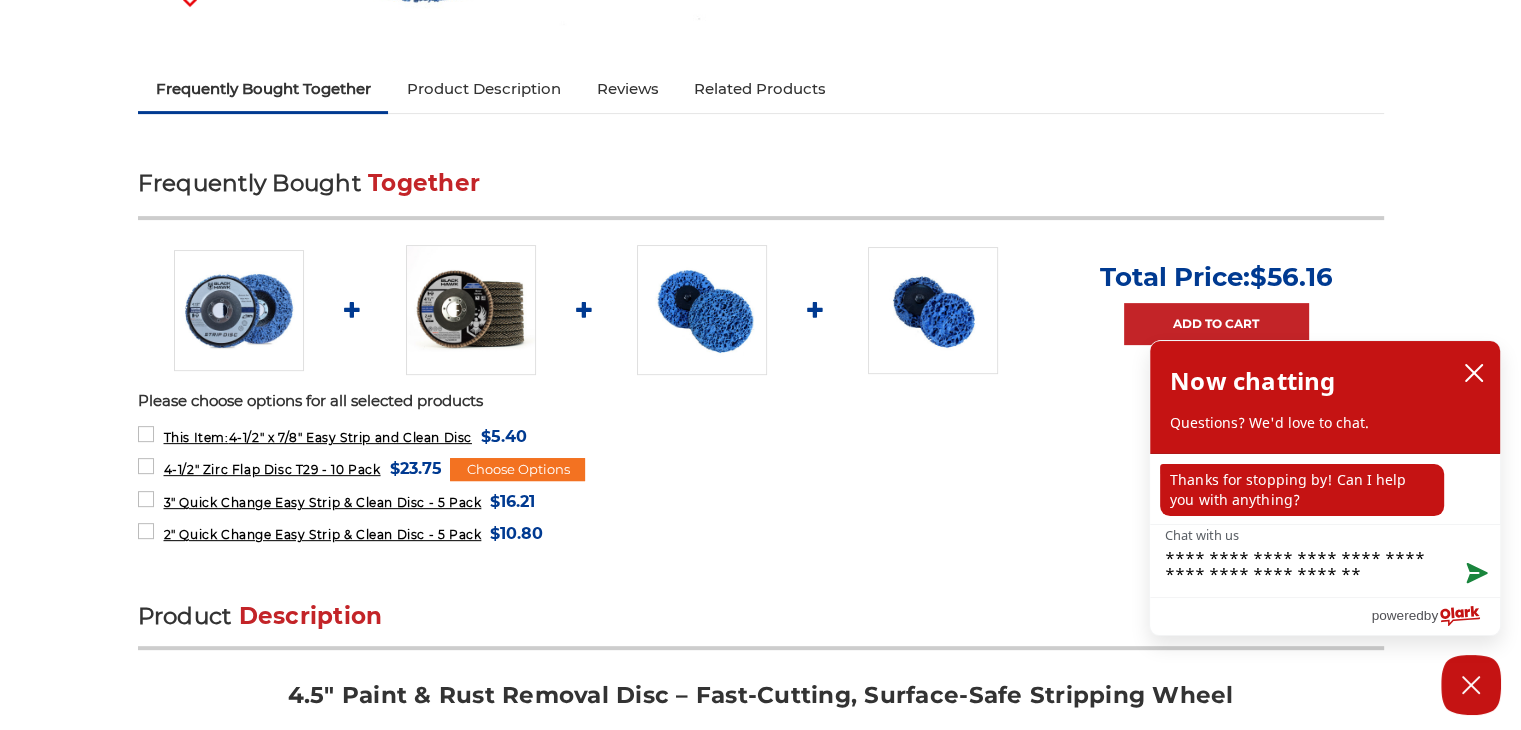 type on "**********" 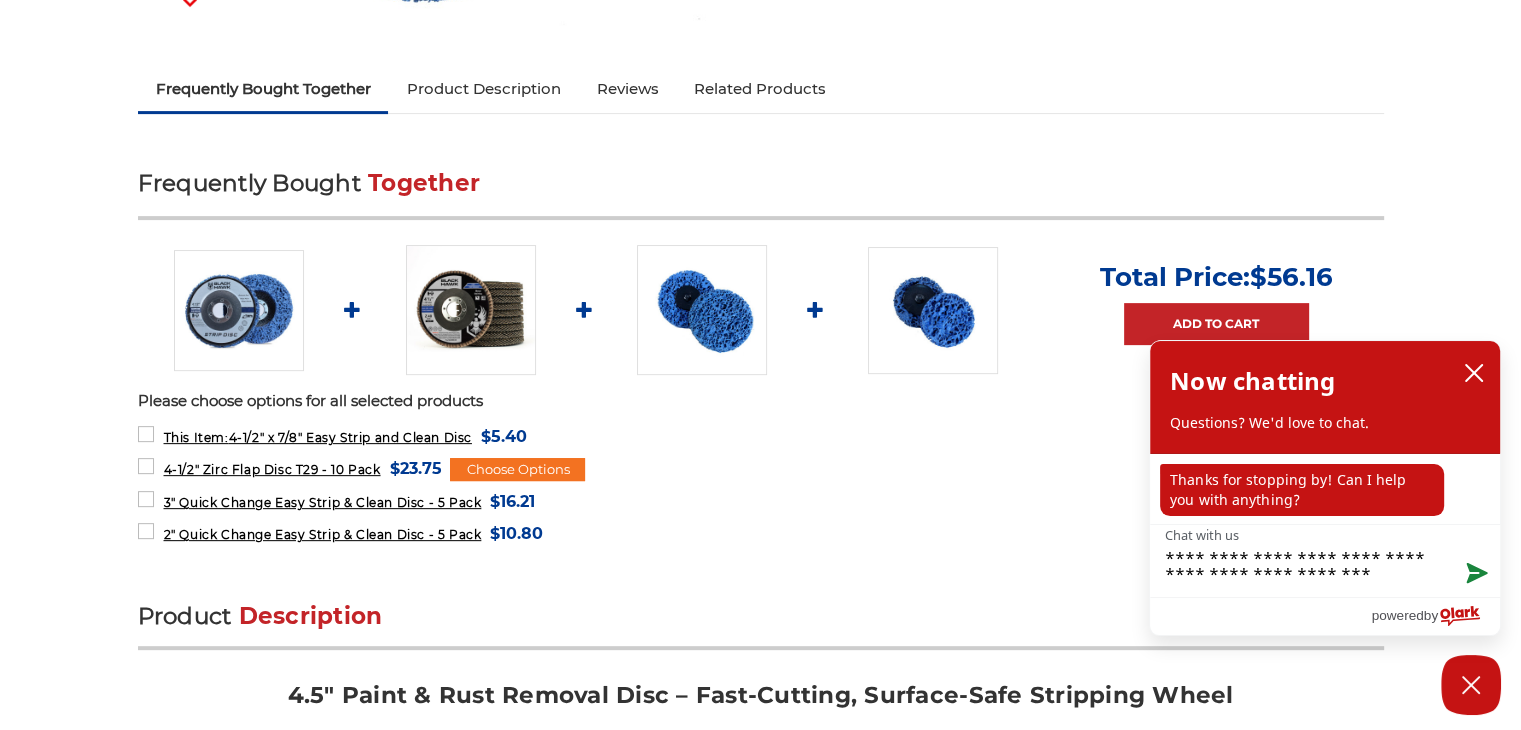 type on "**********" 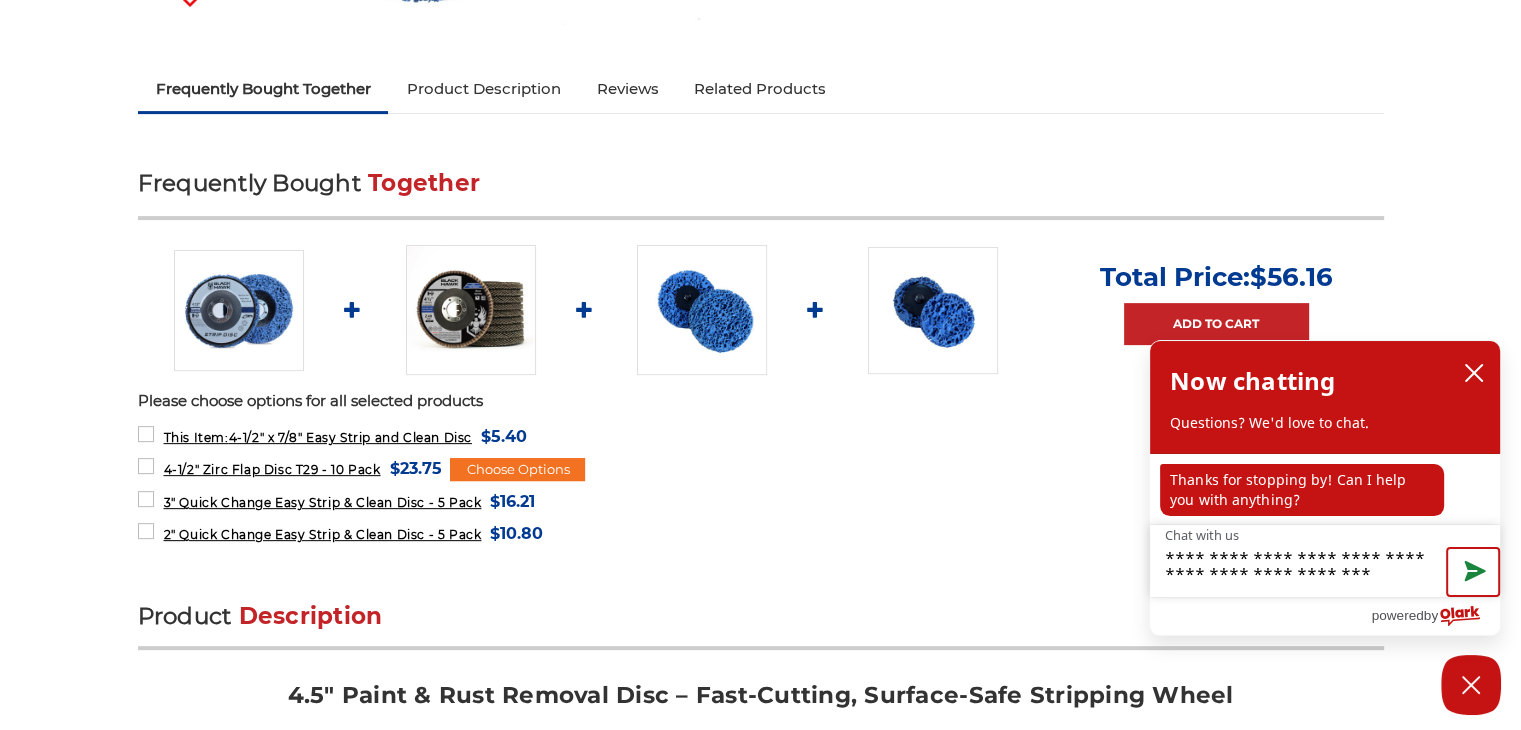 click at bounding box center (1473, 572) 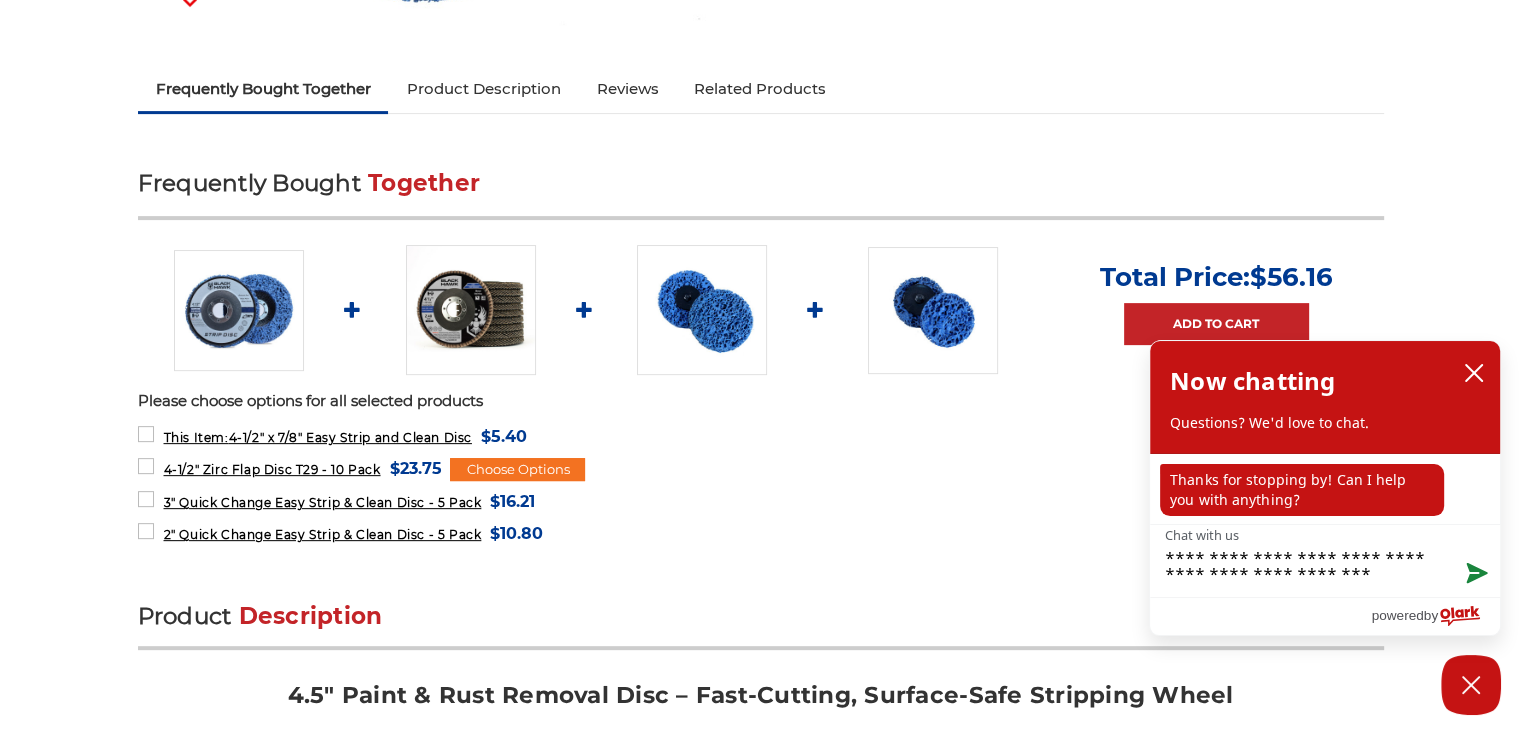 type 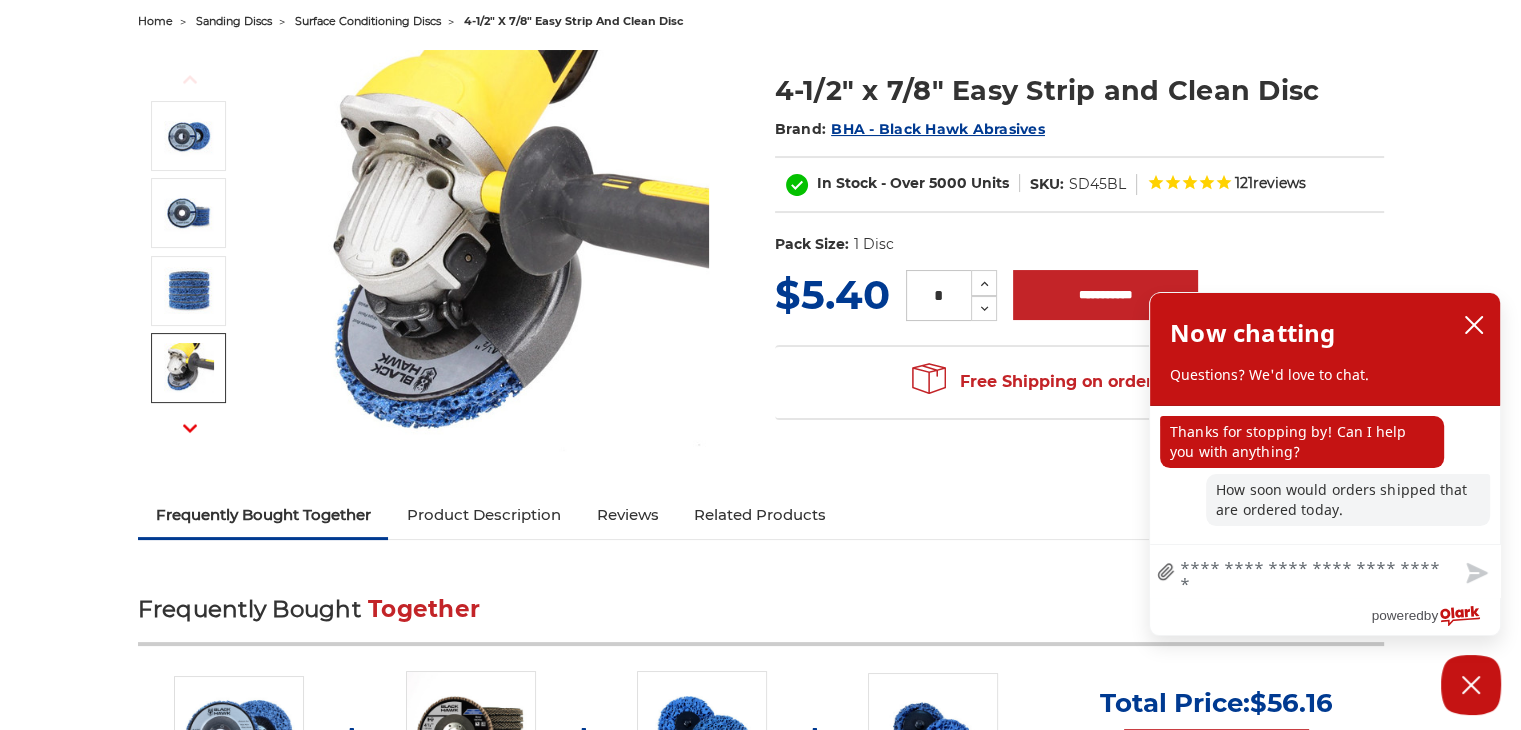 scroll, scrollTop: 200, scrollLeft: 0, axis: vertical 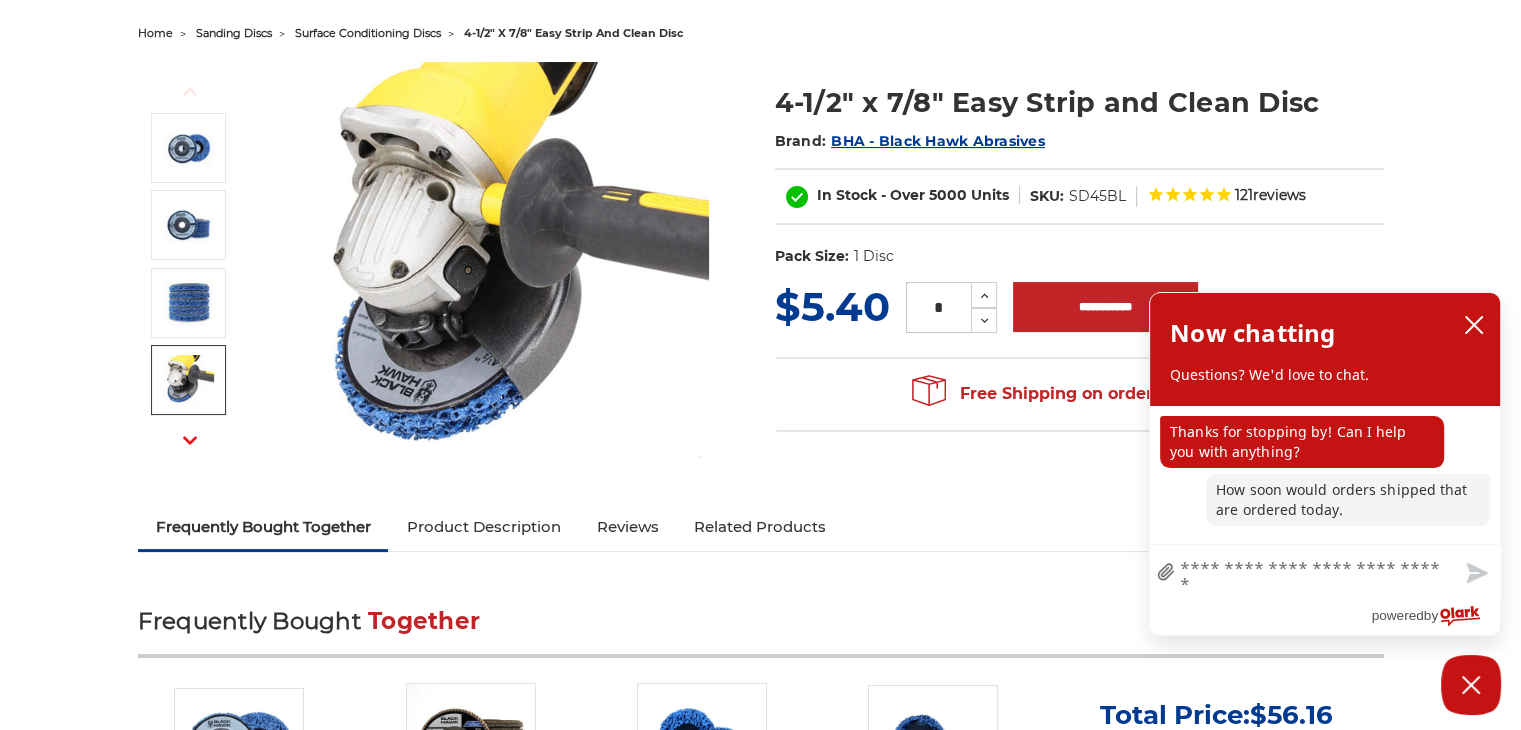 click at bounding box center (1206, 196) 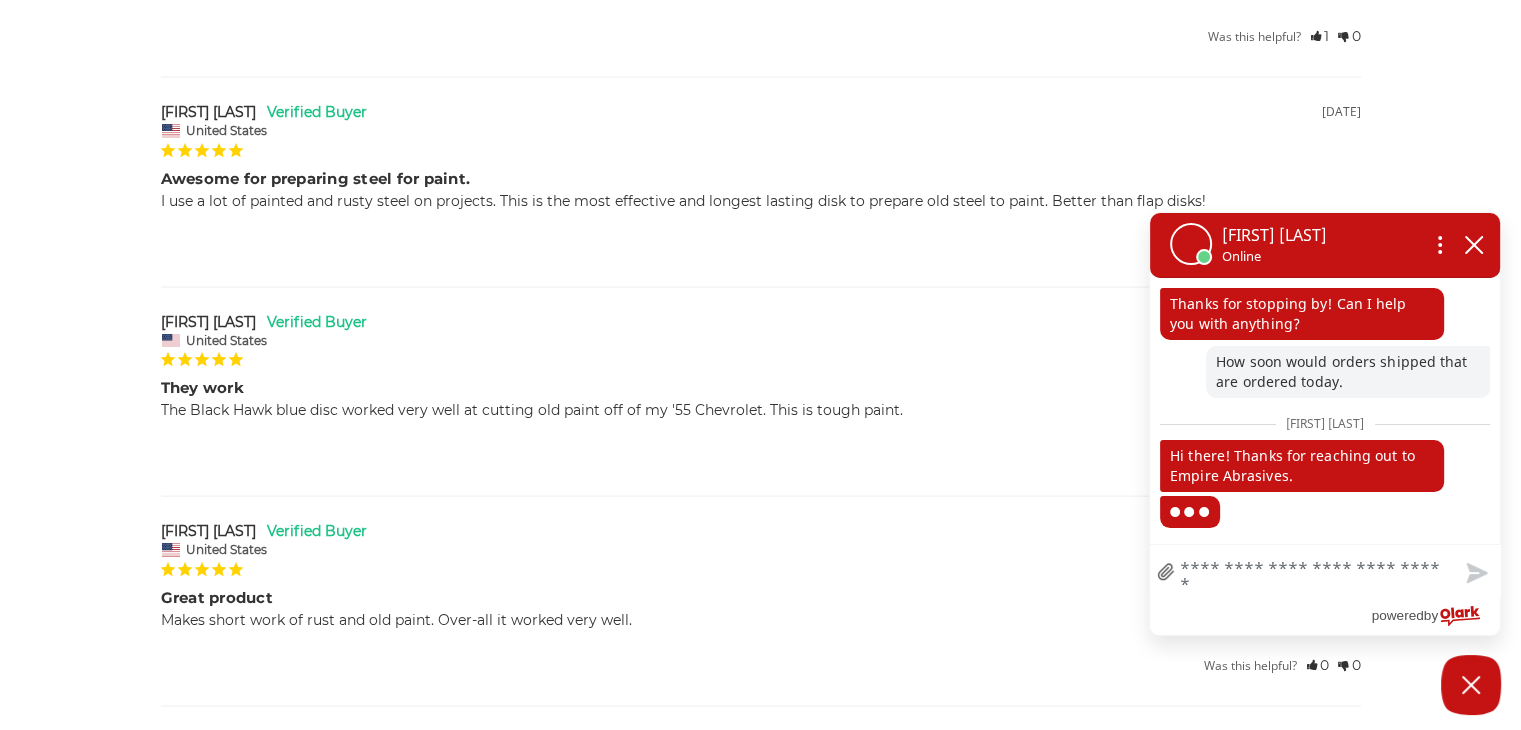 scroll, scrollTop: 4320, scrollLeft: 0, axis: vertical 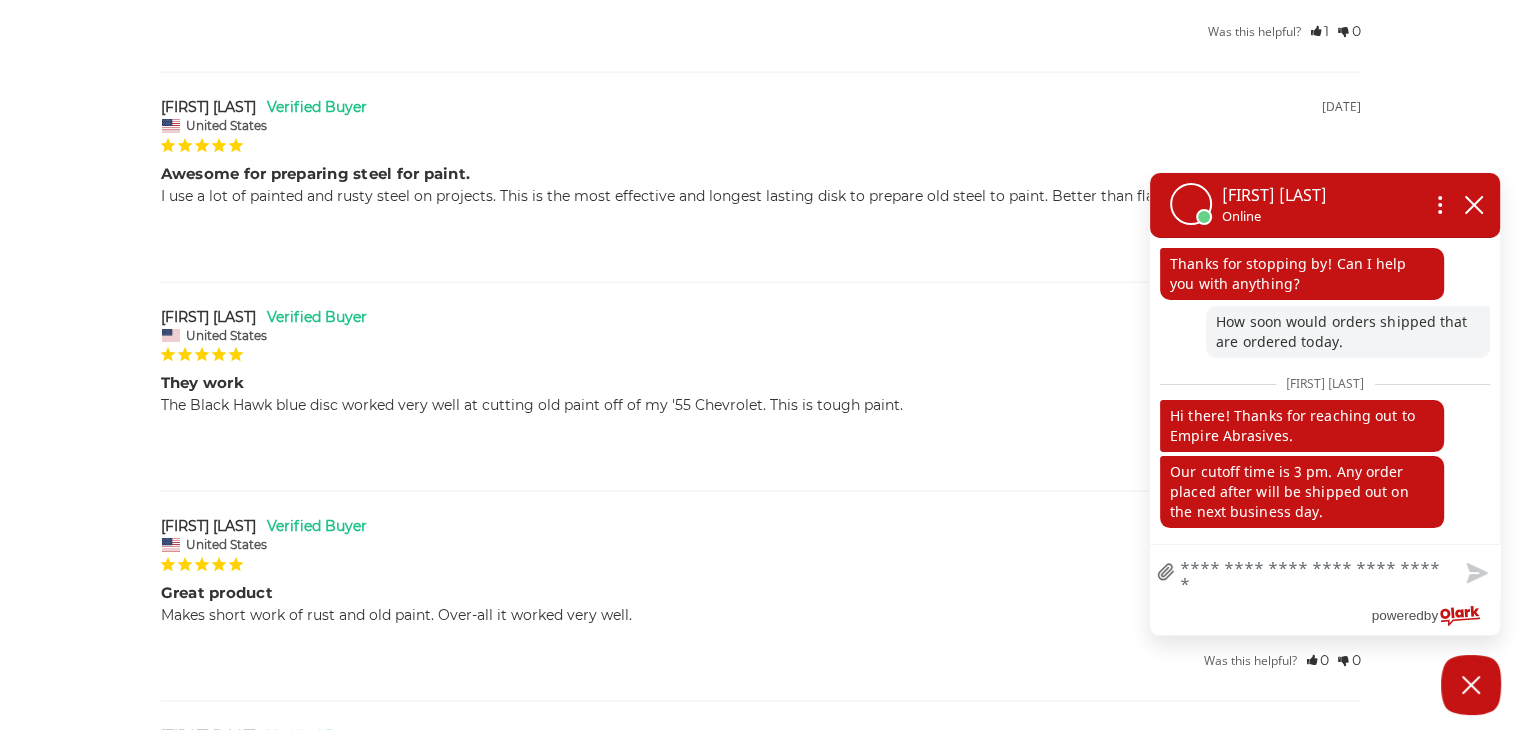 click on "**" at bounding box center (1325, 571) 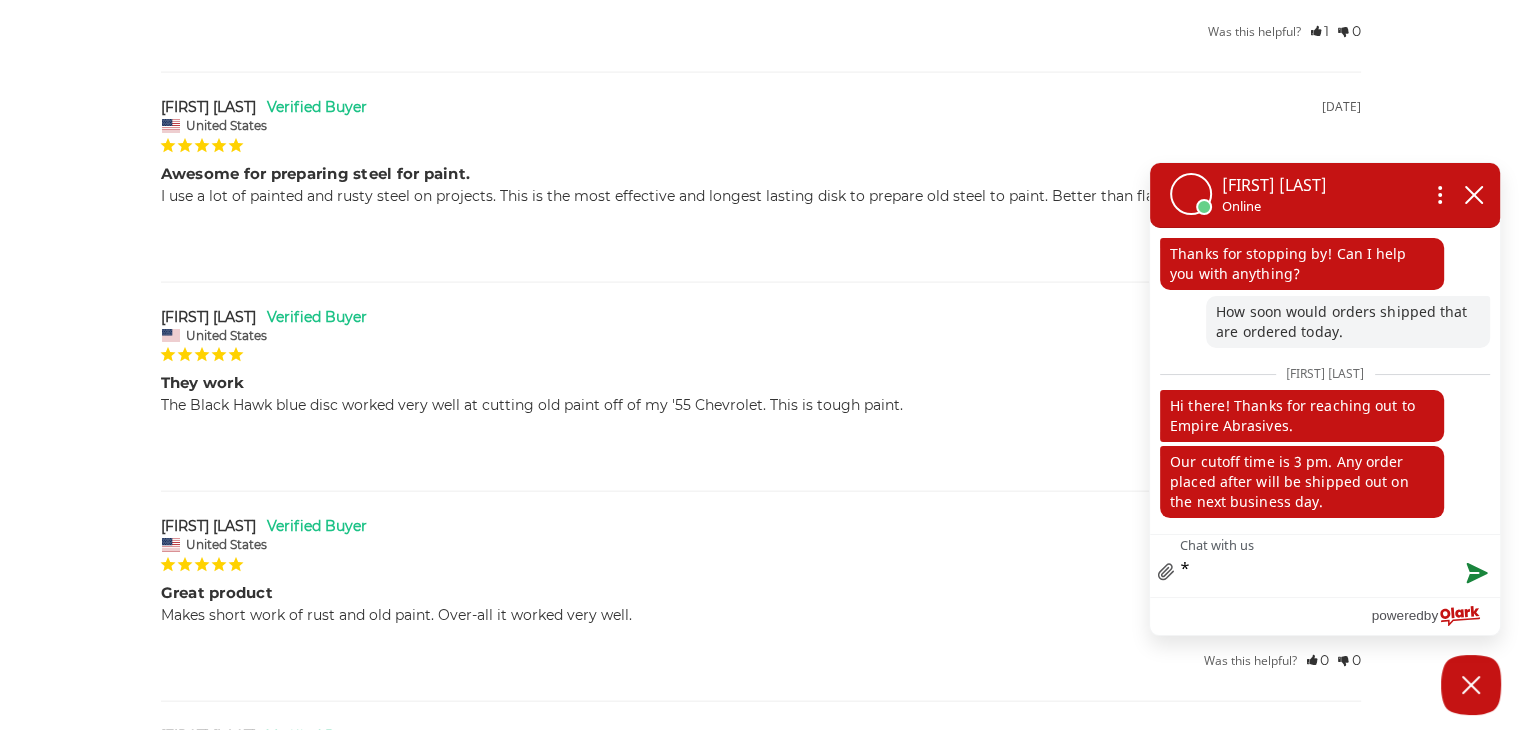 type on "**" 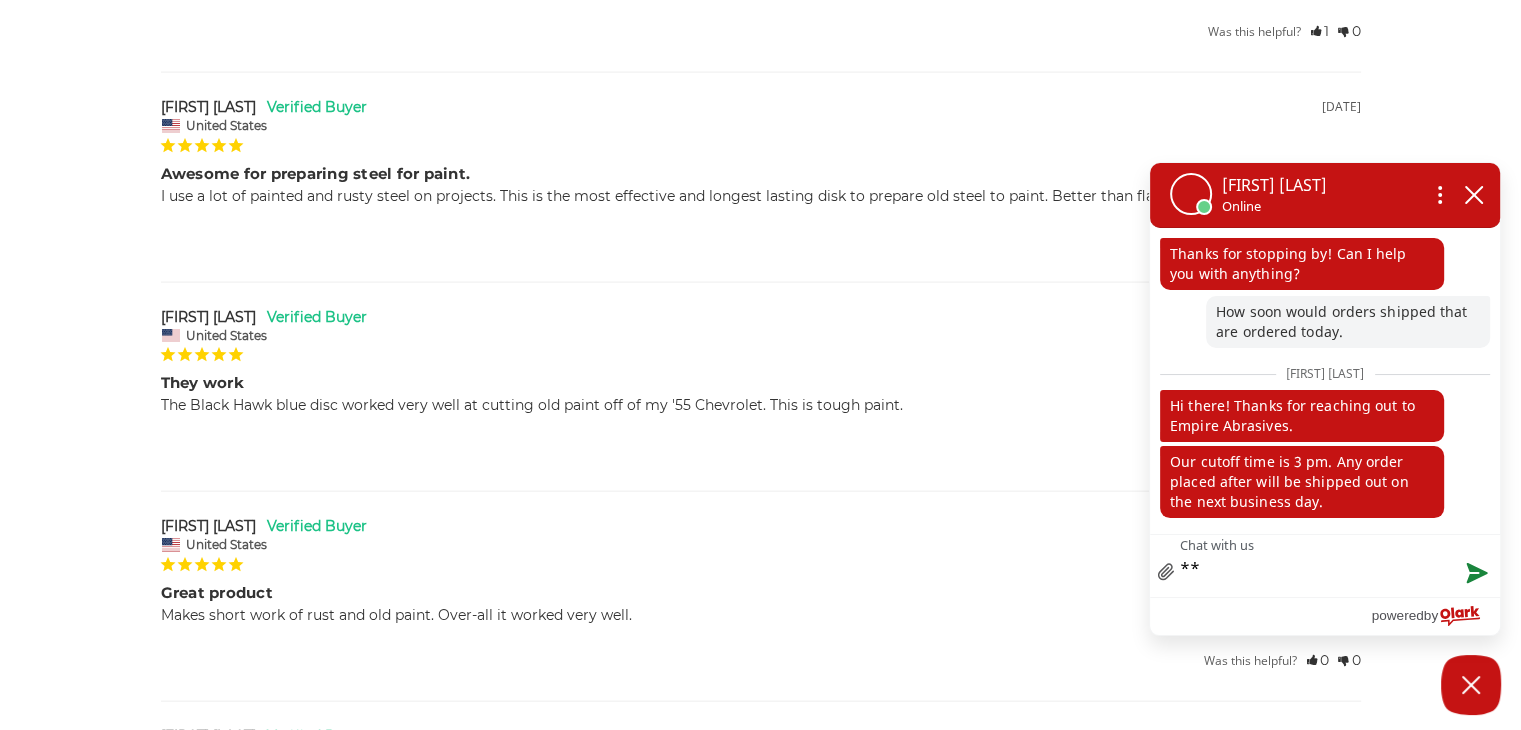 type on "***" 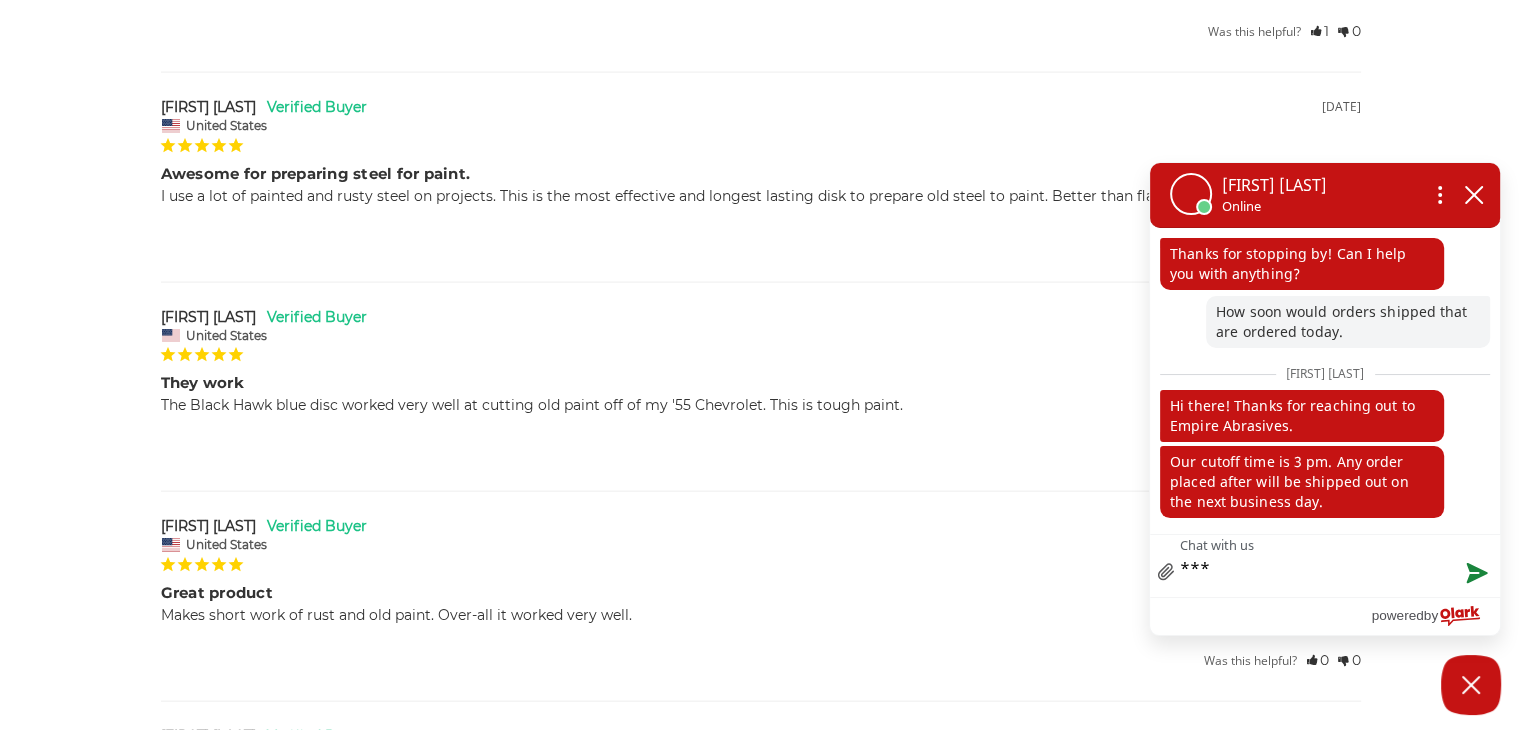 type on "****" 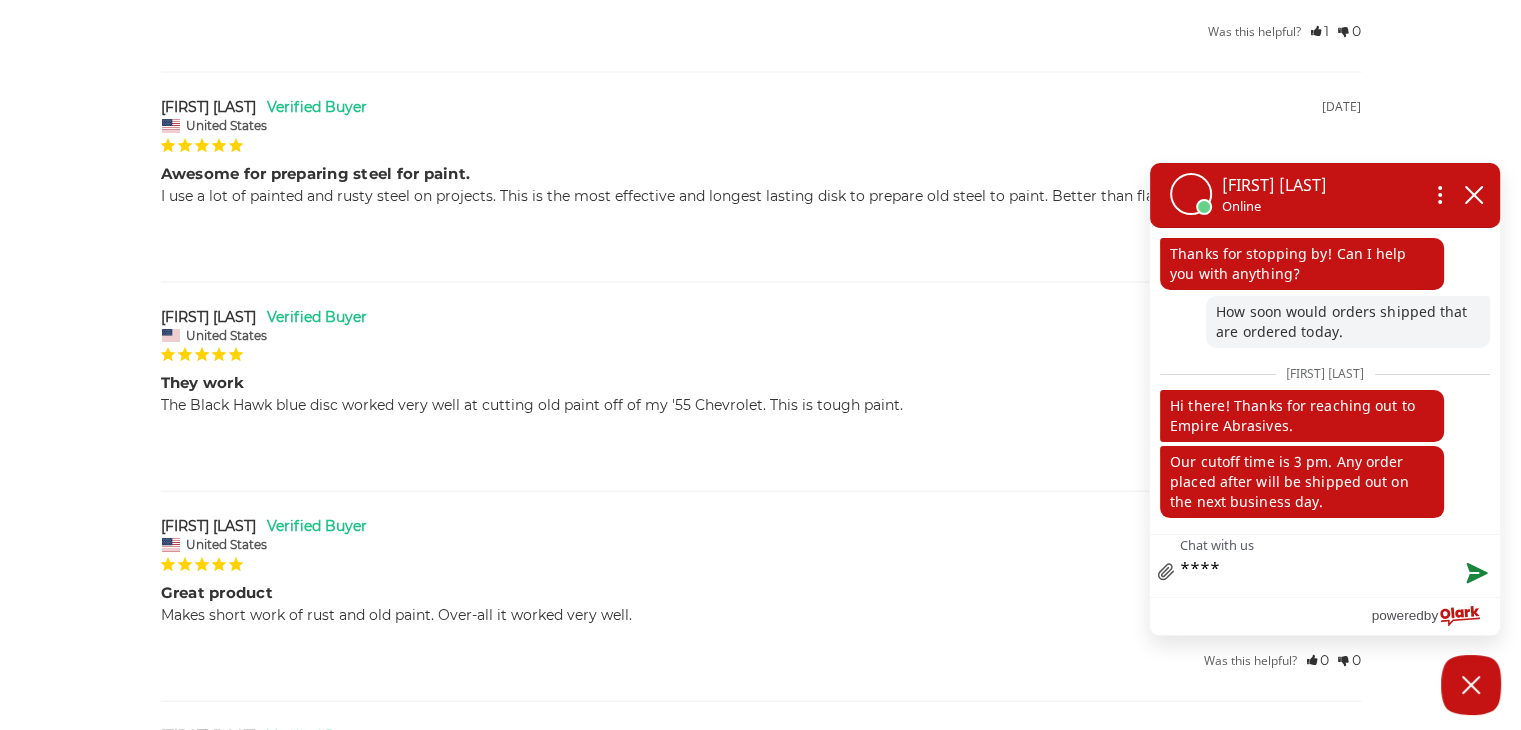 type on "*****" 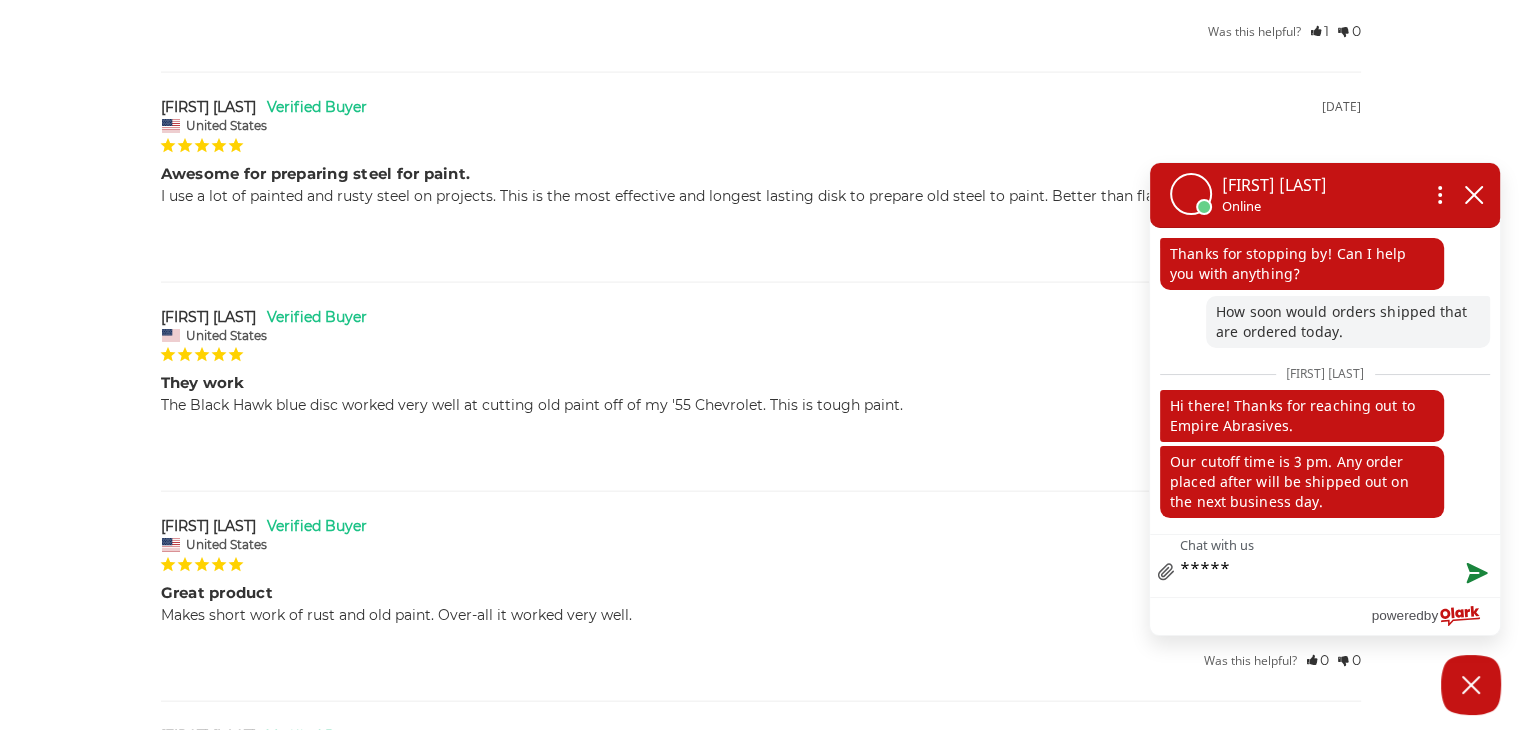 type on "******" 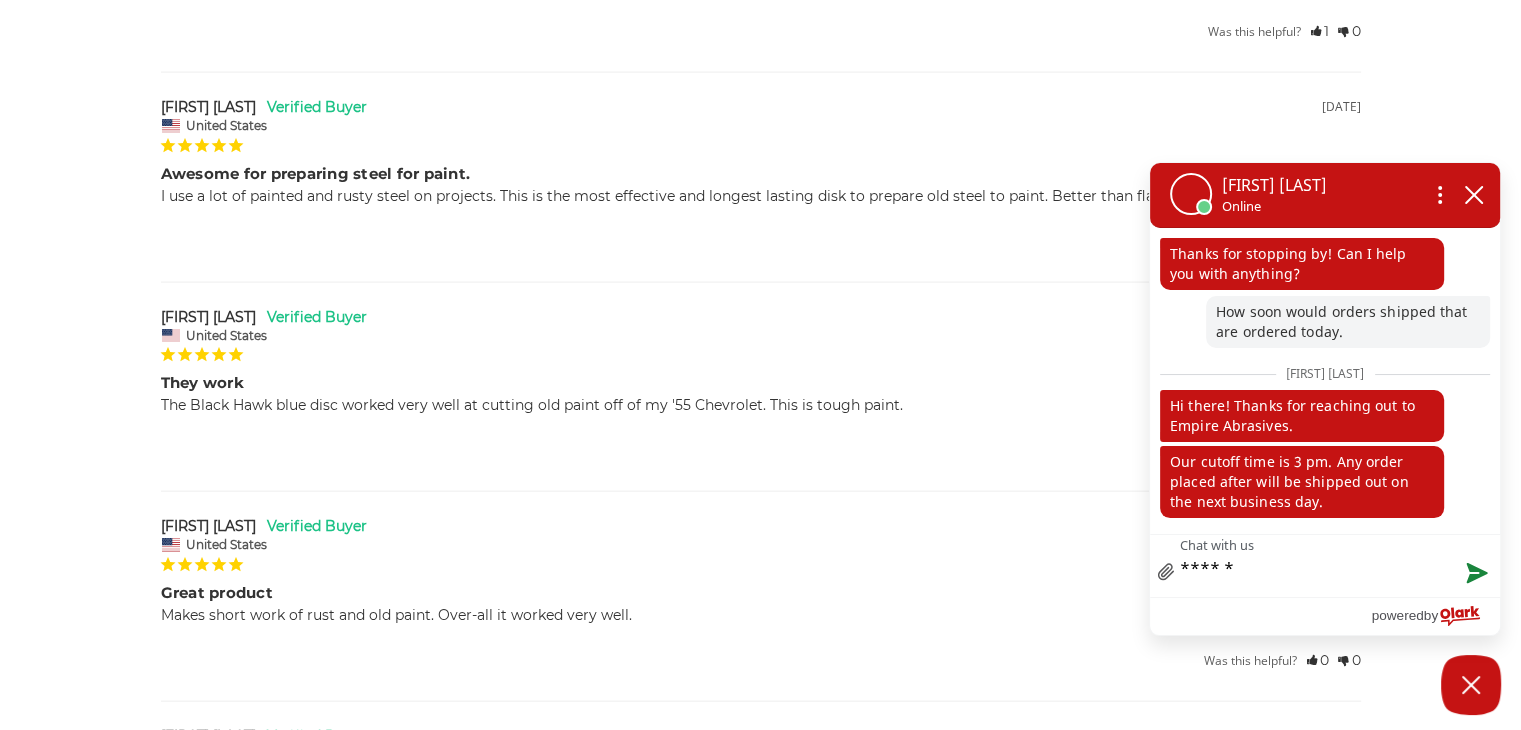 type on "*****" 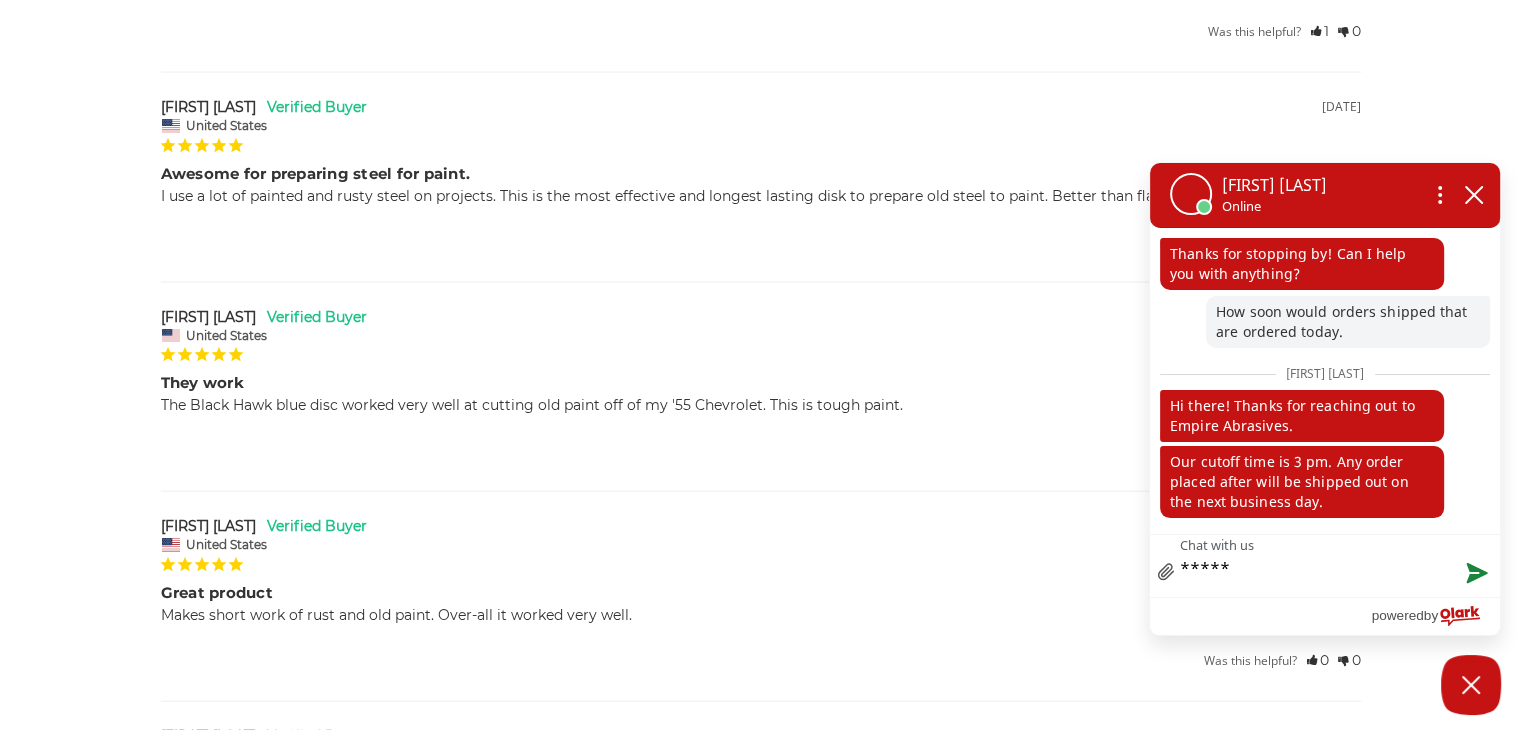type on "****" 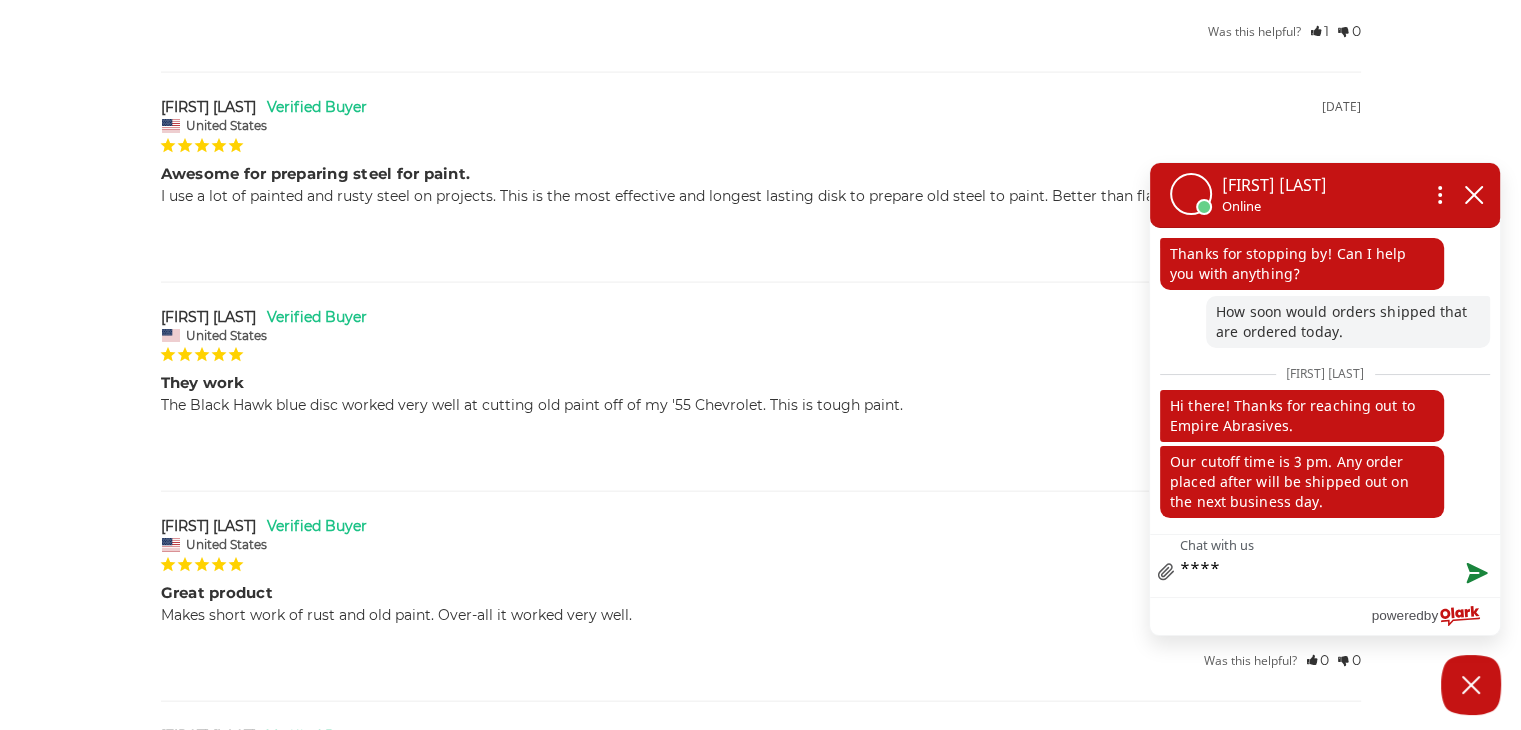 type on "***" 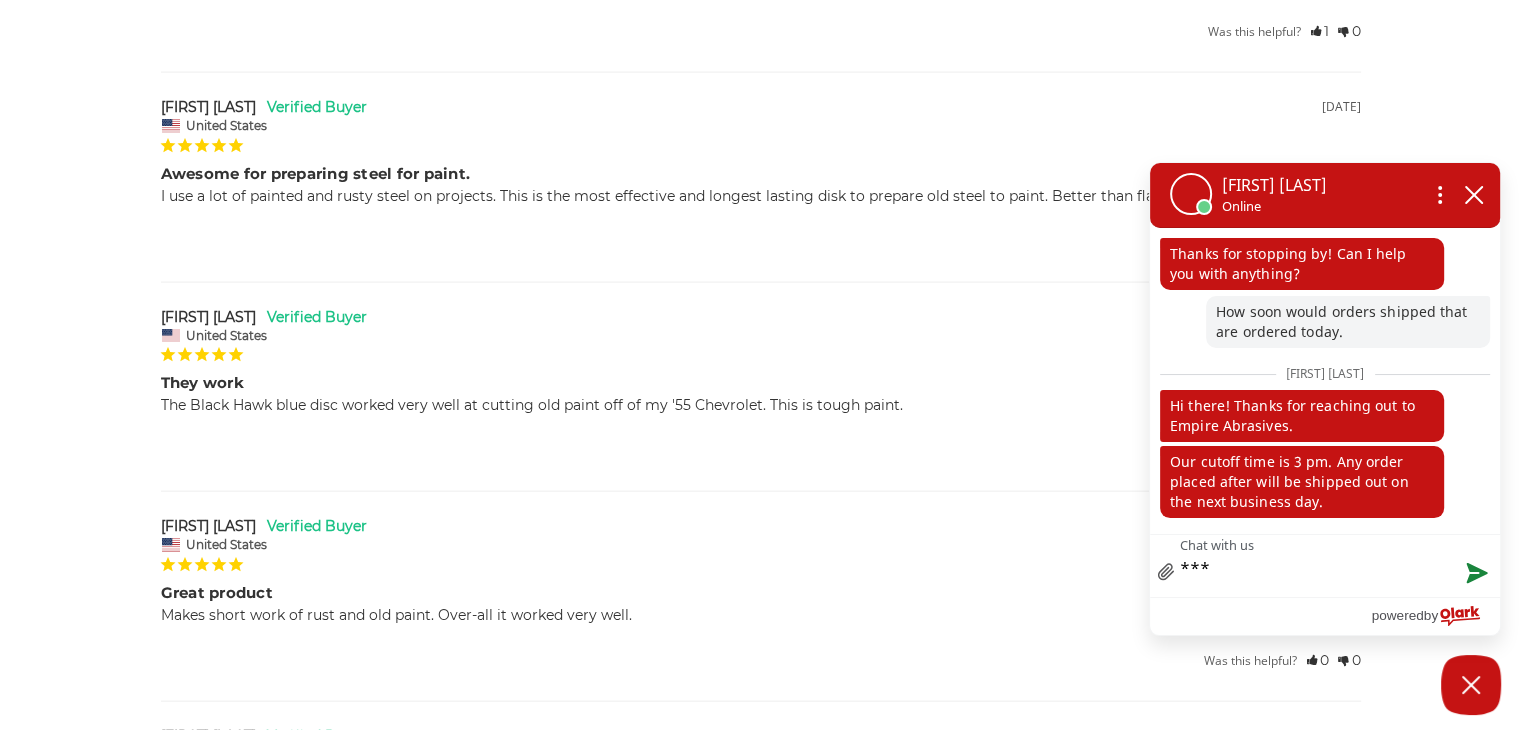 type on "**" 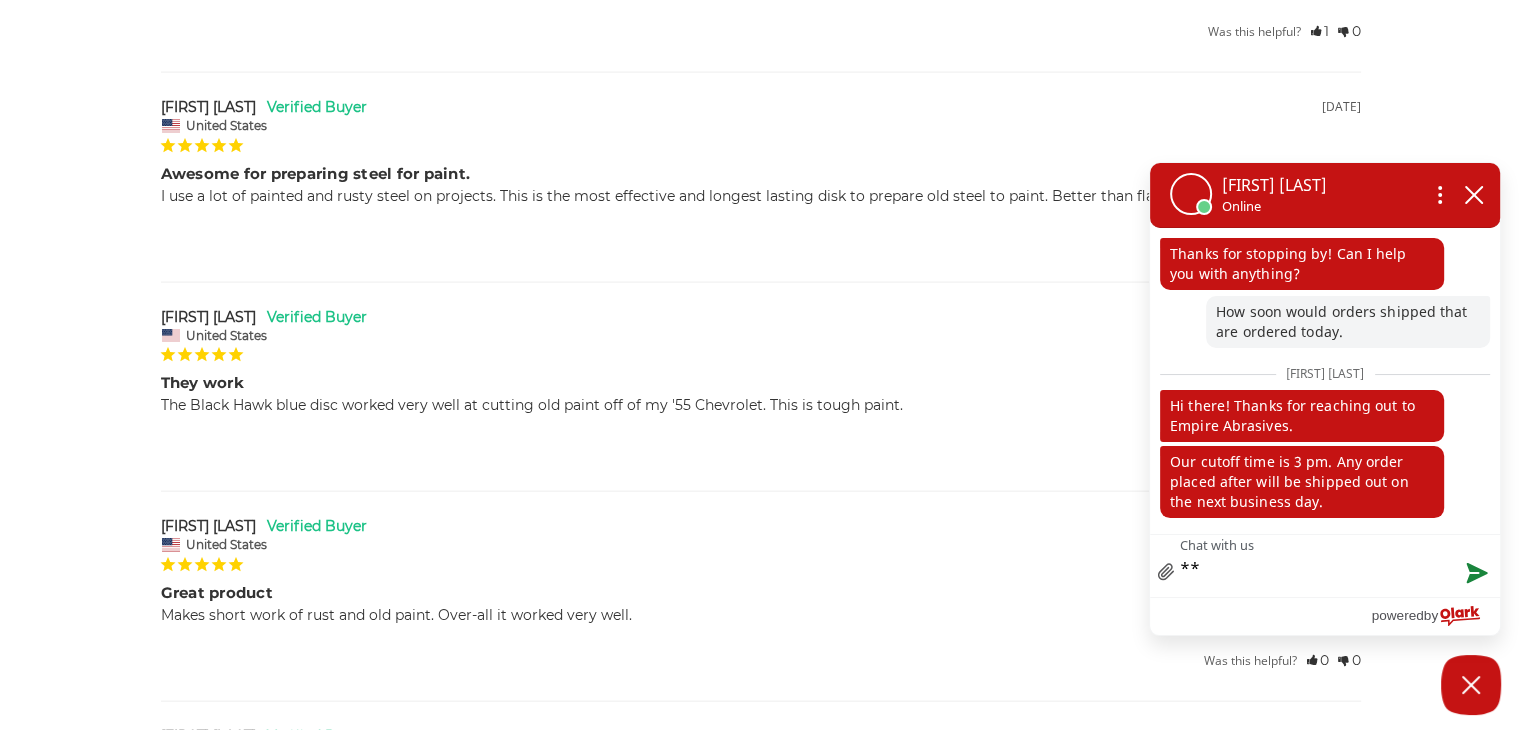 type on "*" 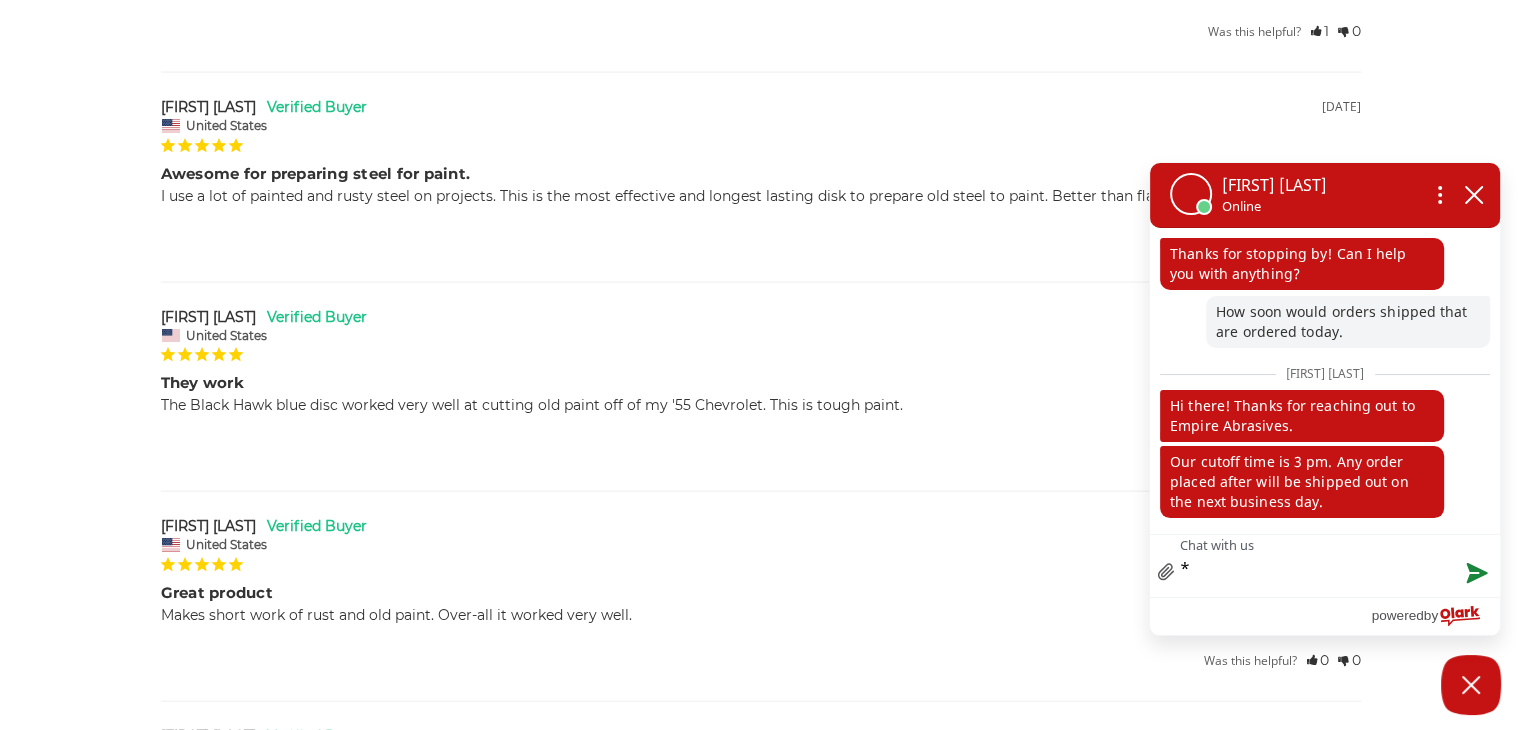 type 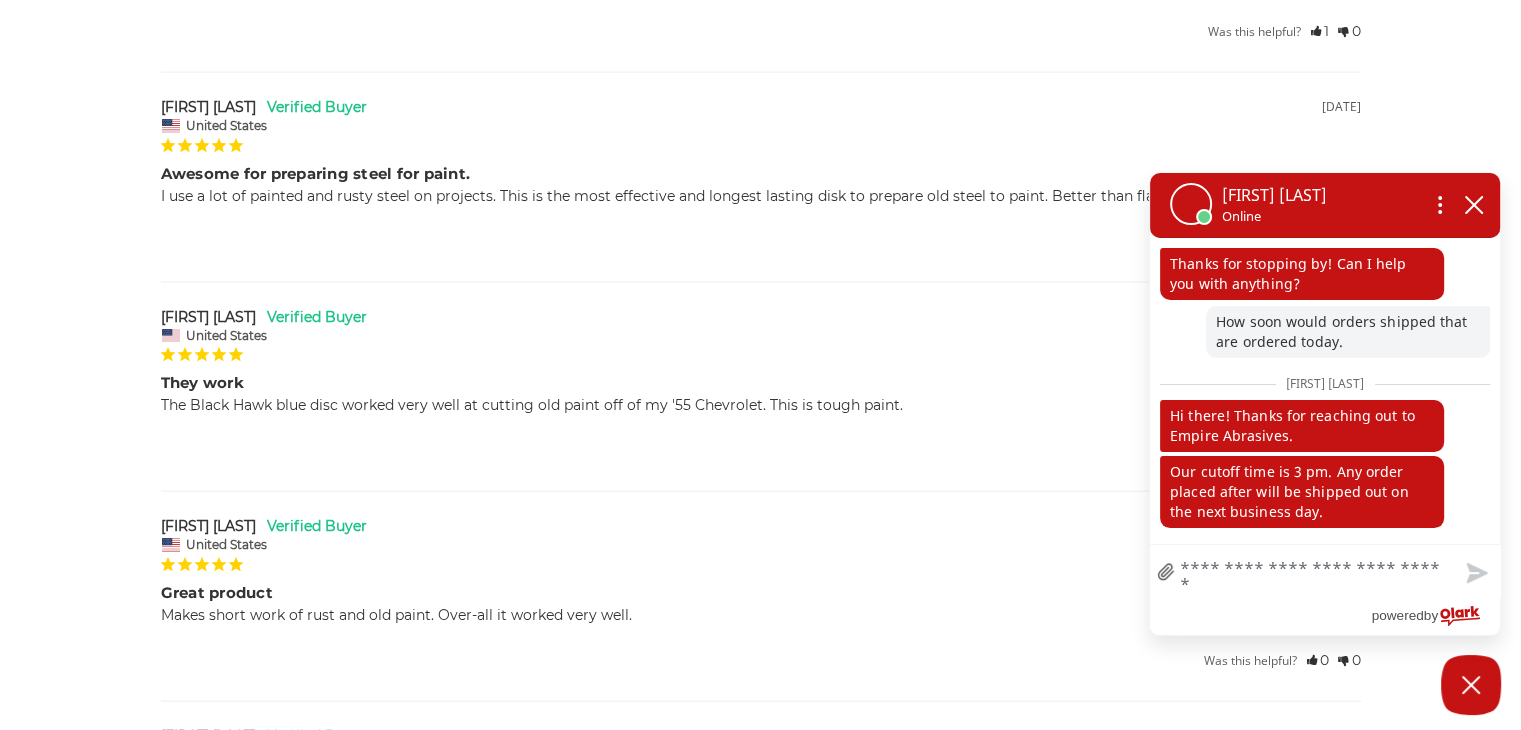 type on "*" 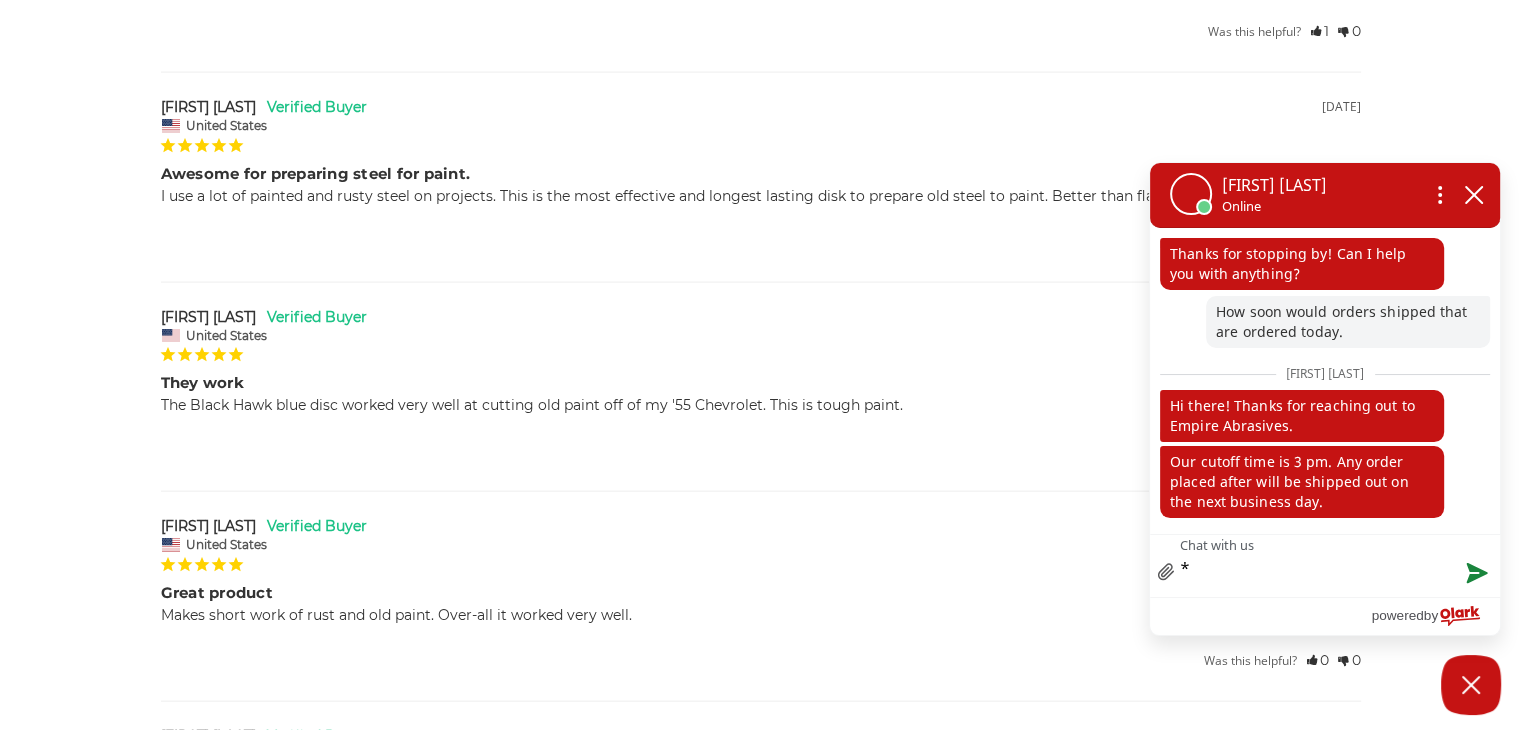 type on "**" 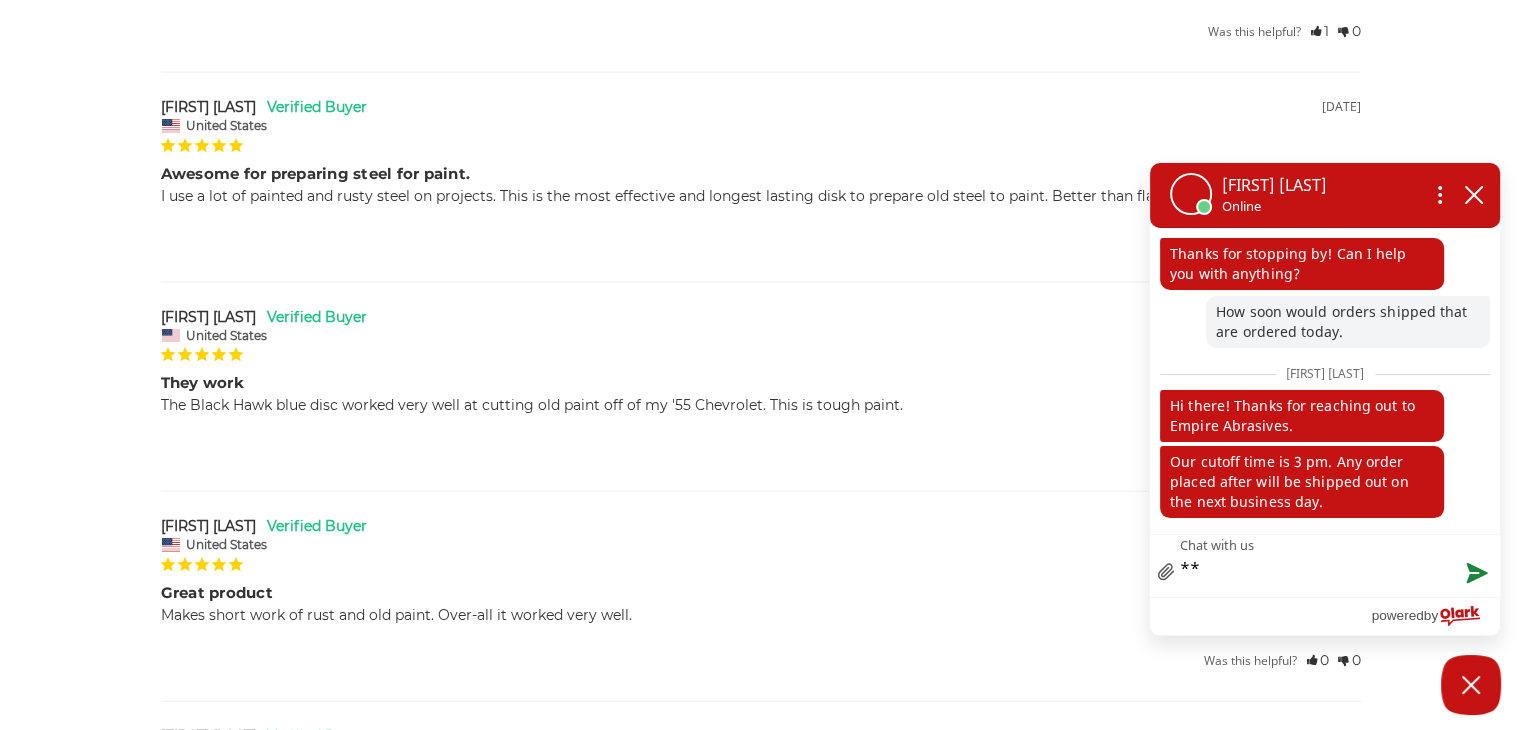 type on "***" 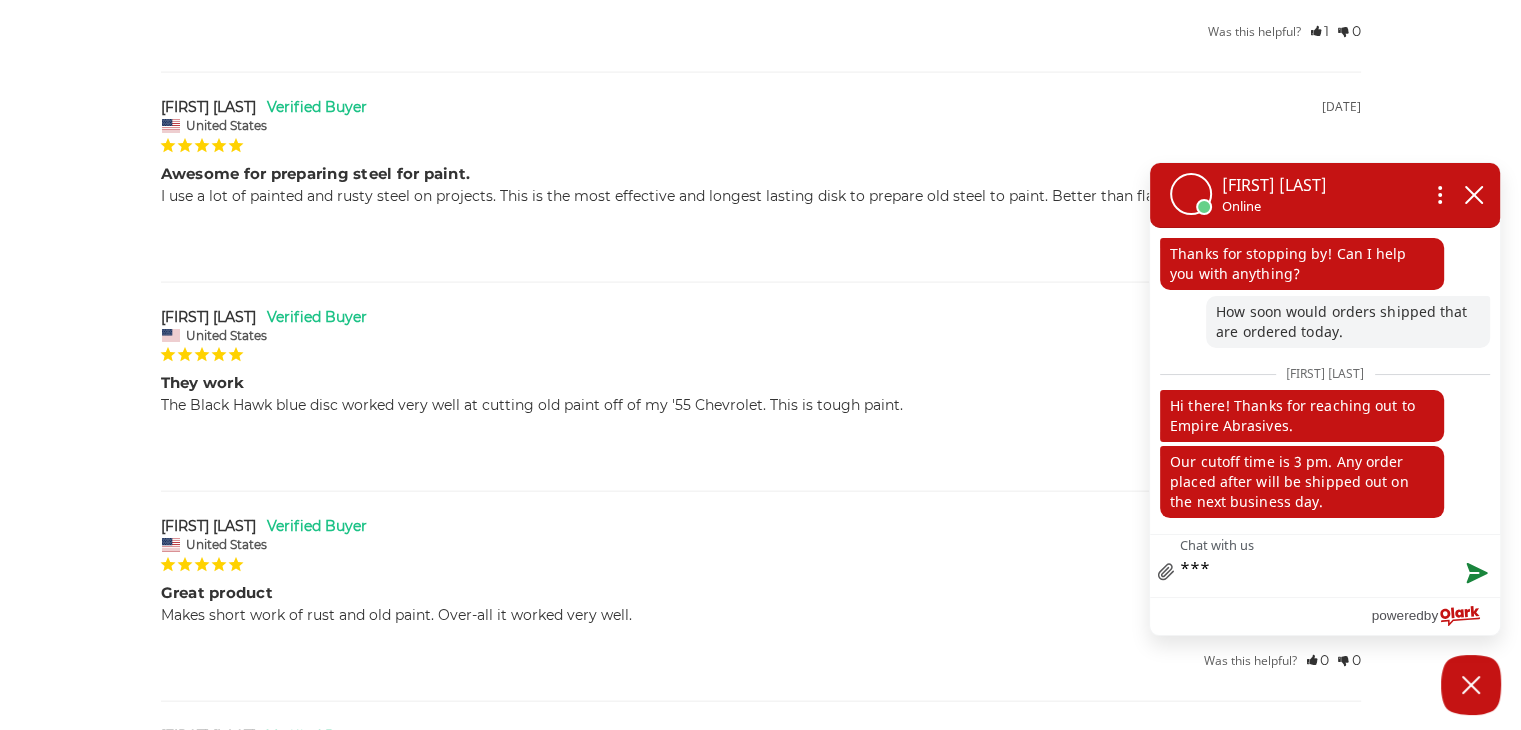 type on "****" 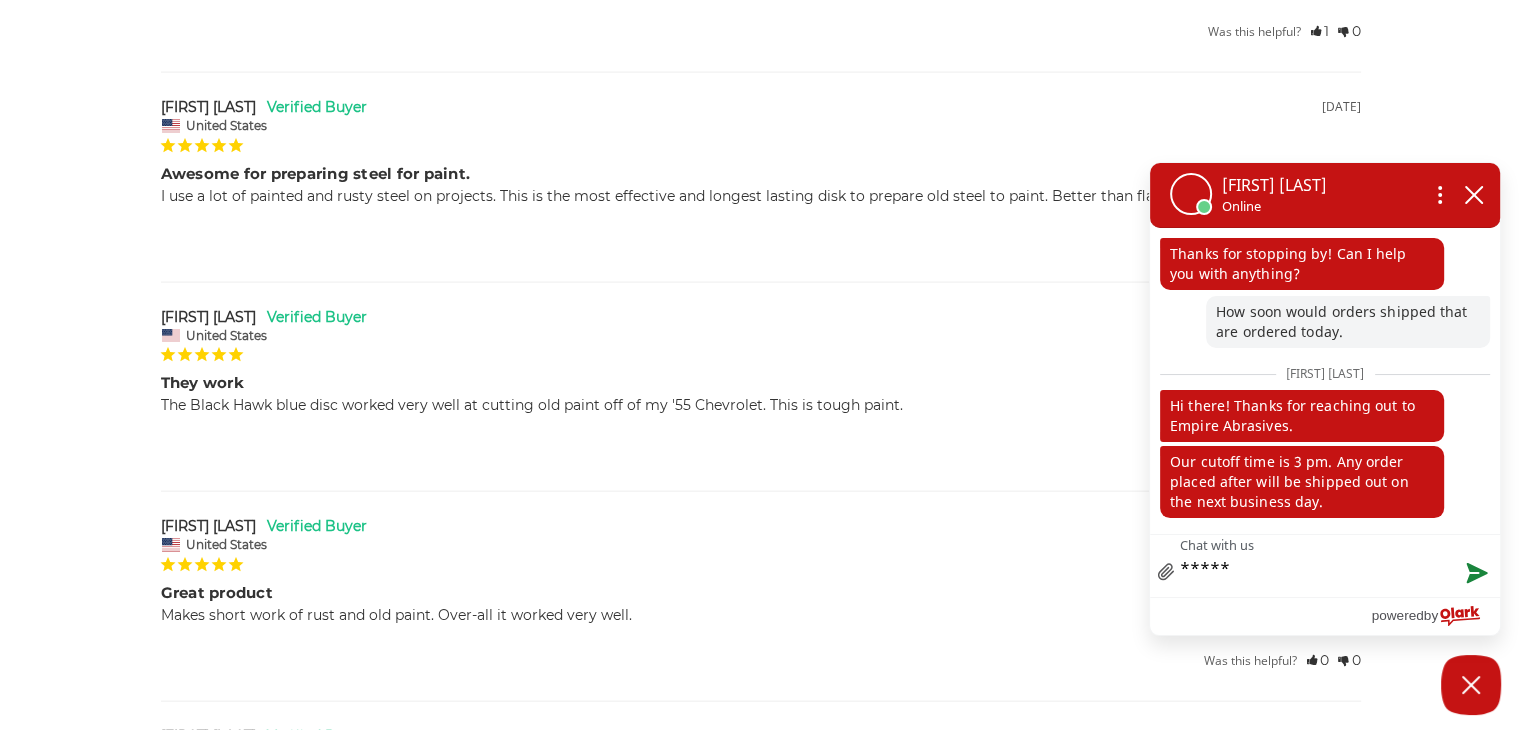 type on "******" 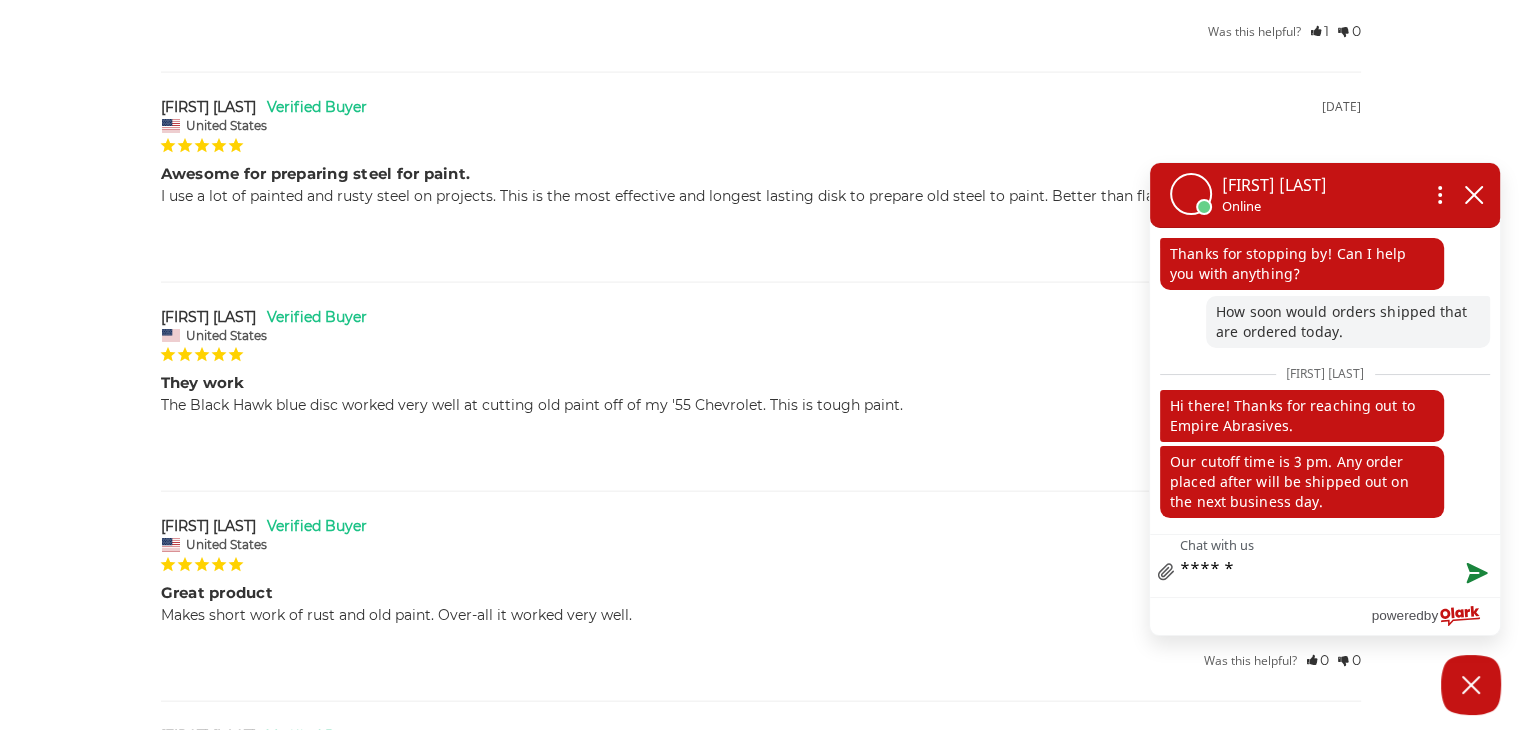 type on "*****" 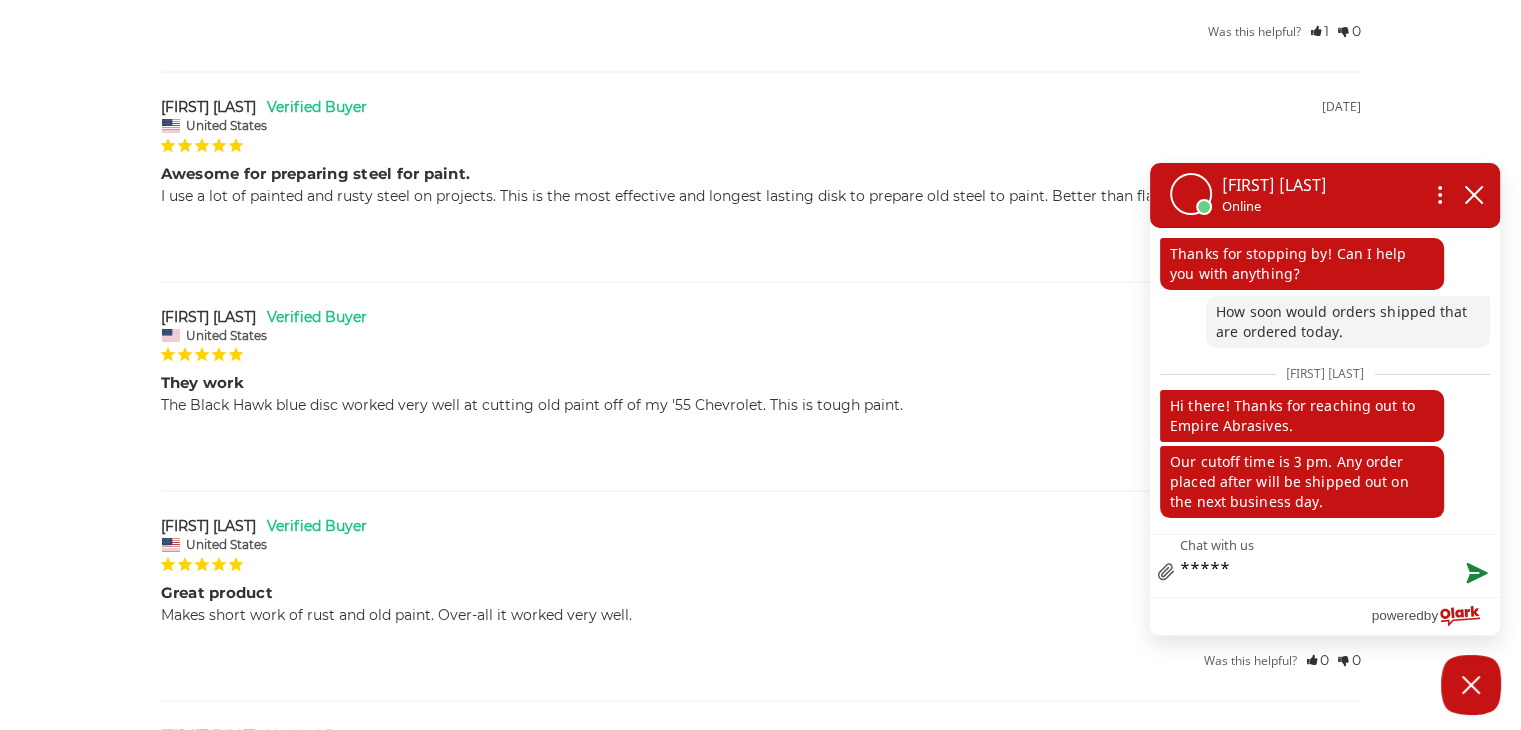 type on "****" 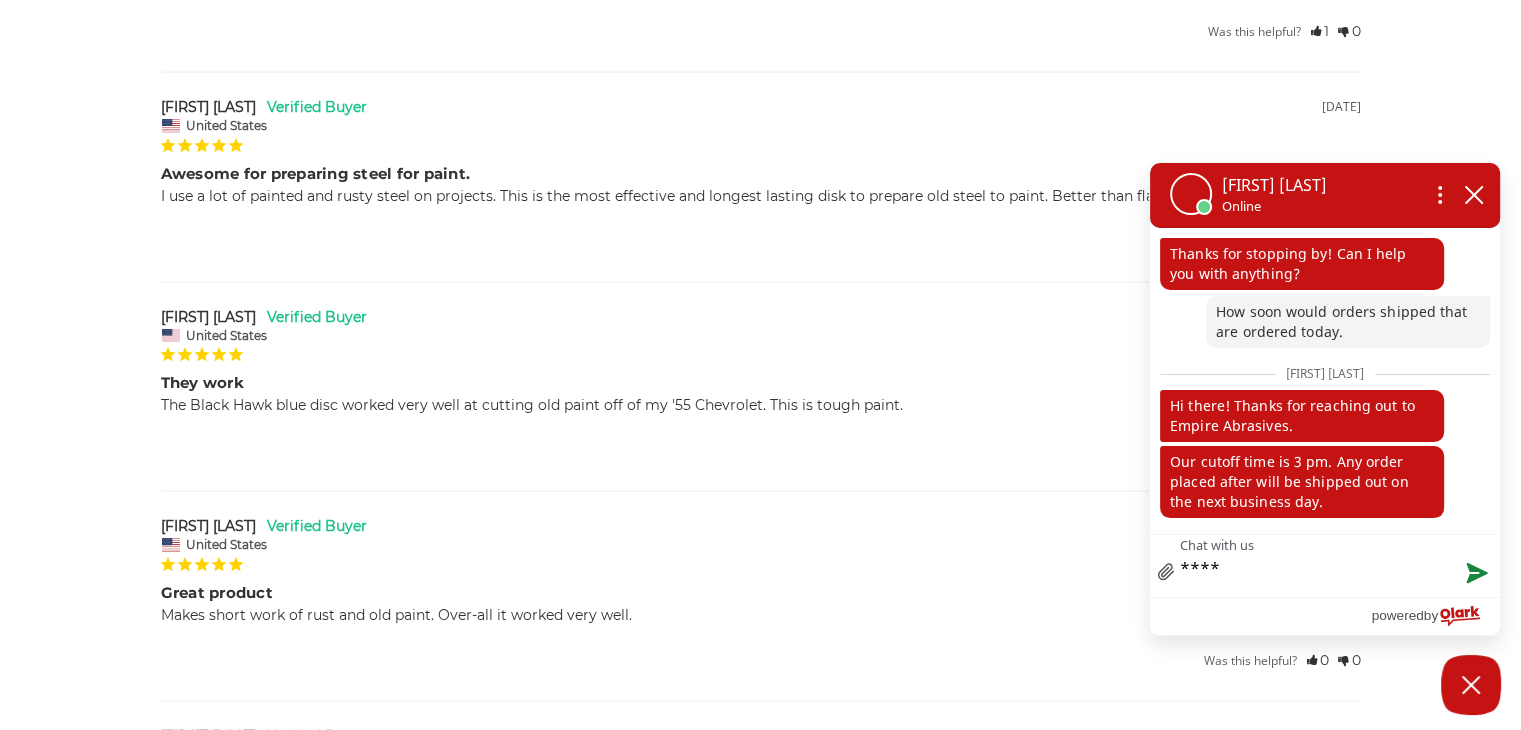 type on "***" 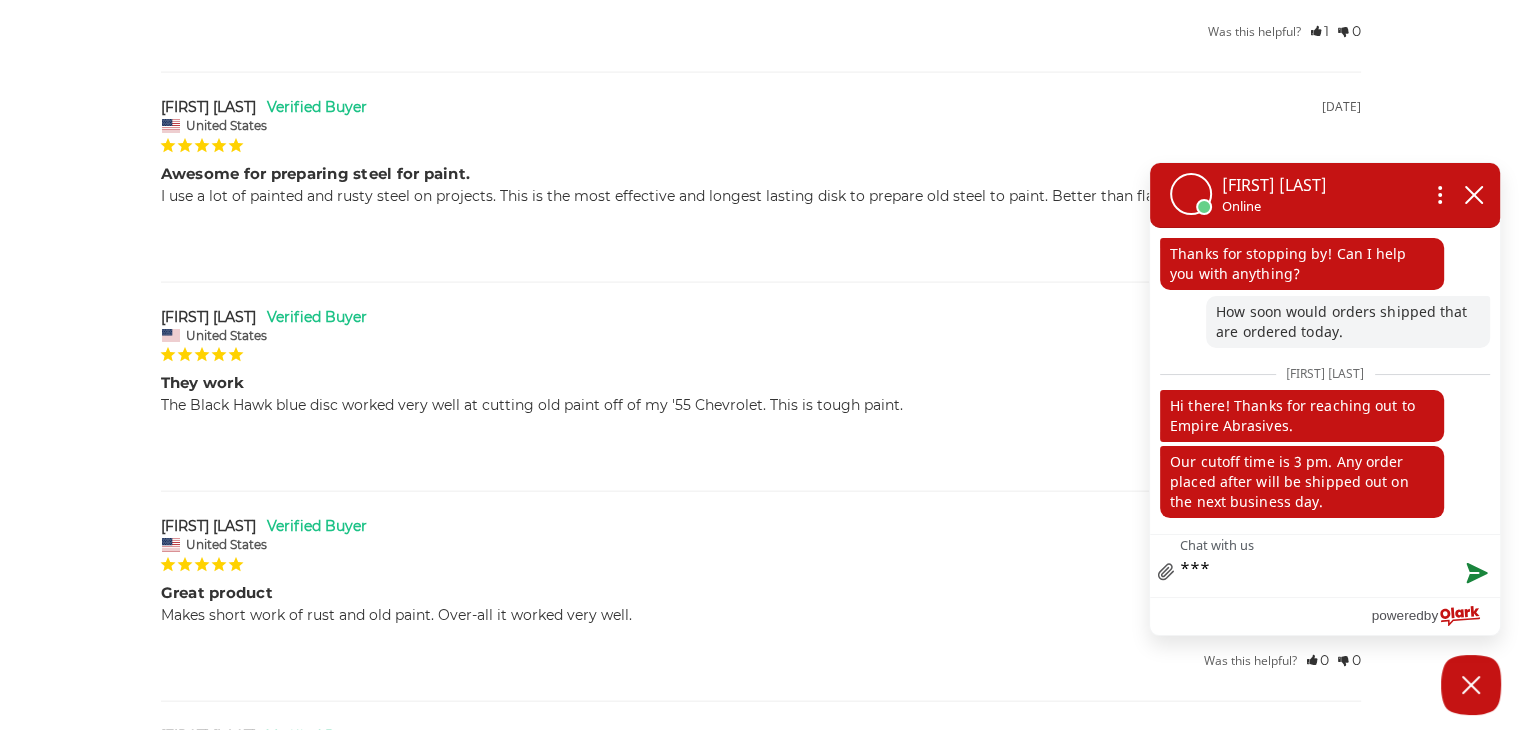 type on "**" 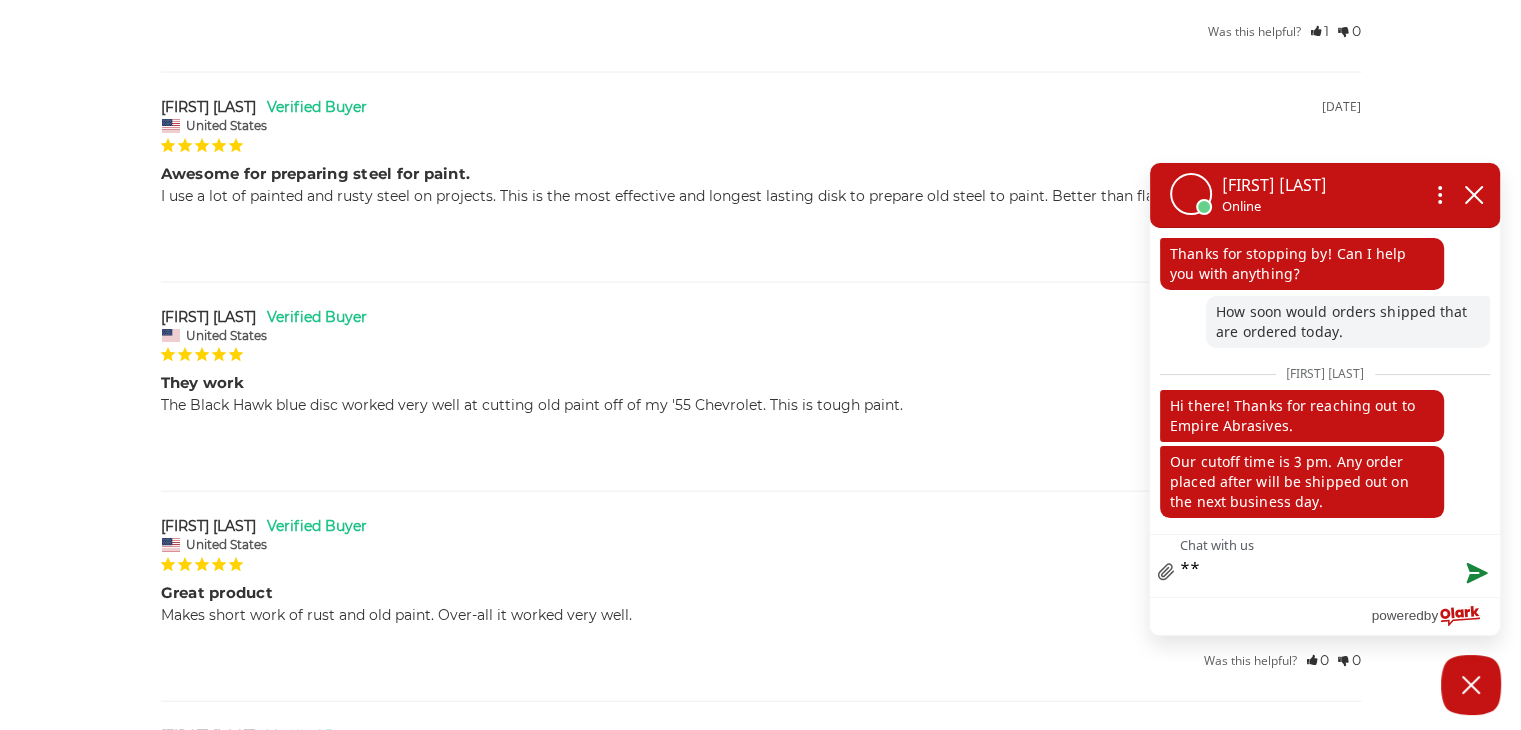 type on "*" 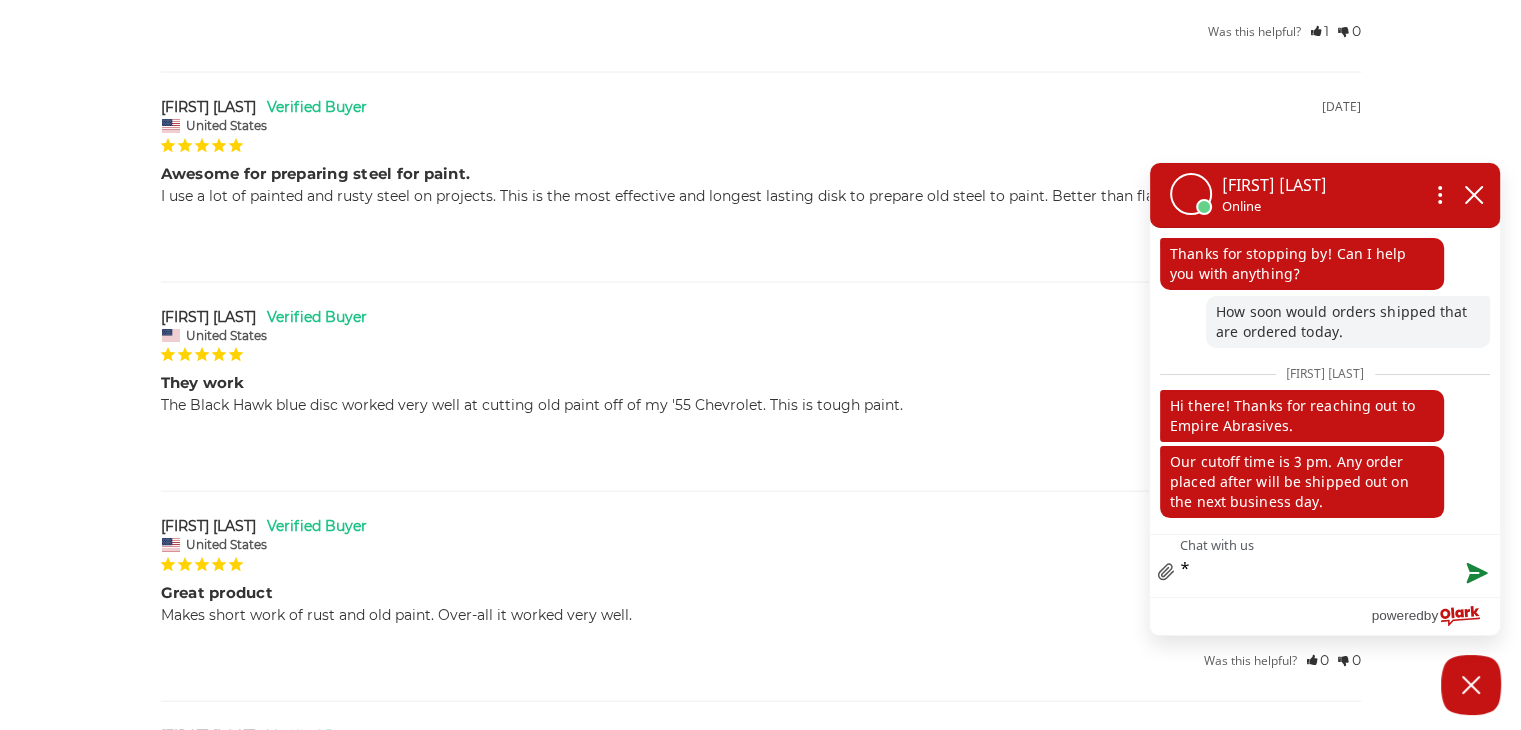 type 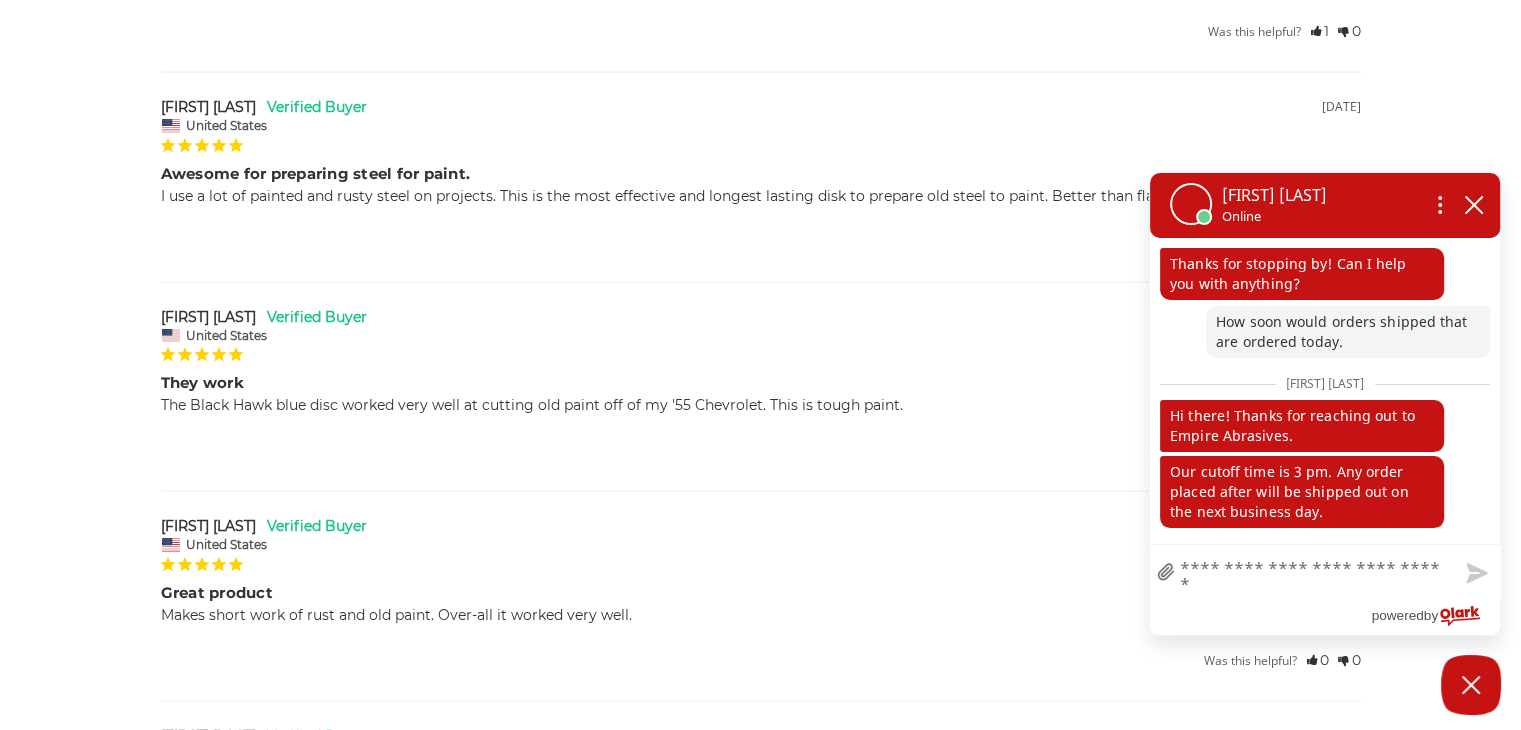 type on "*" 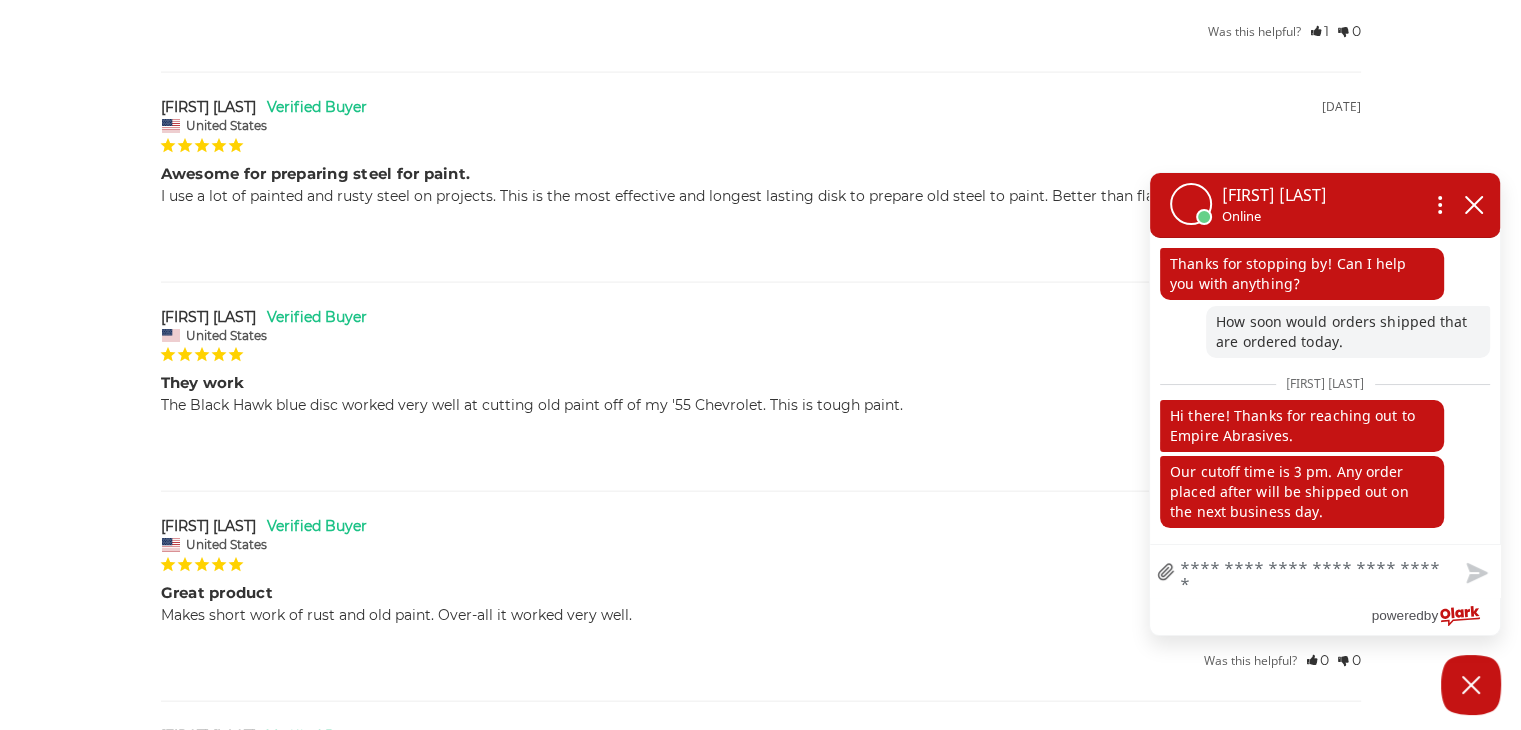 type on "*" 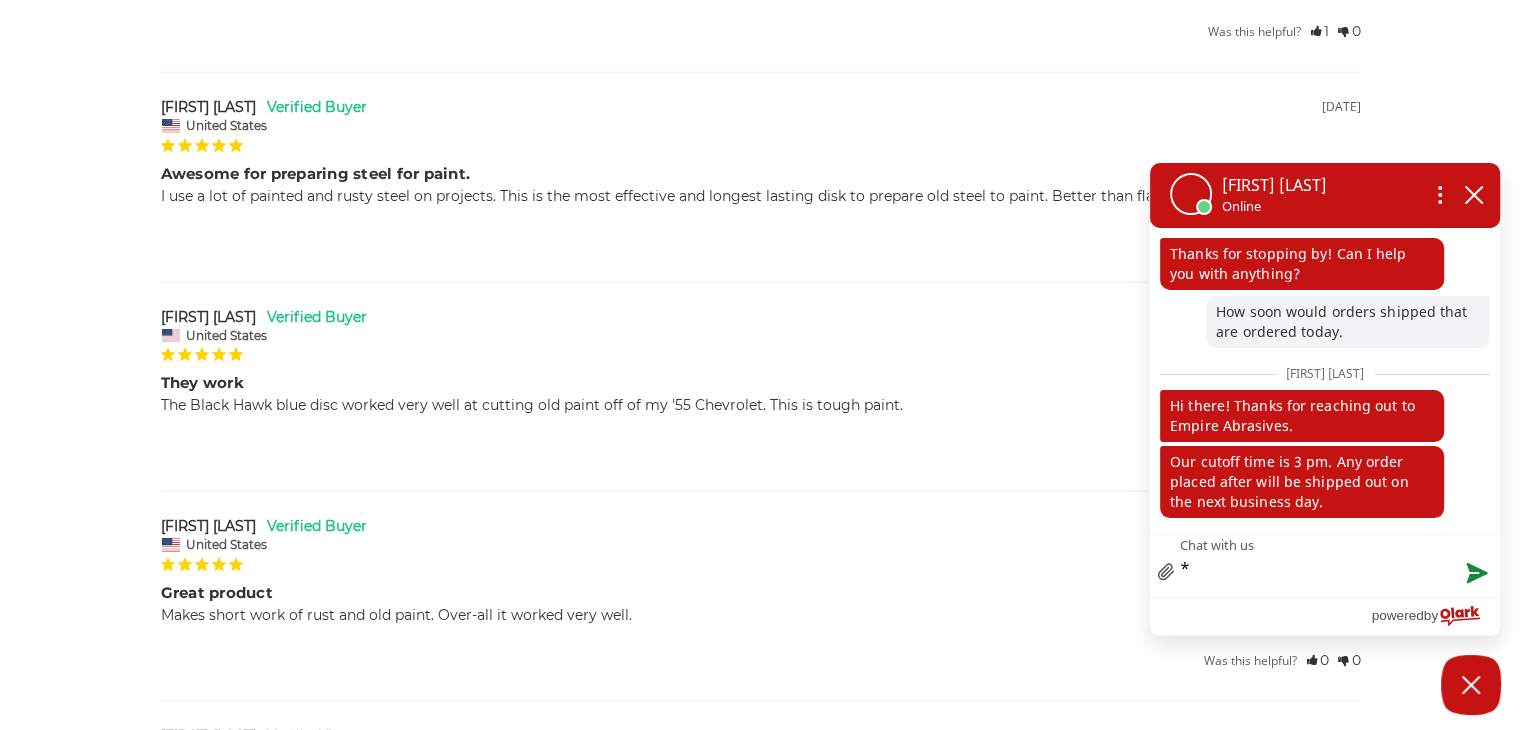 type 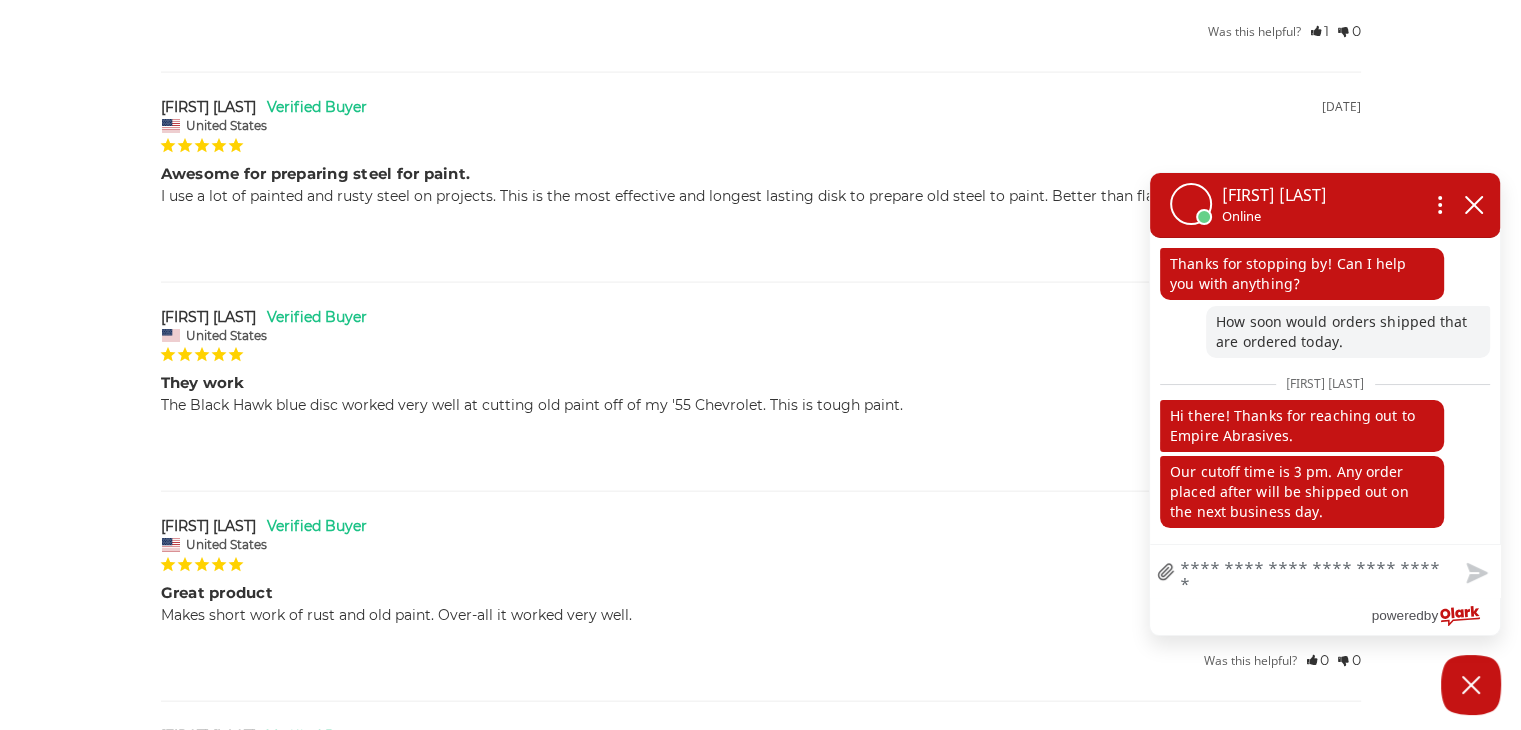 type on "*" 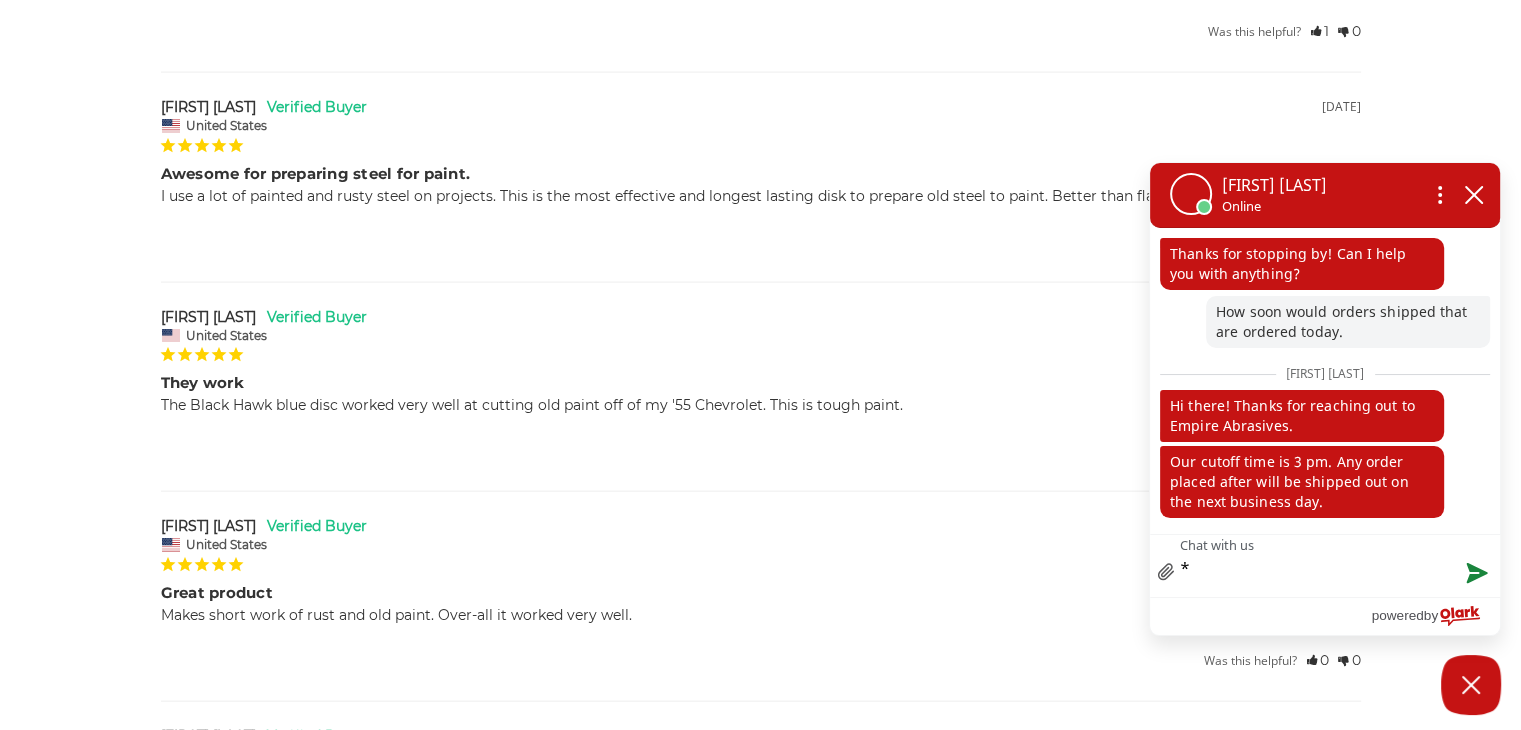 type on "**" 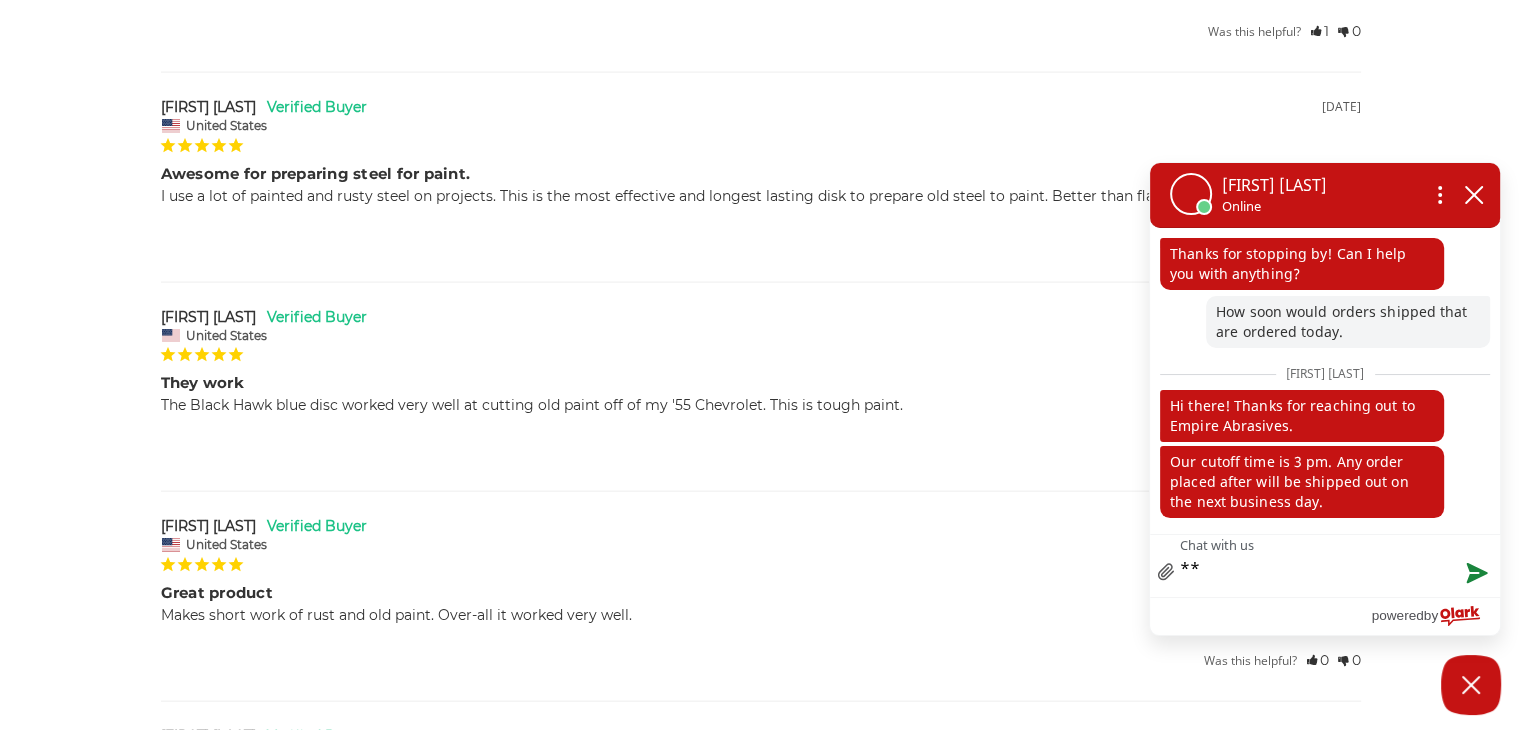 type on "***" 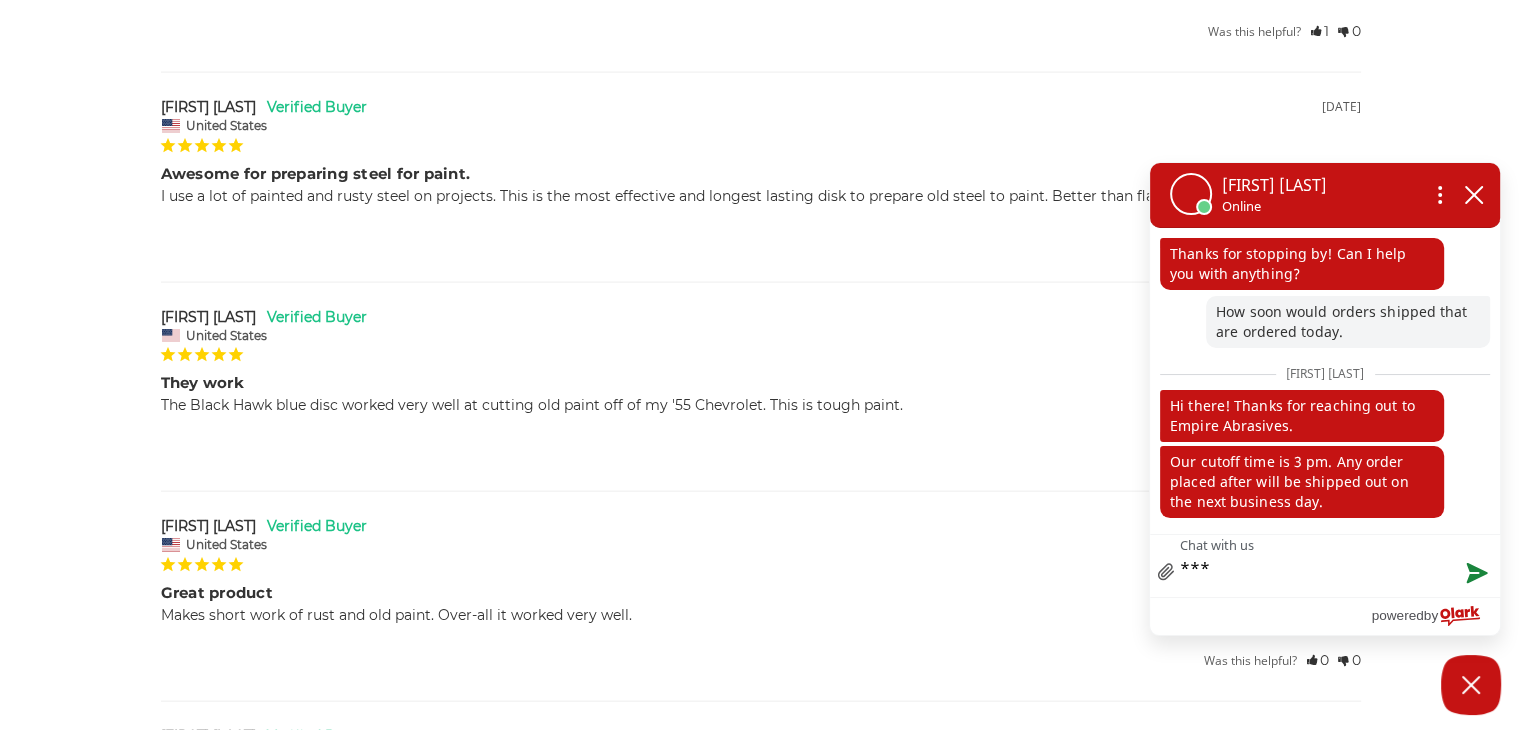 type on "****" 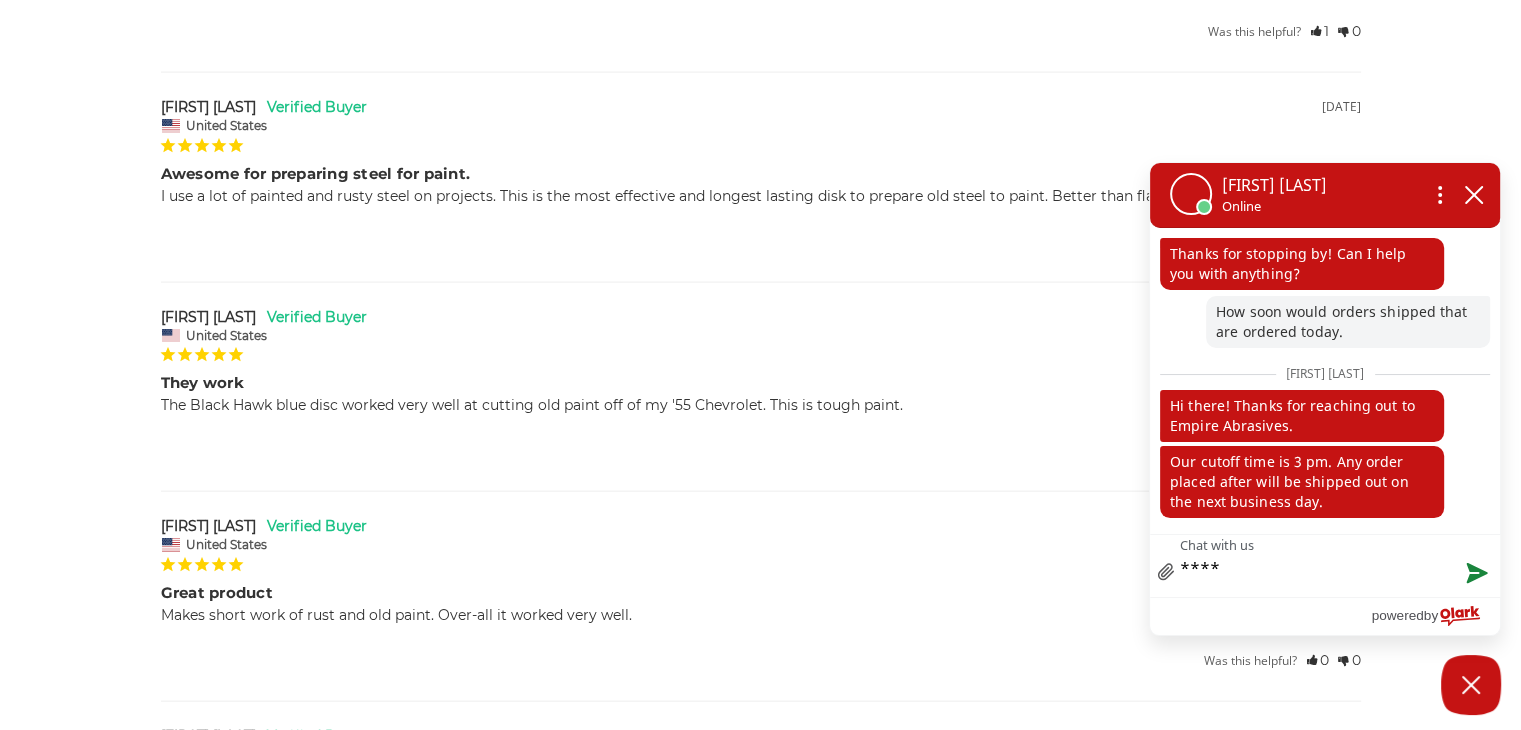 type on "*****" 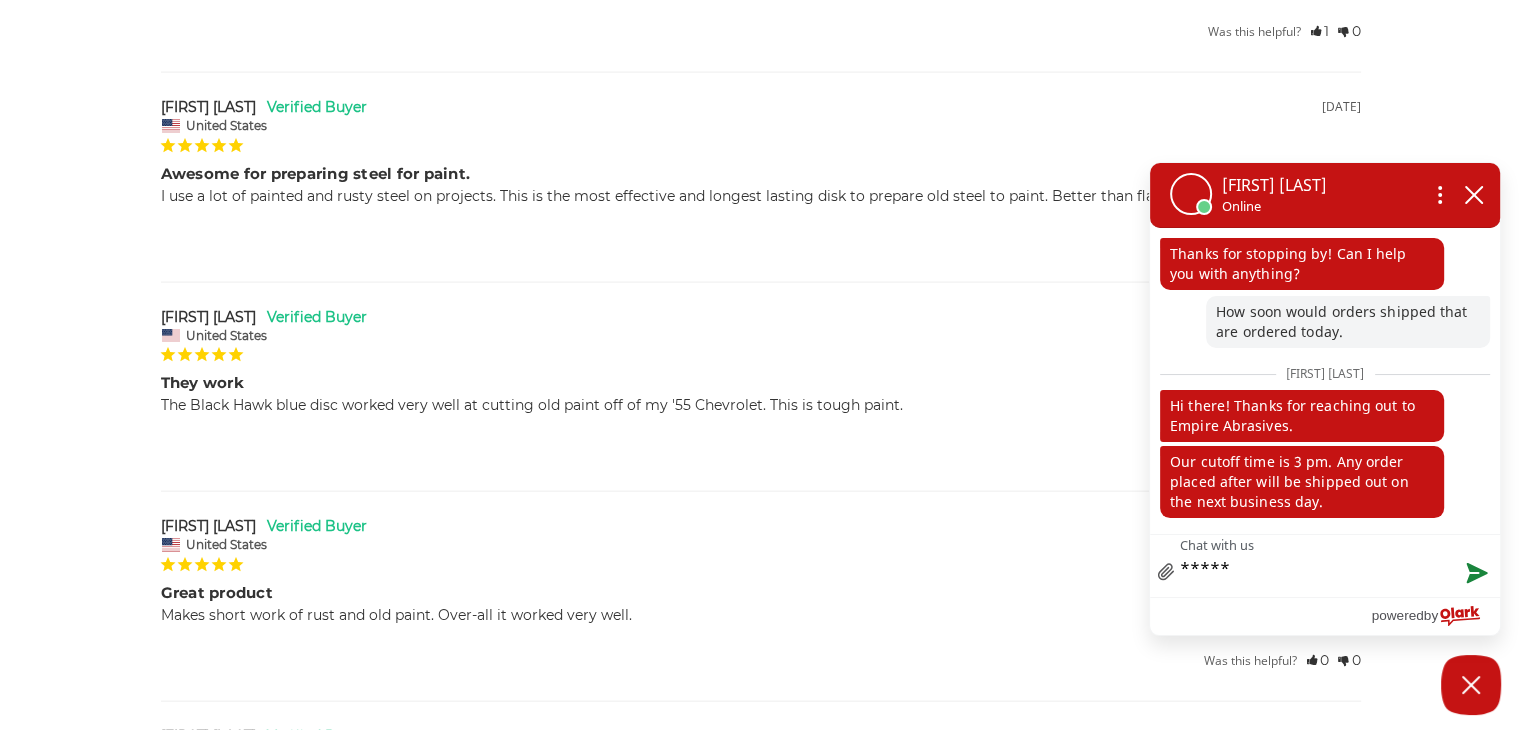 type on "******" 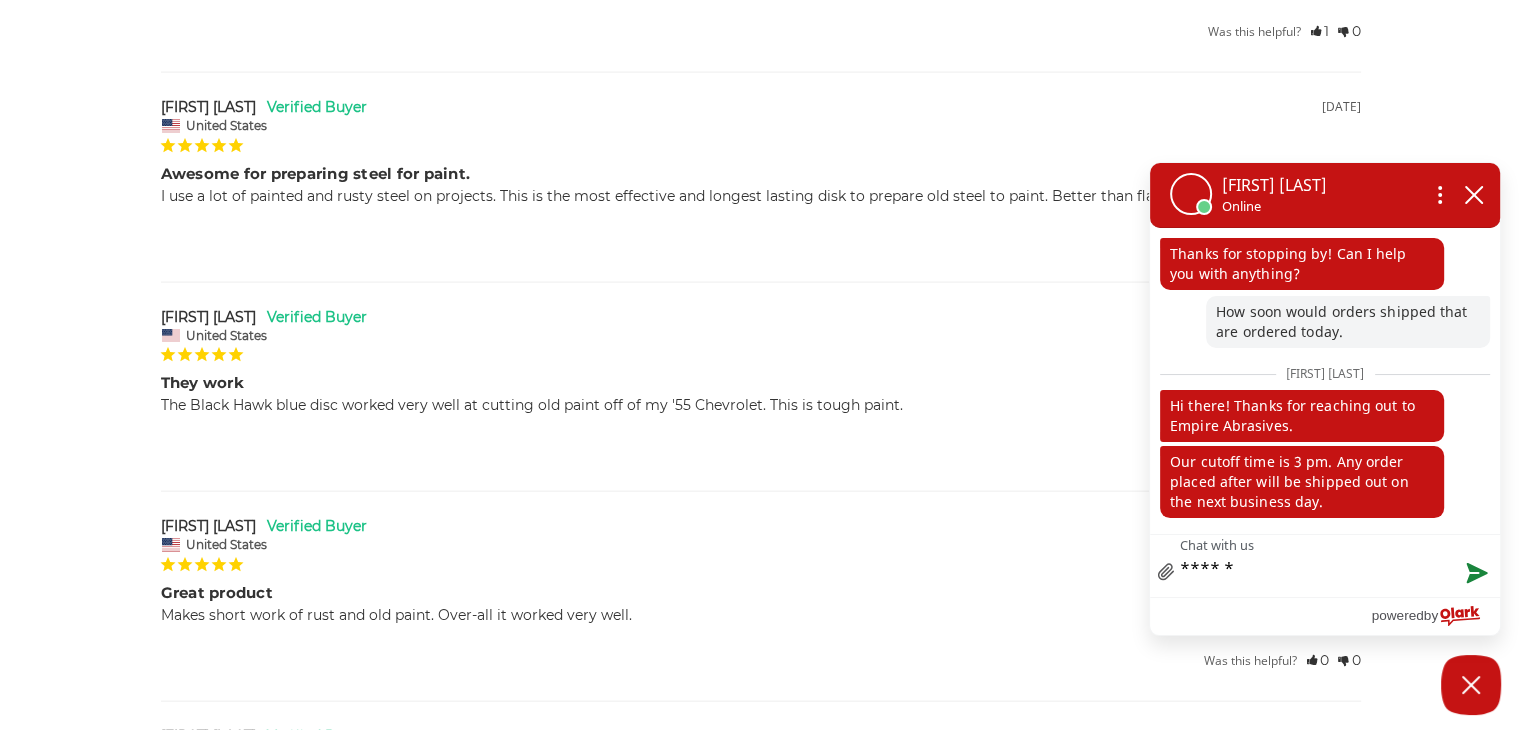 type on "*****" 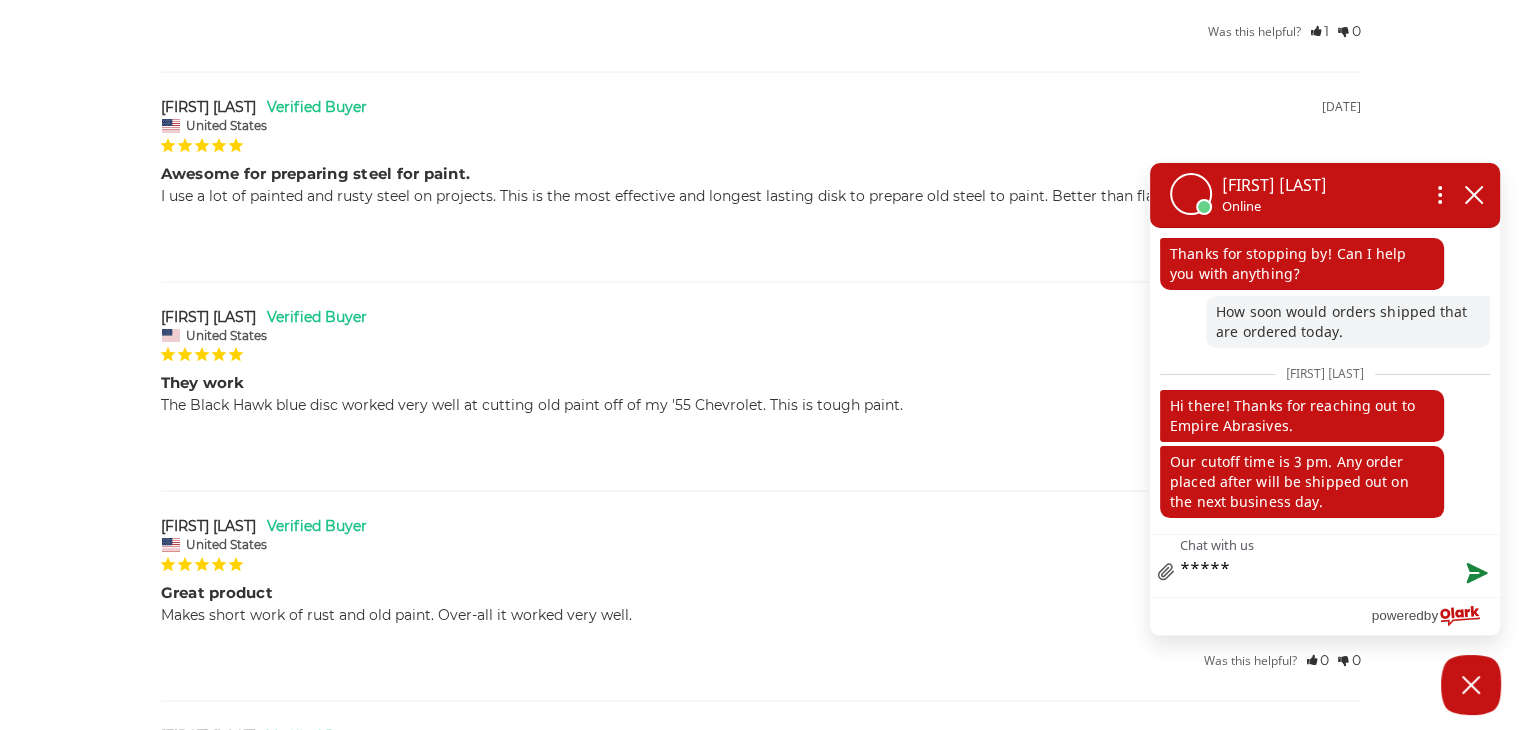 type on "****" 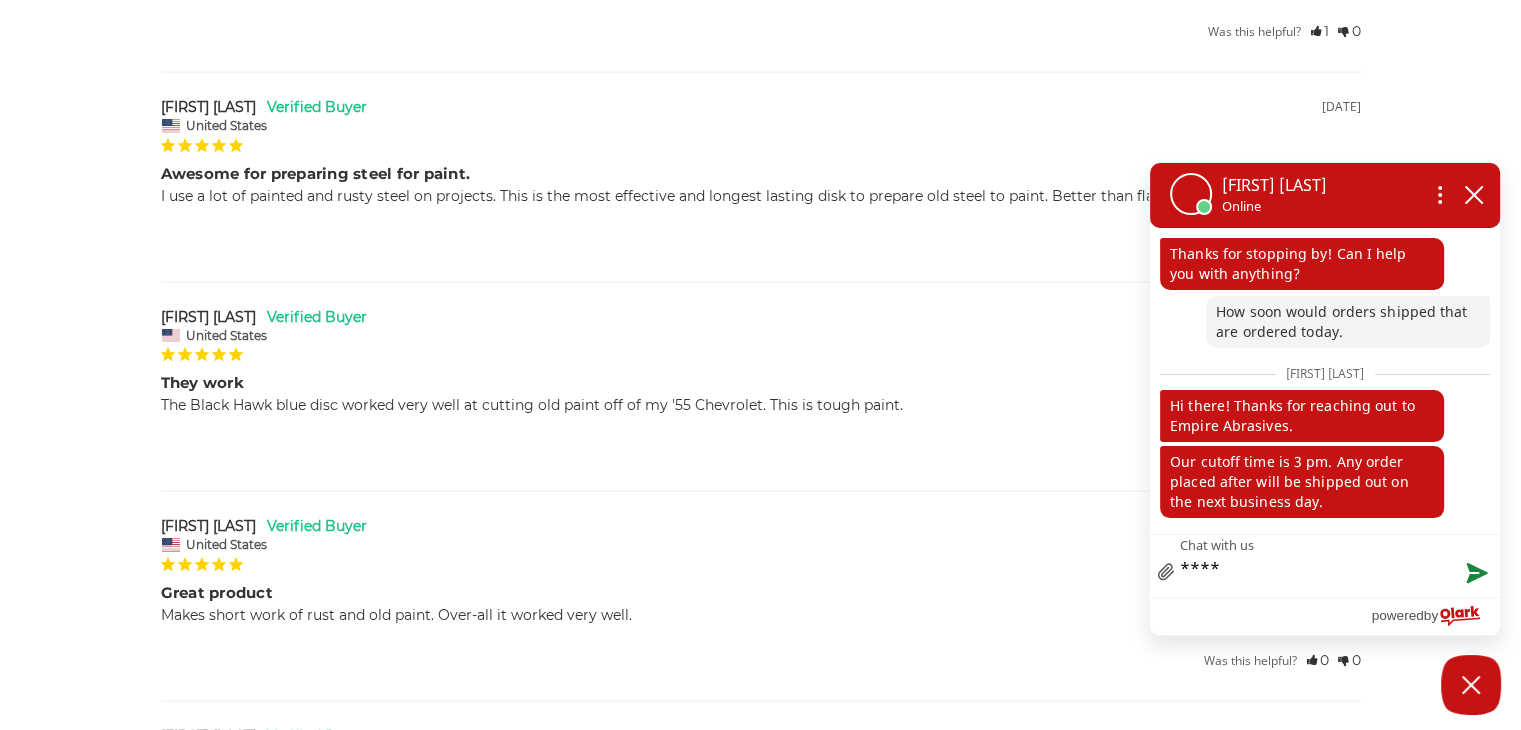 type on "*****" 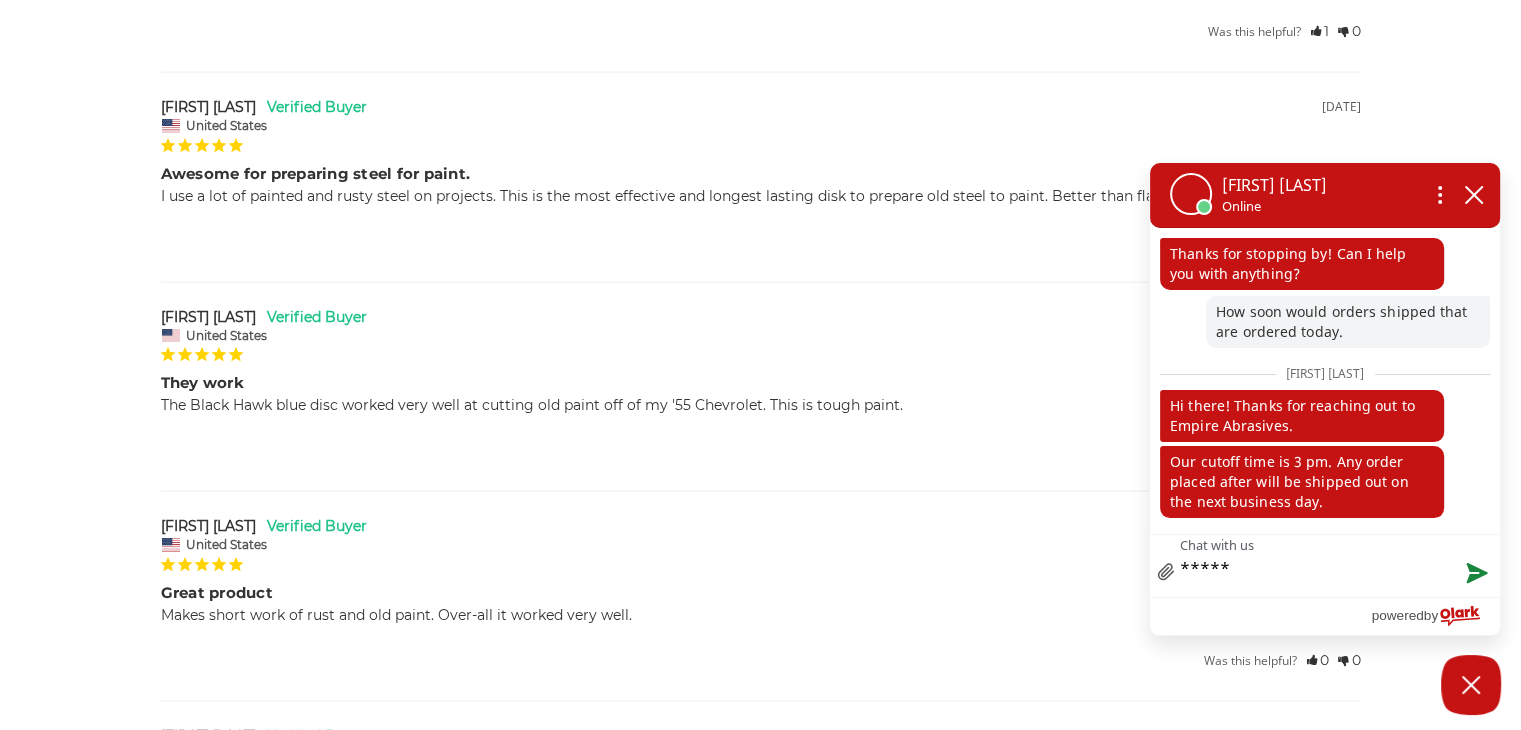 type on "******" 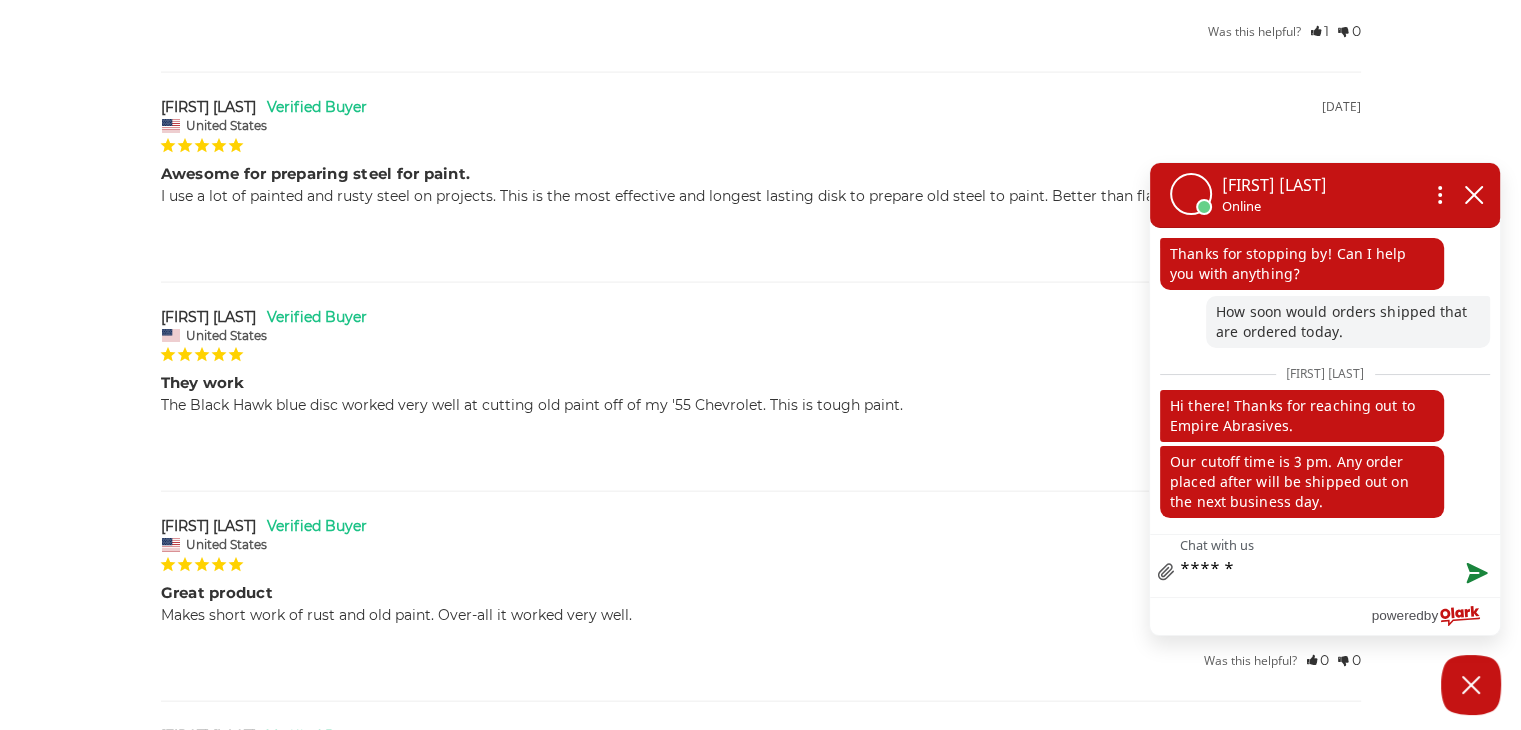 type on "******" 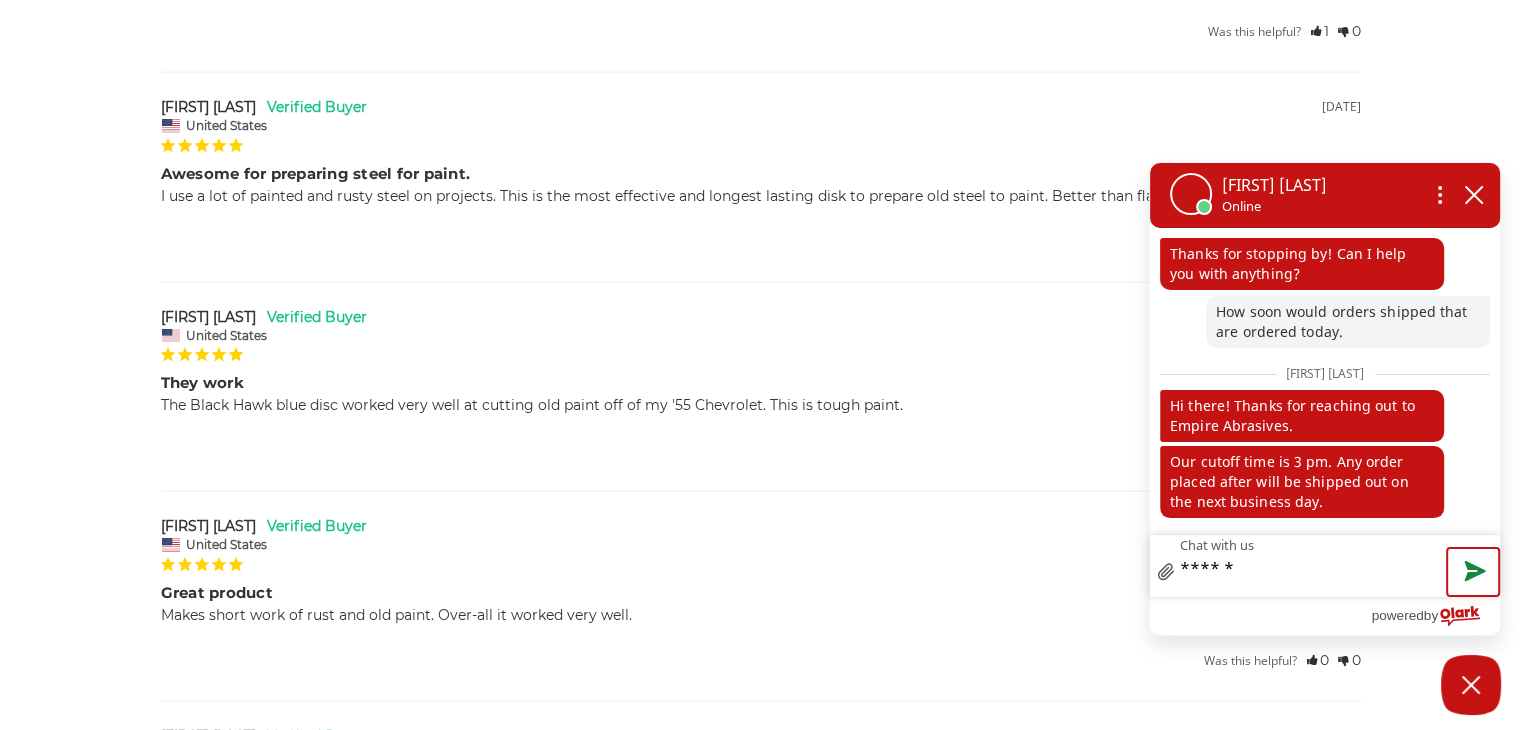 click at bounding box center [1473, 572] 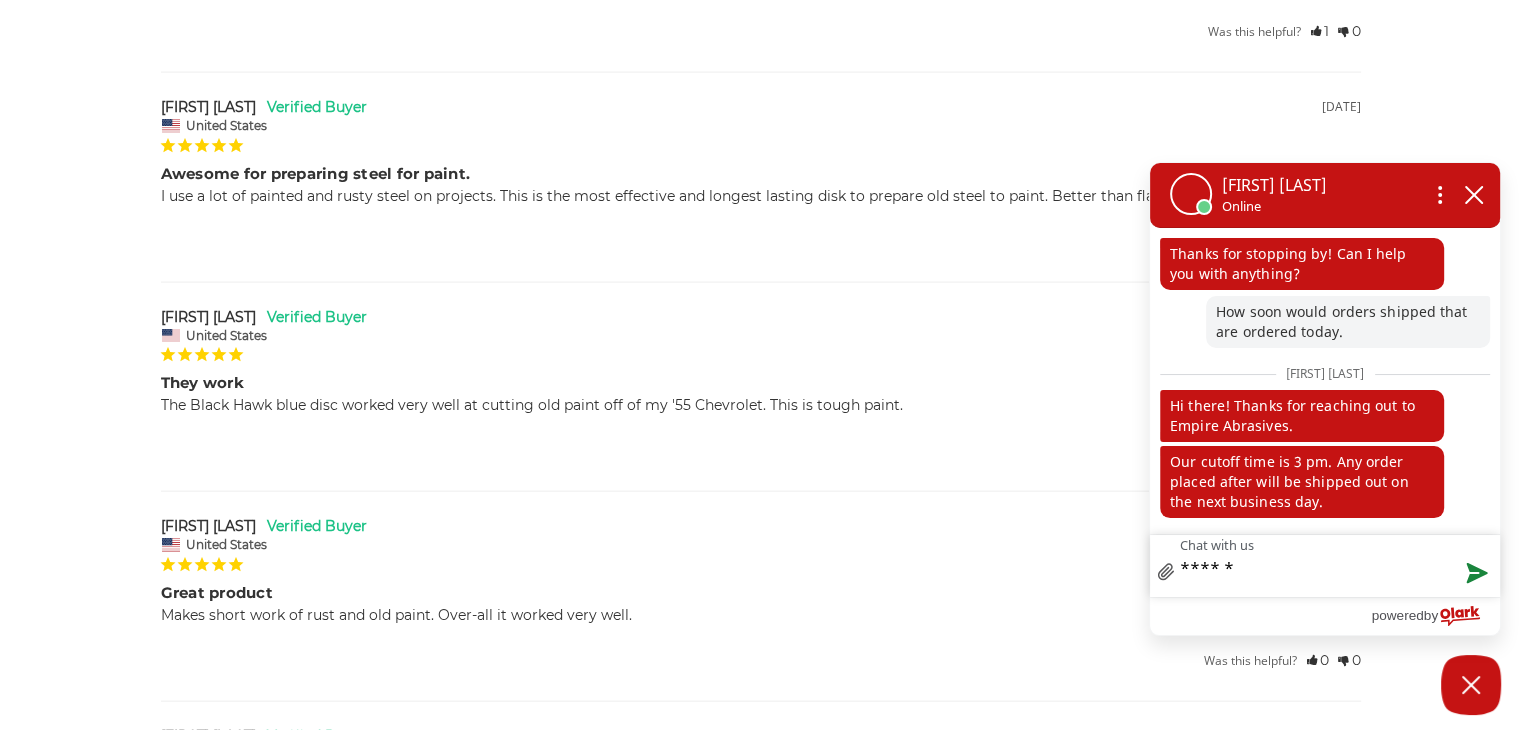 type 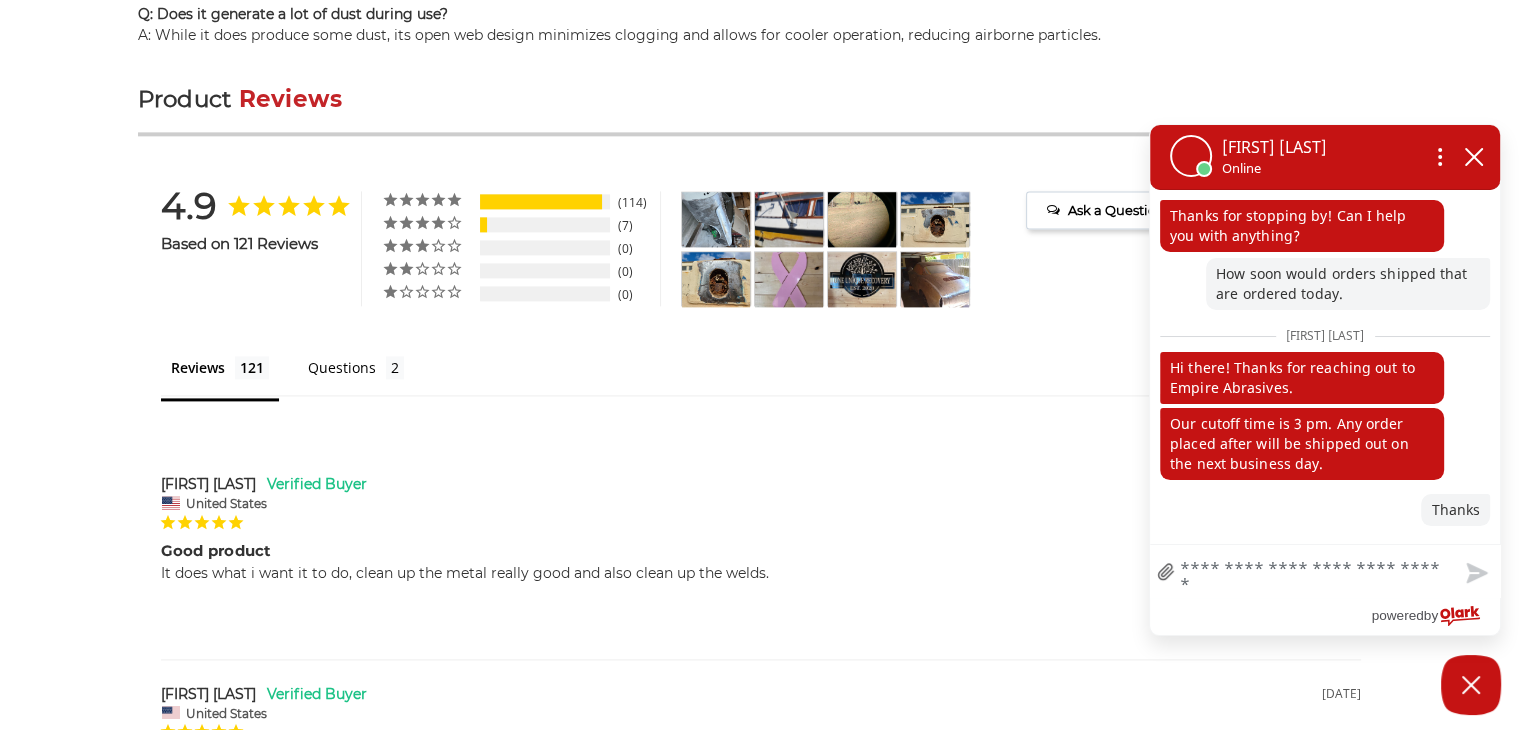 scroll, scrollTop: 2620, scrollLeft: 0, axis: vertical 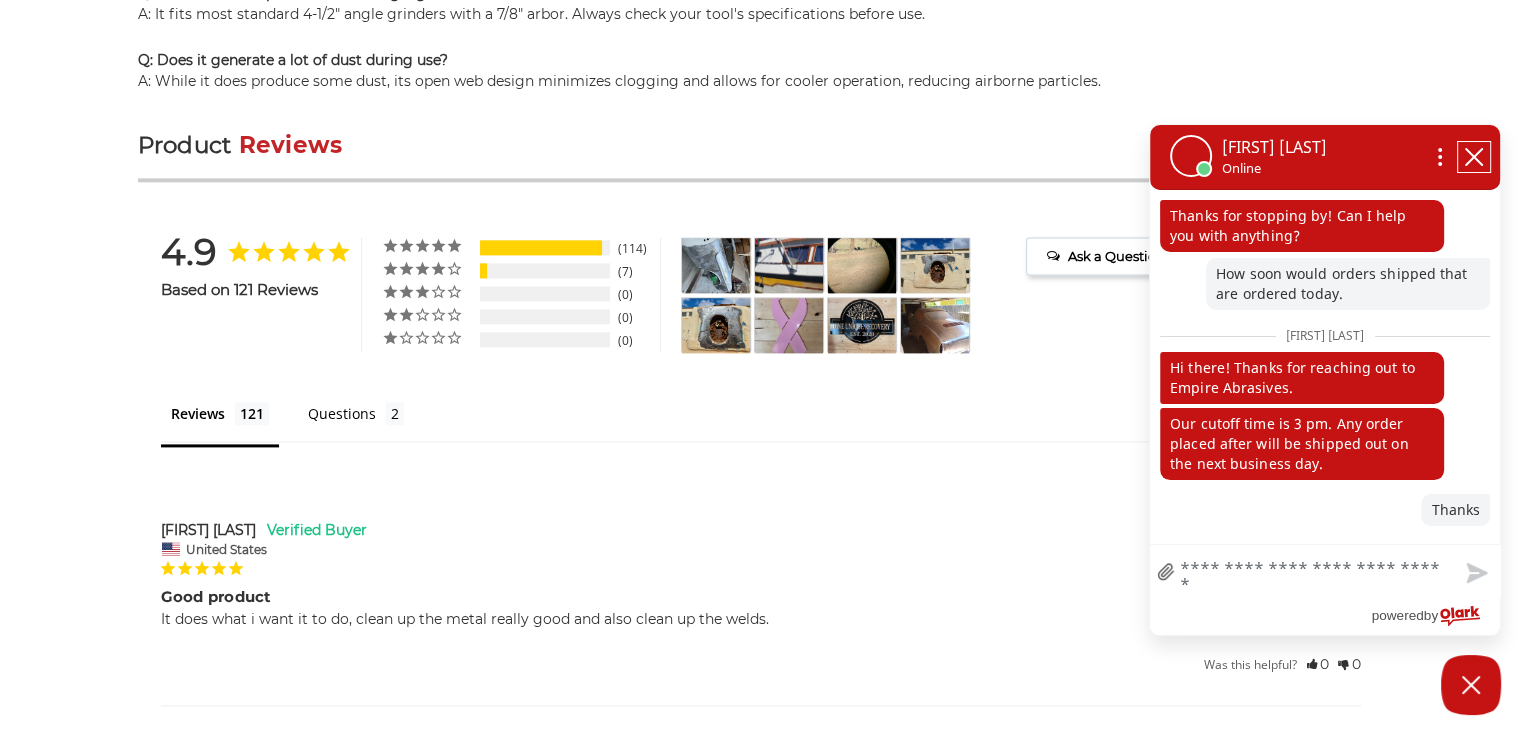 click 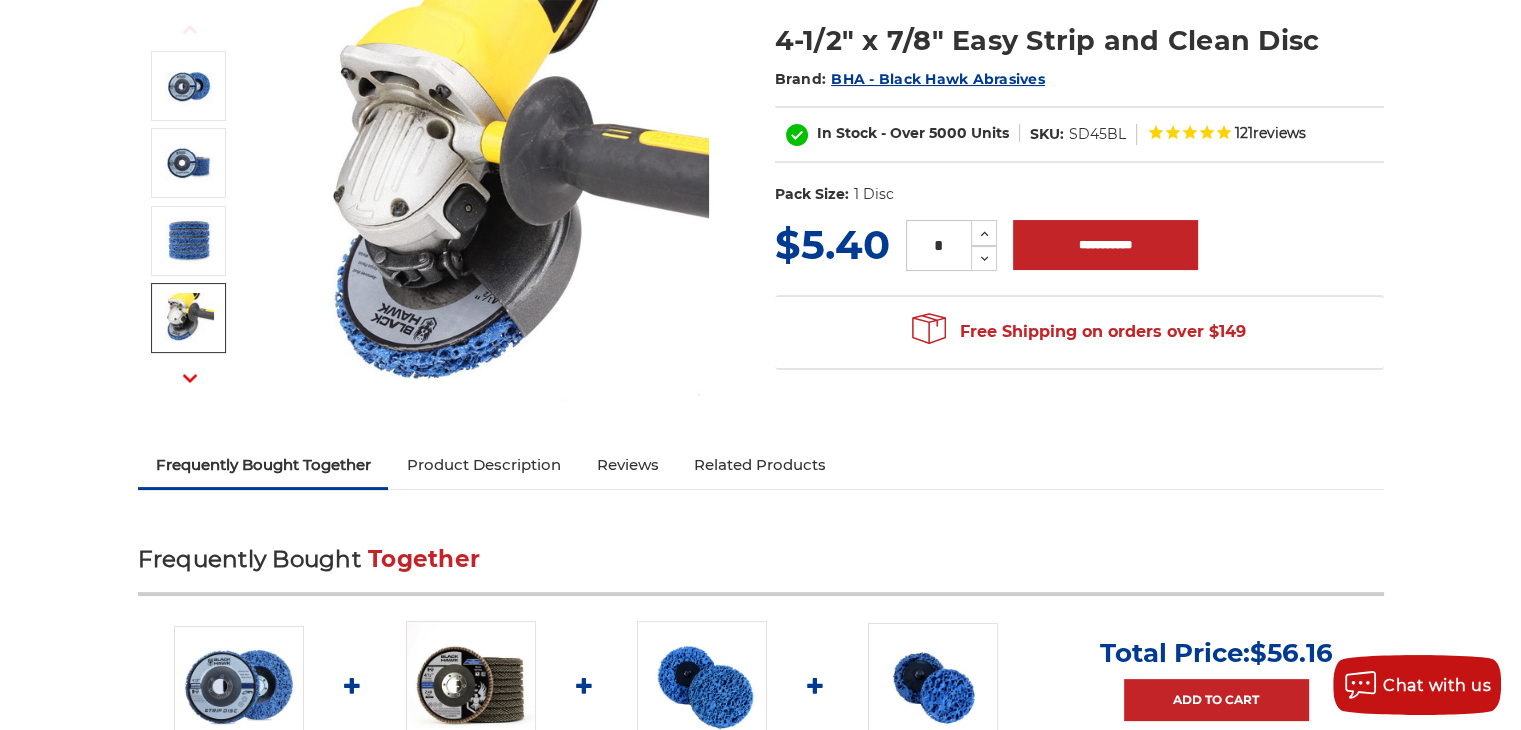 scroll, scrollTop: 0, scrollLeft: 0, axis: both 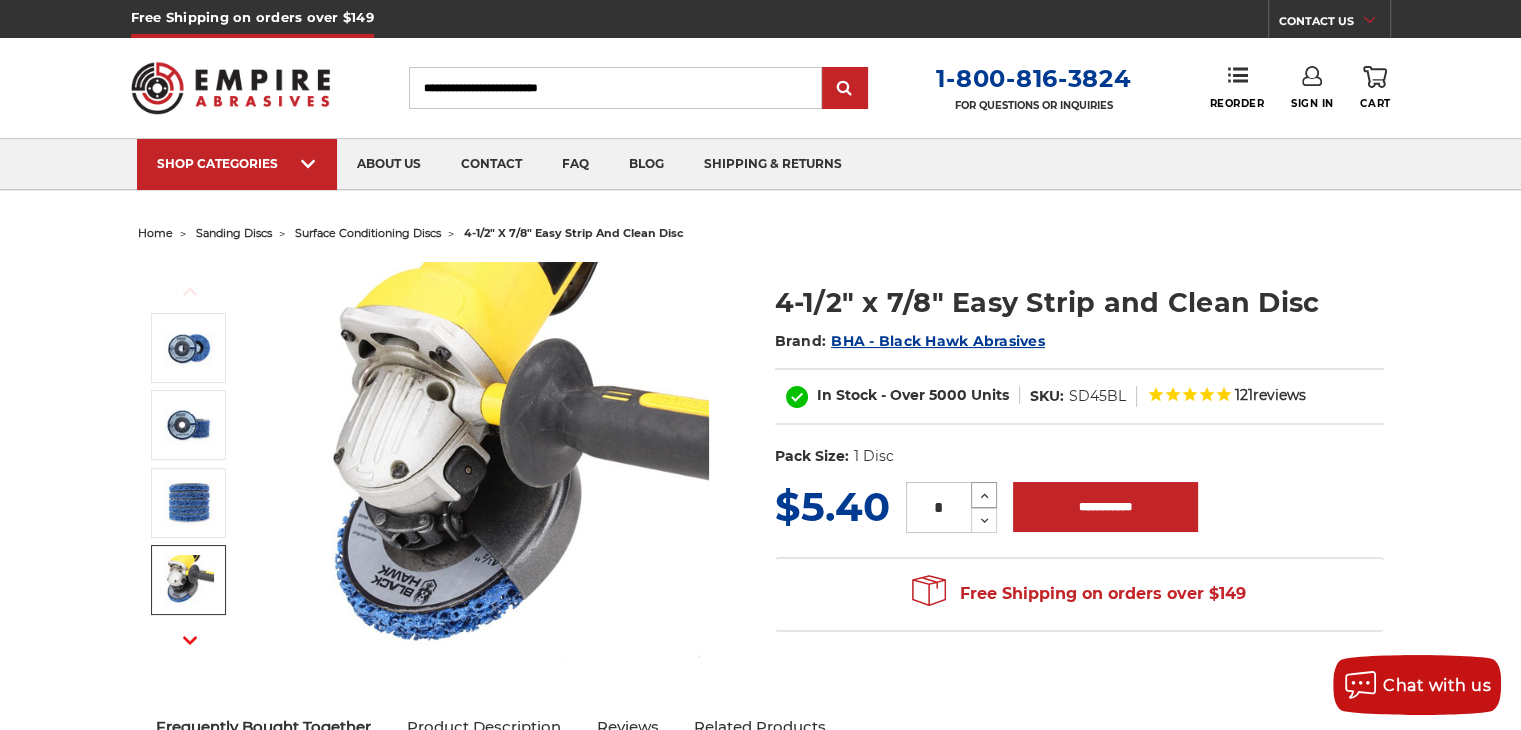 click 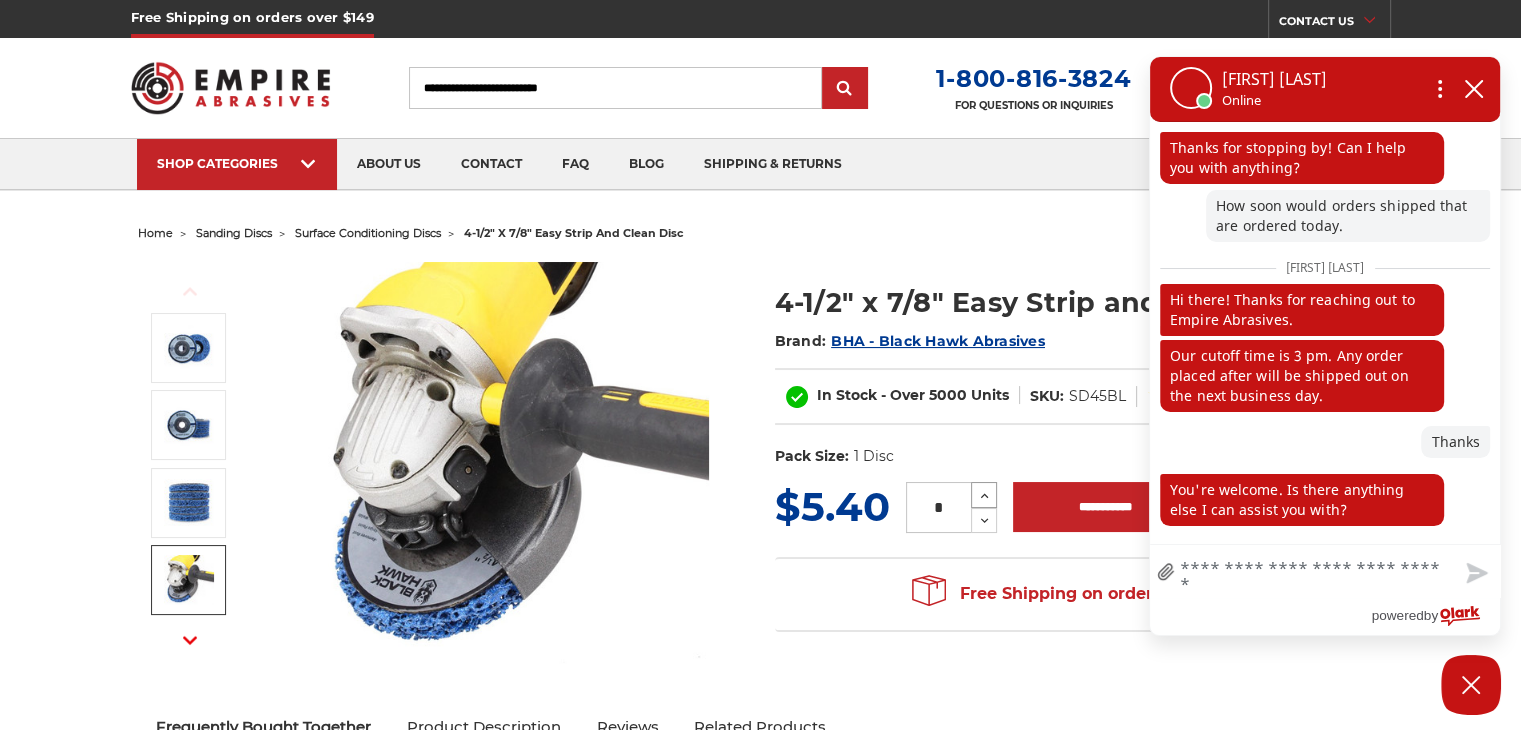 click 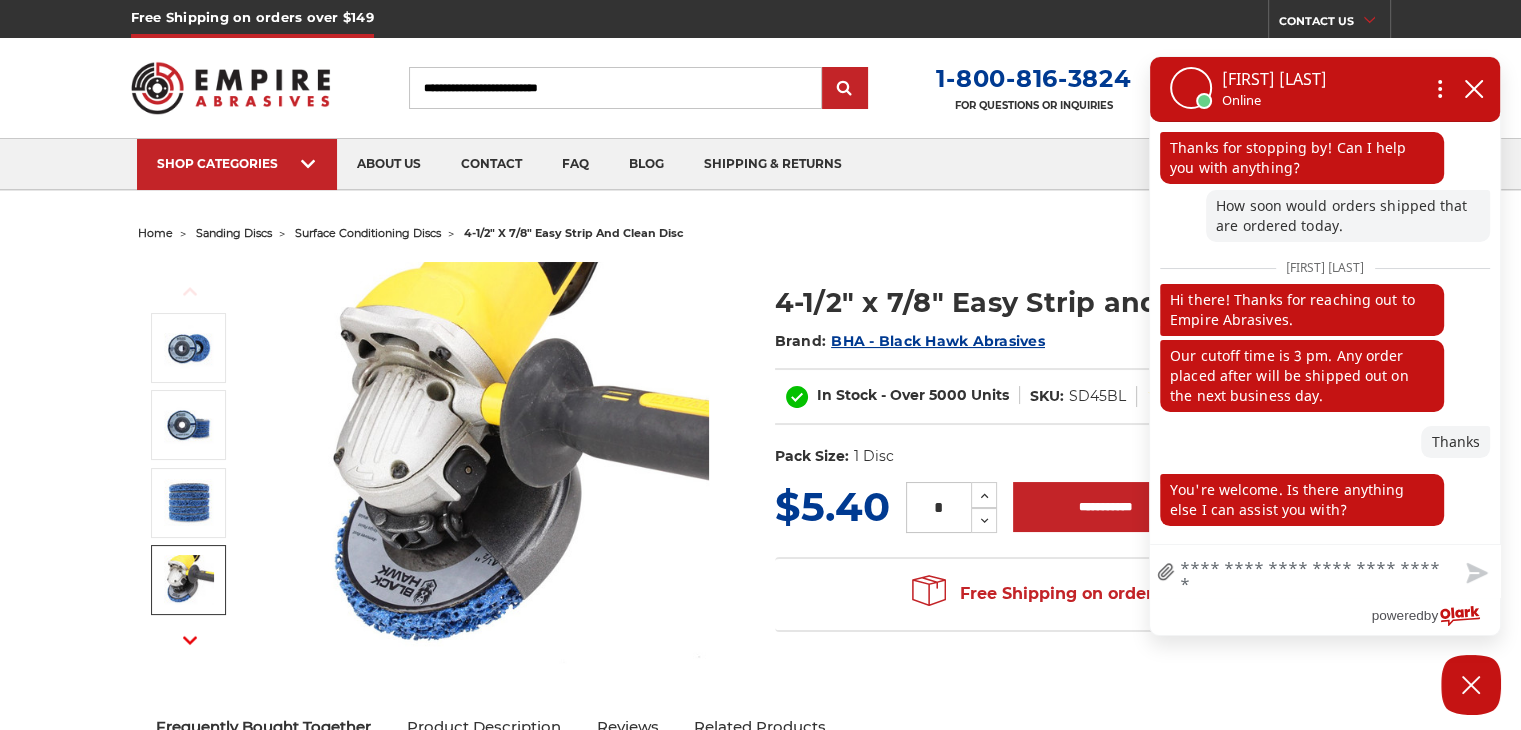 click on "Chat with us" at bounding box center (1325, 571) 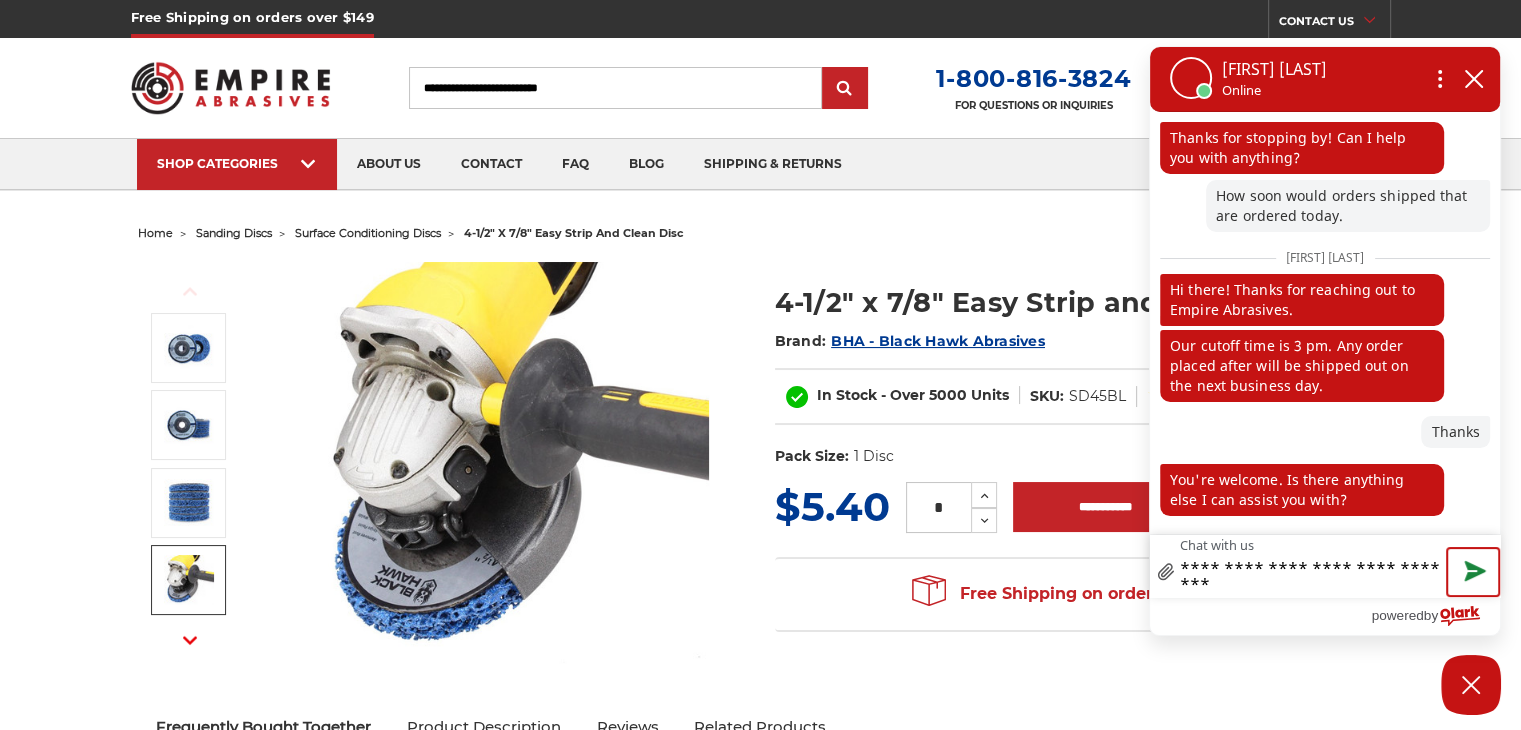 click at bounding box center (1473, 572) 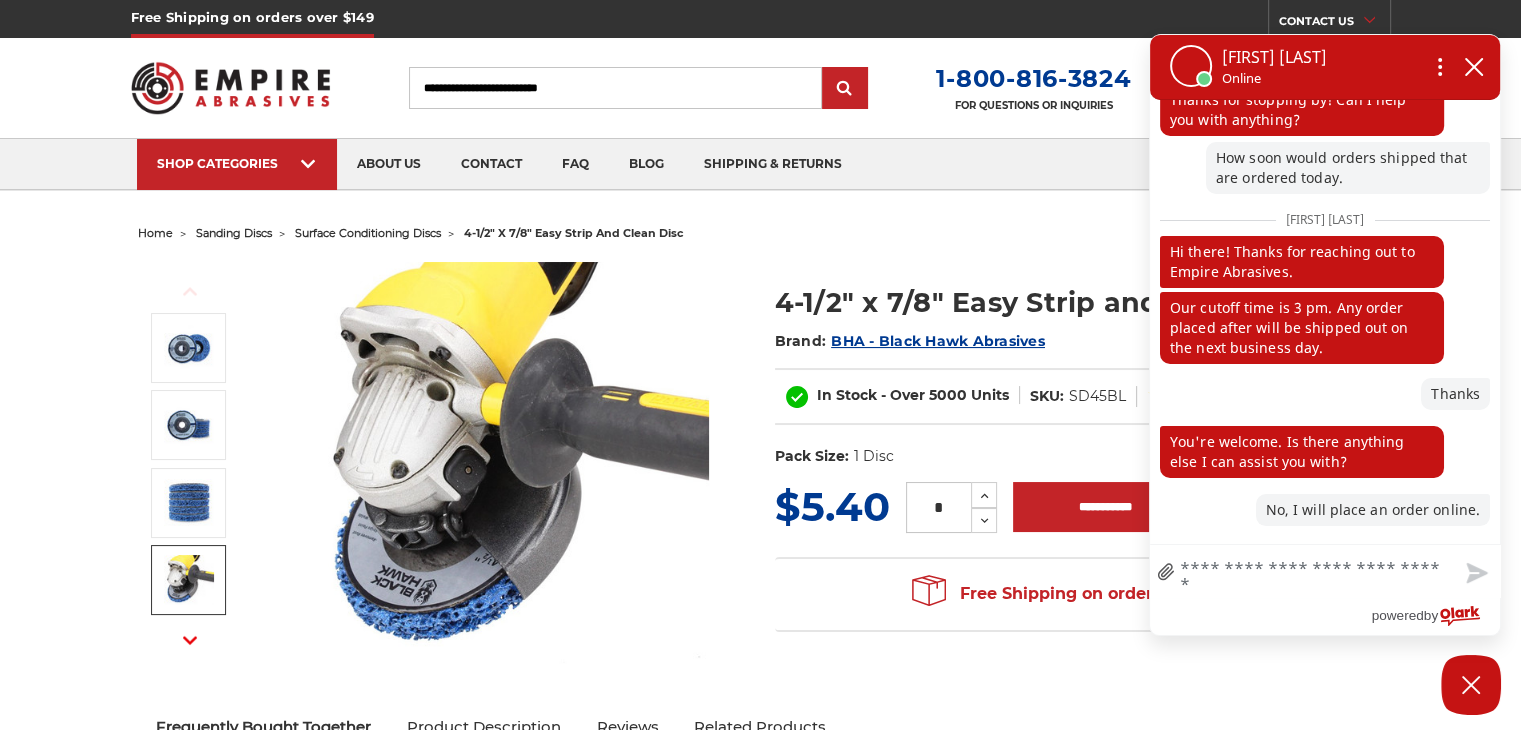 scroll, scrollTop: 25, scrollLeft: 0, axis: vertical 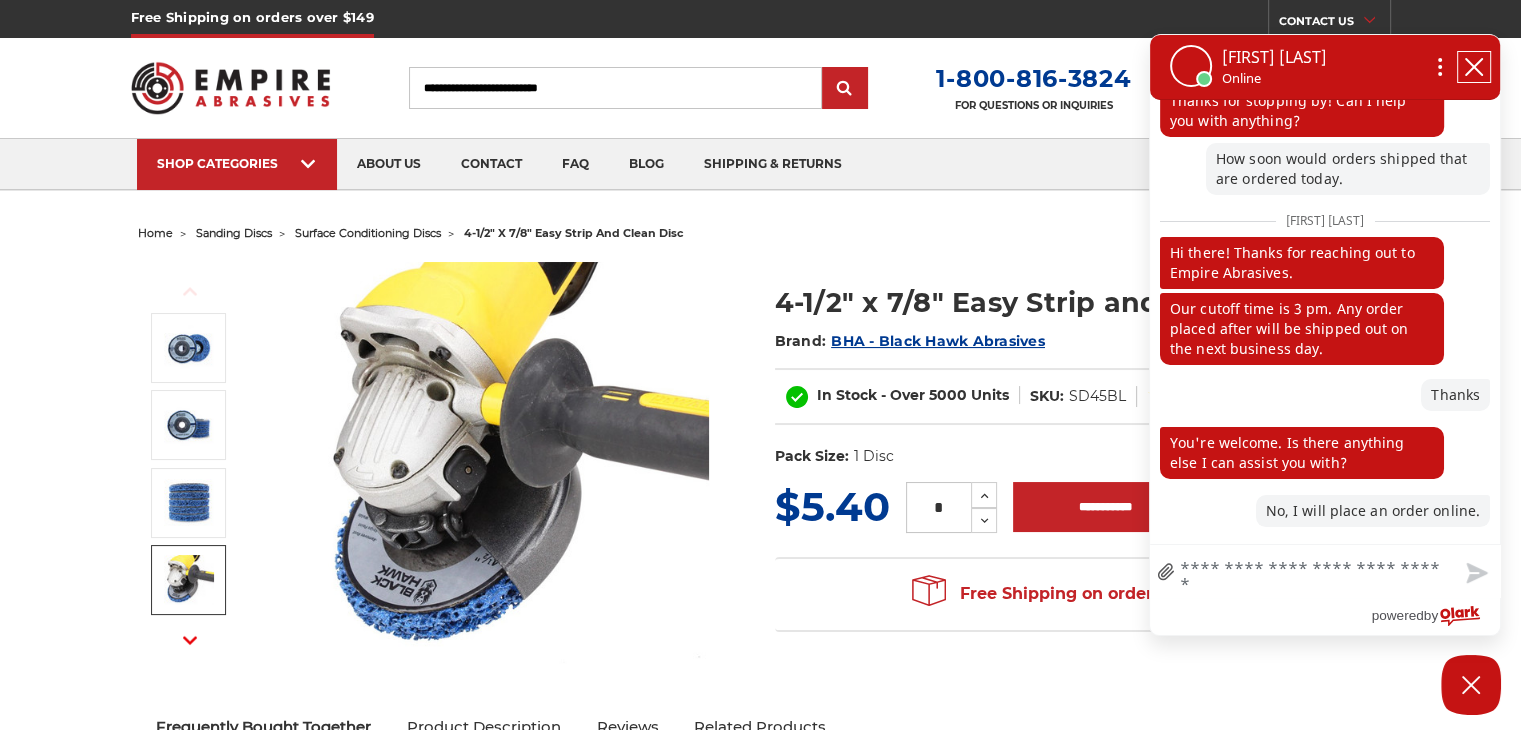 click 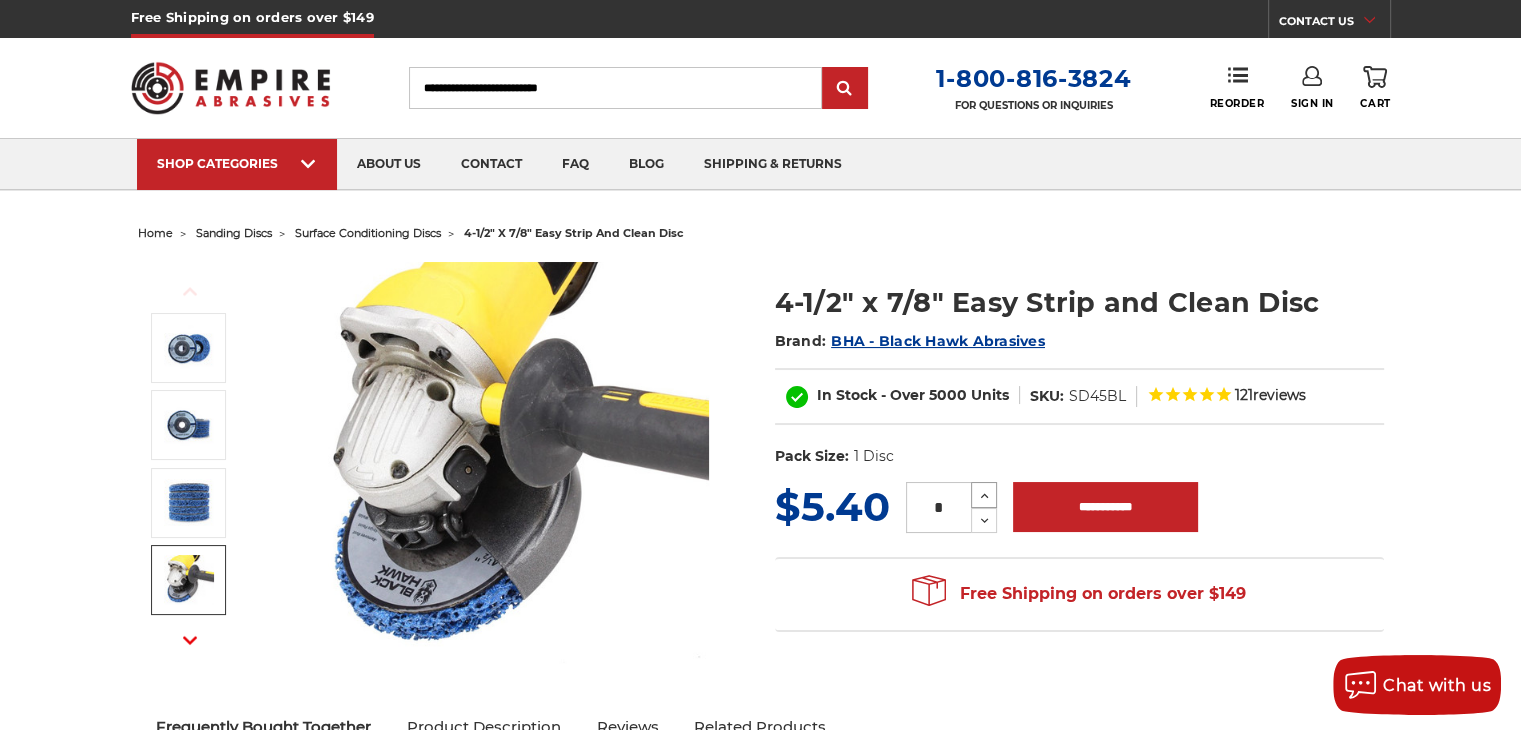 click 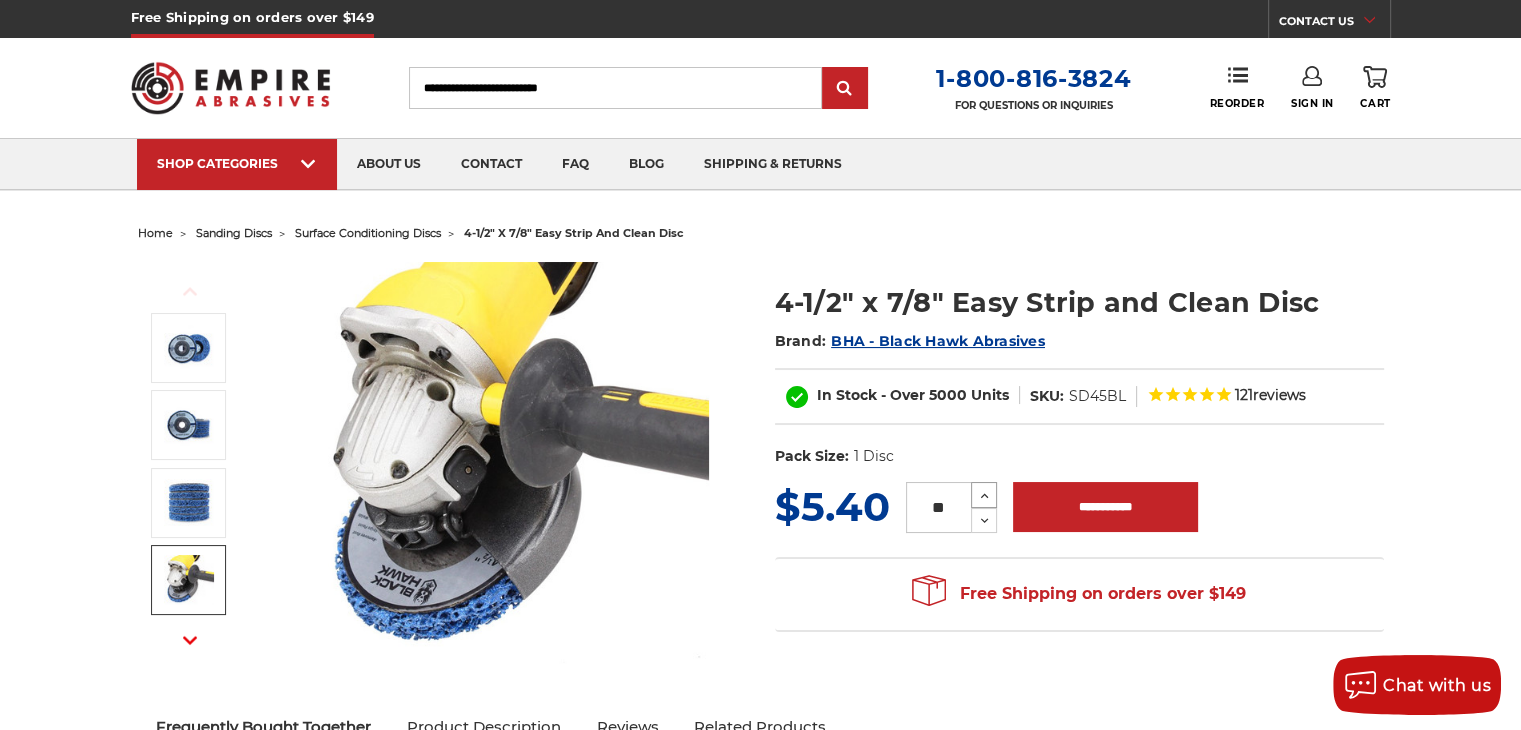 click 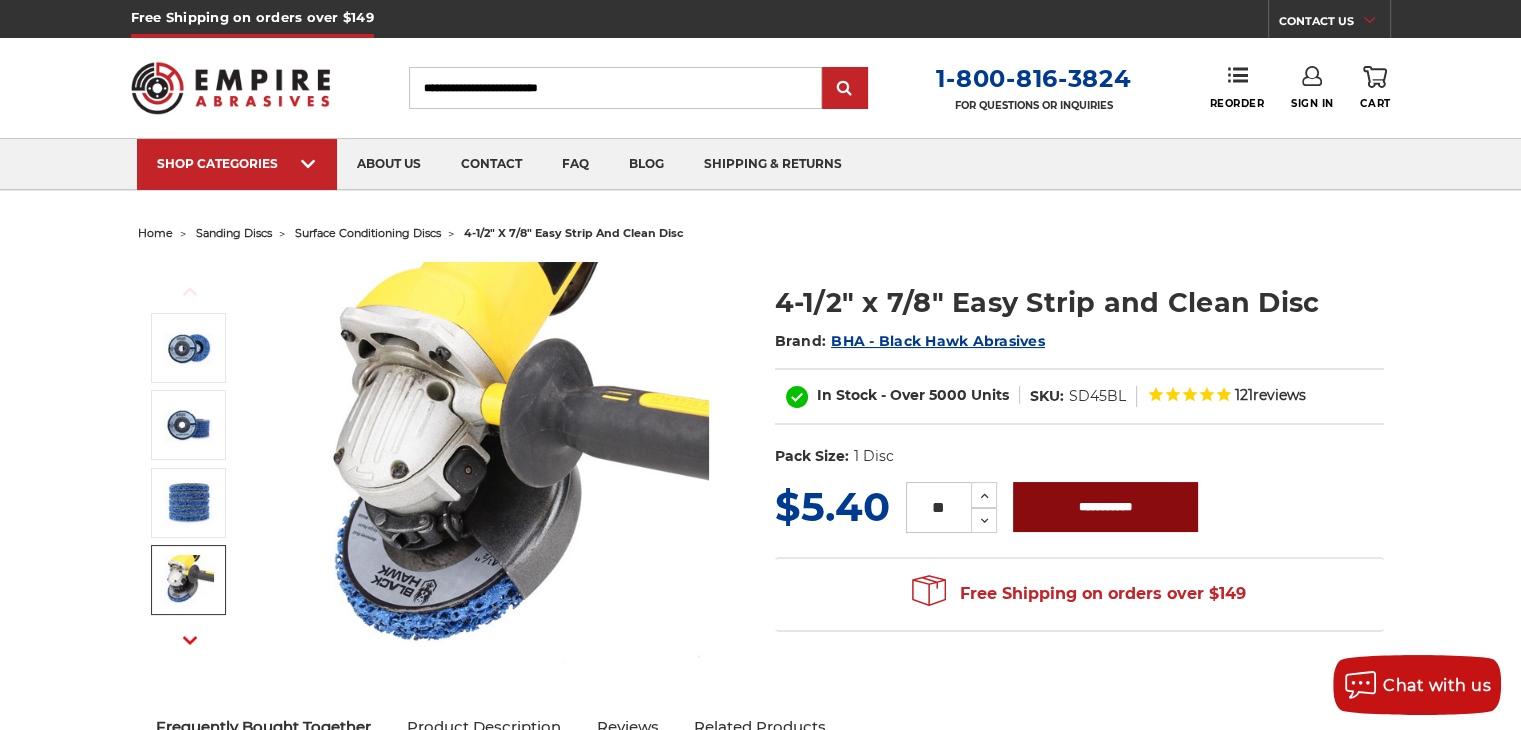 click on "**********" at bounding box center (1105, 507) 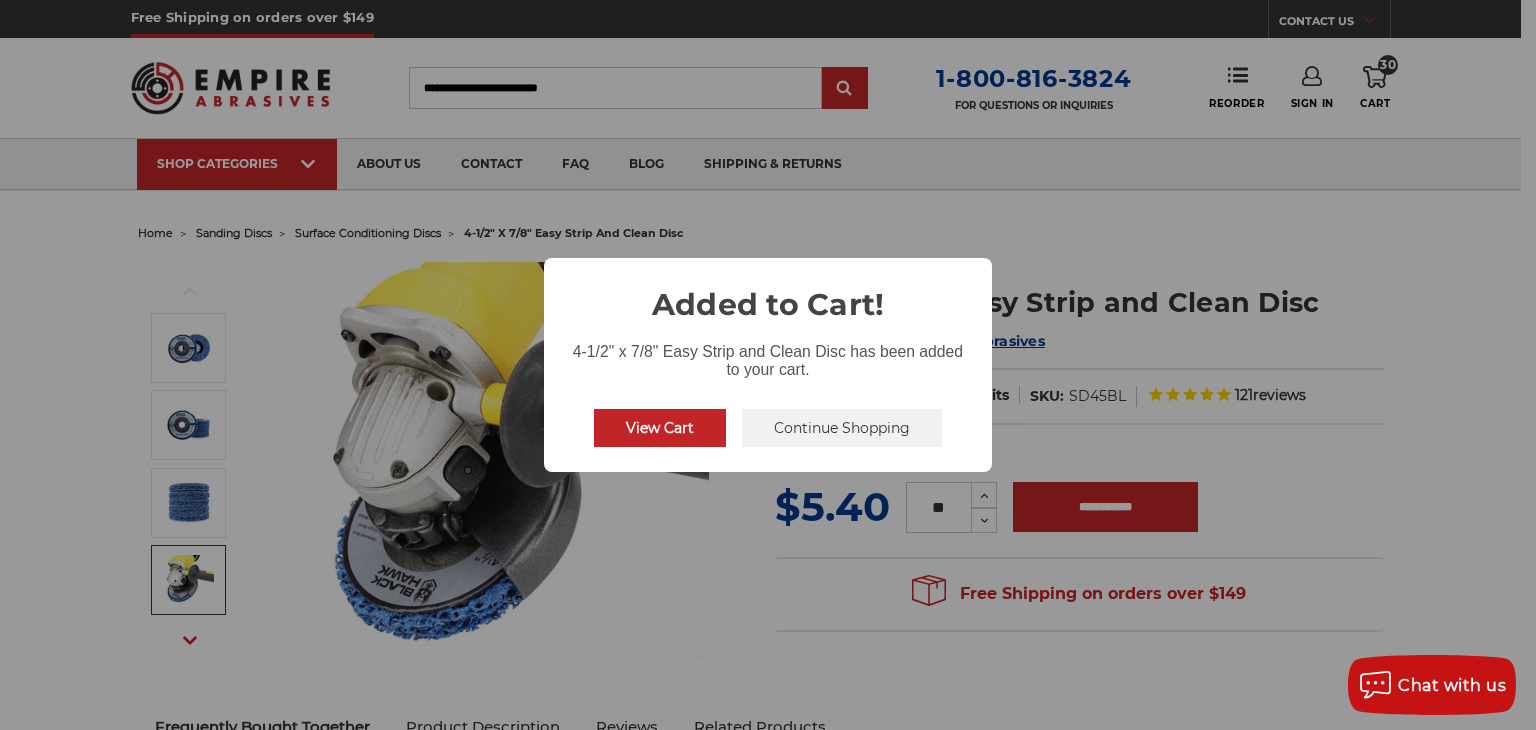 click on "View Cart" at bounding box center [660, 428] 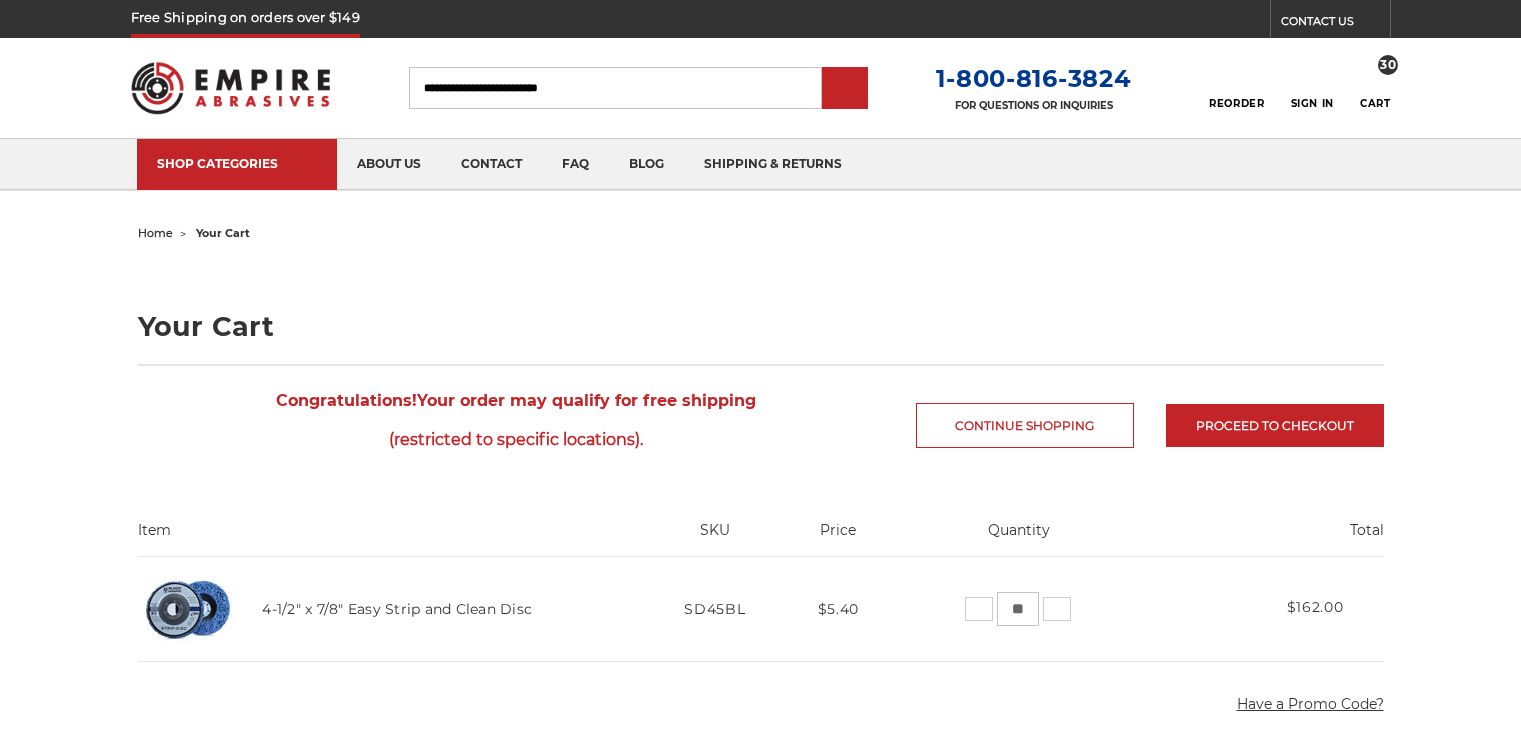 scroll, scrollTop: 0, scrollLeft: 0, axis: both 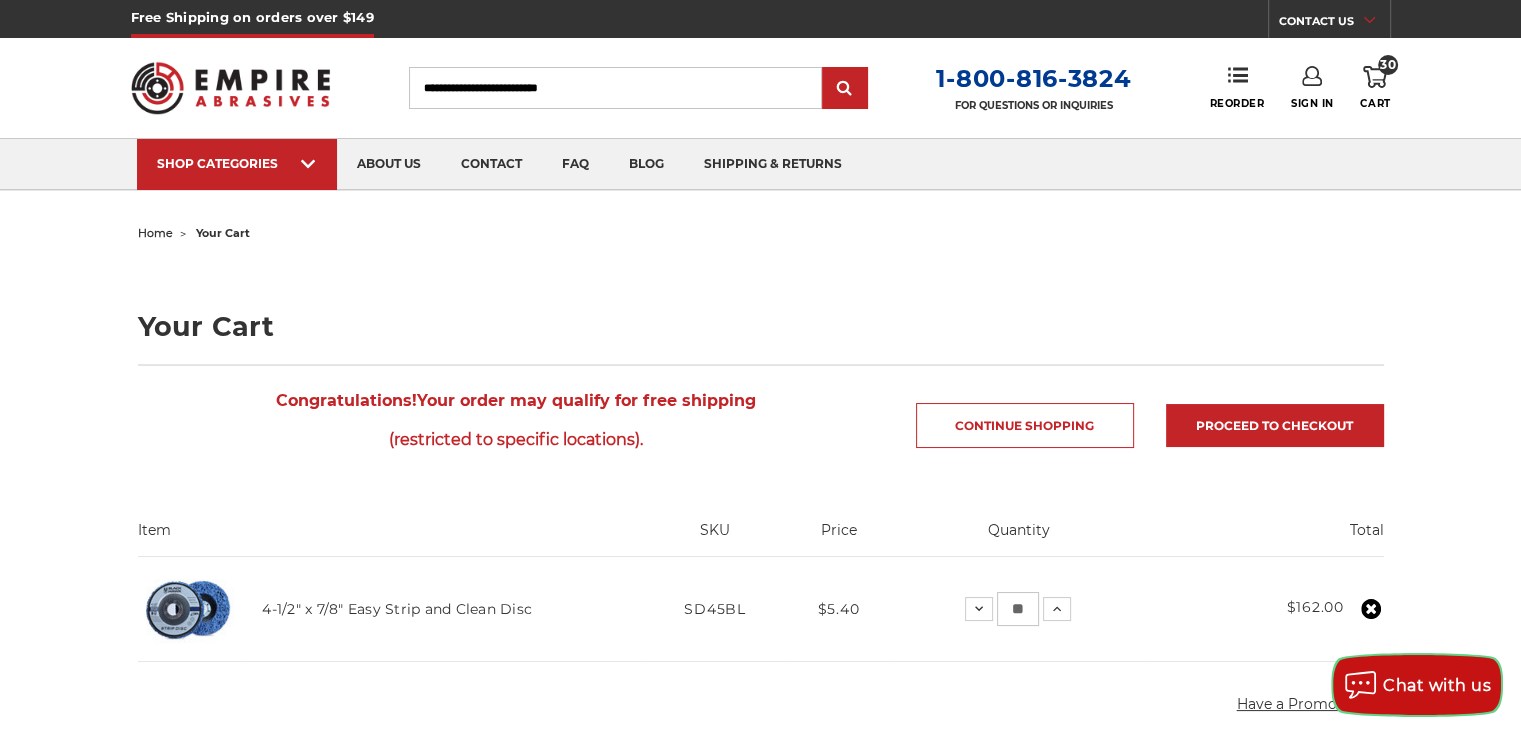 click on "Chat with us" at bounding box center [1437, 685] 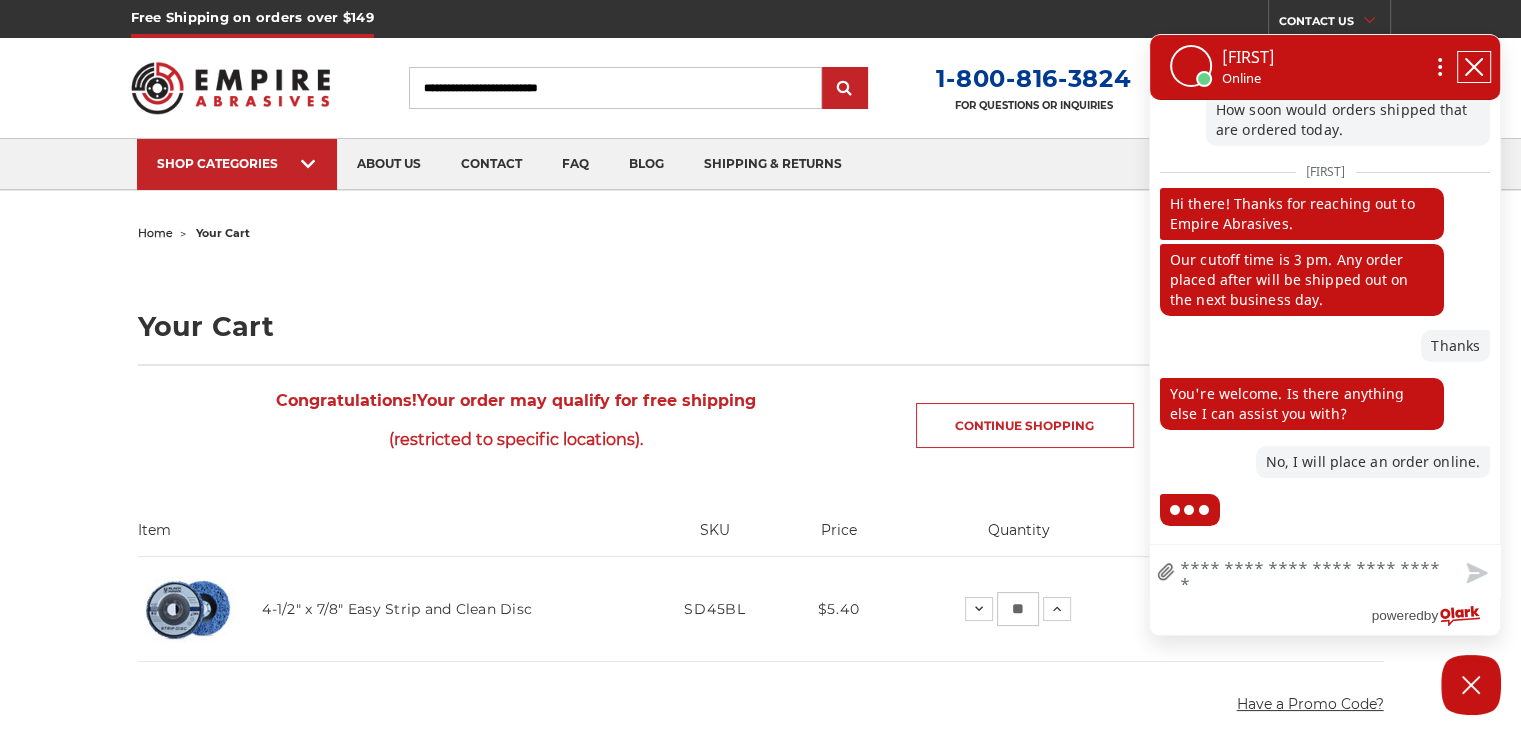 click 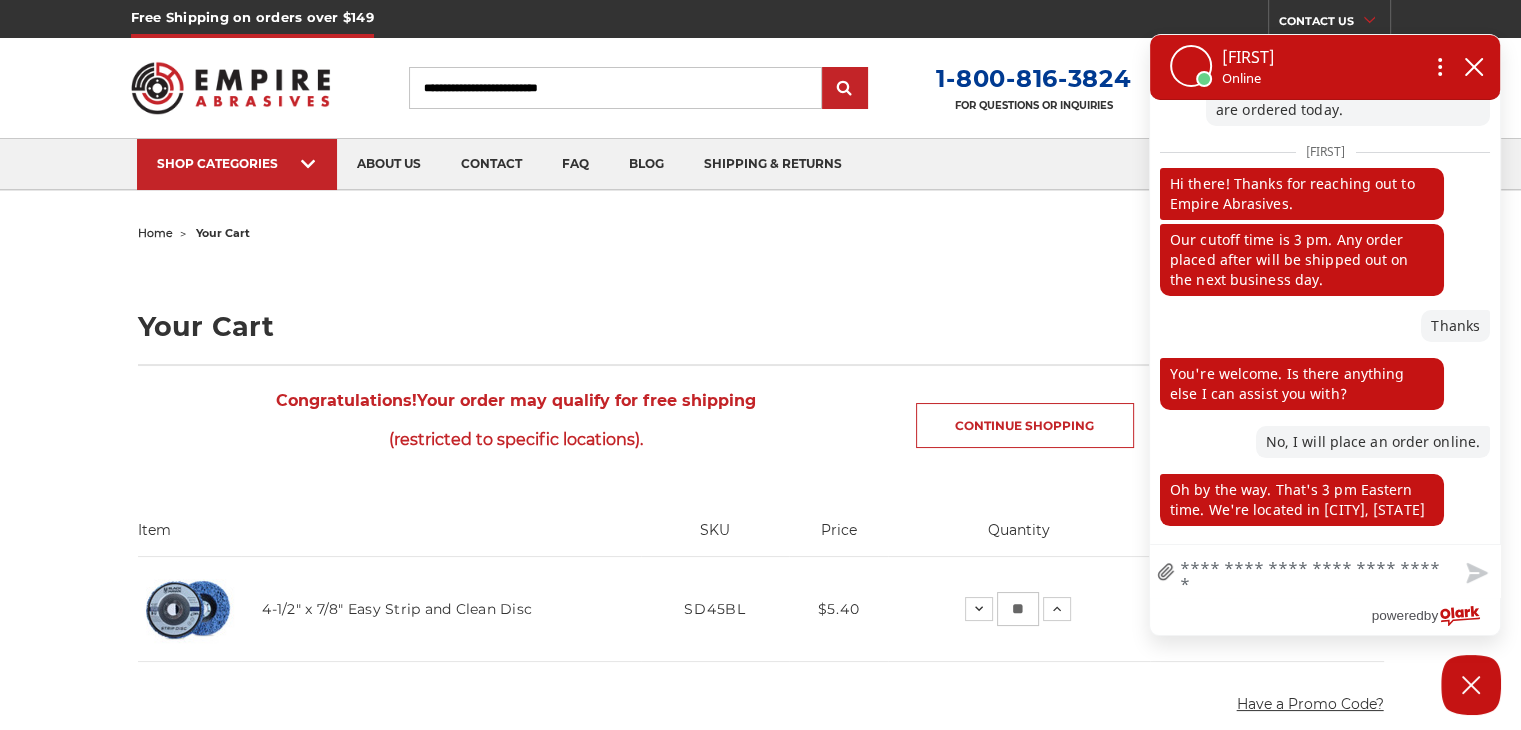 scroll, scrollTop: 130, scrollLeft: 0, axis: vertical 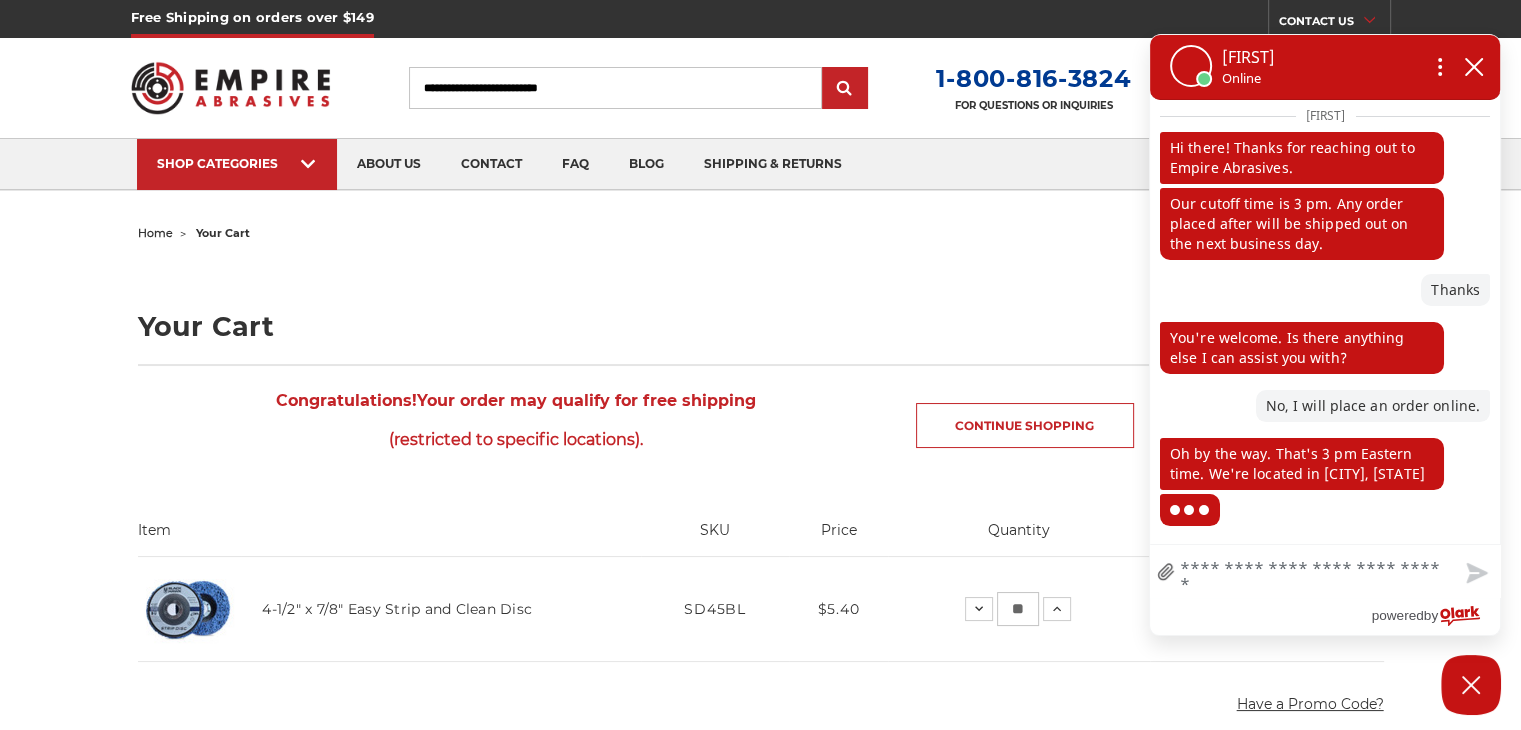 click on "Chat with us" at bounding box center [1325, 571] 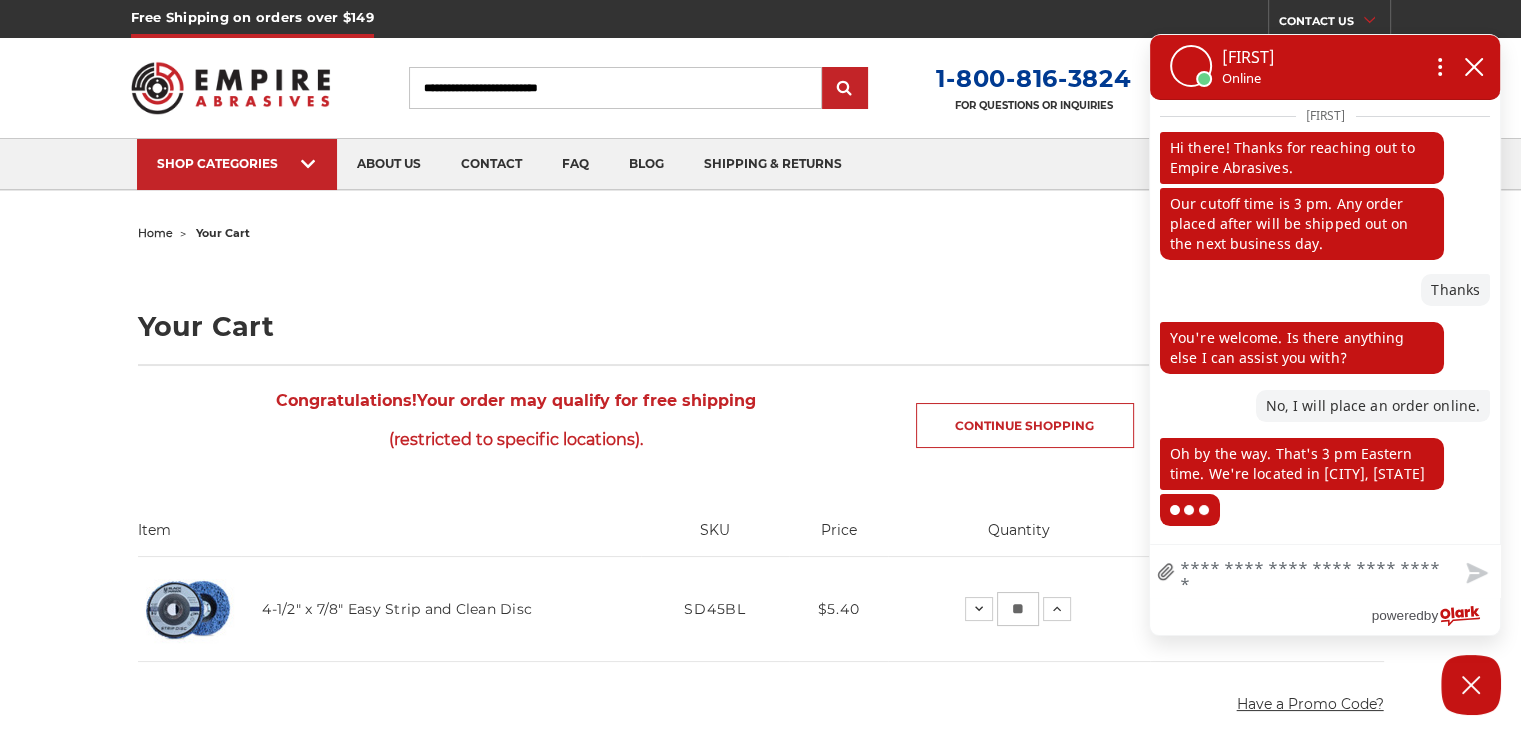 type on "*" 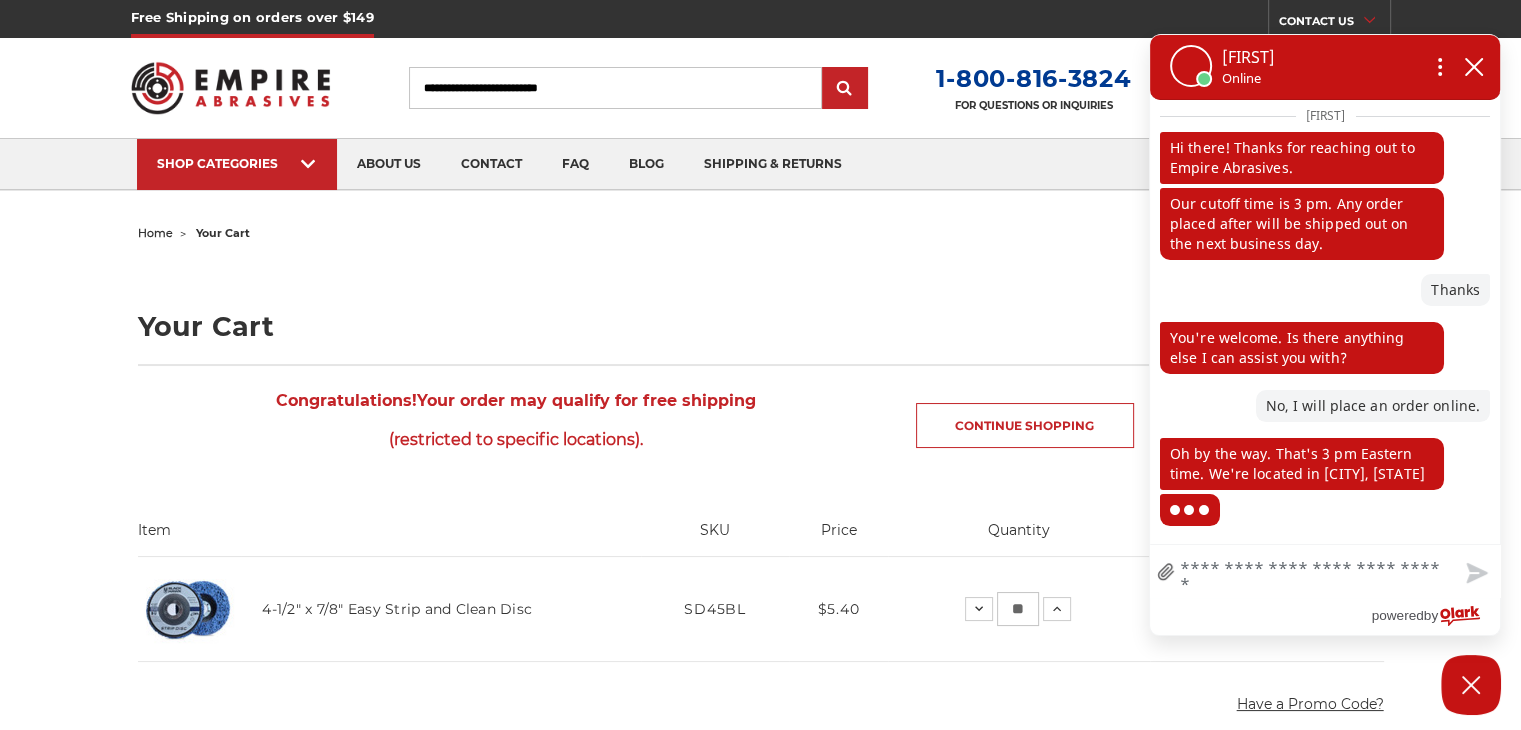 type on "*" 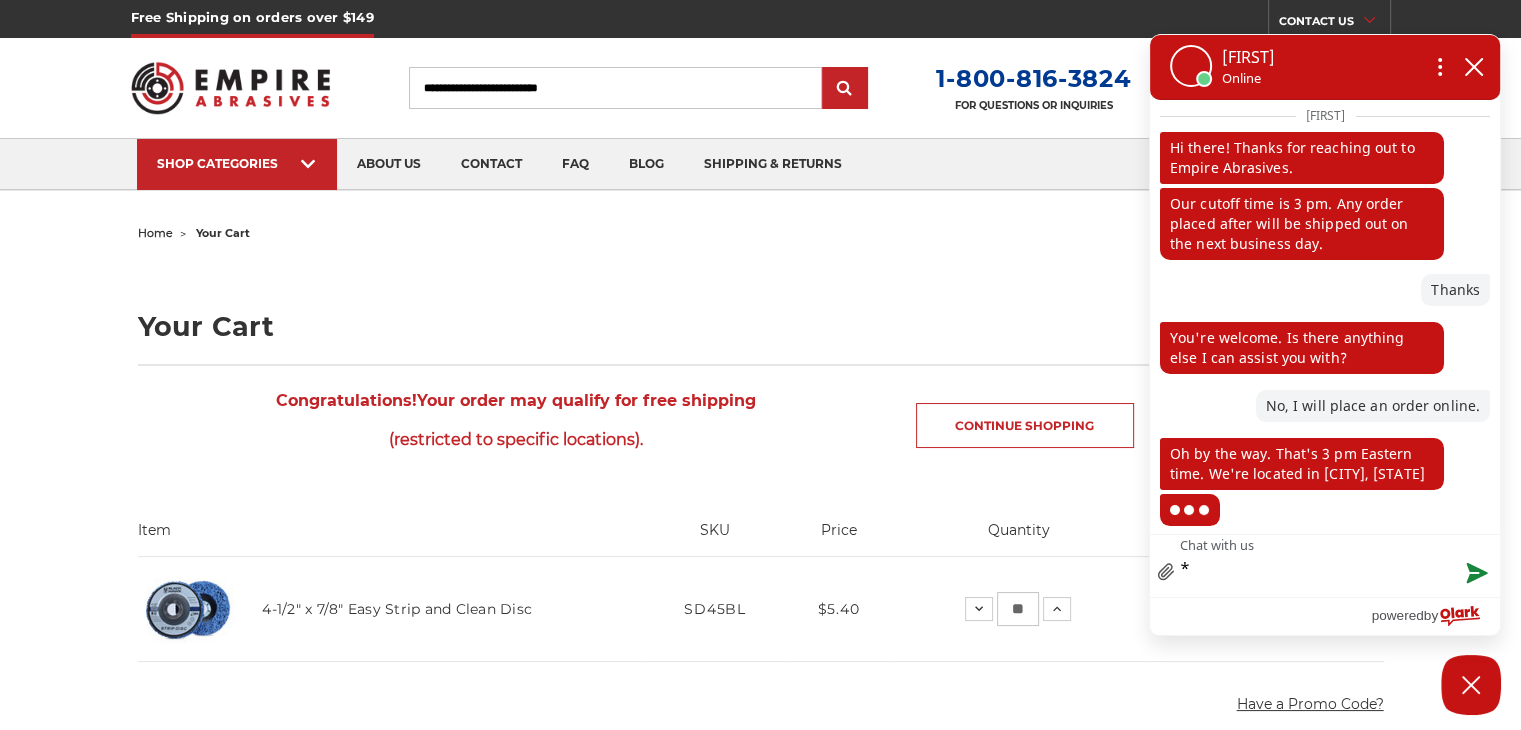 type on "**" 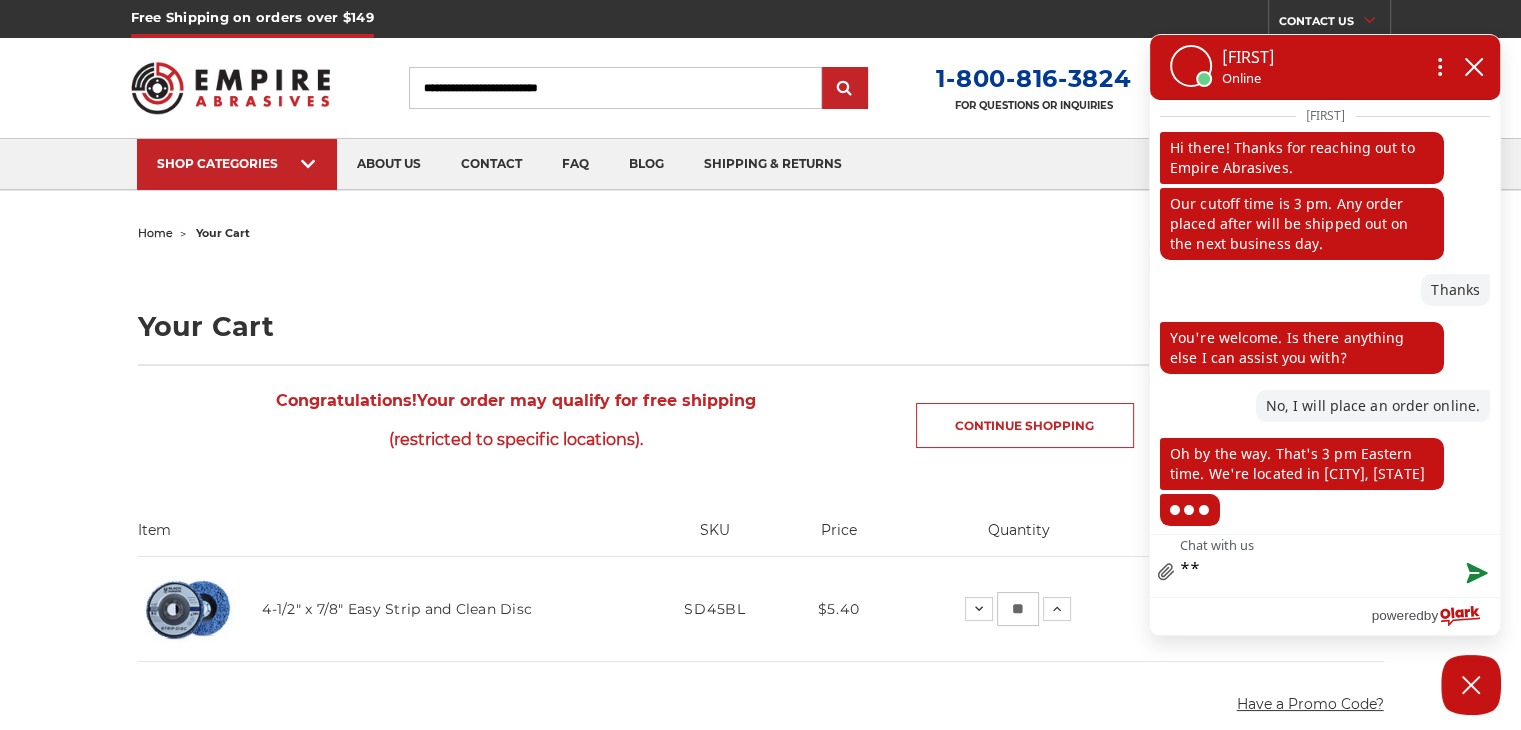 type on "**" 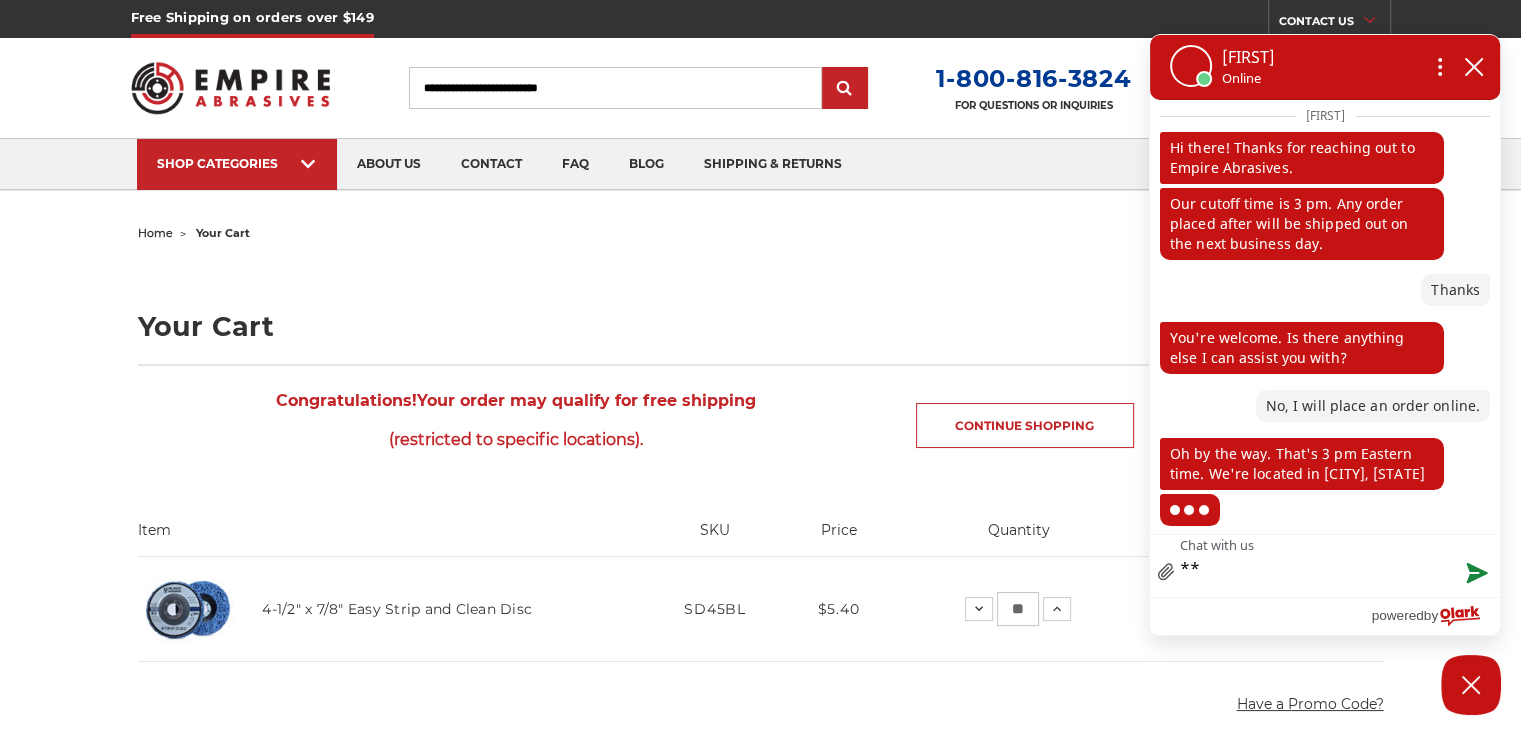 scroll, scrollTop: 140, scrollLeft: 0, axis: vertical 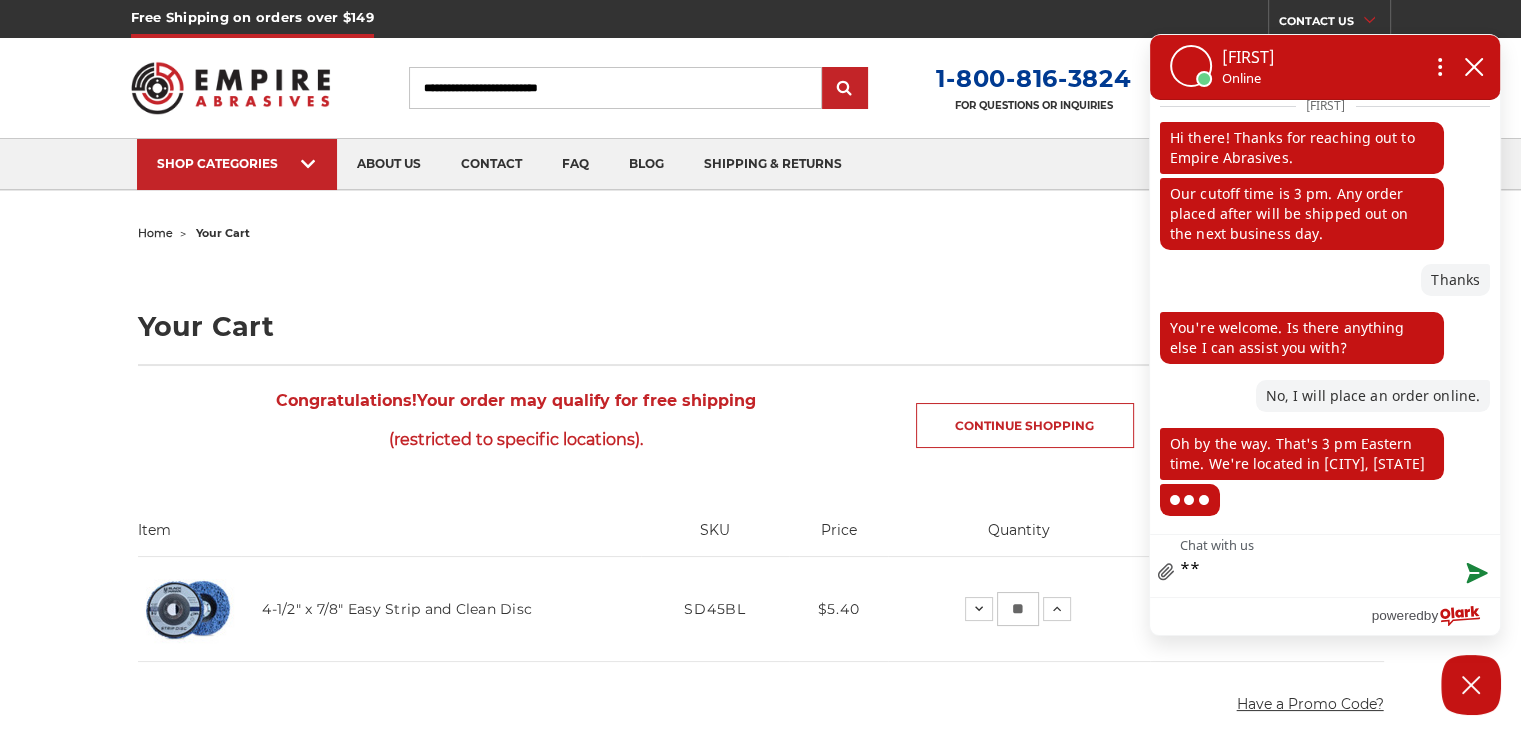 type on "****" 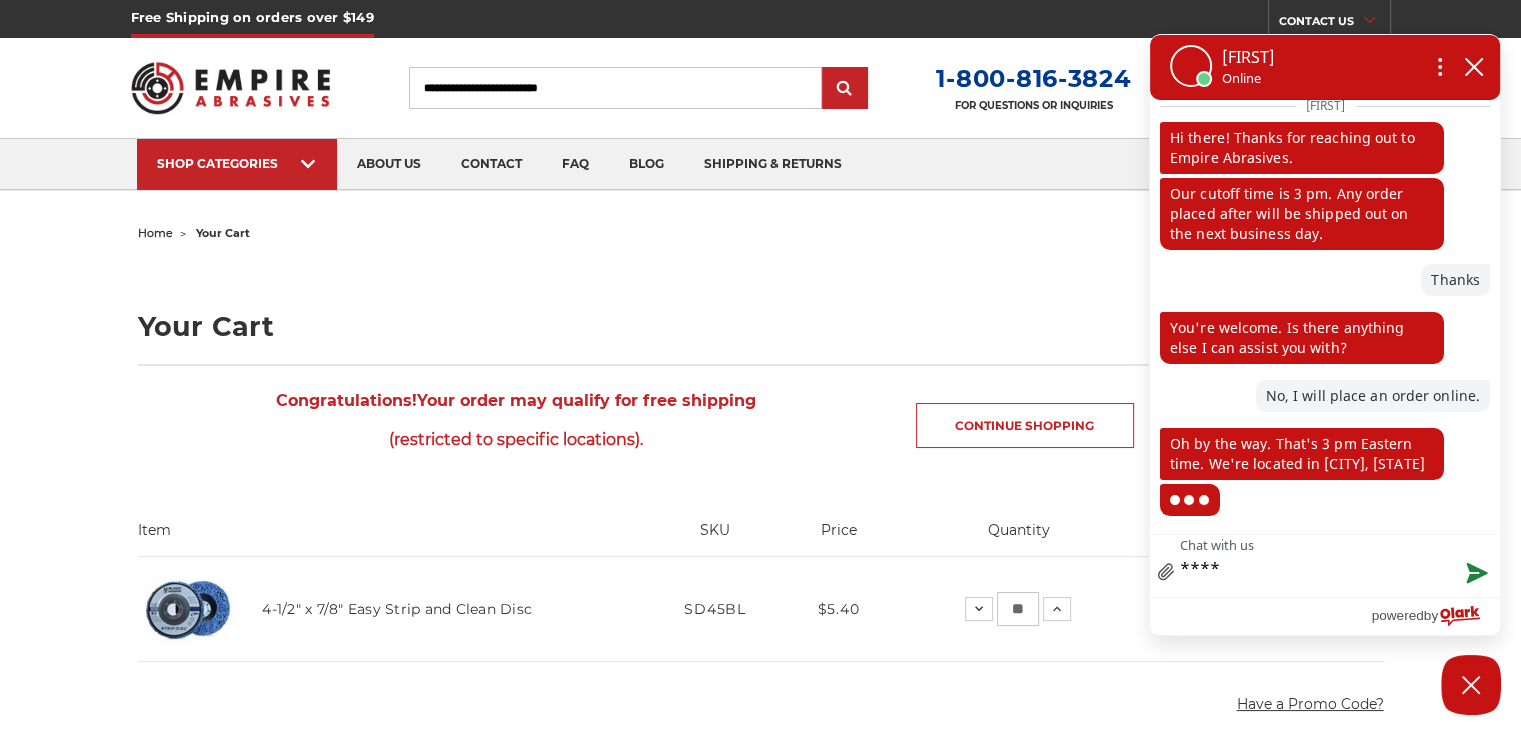 type on "*****" 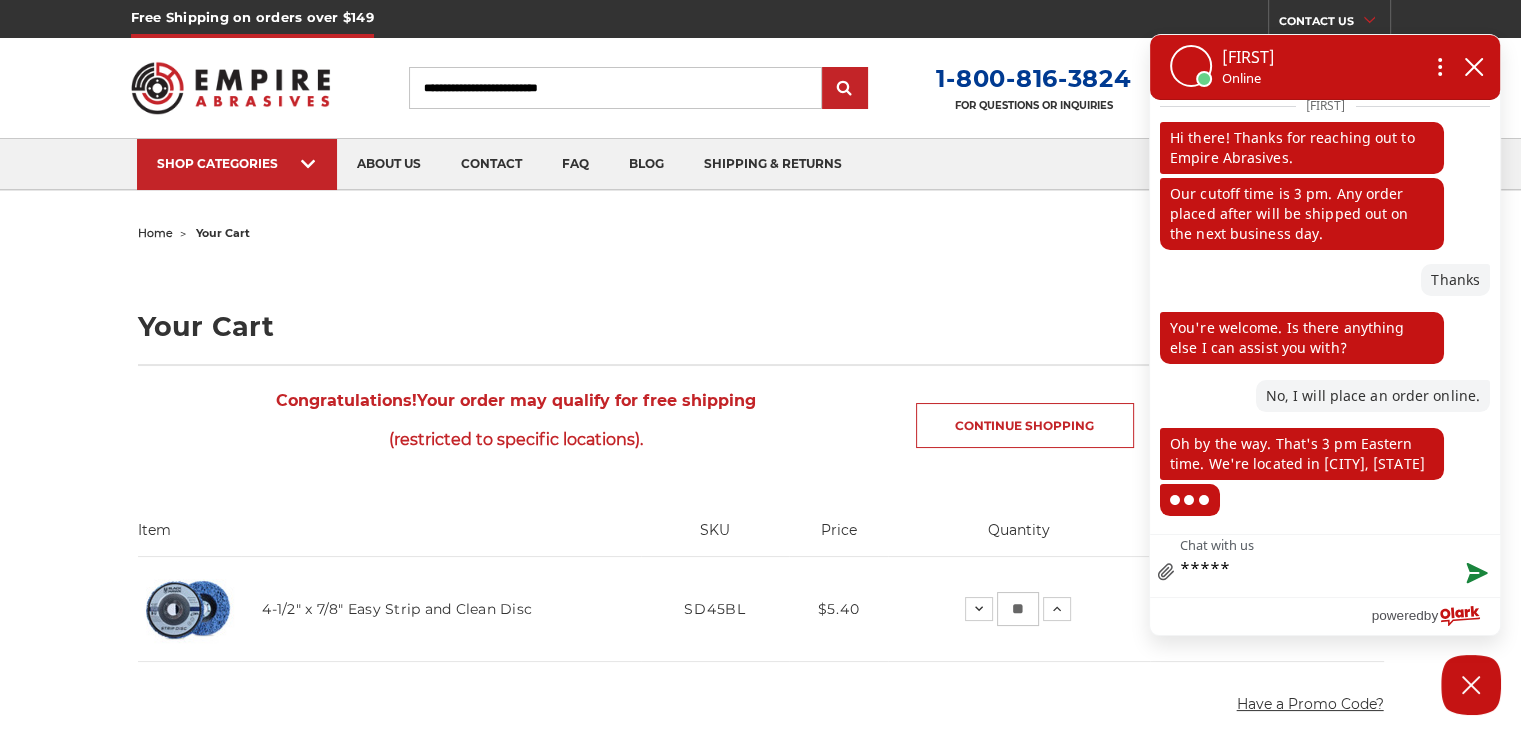 type on "******" 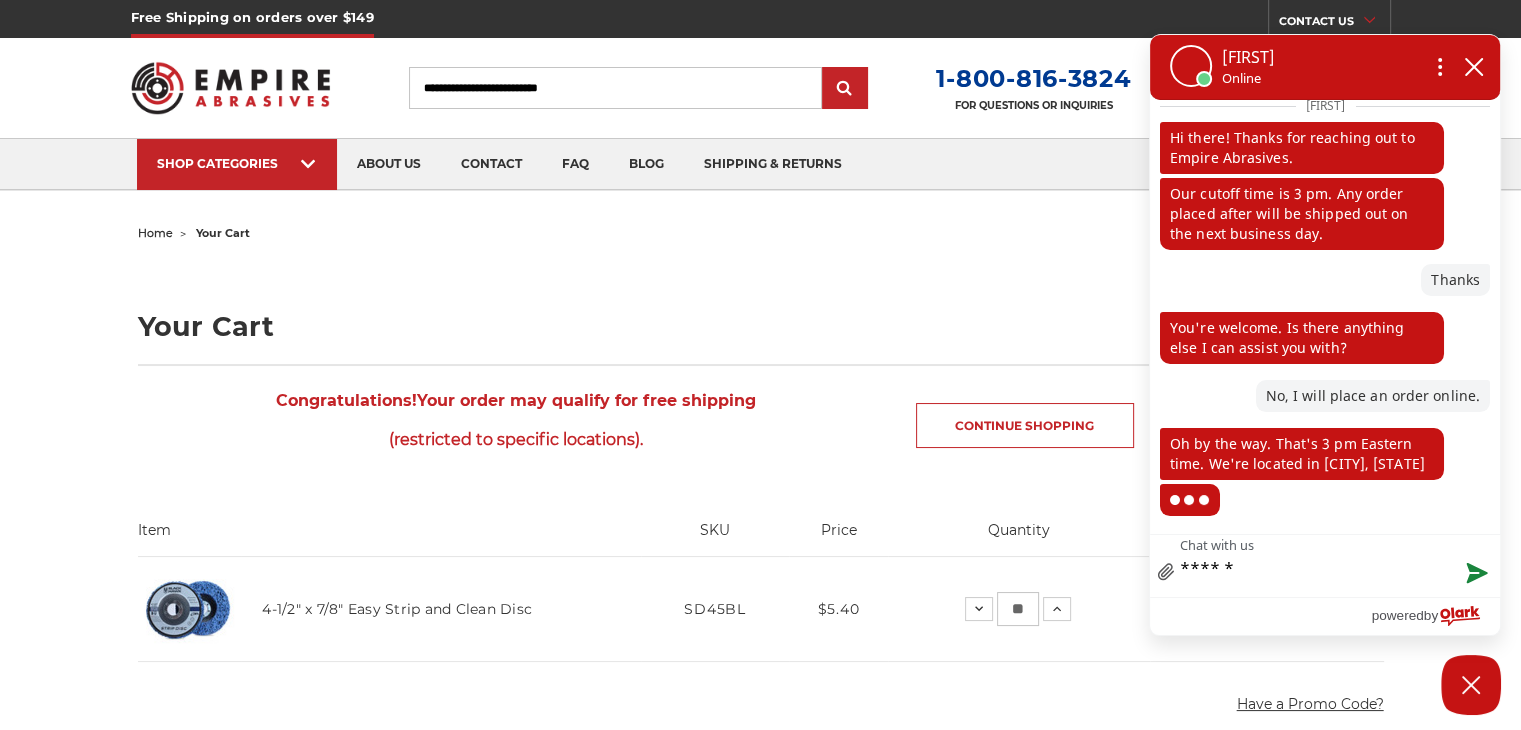 type on "*******" 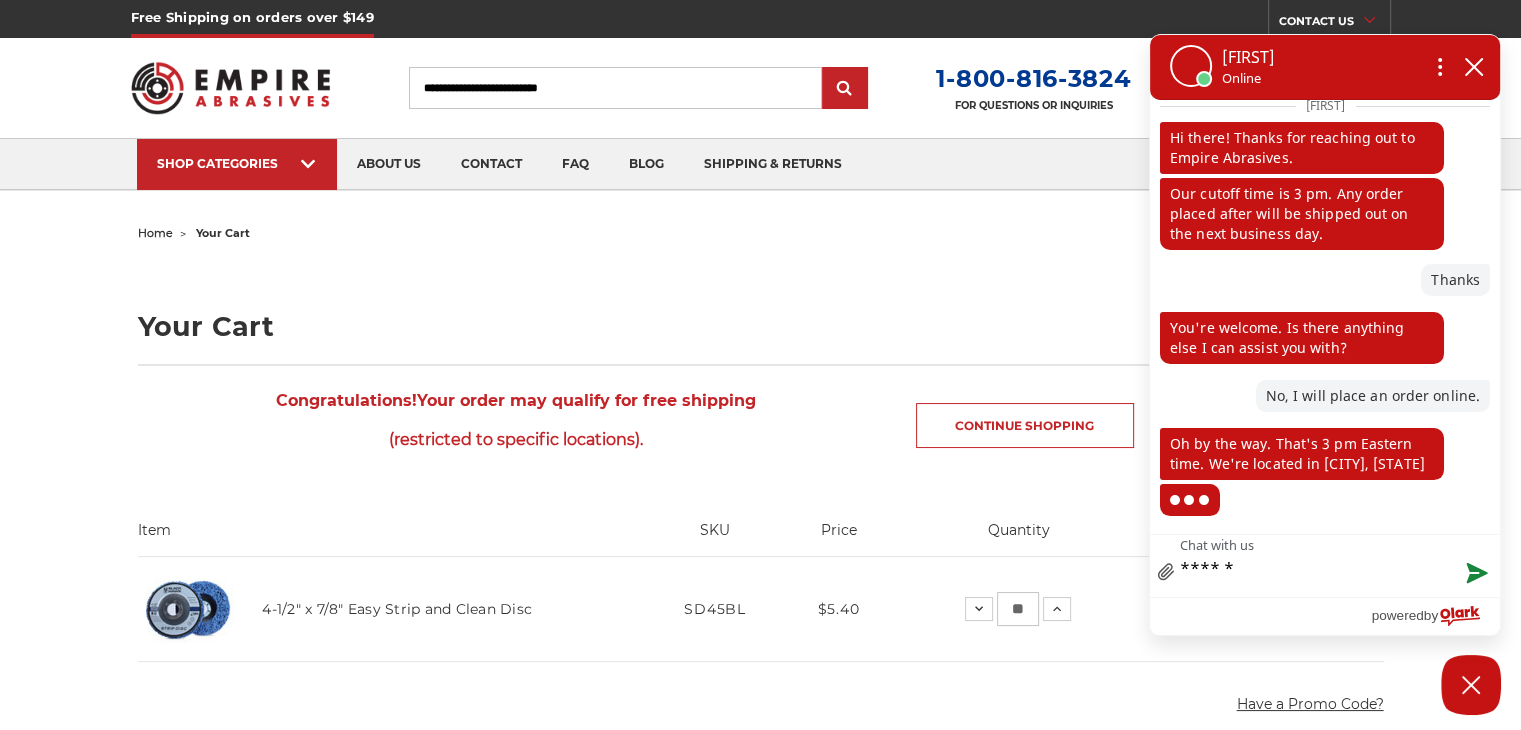 type on "*******" 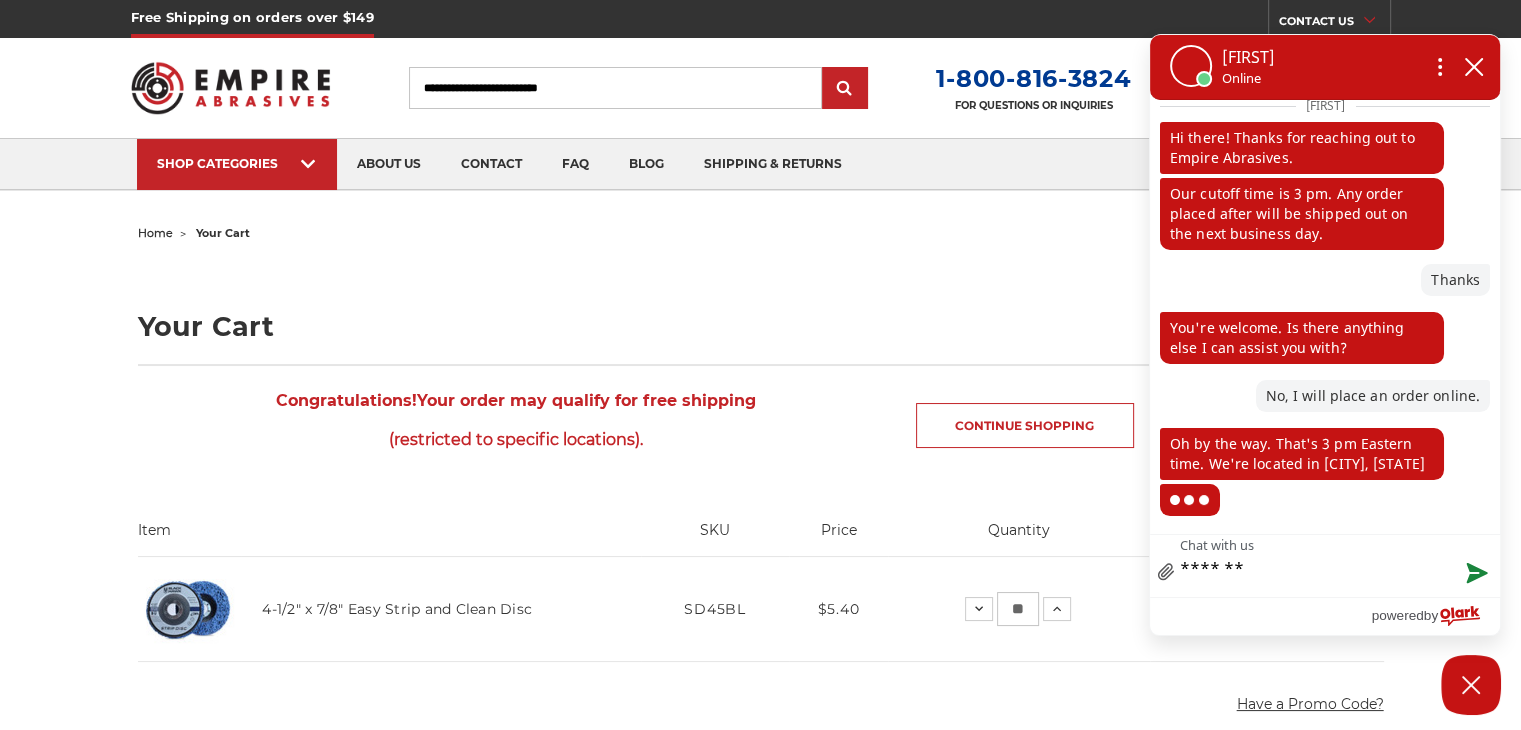 type on "********" 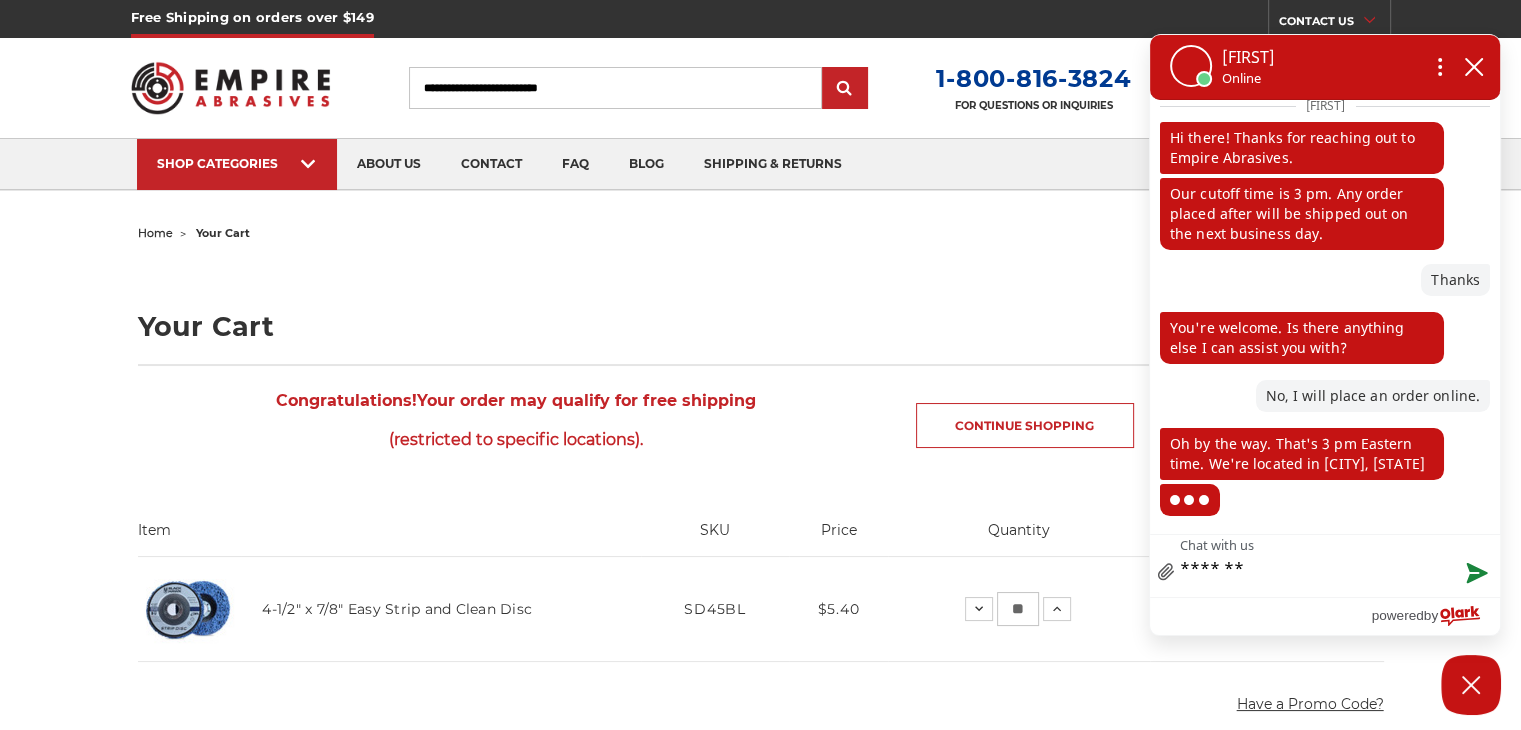 type on "********" 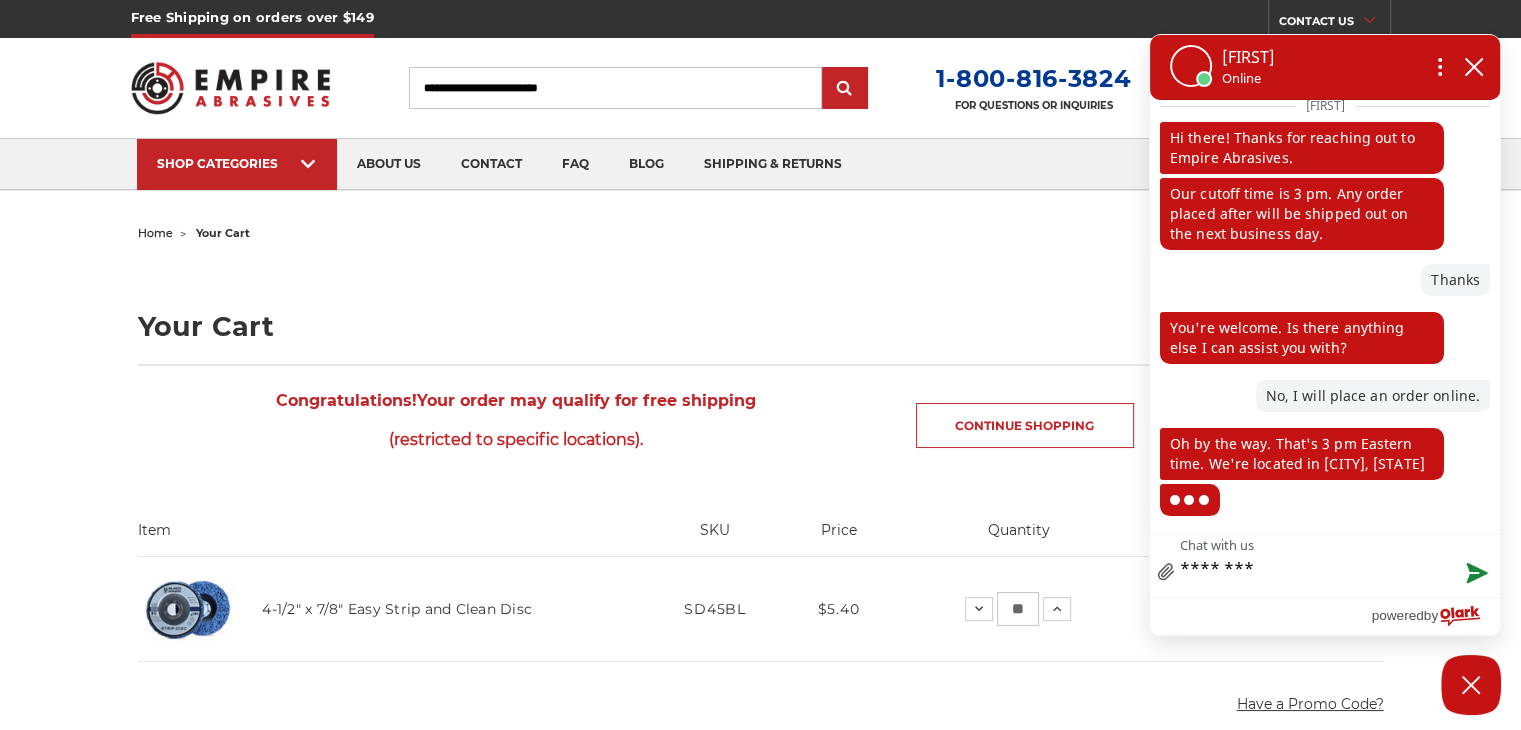 type on "*********" 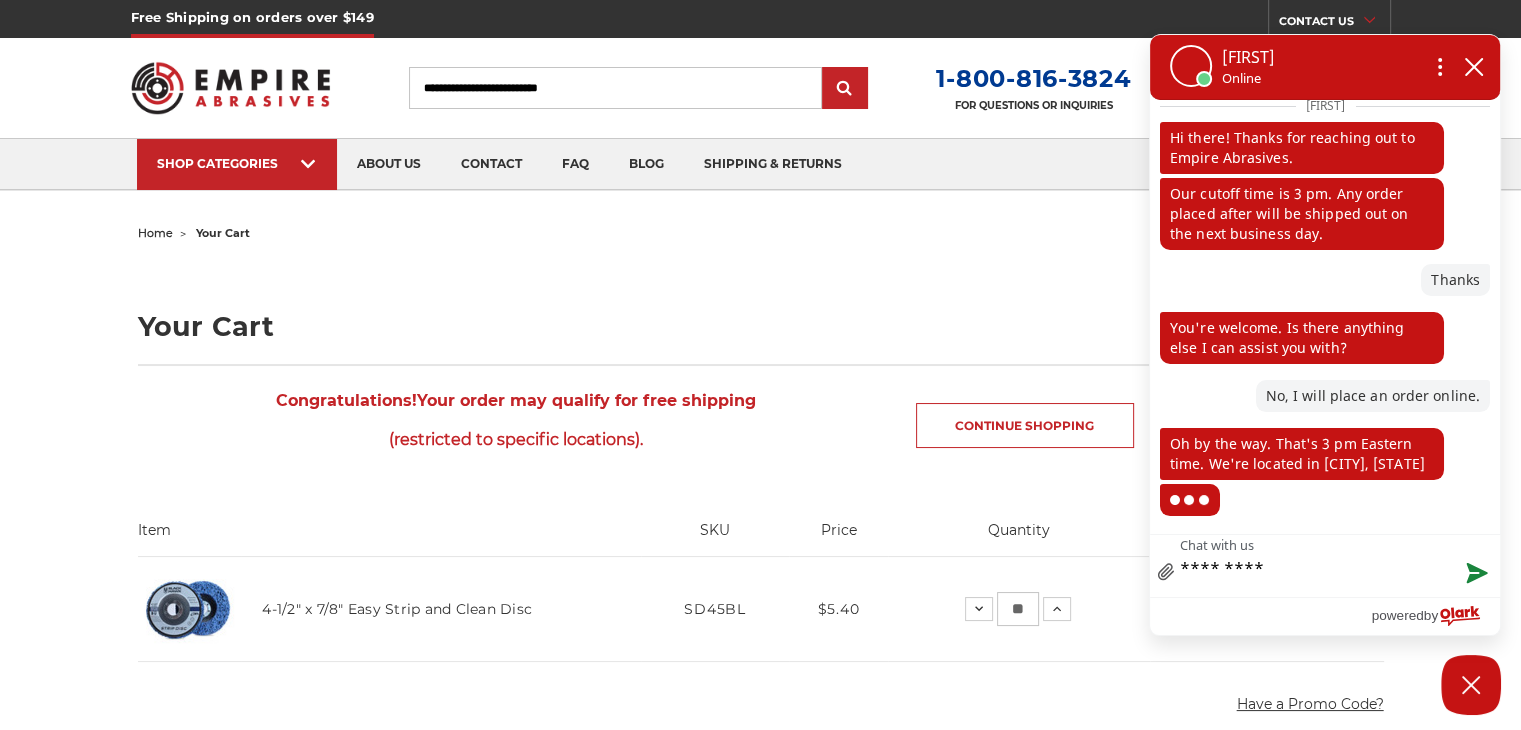 type on "**********" 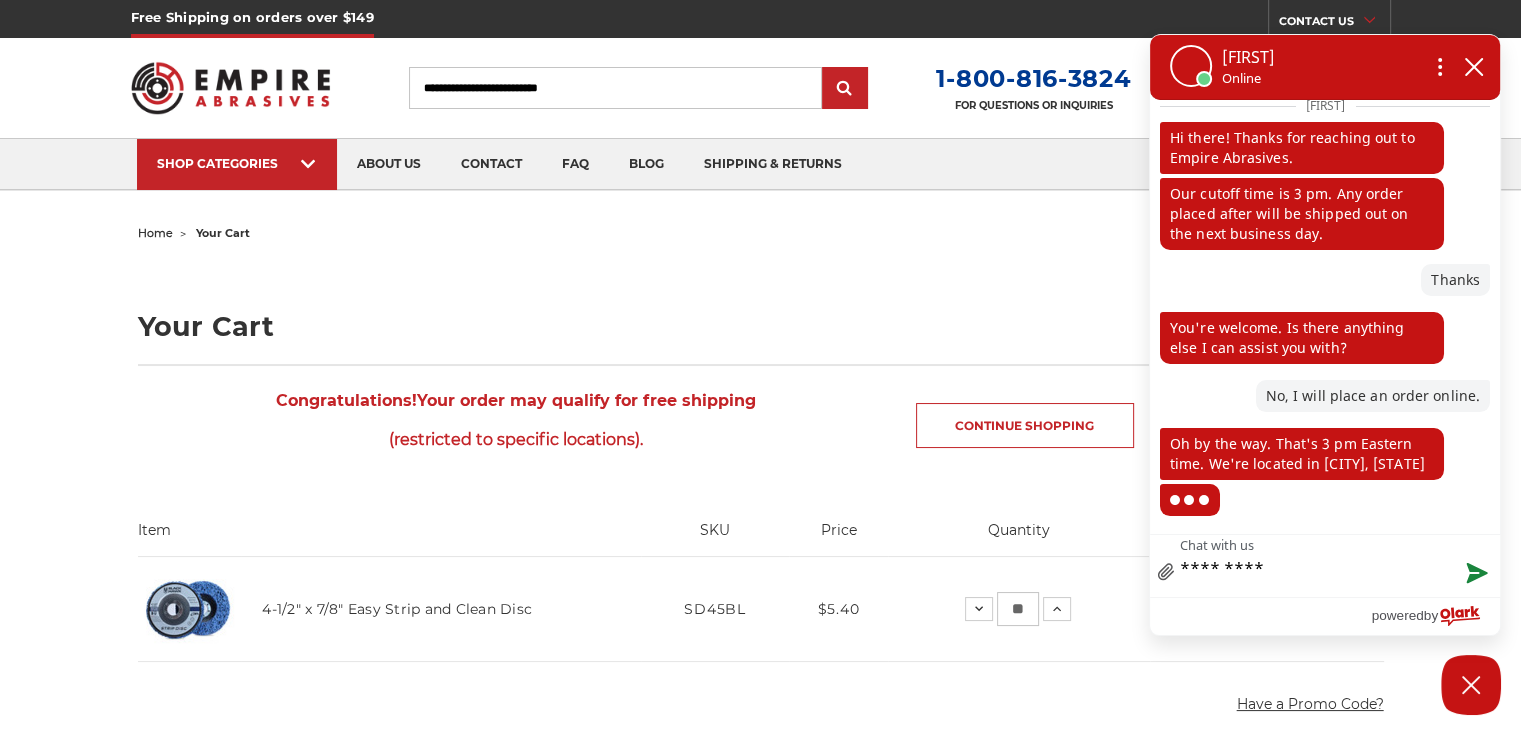 type on "**********" 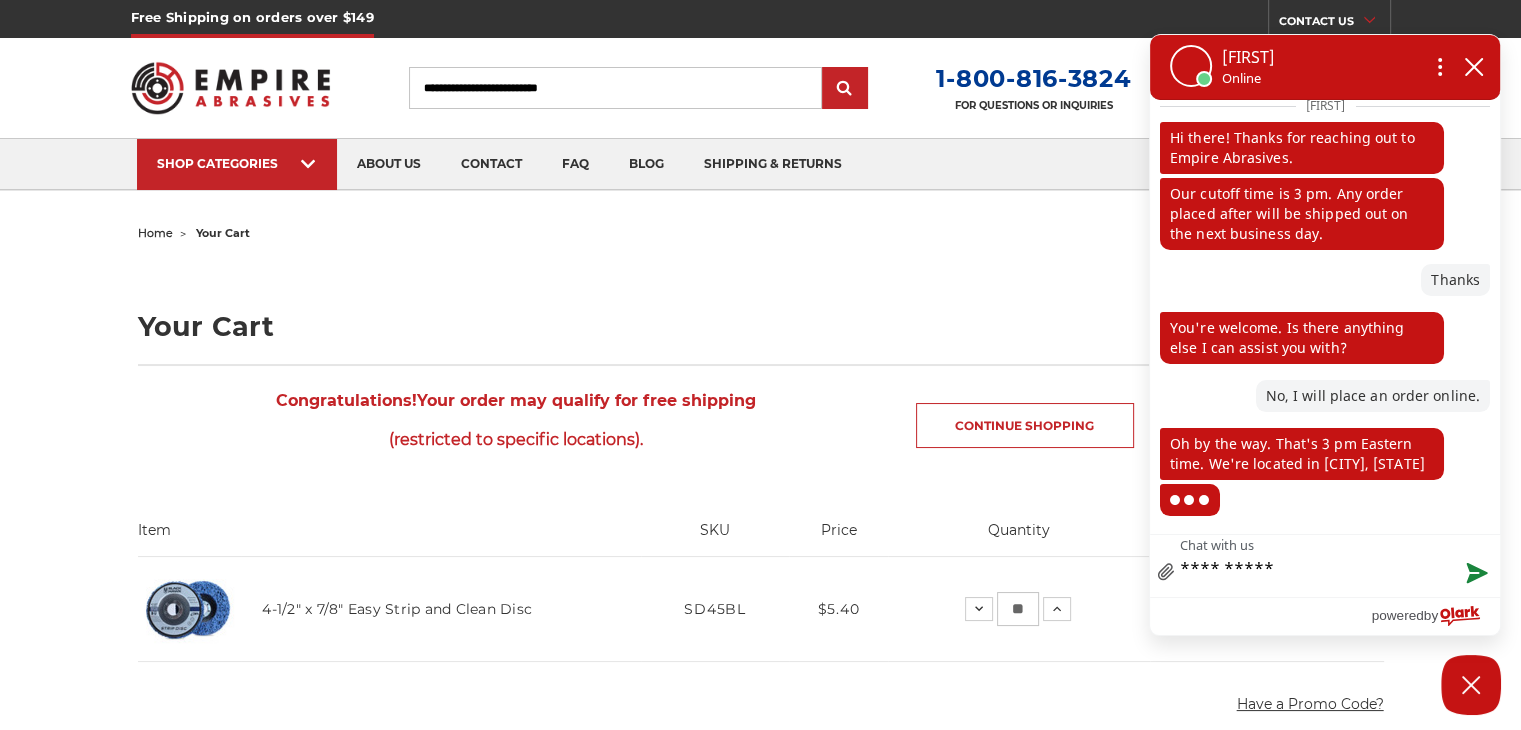 type on "**********" 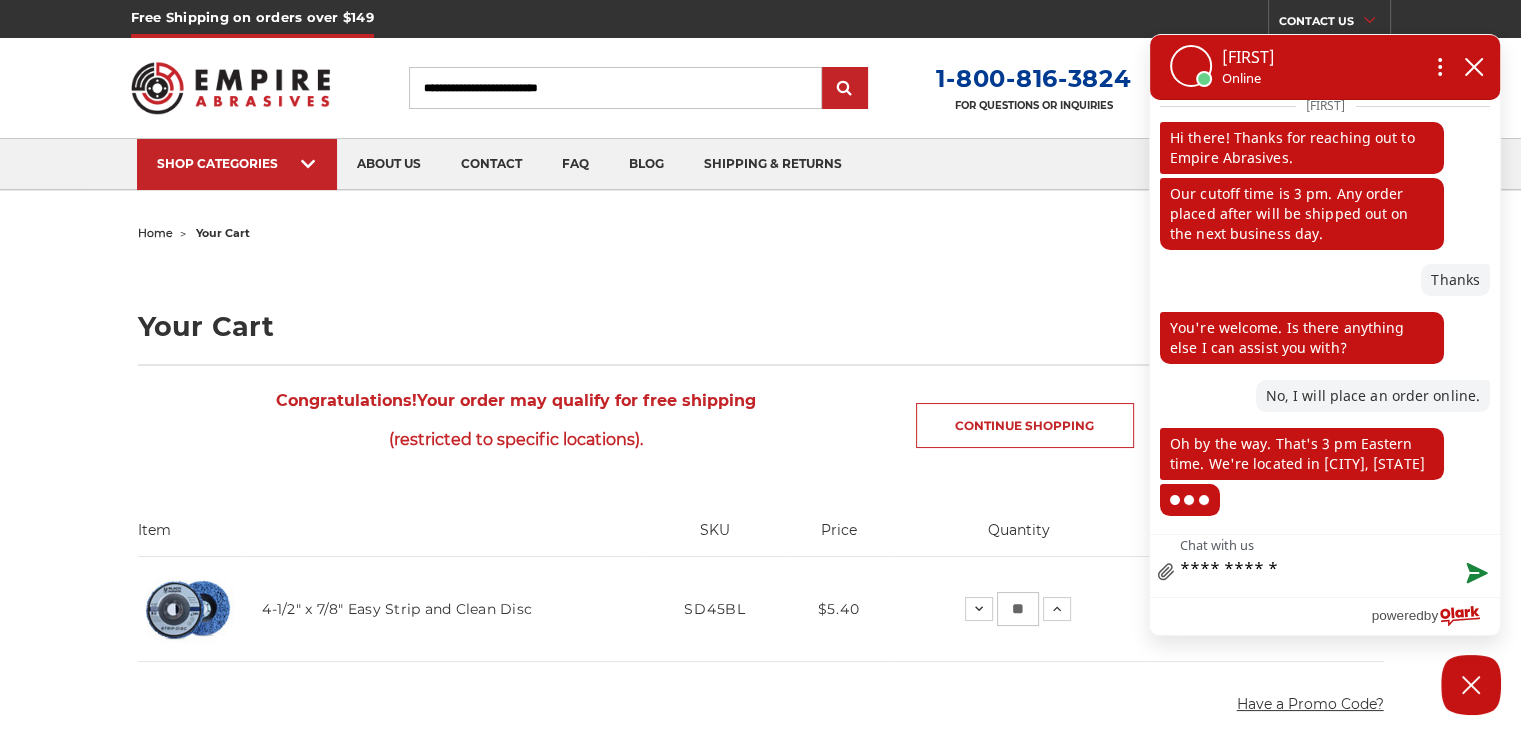 type on "**********" 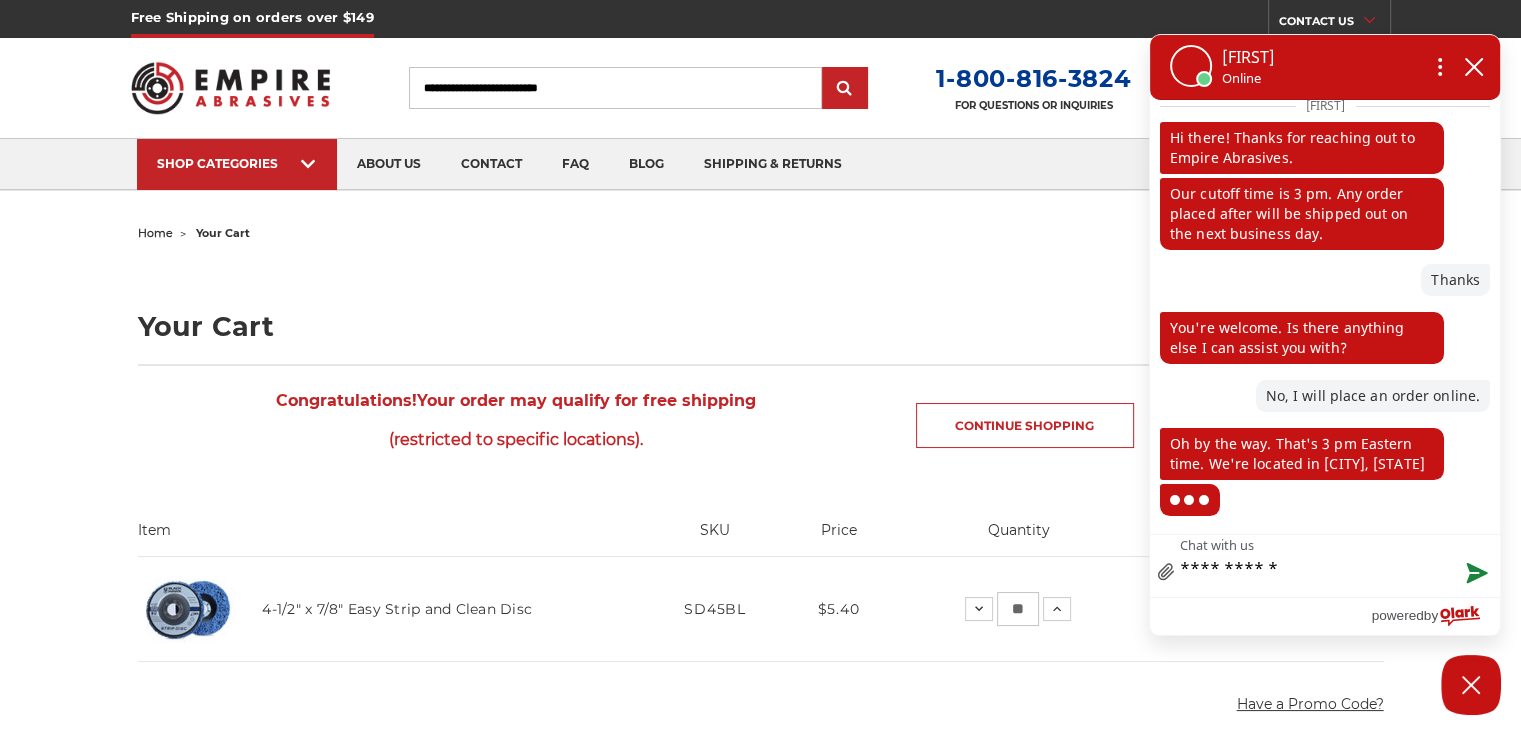 type on "**********" 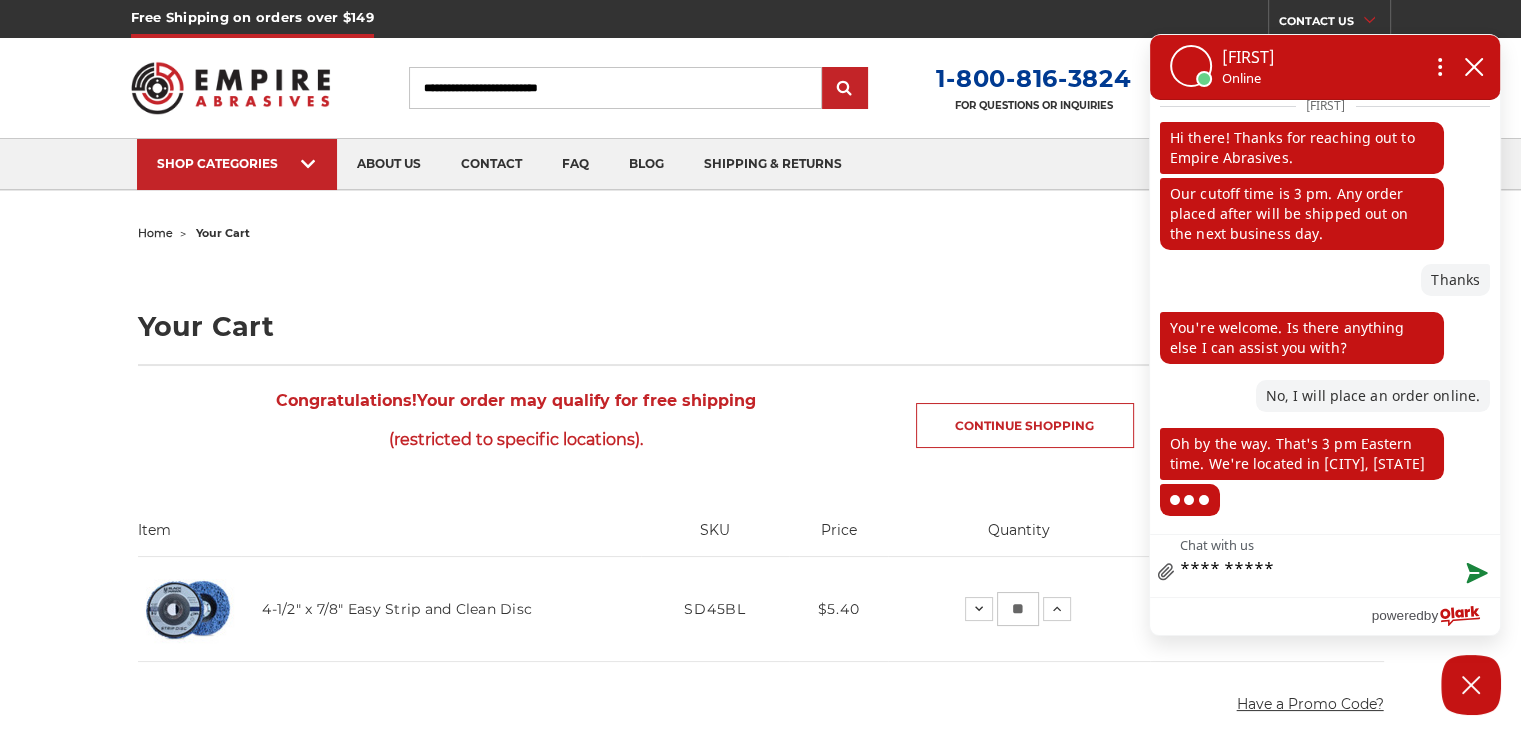 type on "*********" 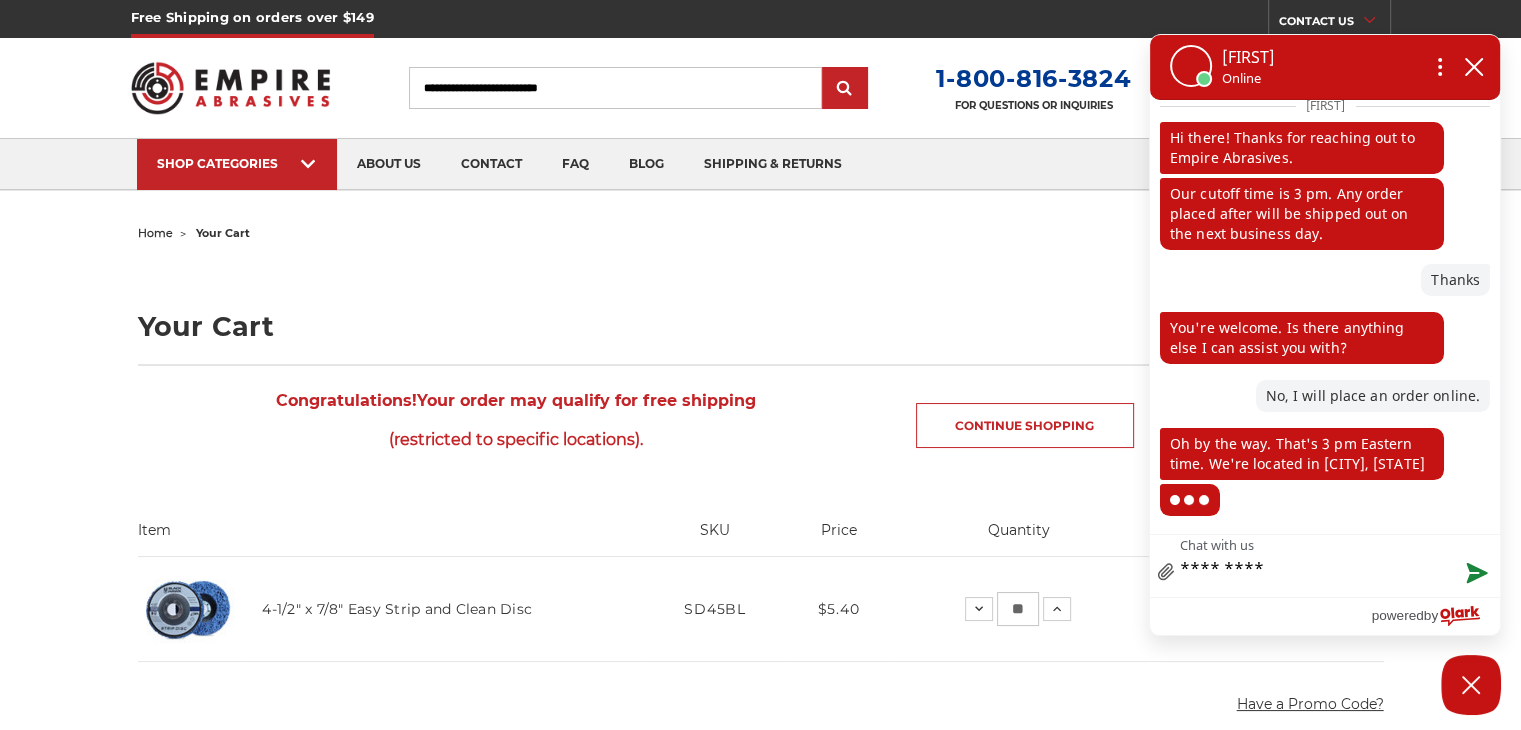 type on "********" 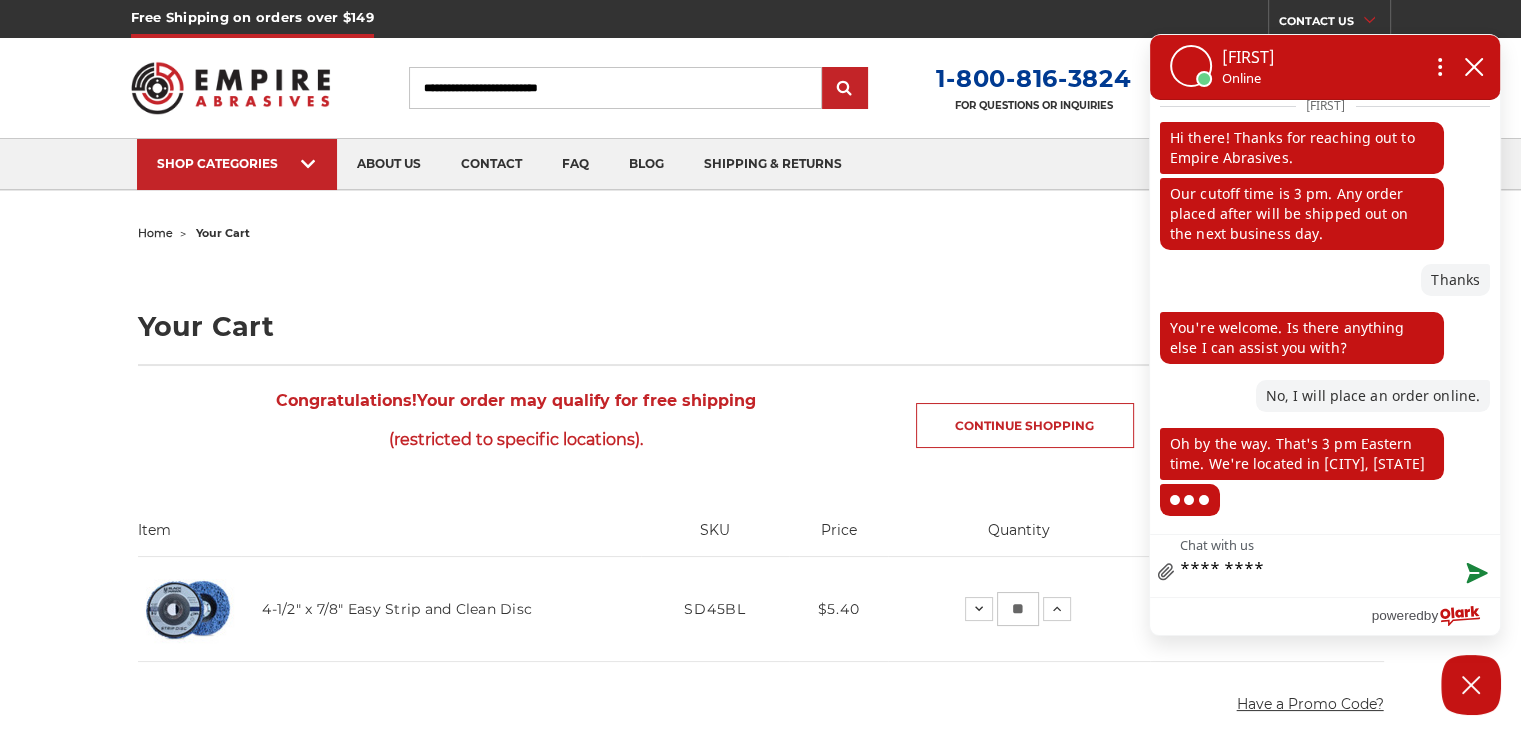 type on "********" 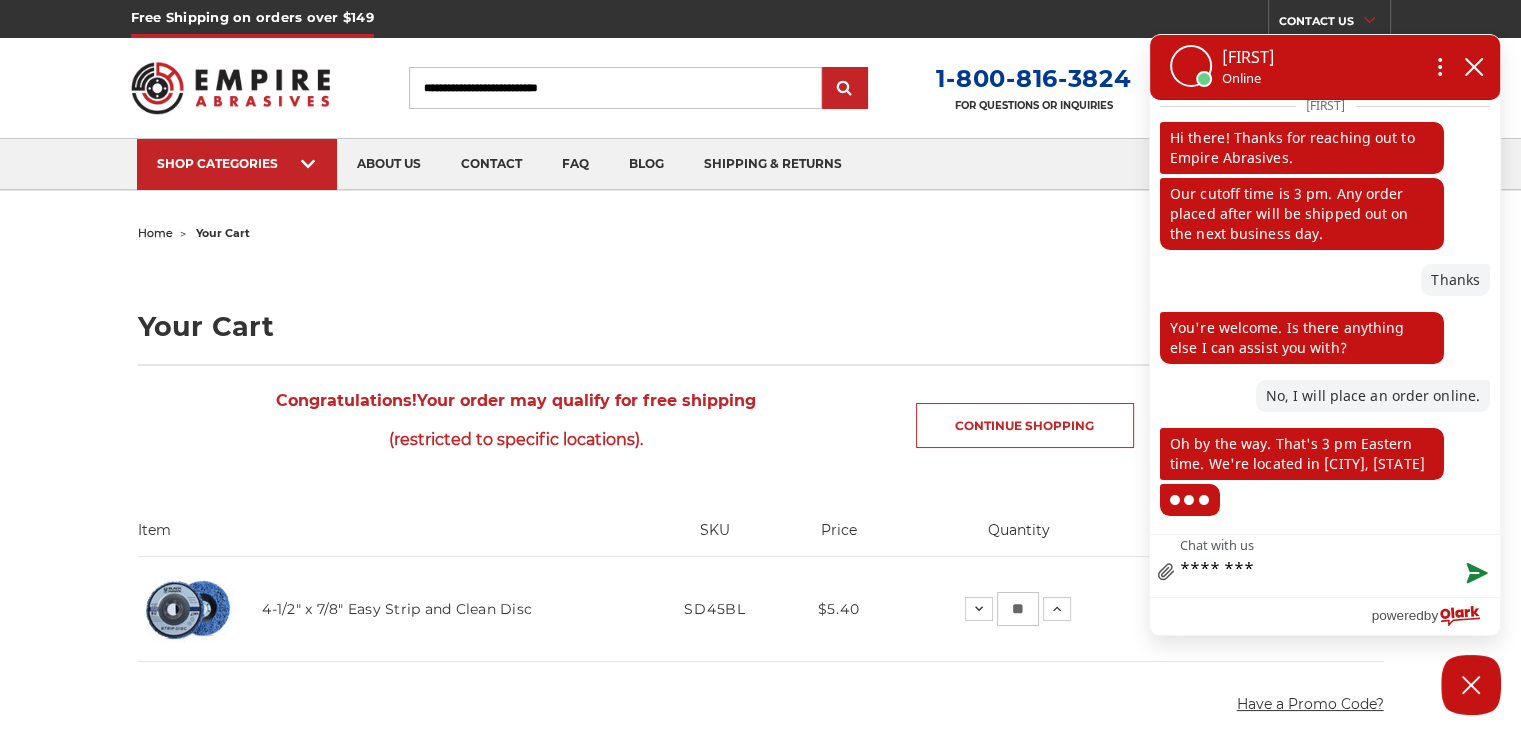 type on "*******" 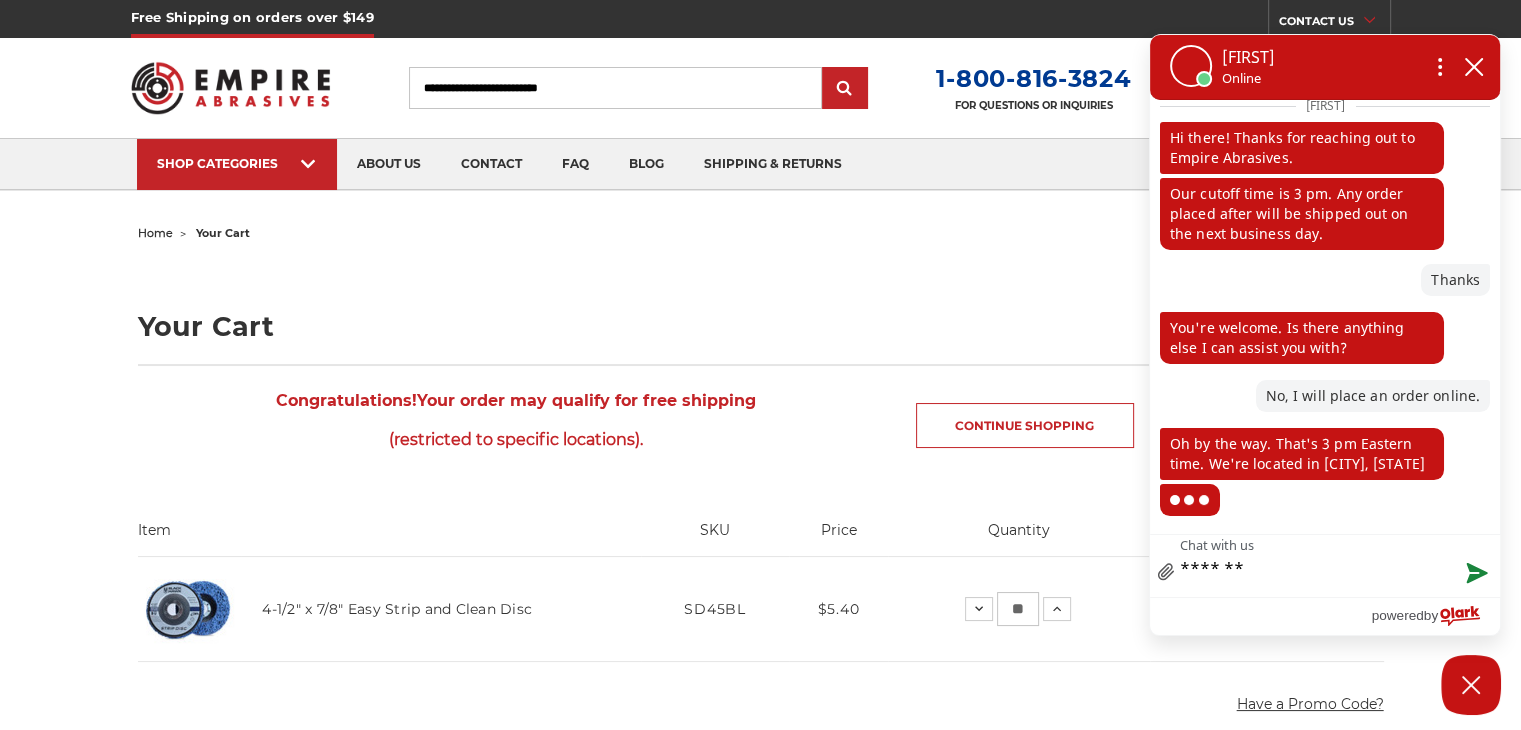 type on "******" 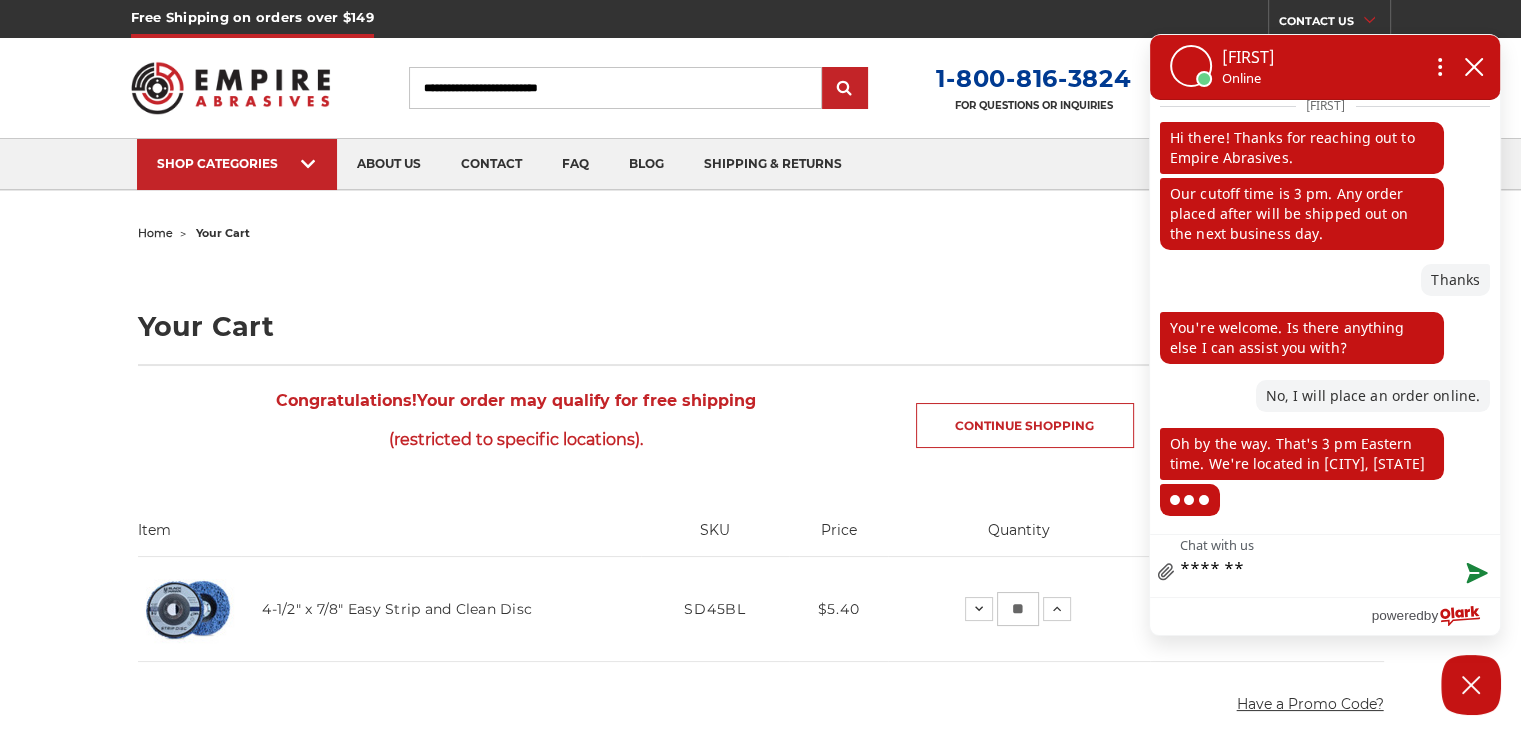 type on "******" 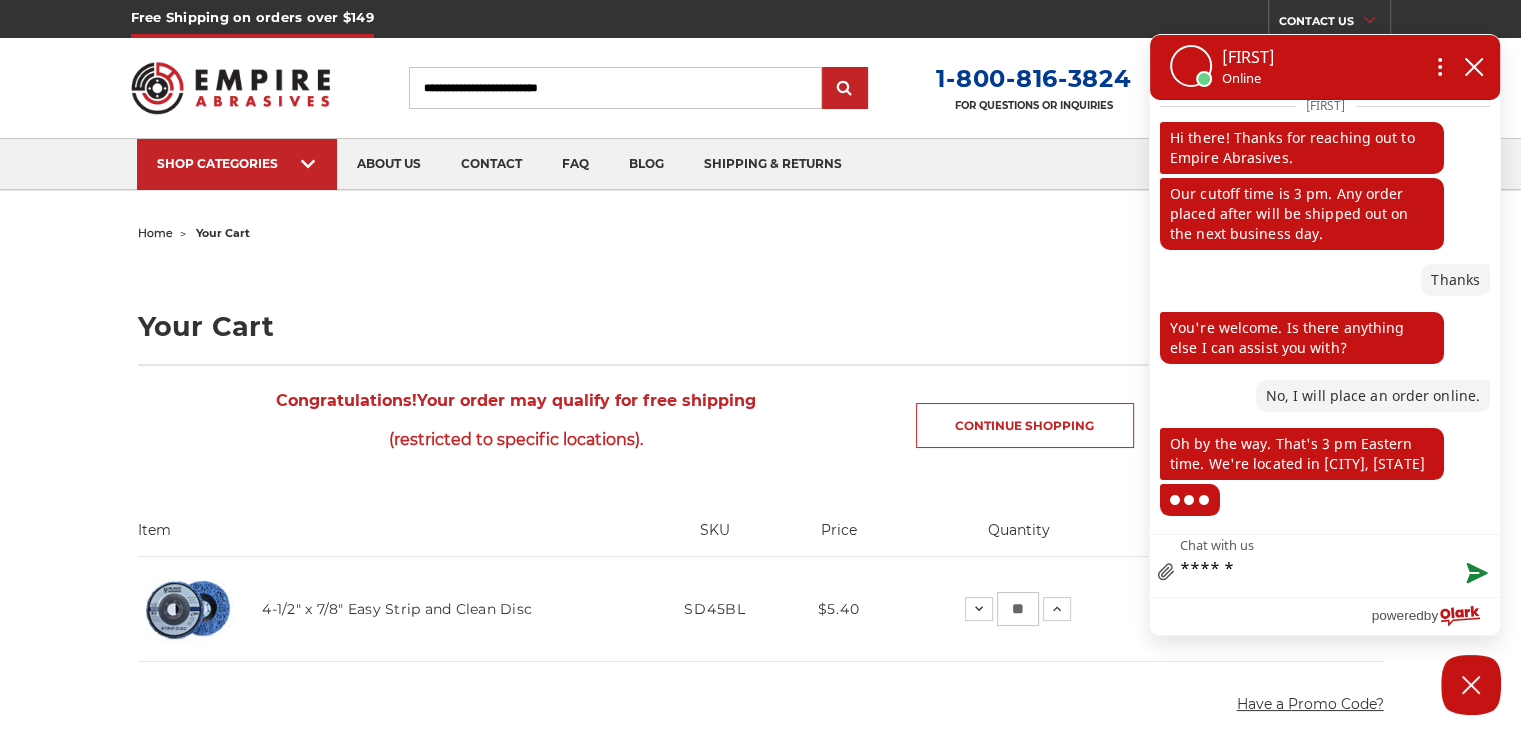 type on "*****" 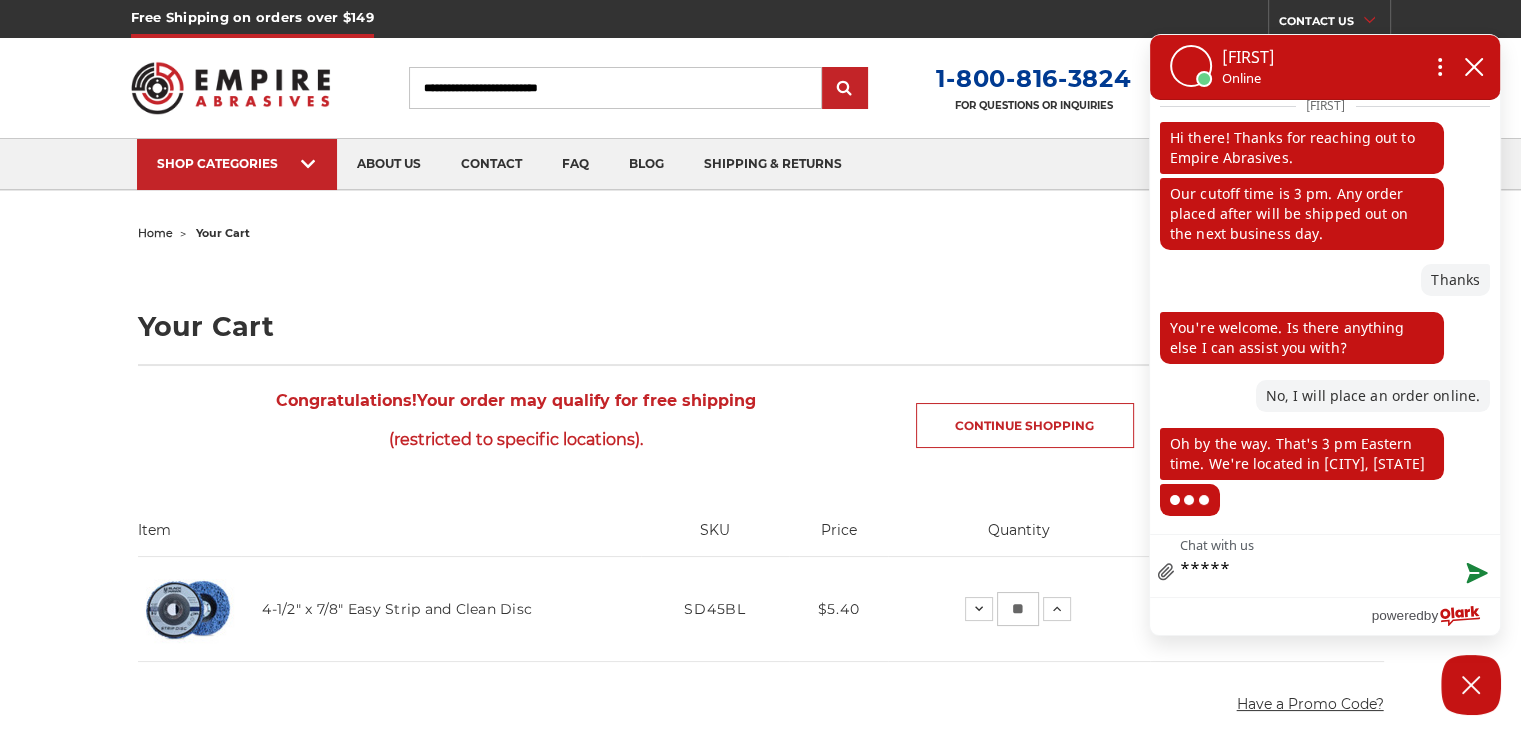 type on "****" 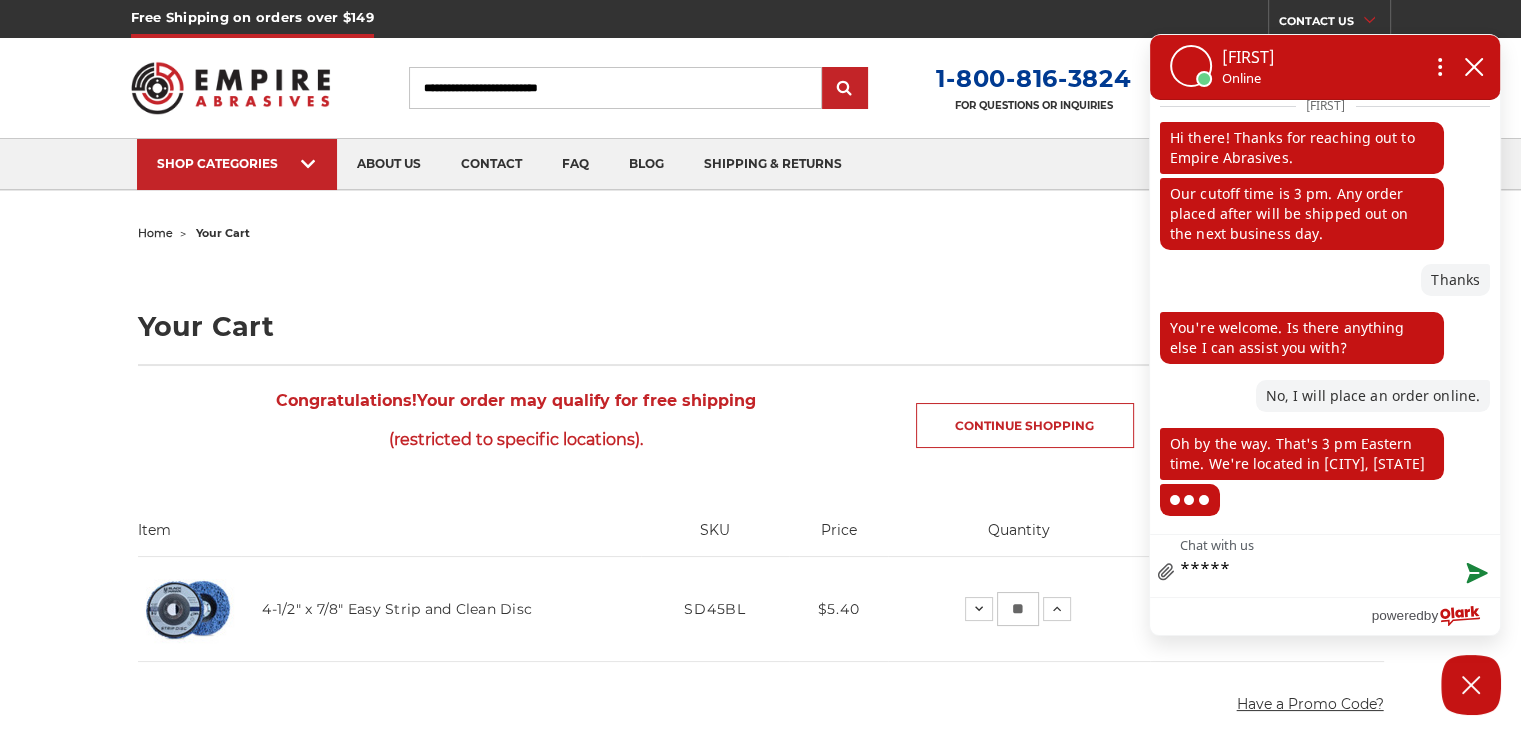type on "****" 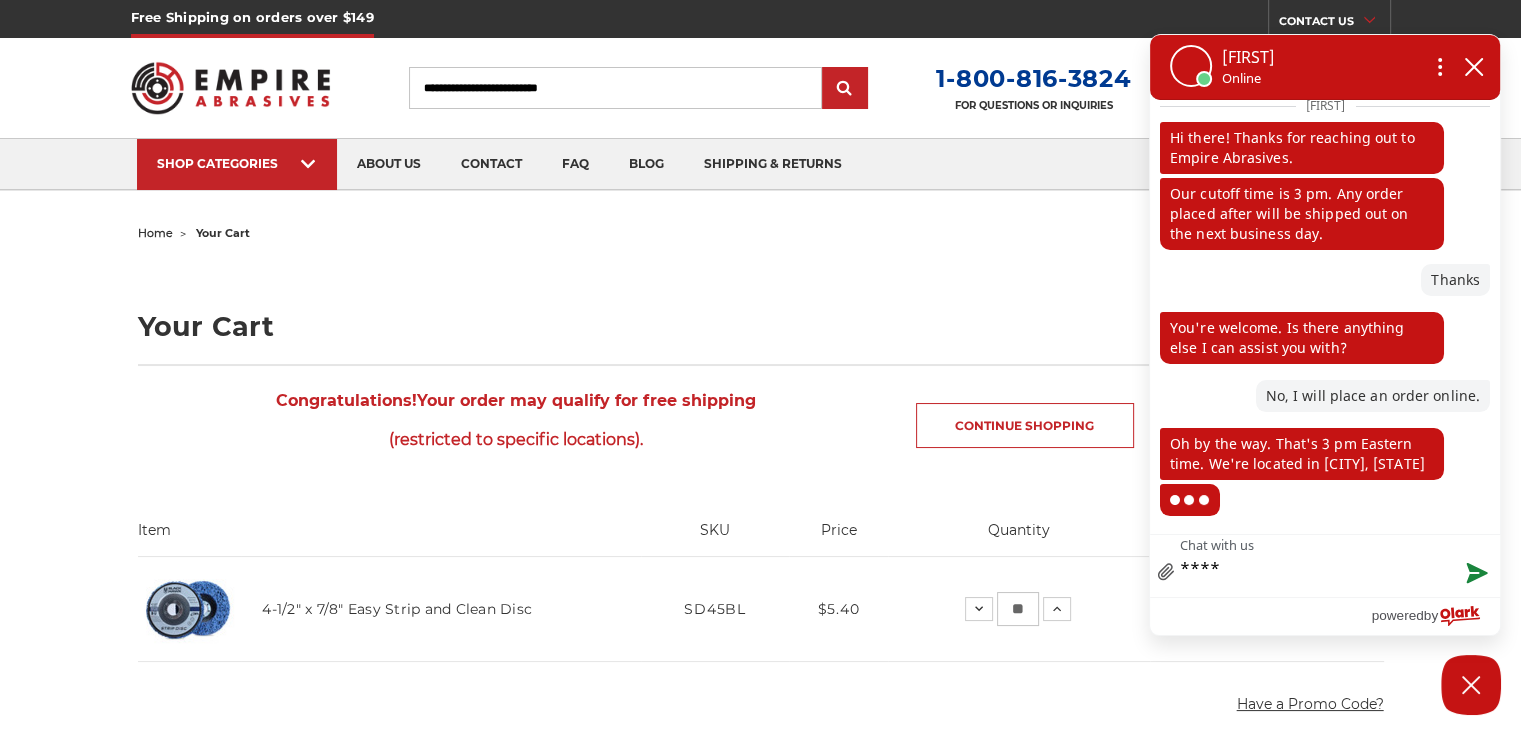 type on "**" 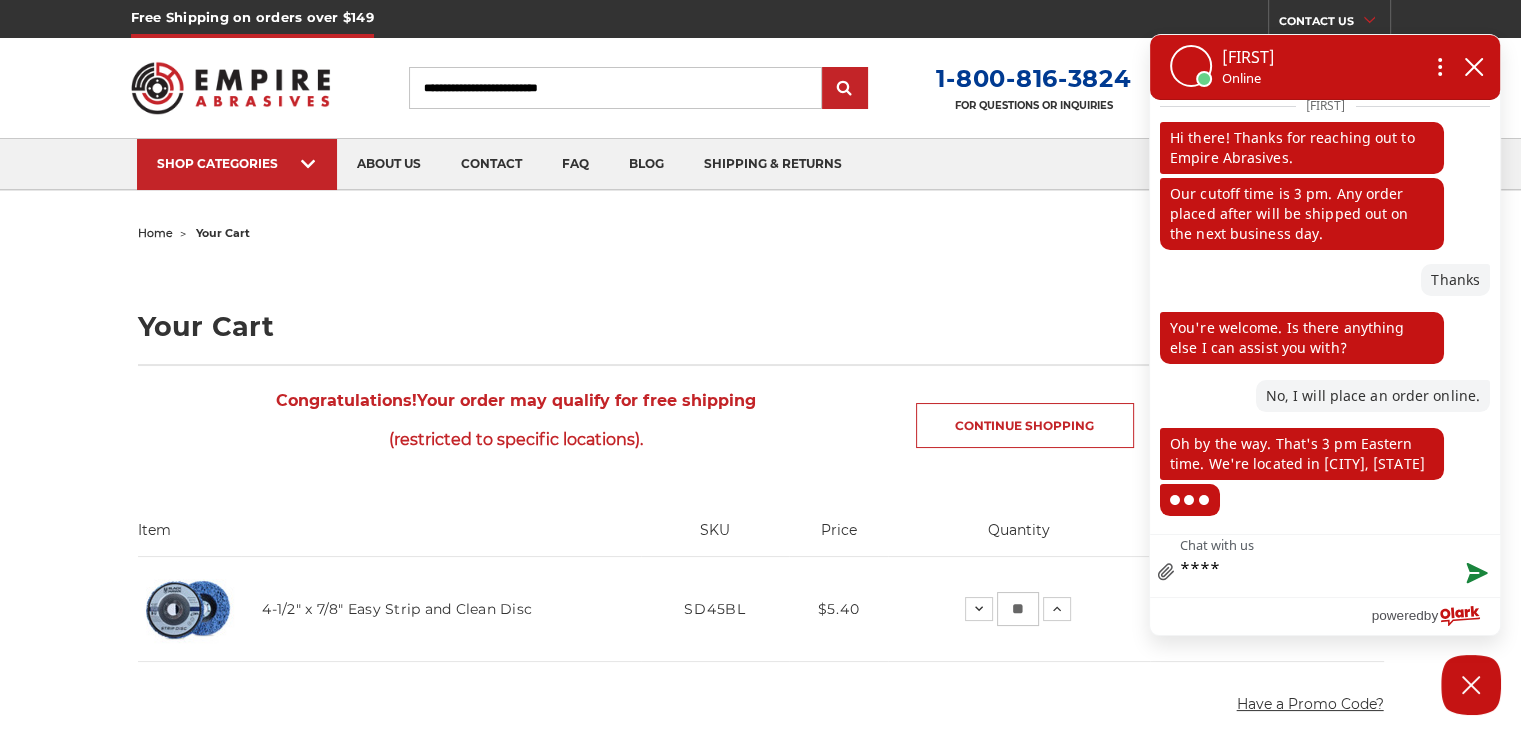 type on "**" 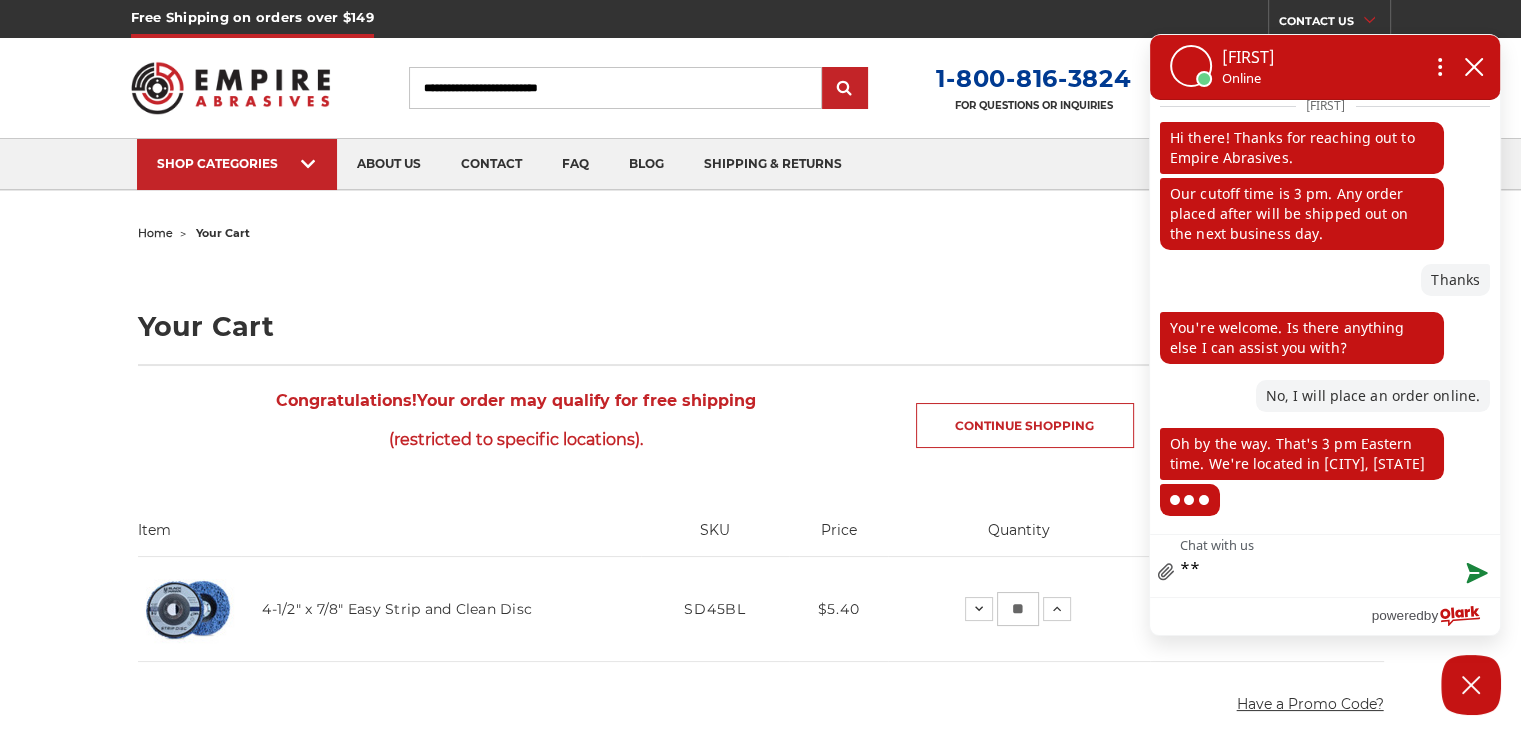 type on "**" 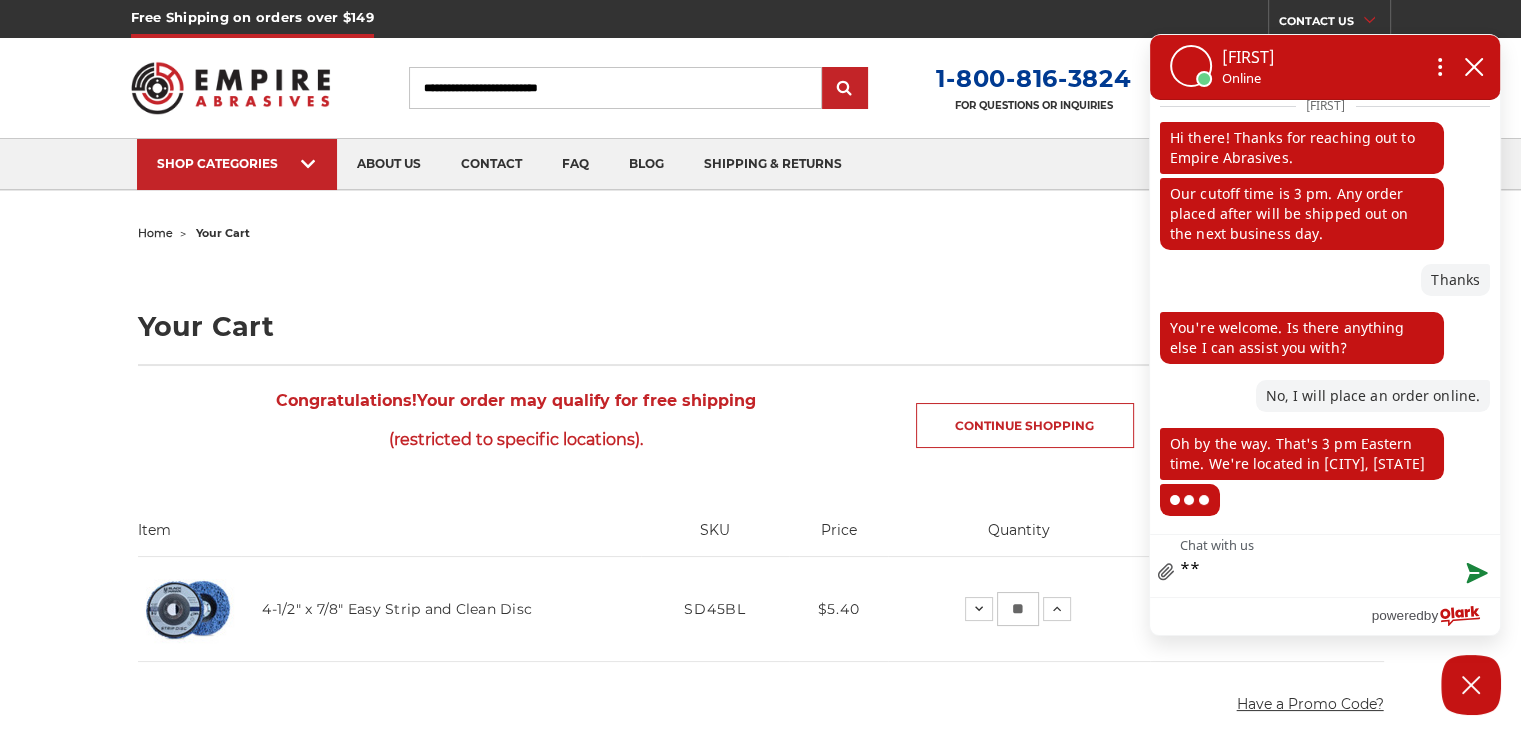 type on "*" 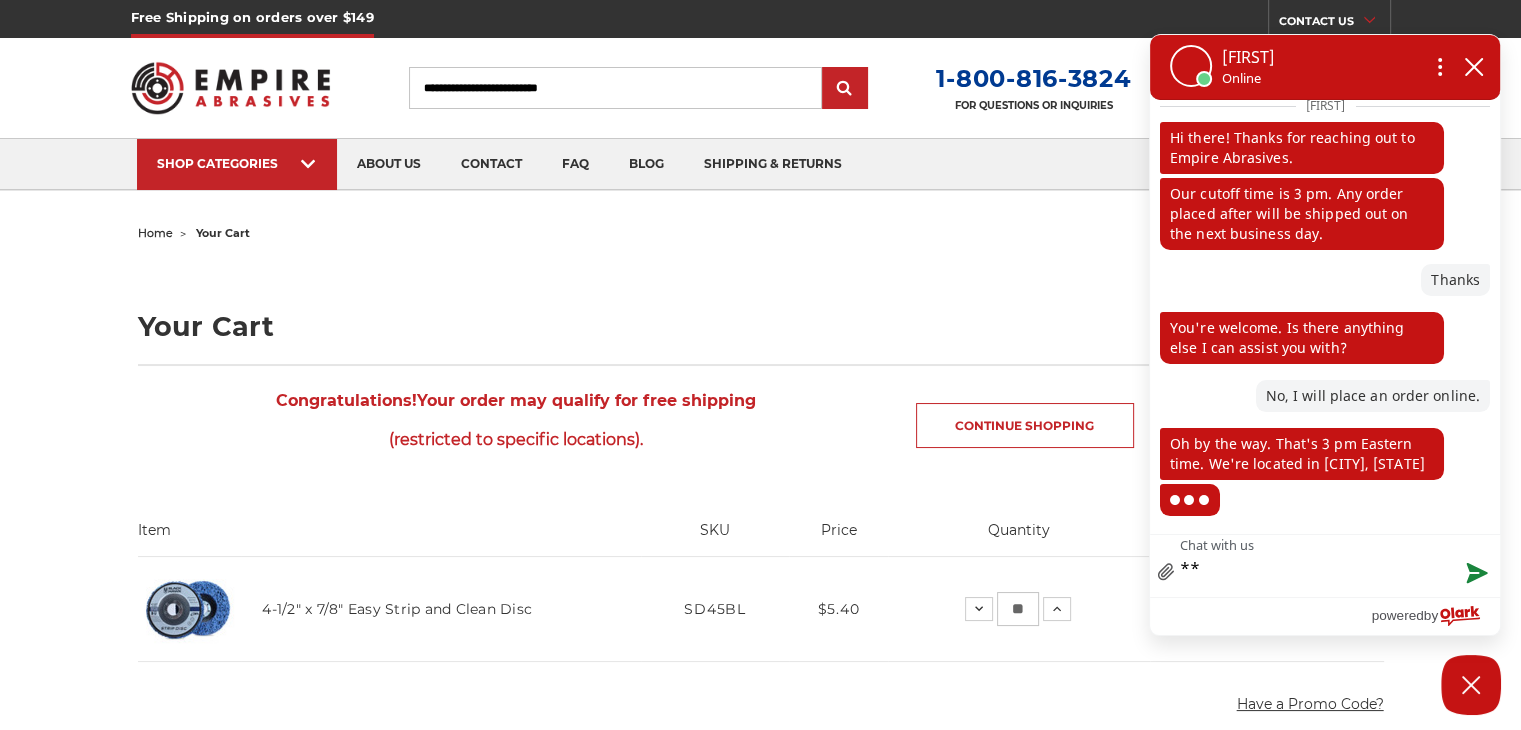 type on "*" 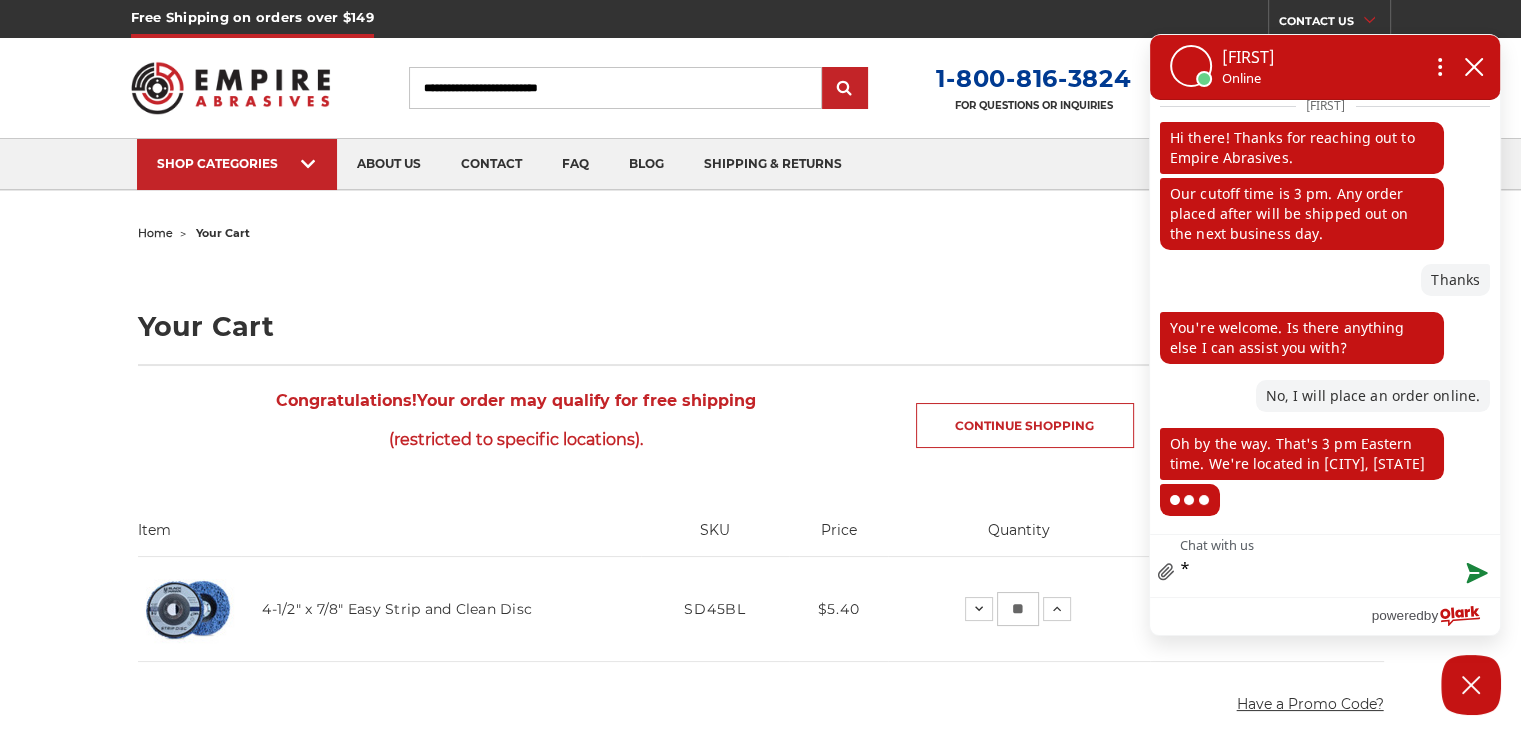 type on "**" 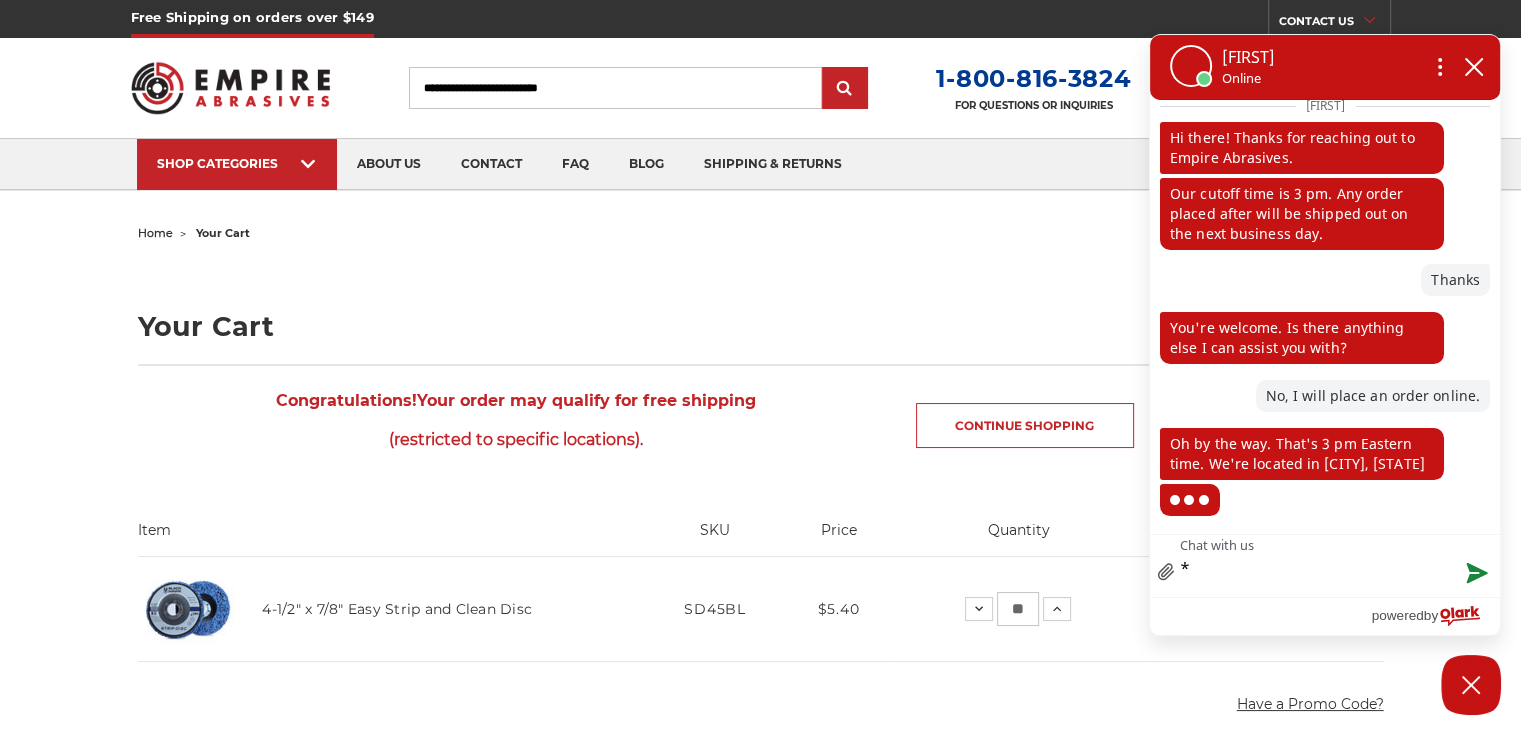 type on "**" 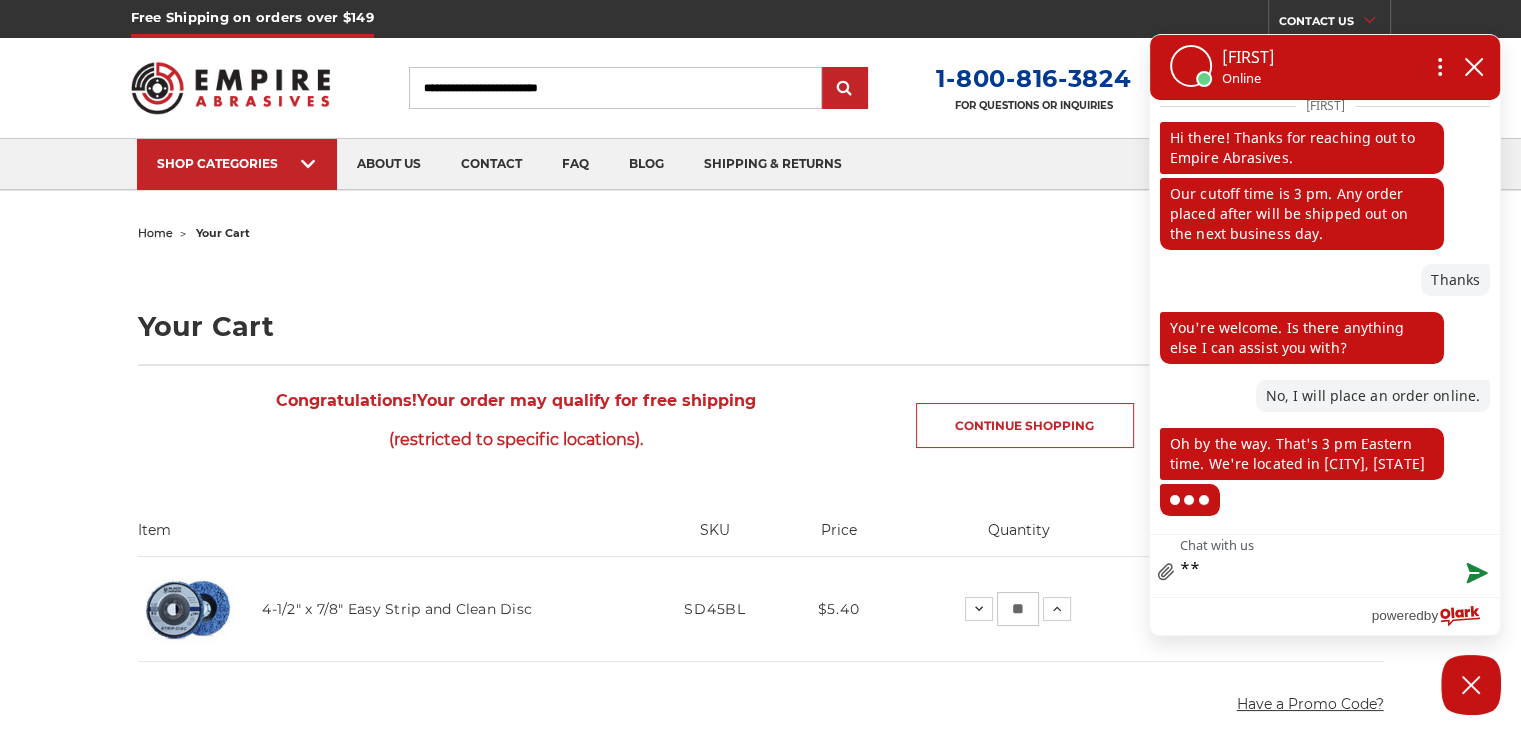type on "**" 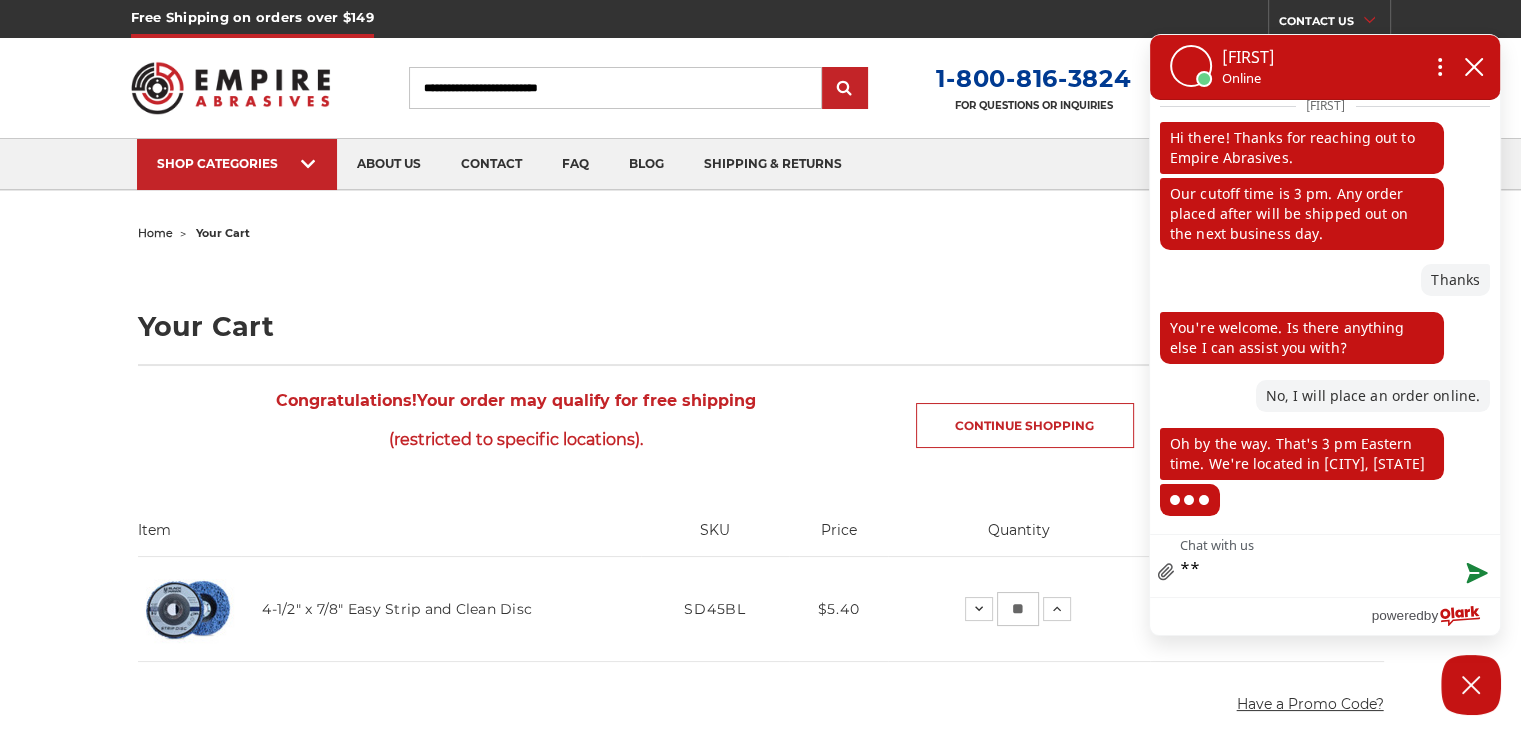 type on "**" 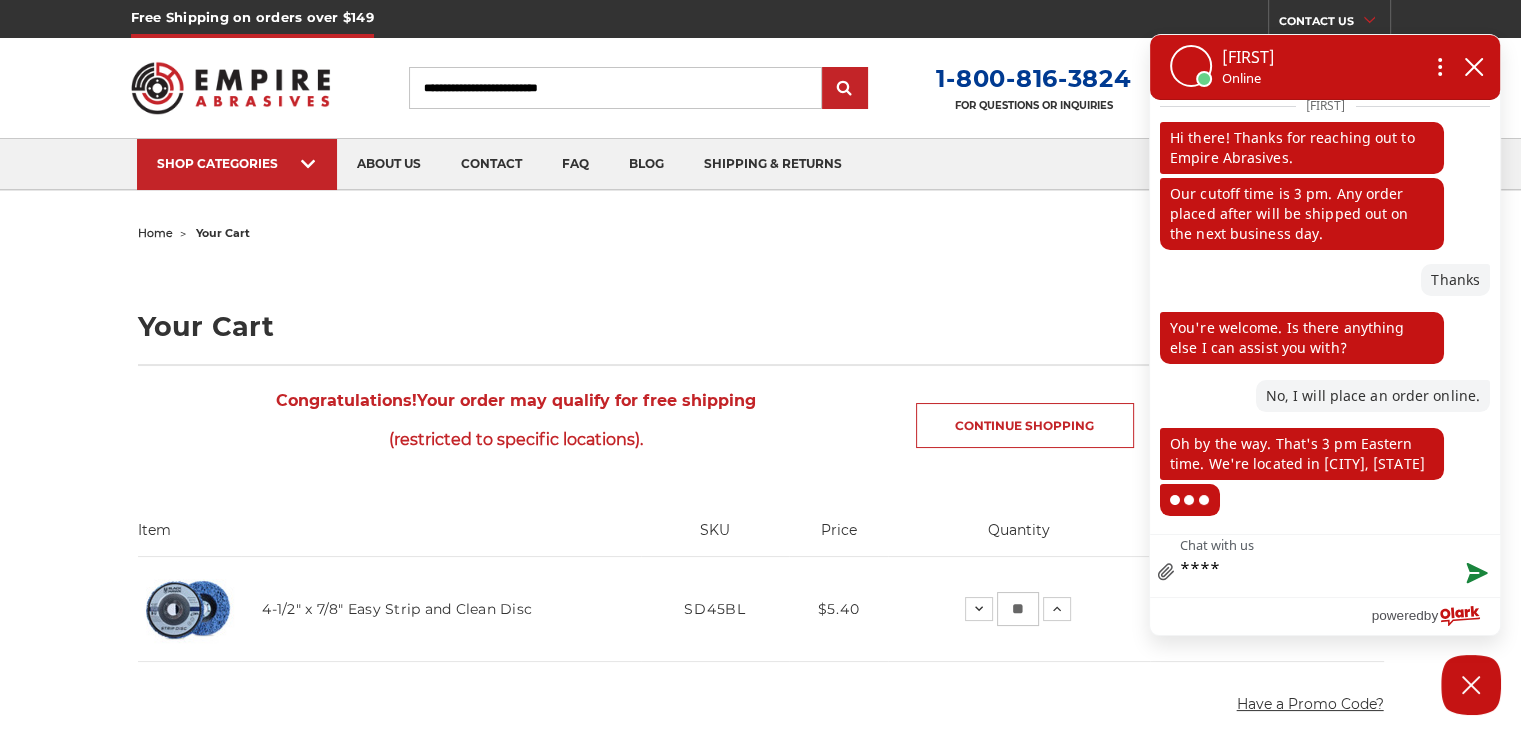 type on "*****" 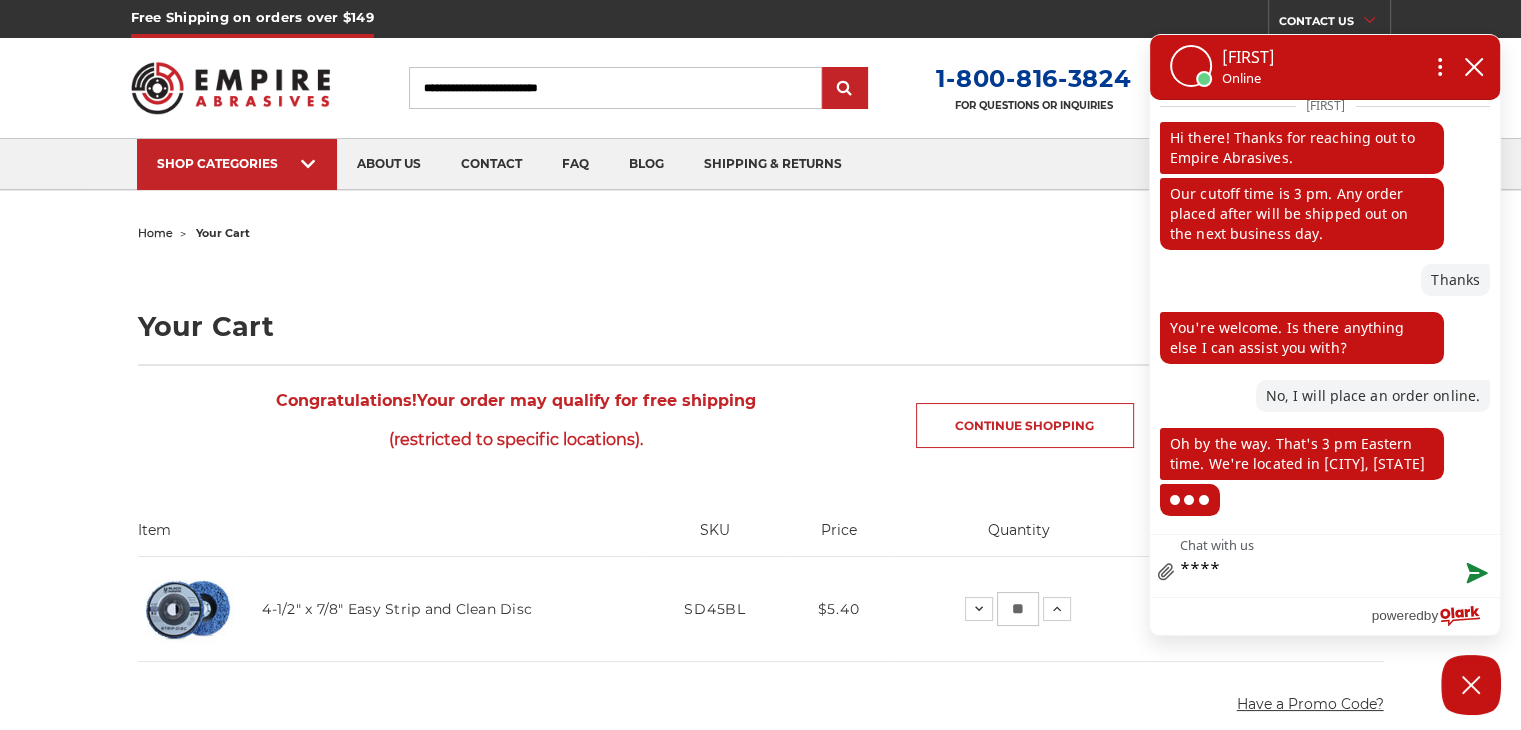 type on "*****" 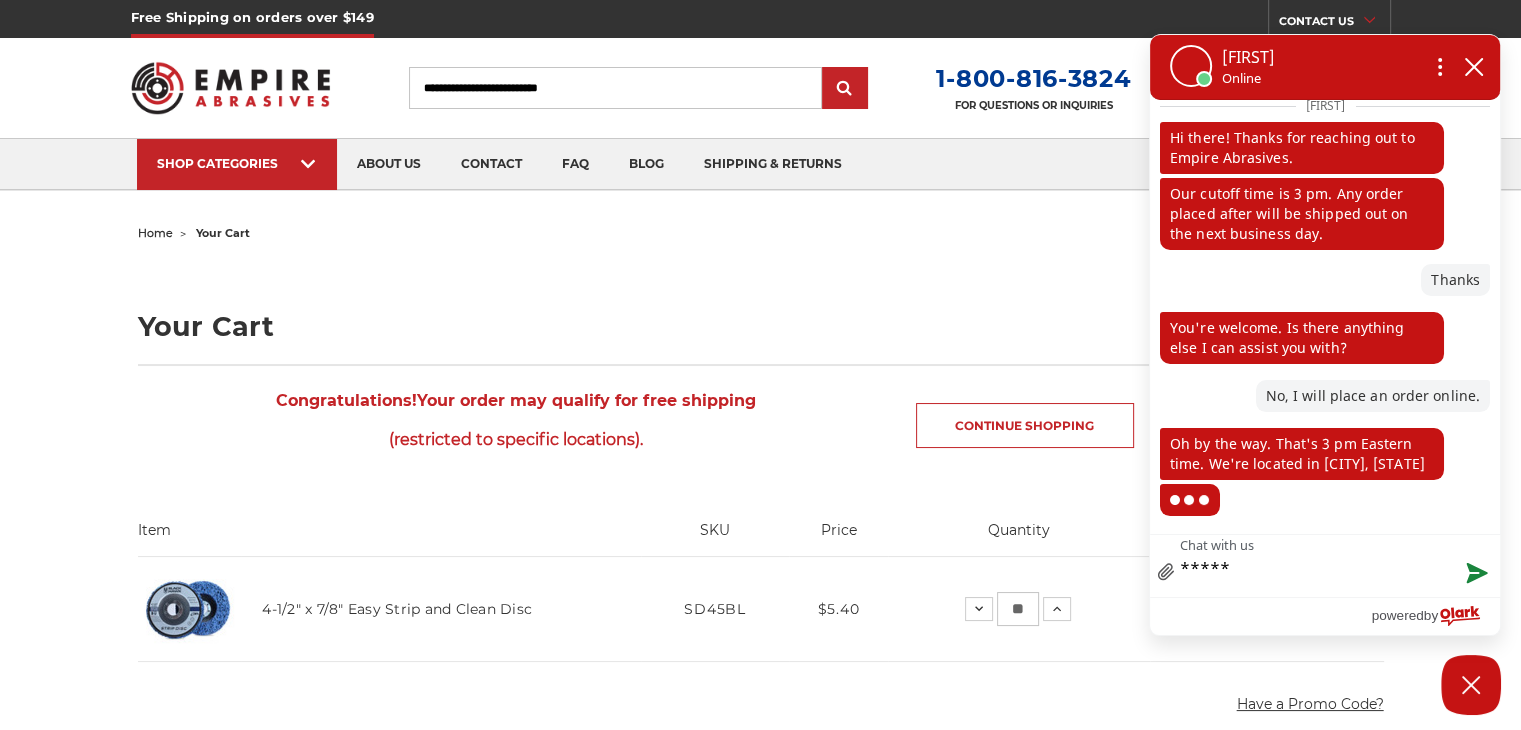type on "******" 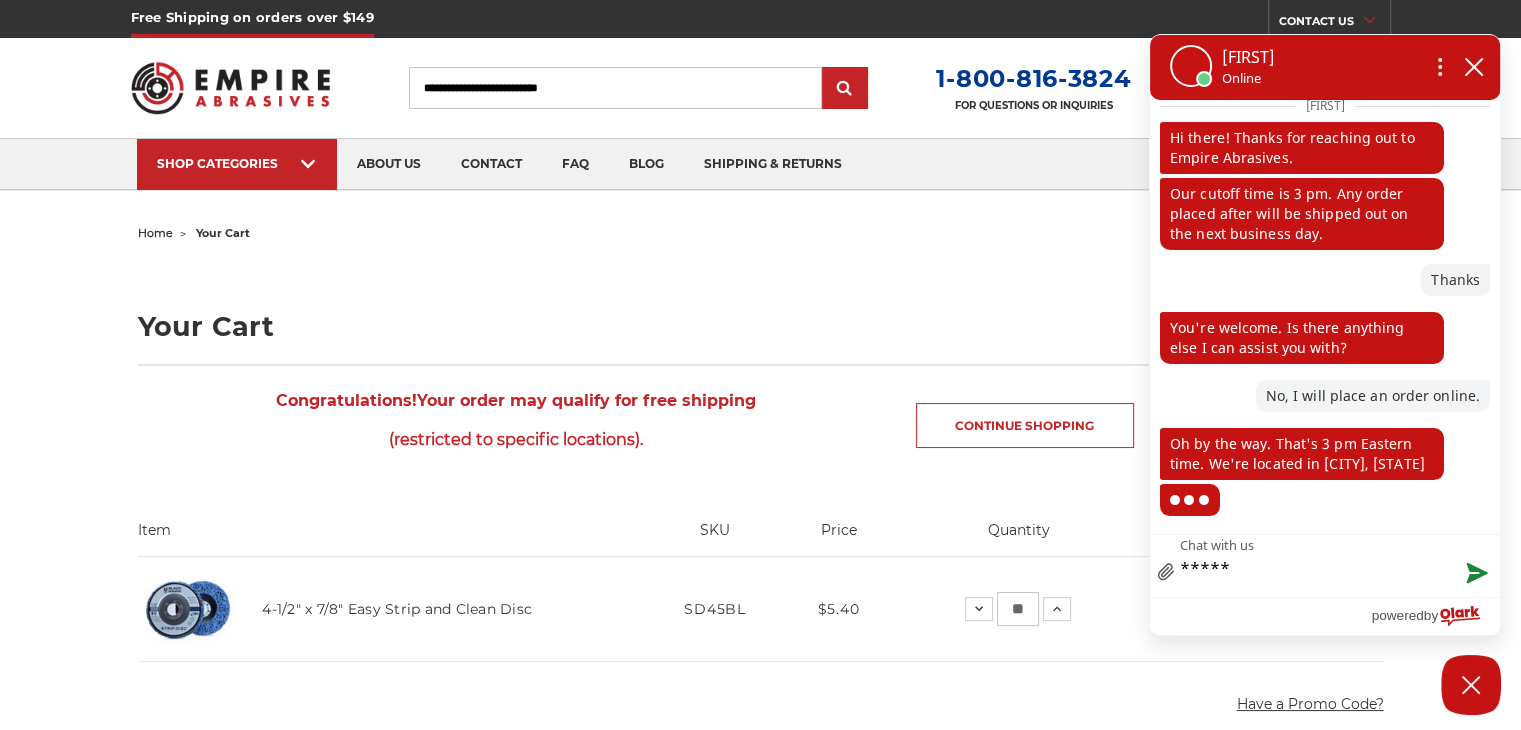 type on "******" 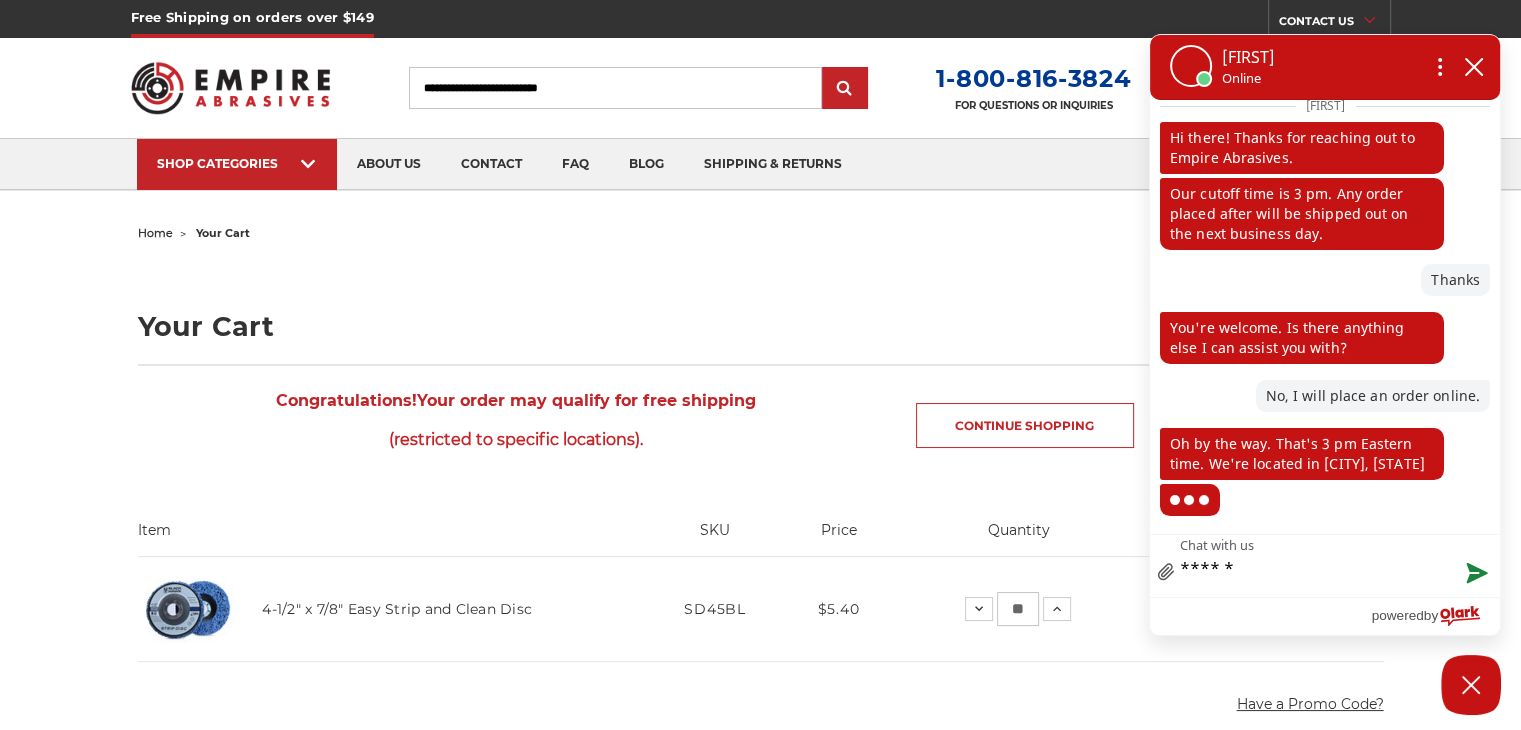 type on "*******" 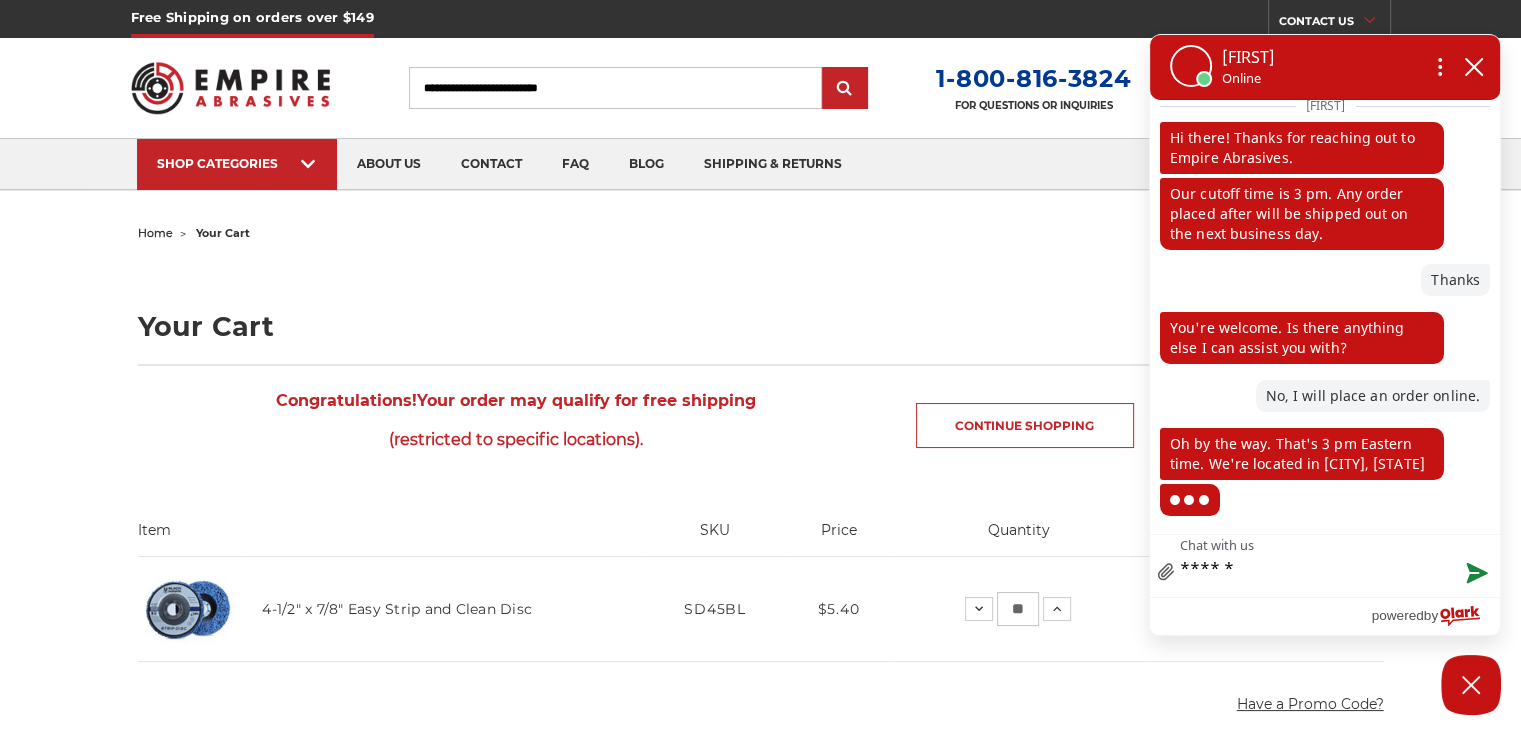 type on "*******" 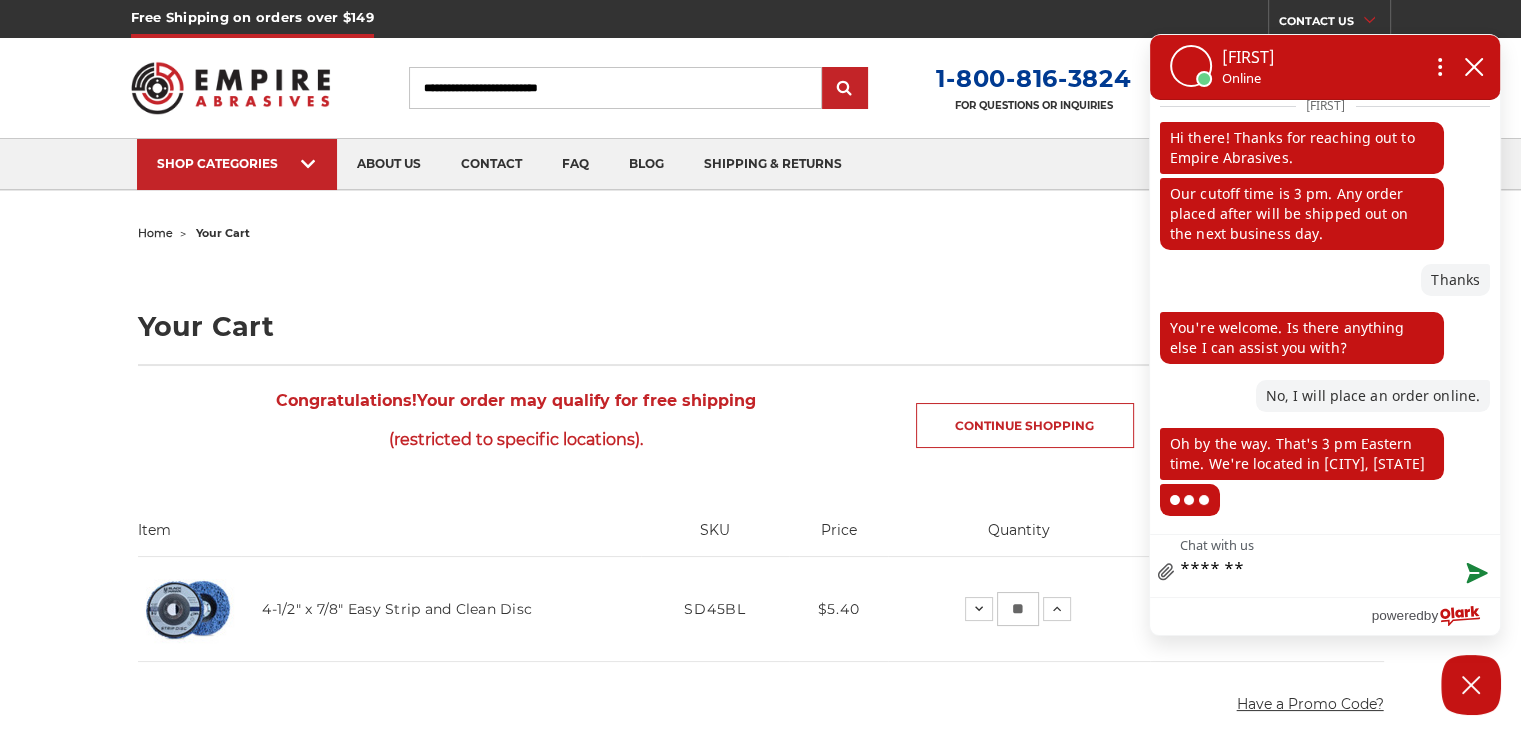 type on "********" 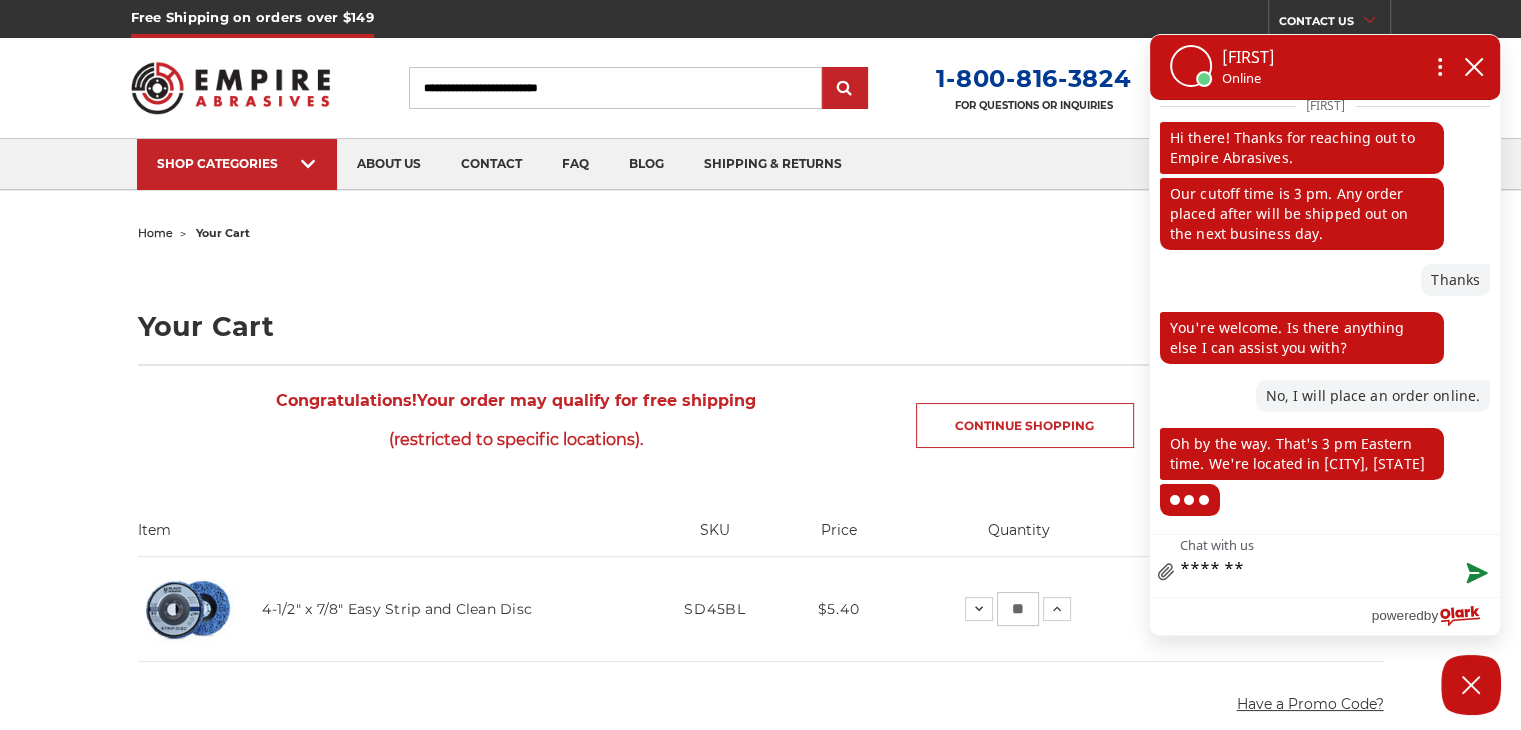 type on "********" 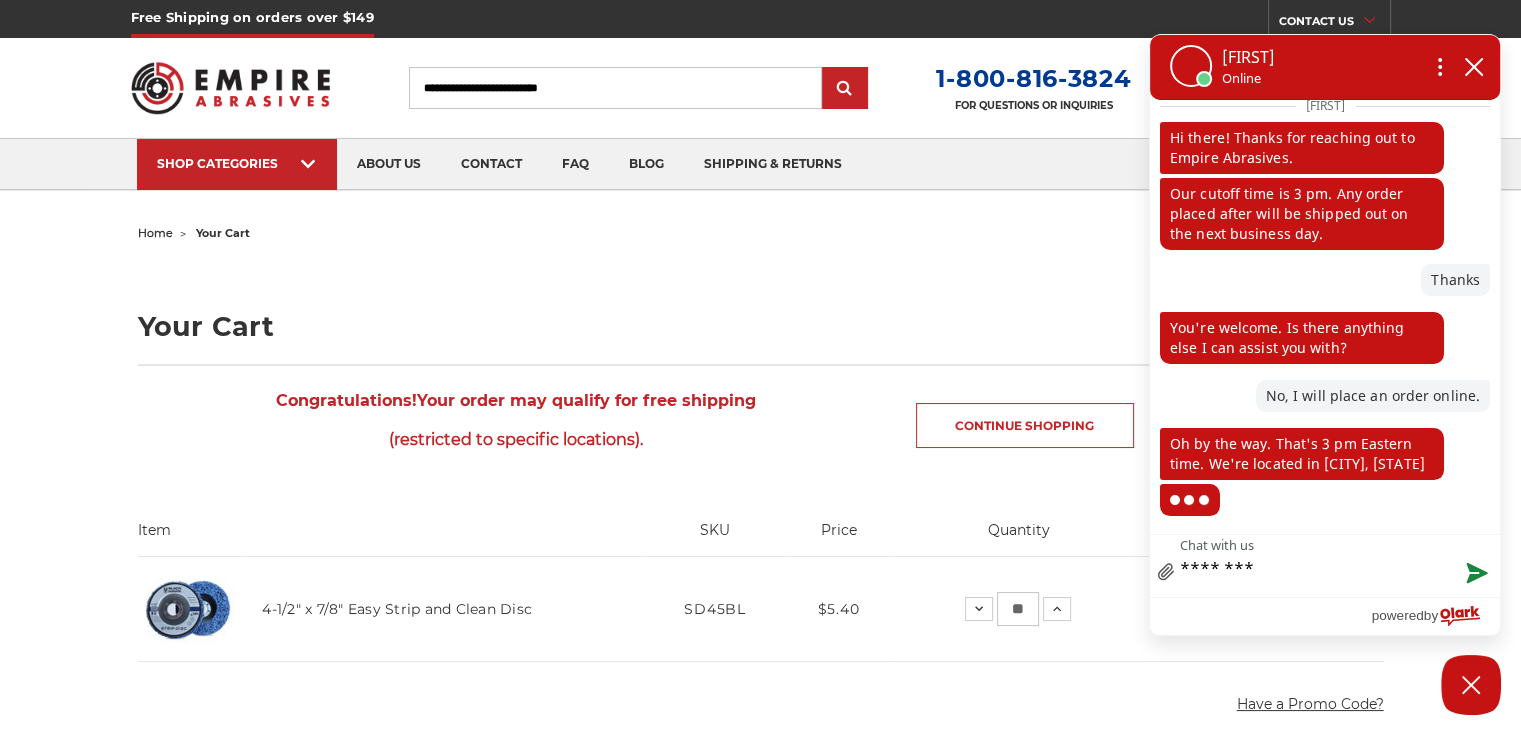 type on "*********" 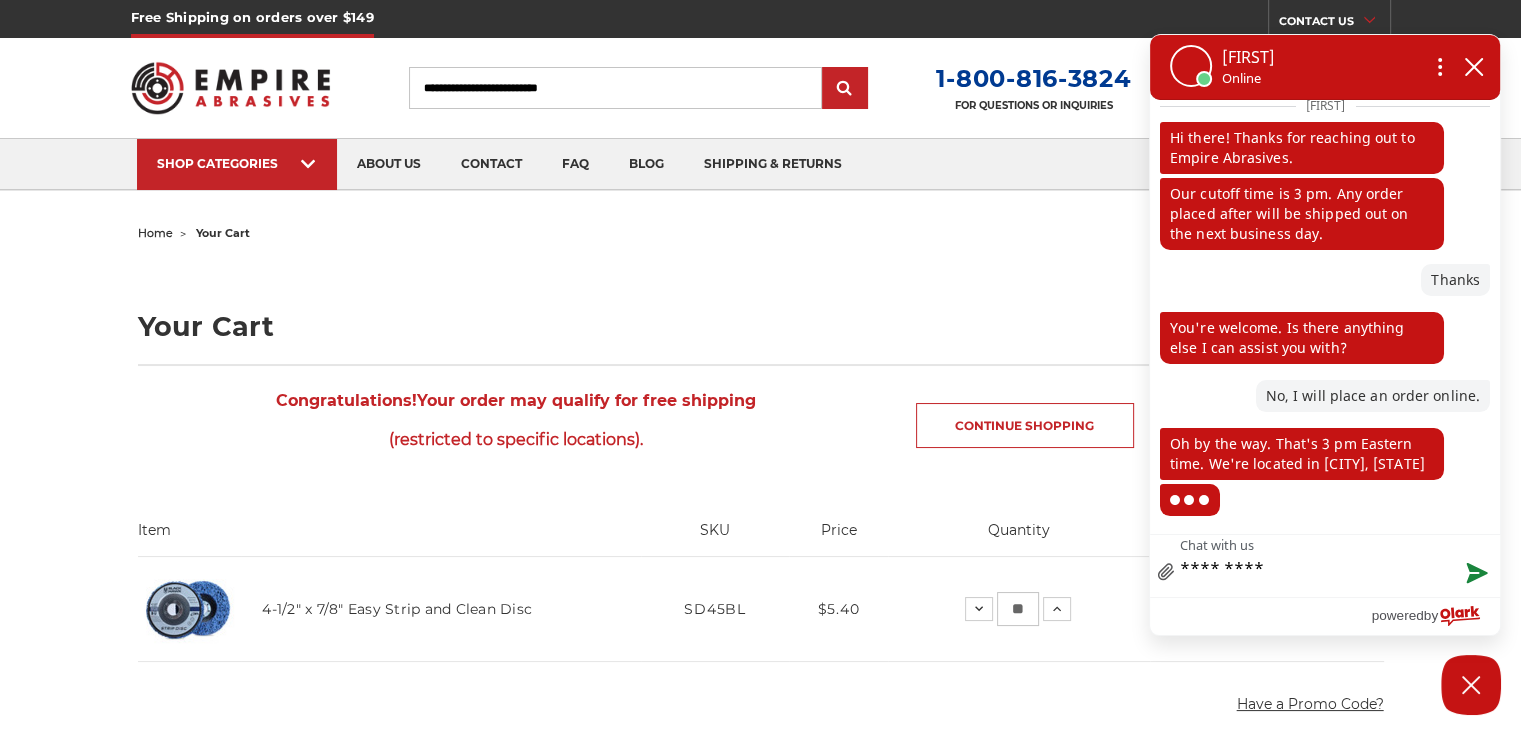 type on "**********" 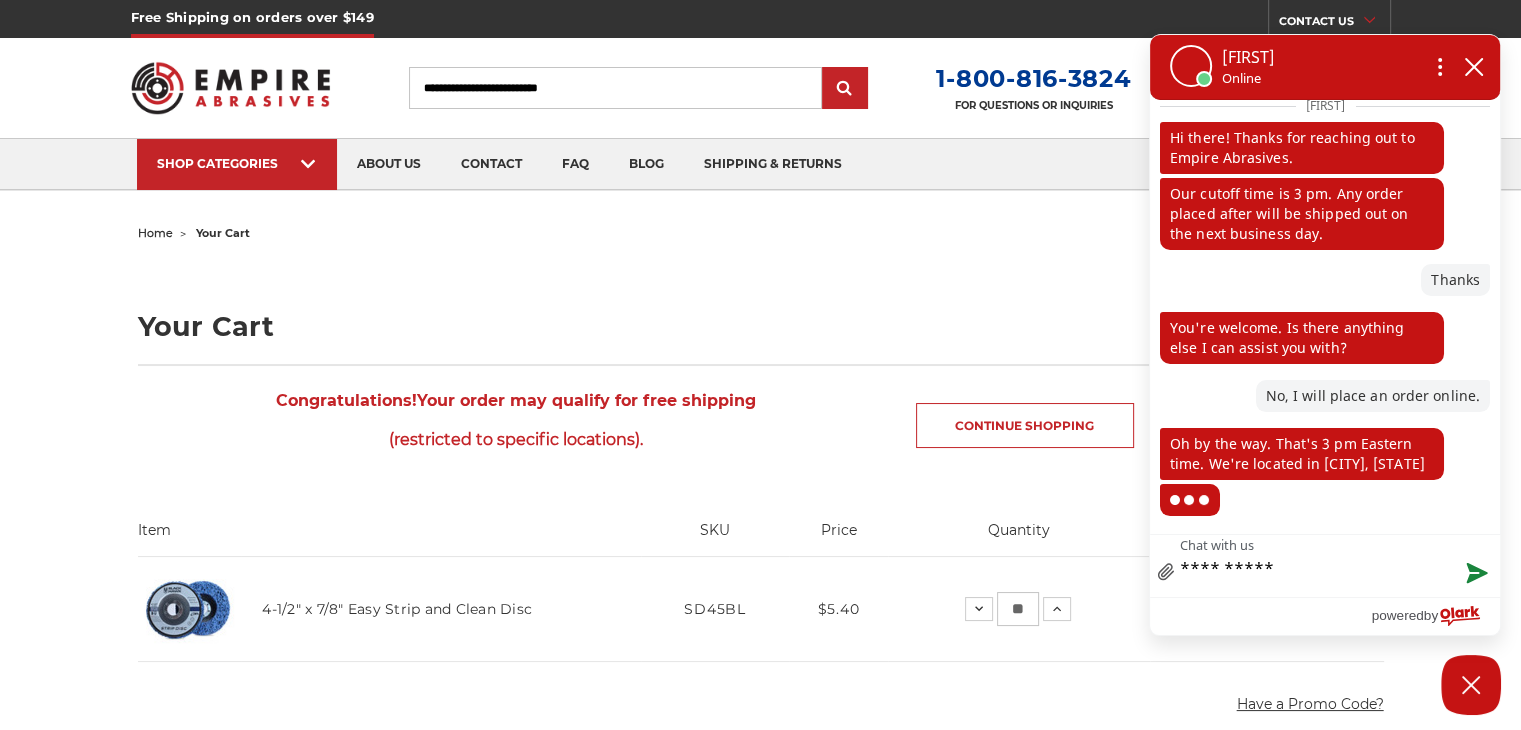 type on "**********" 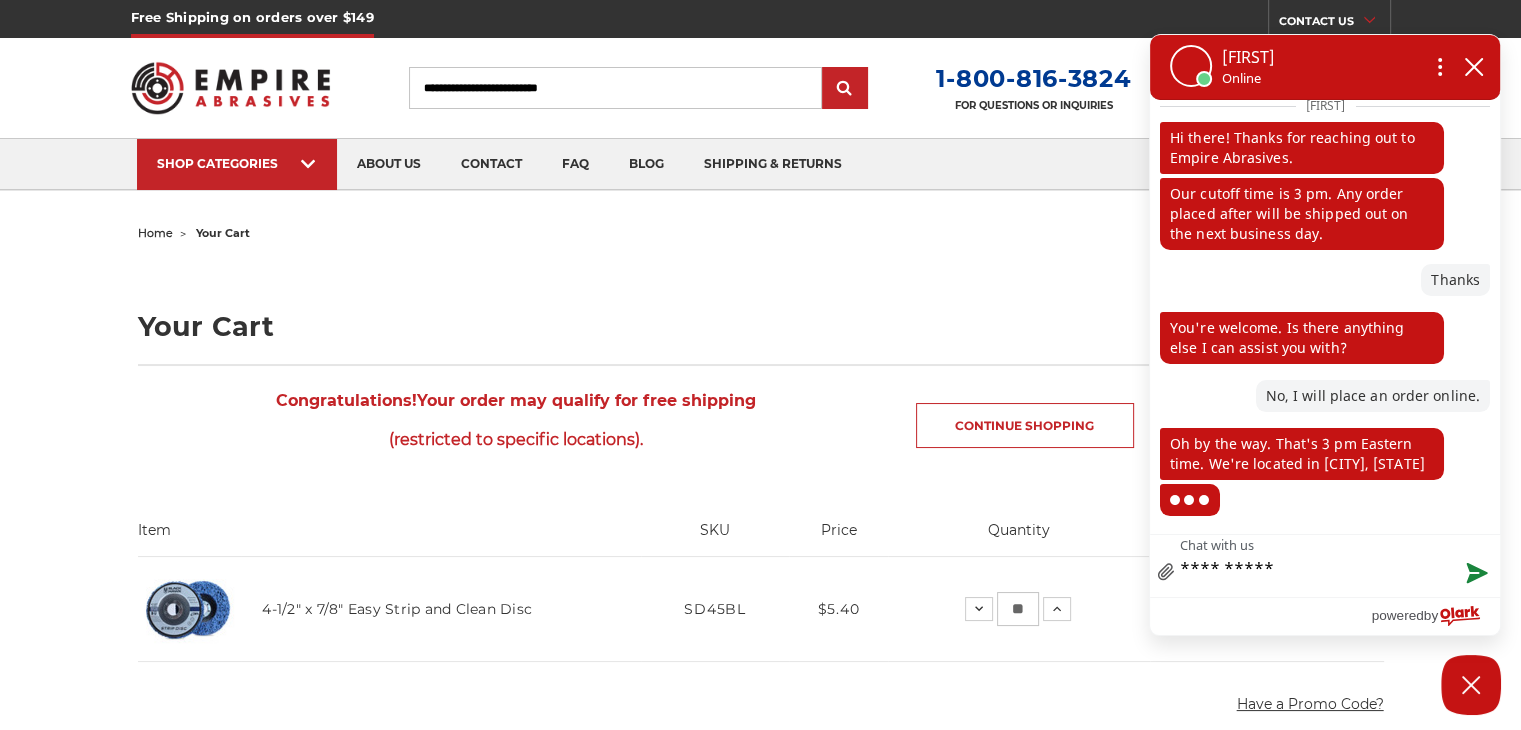 type on "**********" 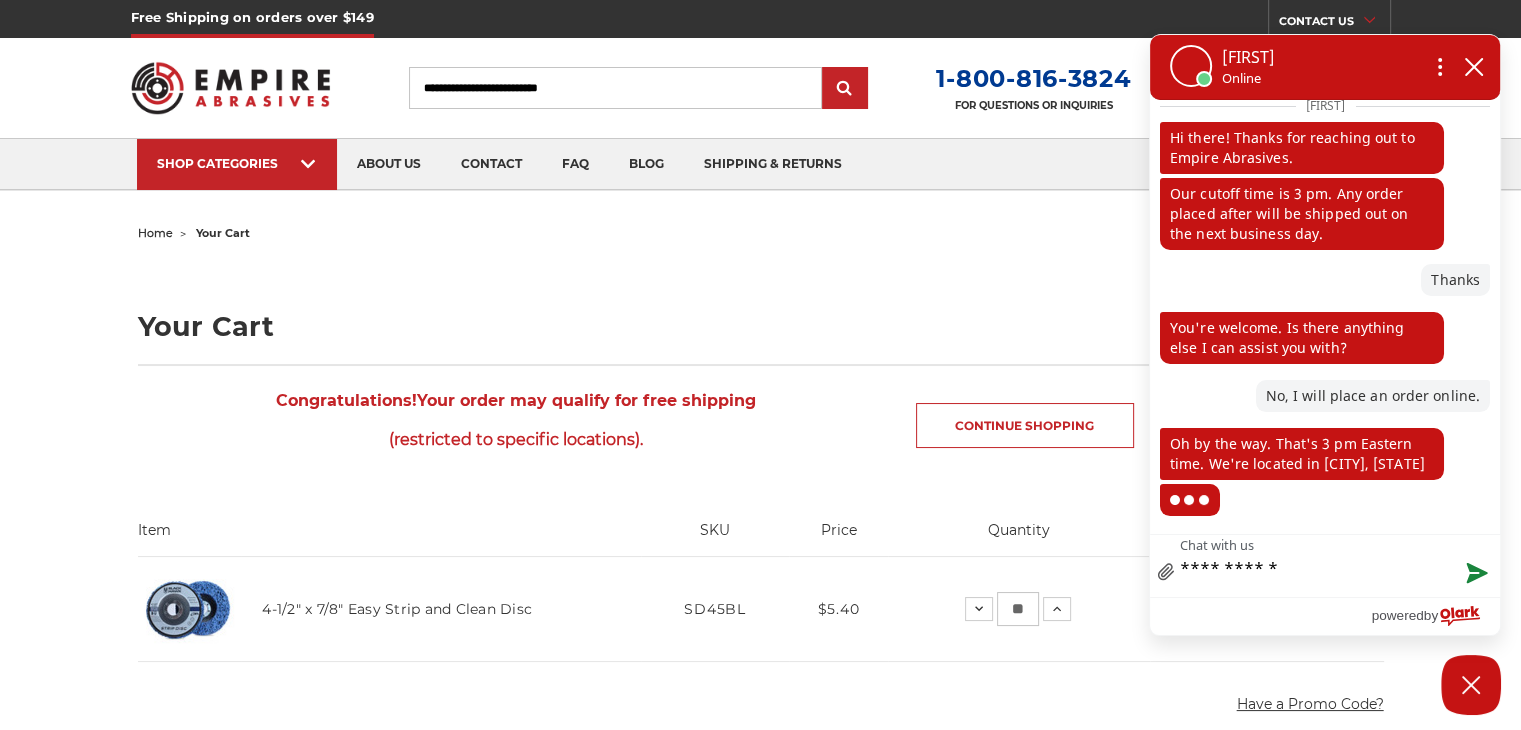 type on "**********" 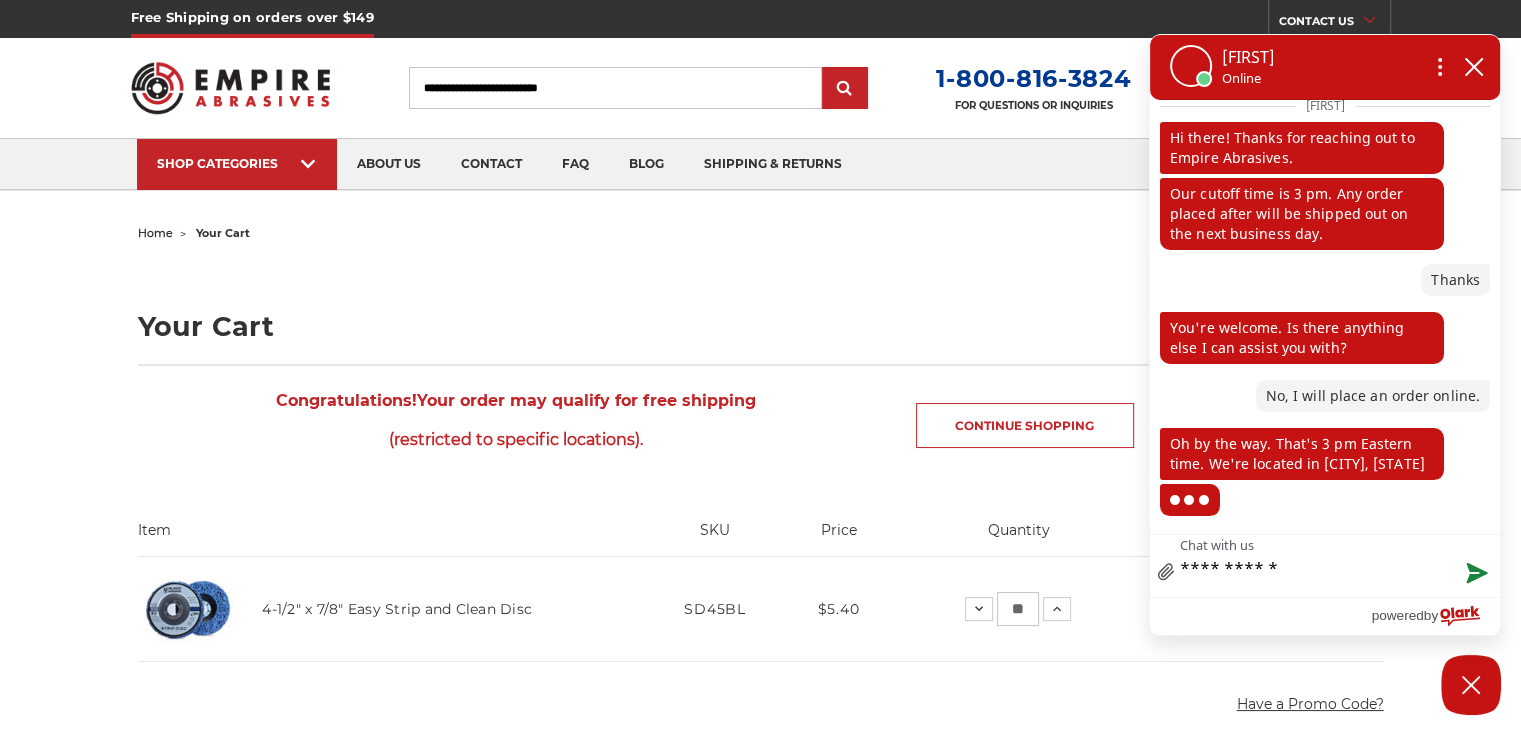 type on "**********" 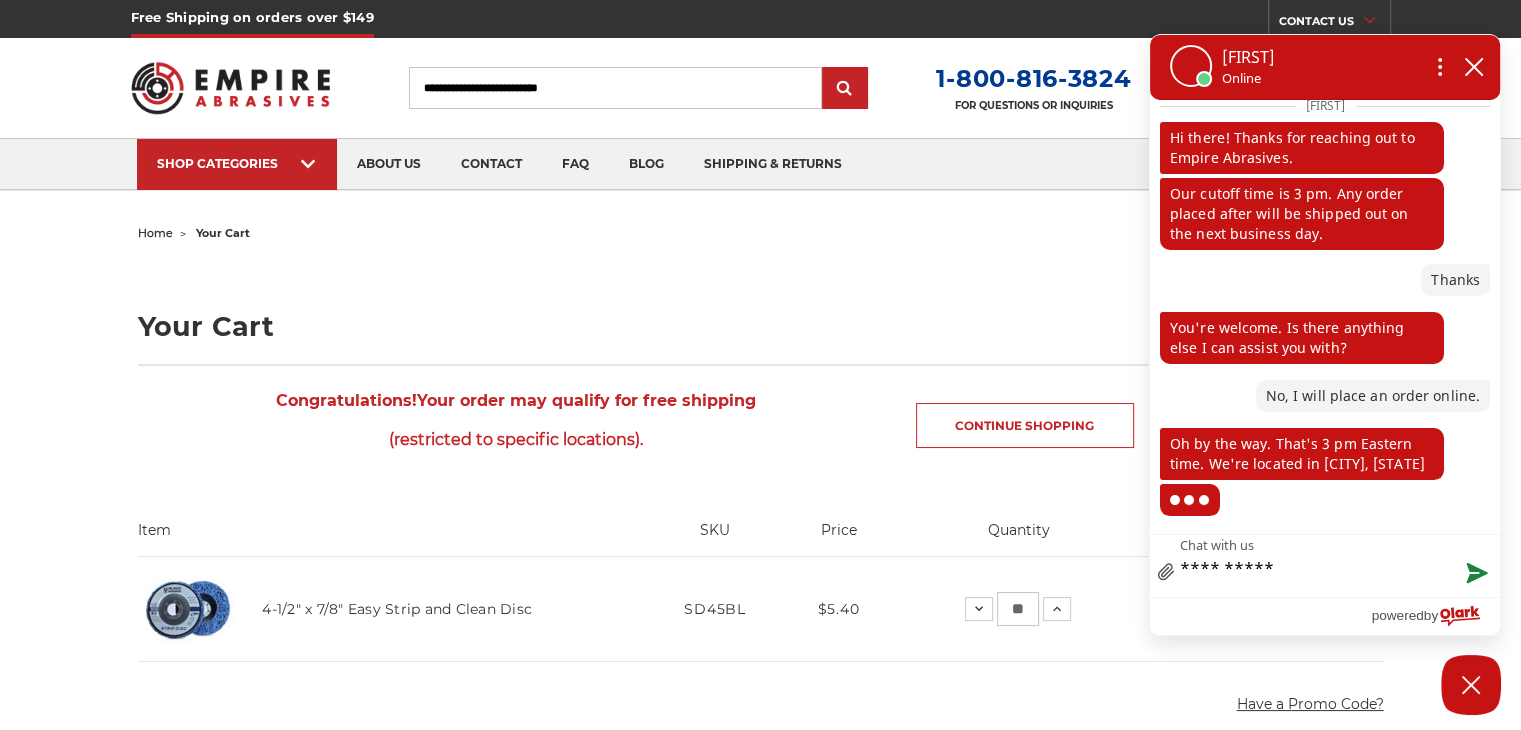 type on "*********" 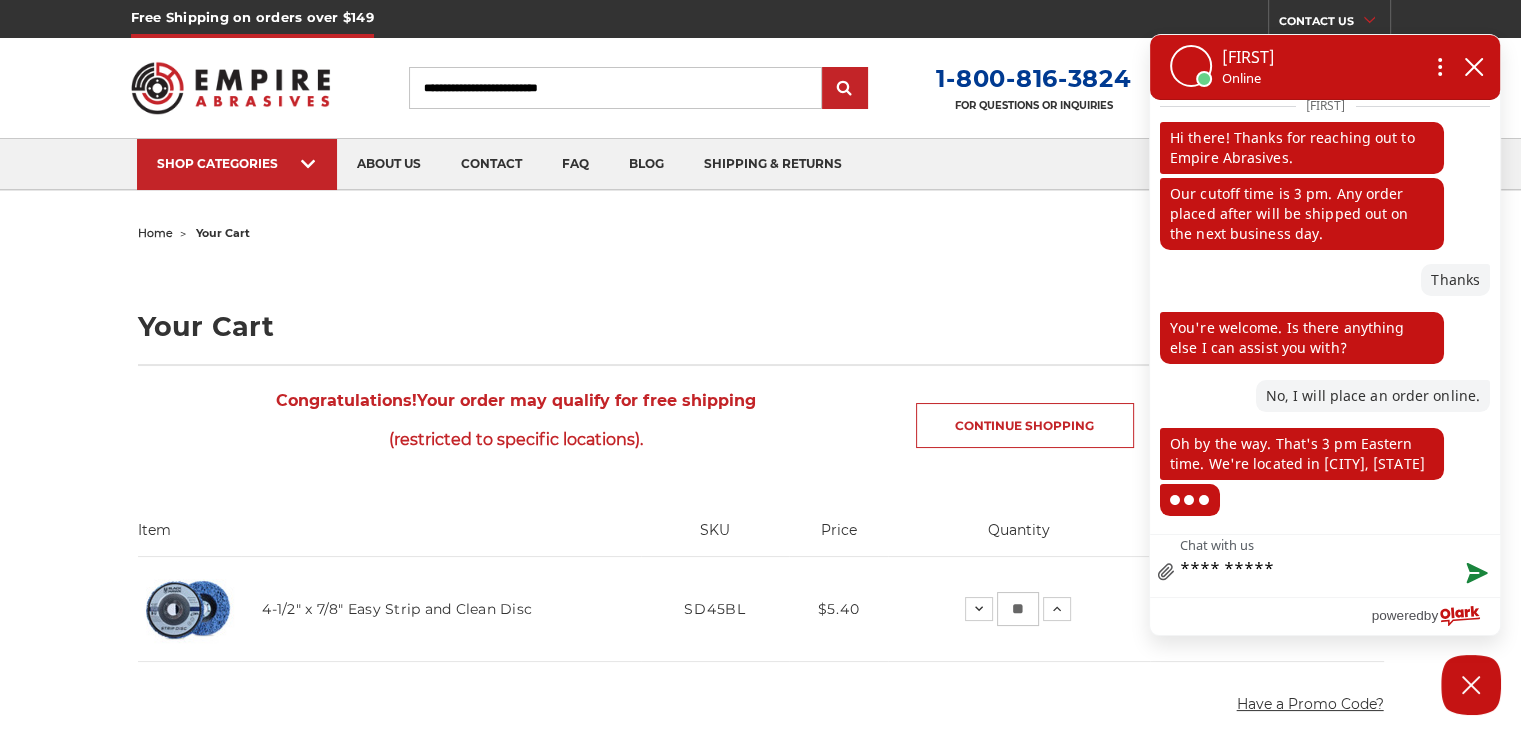 type on "*********" 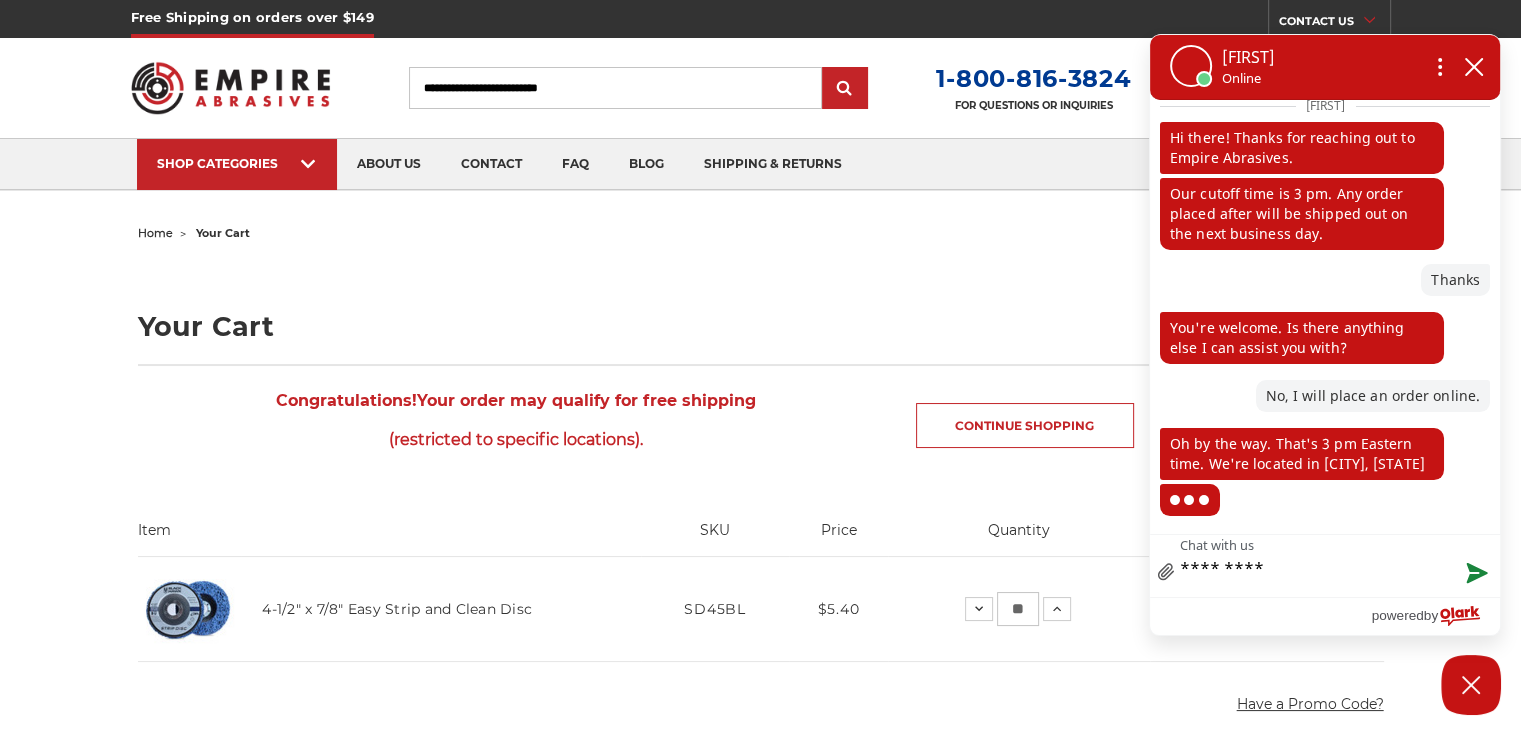 type on "********" 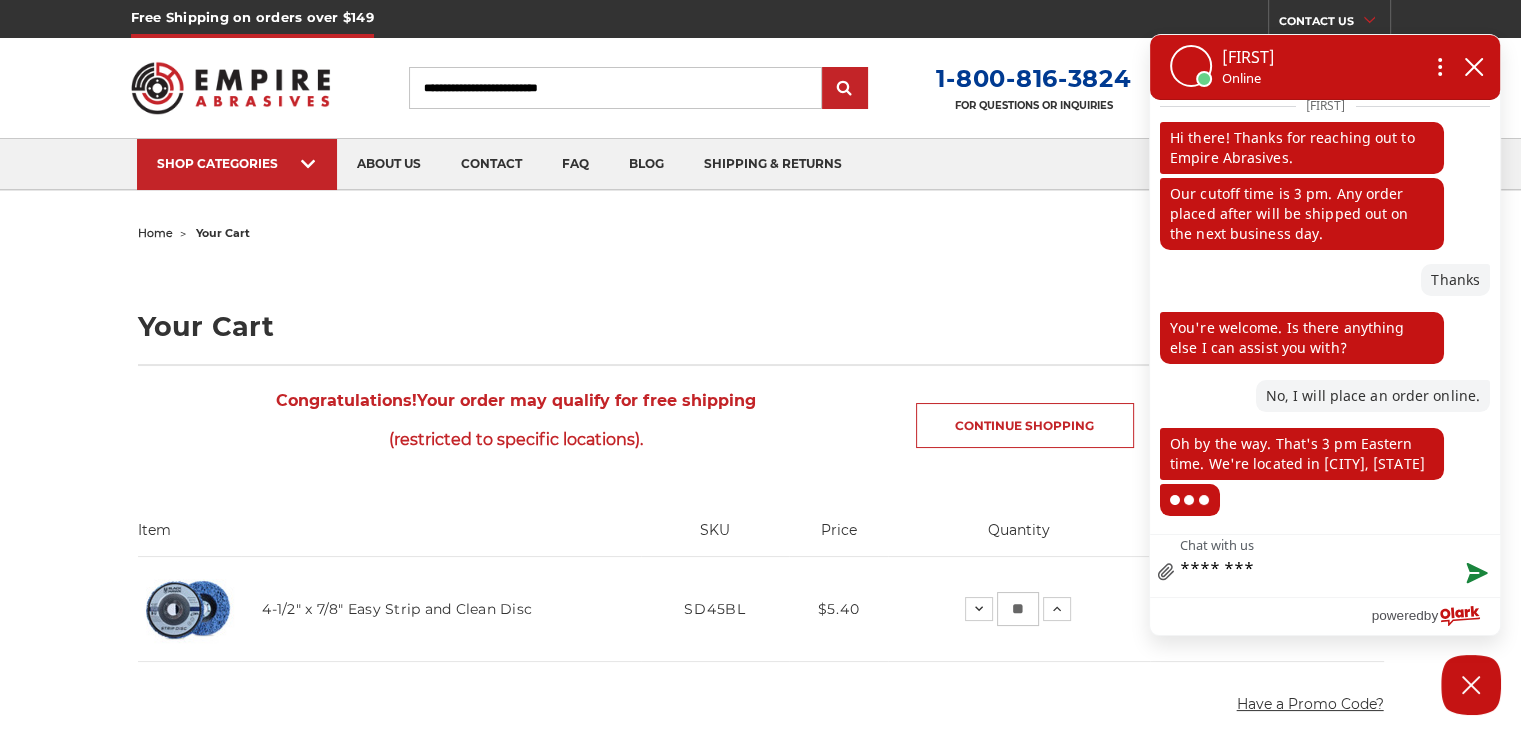 type on "*******" 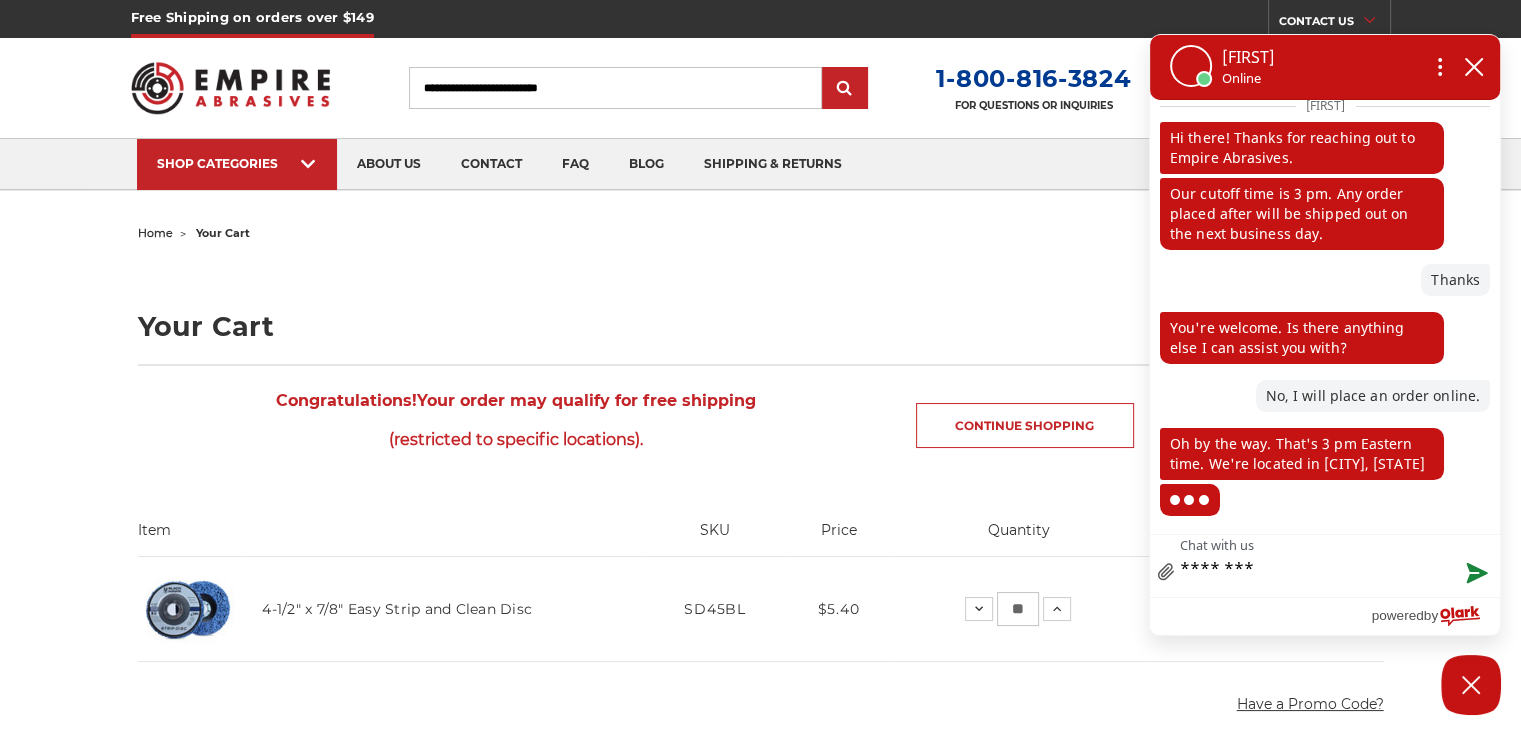 type on "*******" 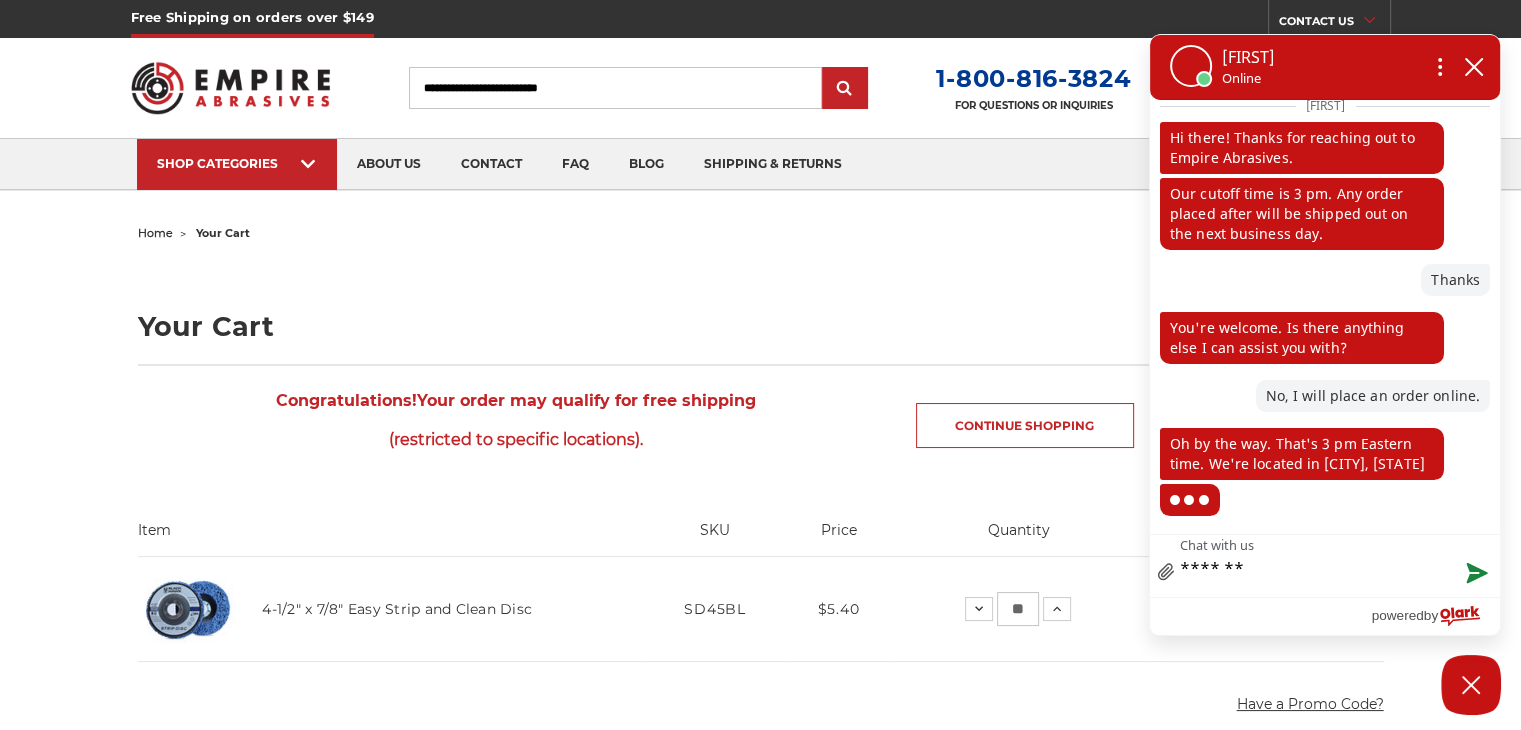 type on "******" 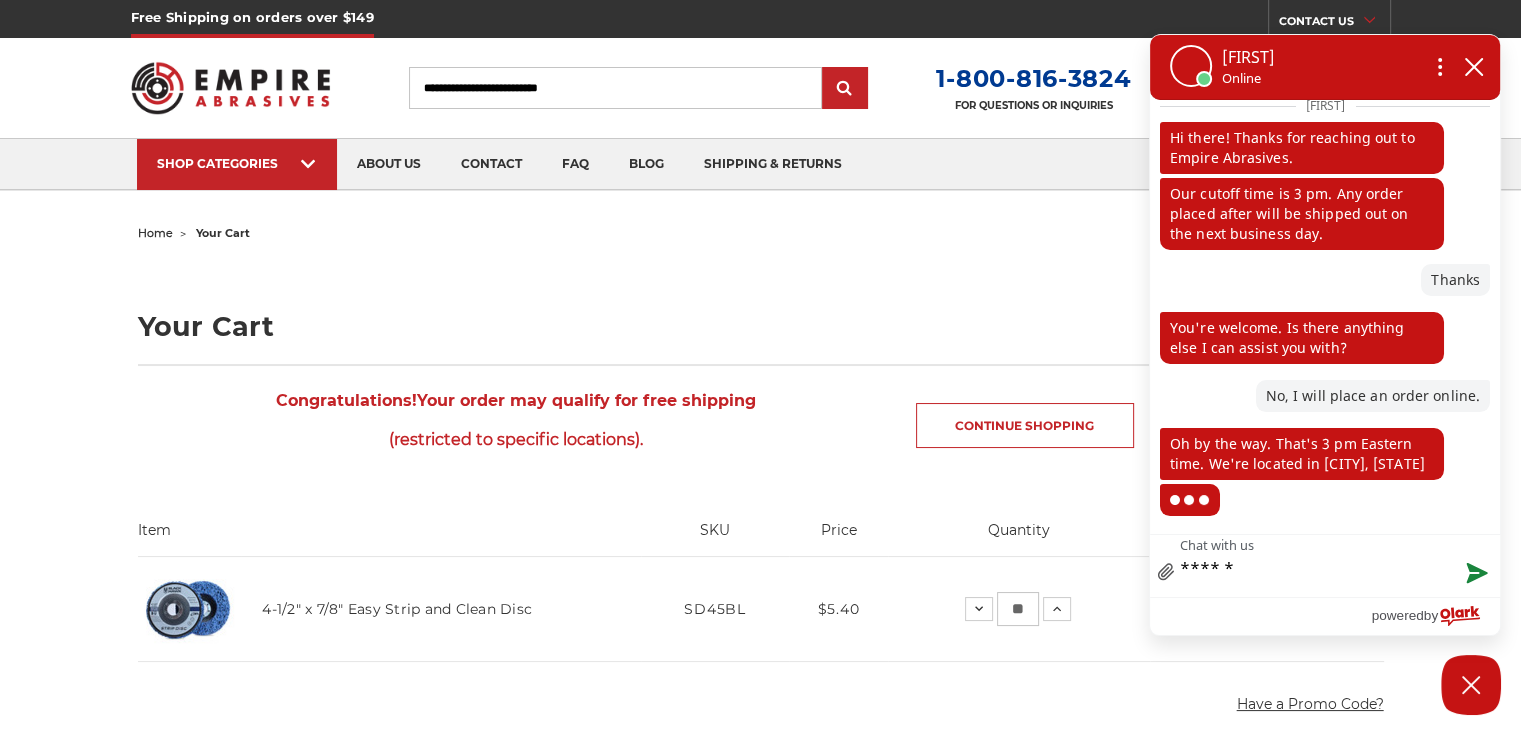 type on "*****" 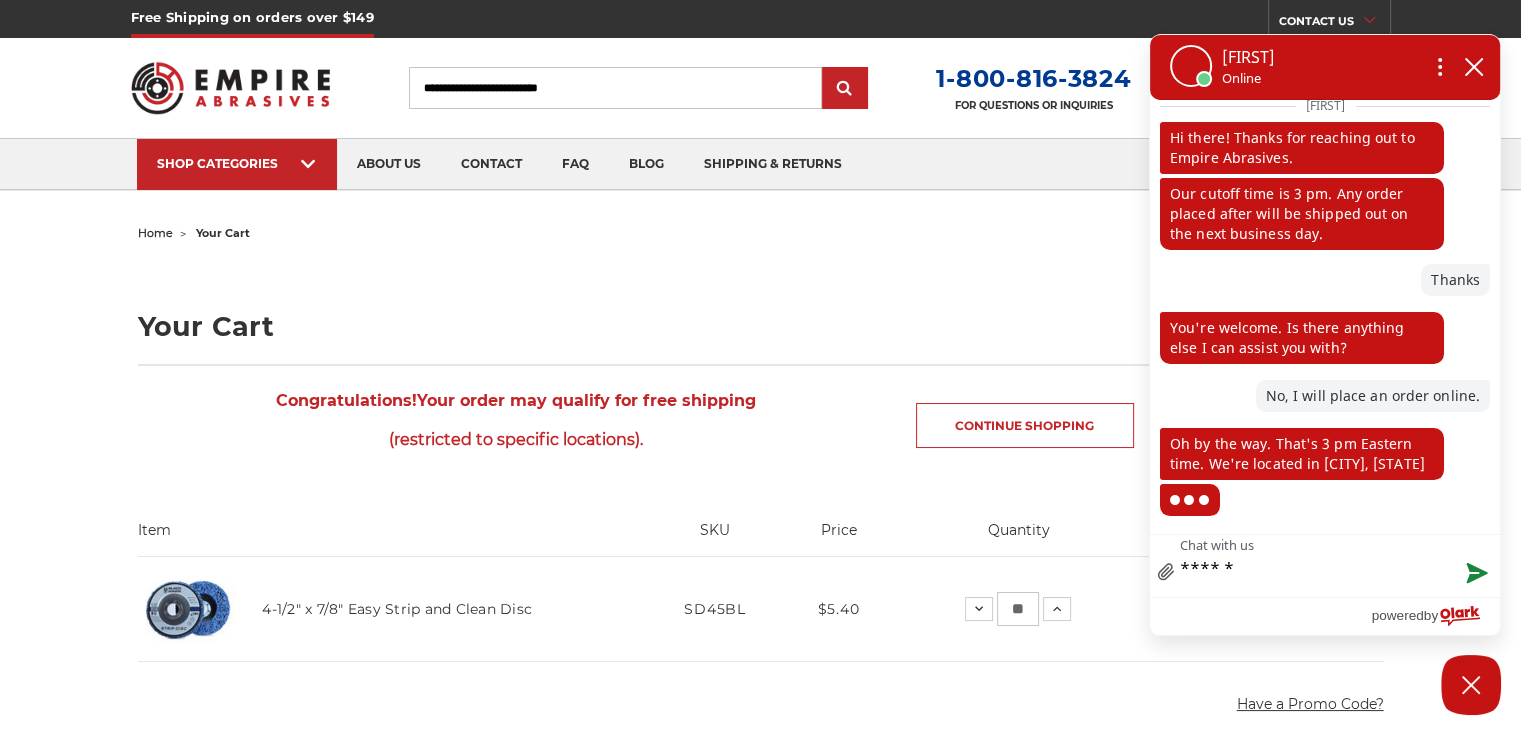 type on "*****" 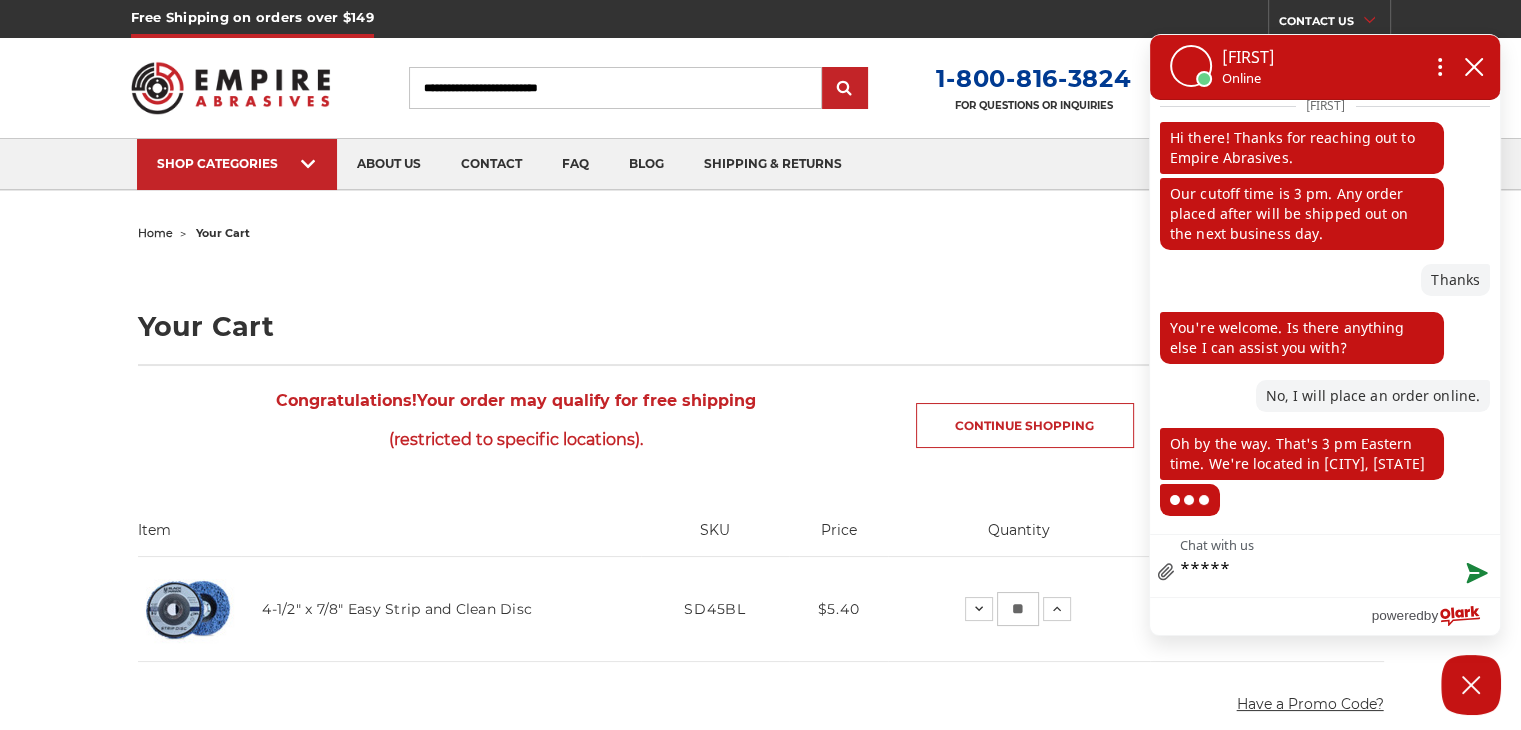 type on "****" 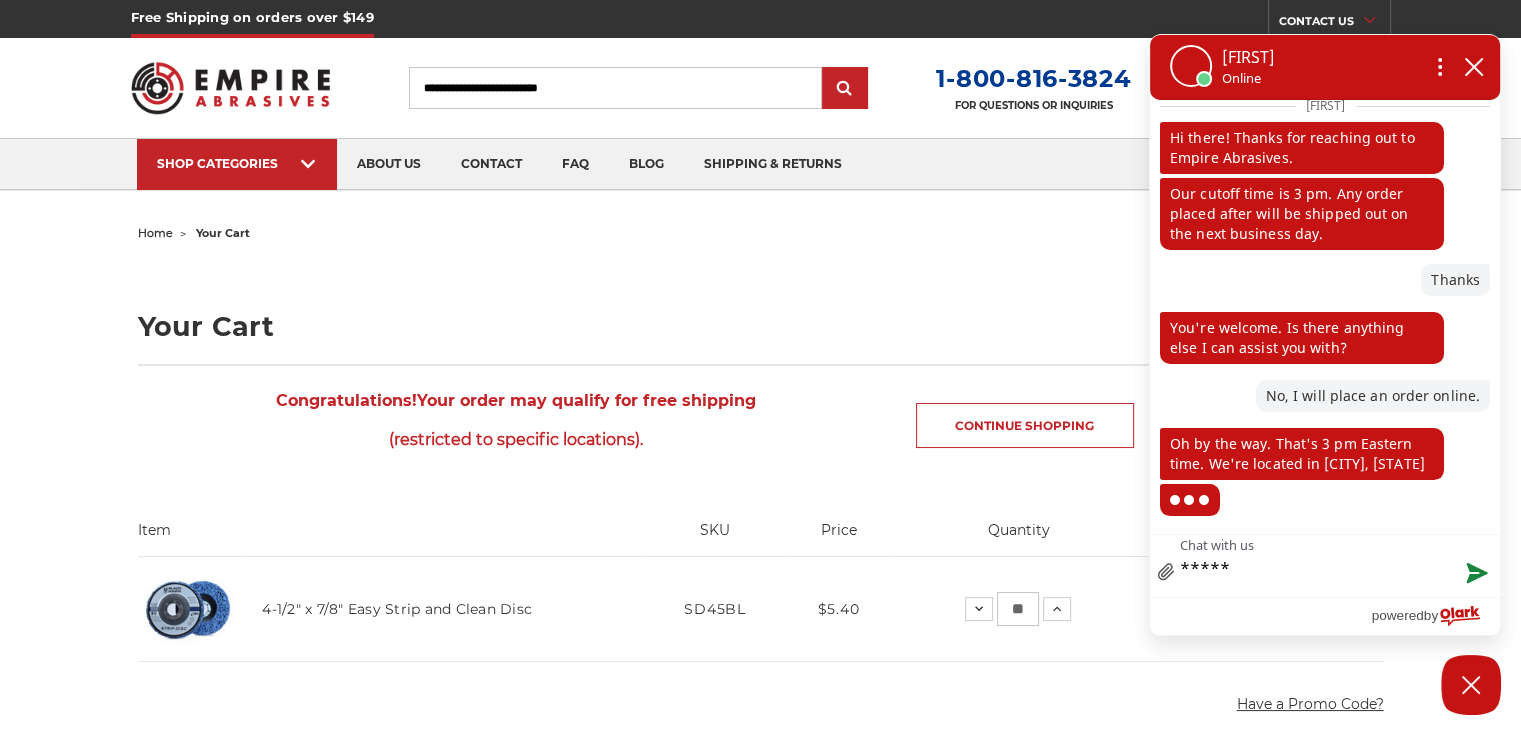 type on "****" 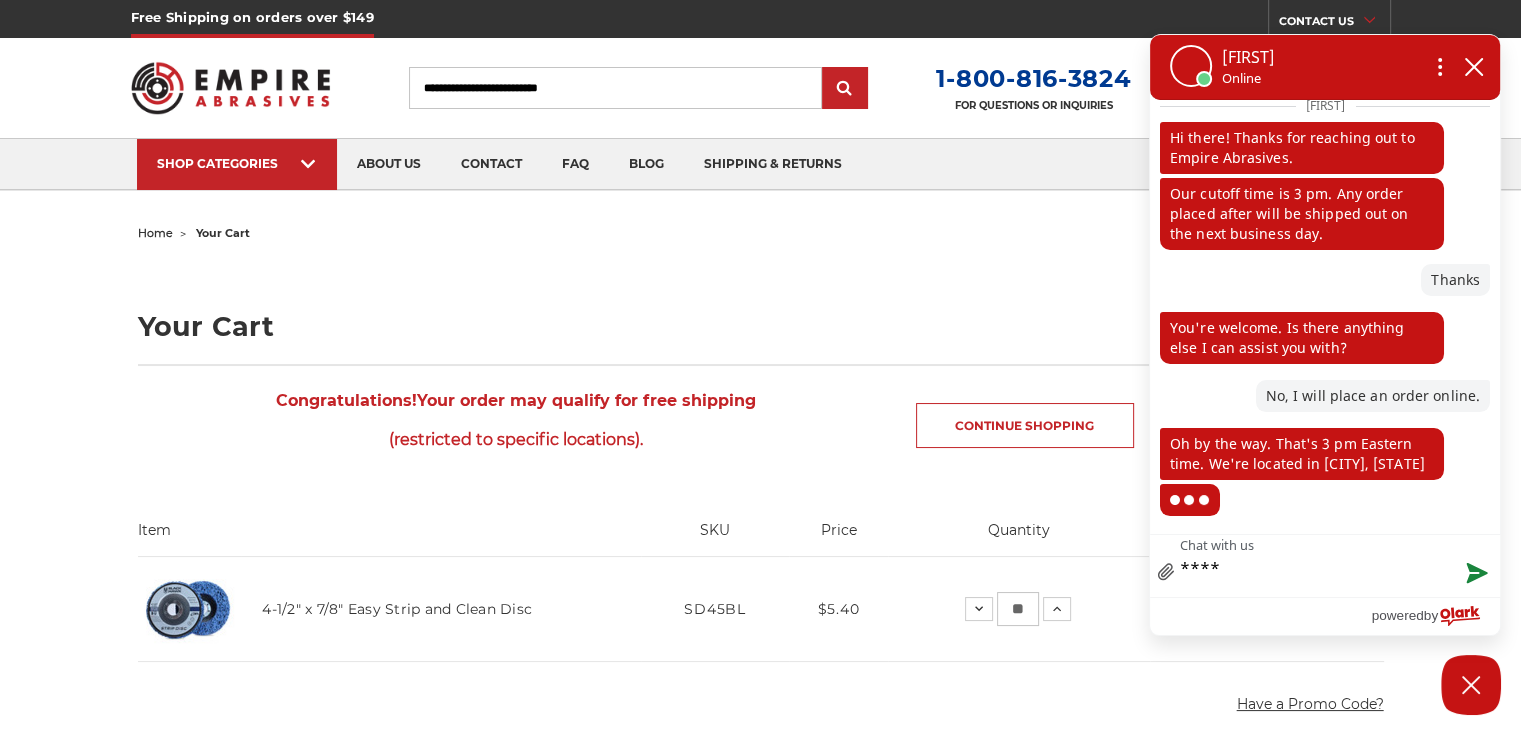type on "*****" 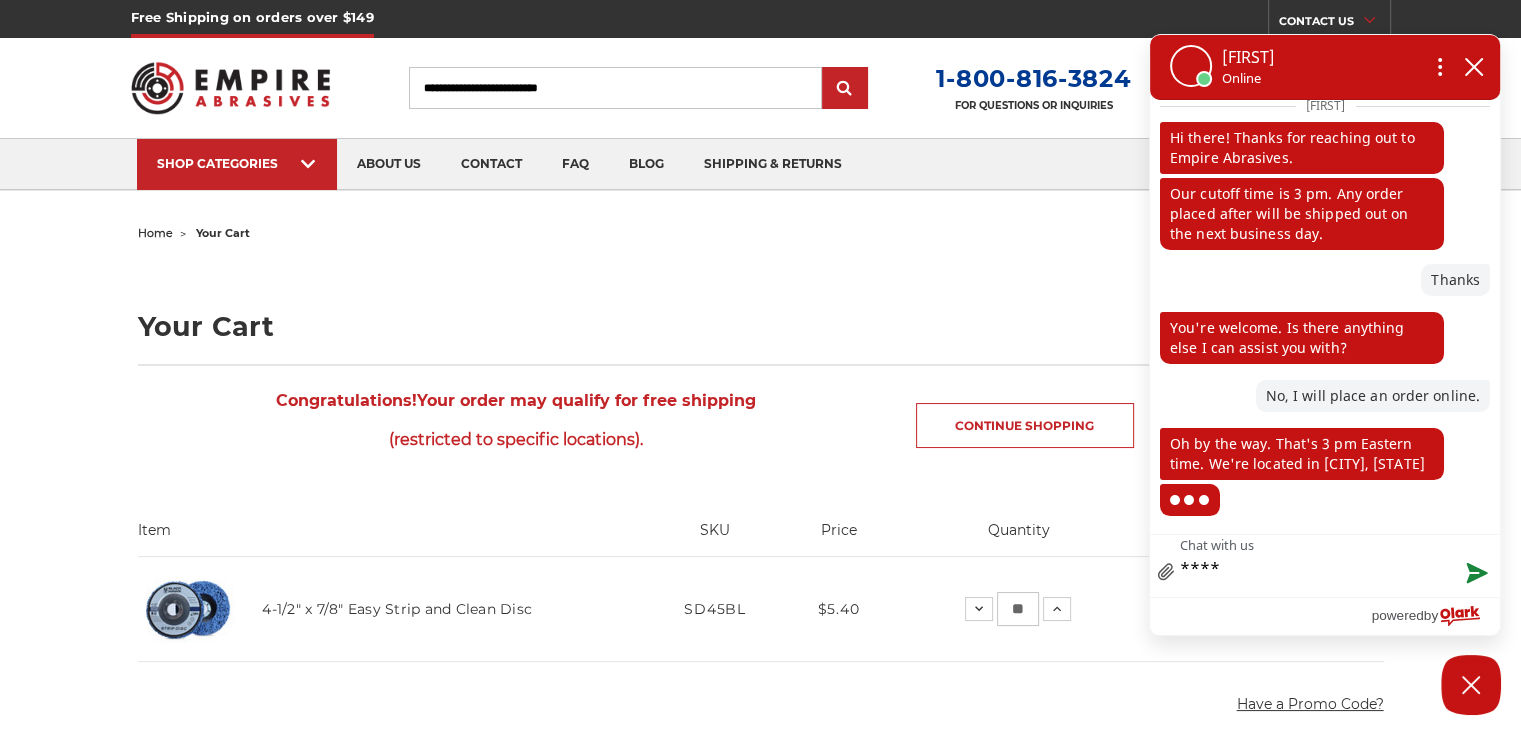 type on "*****" 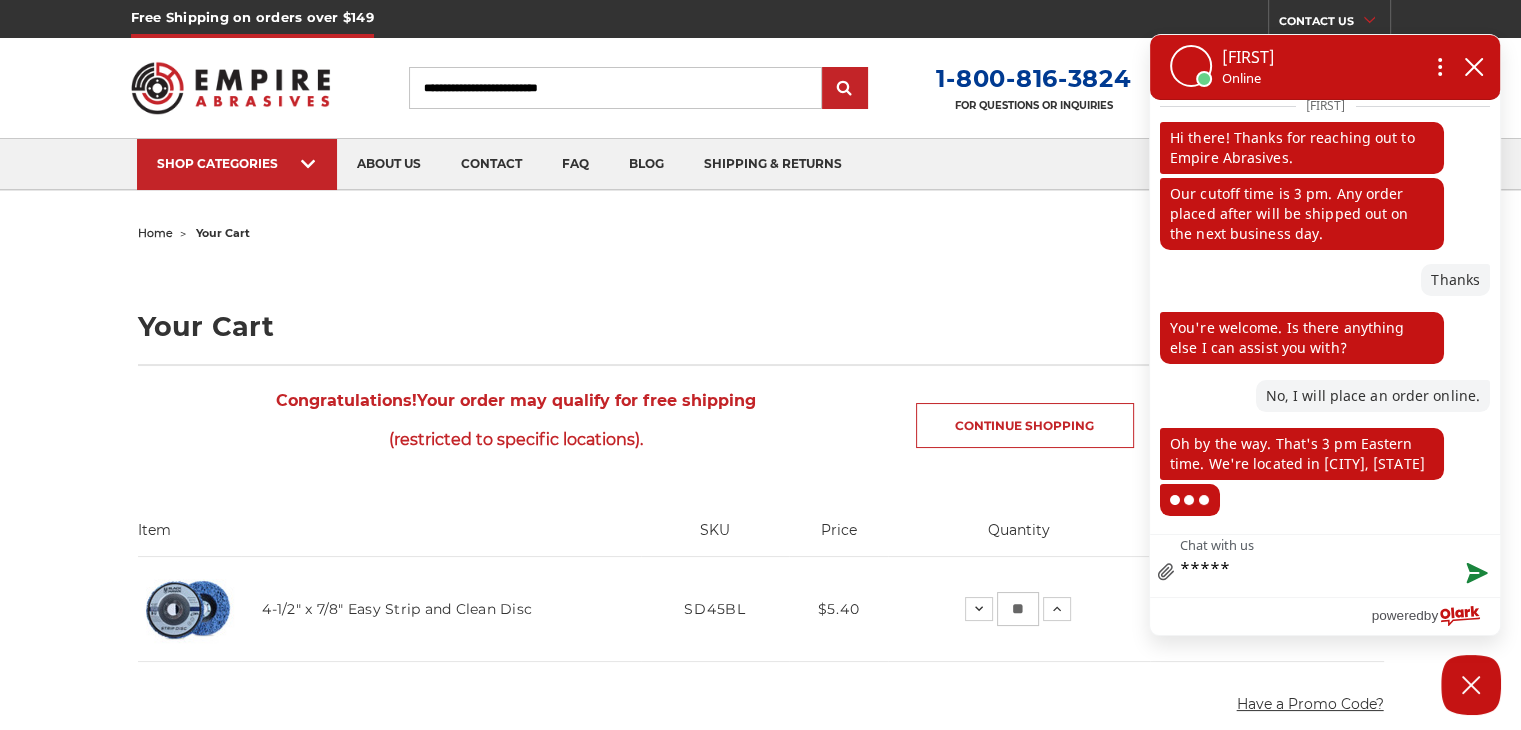 type on "******" 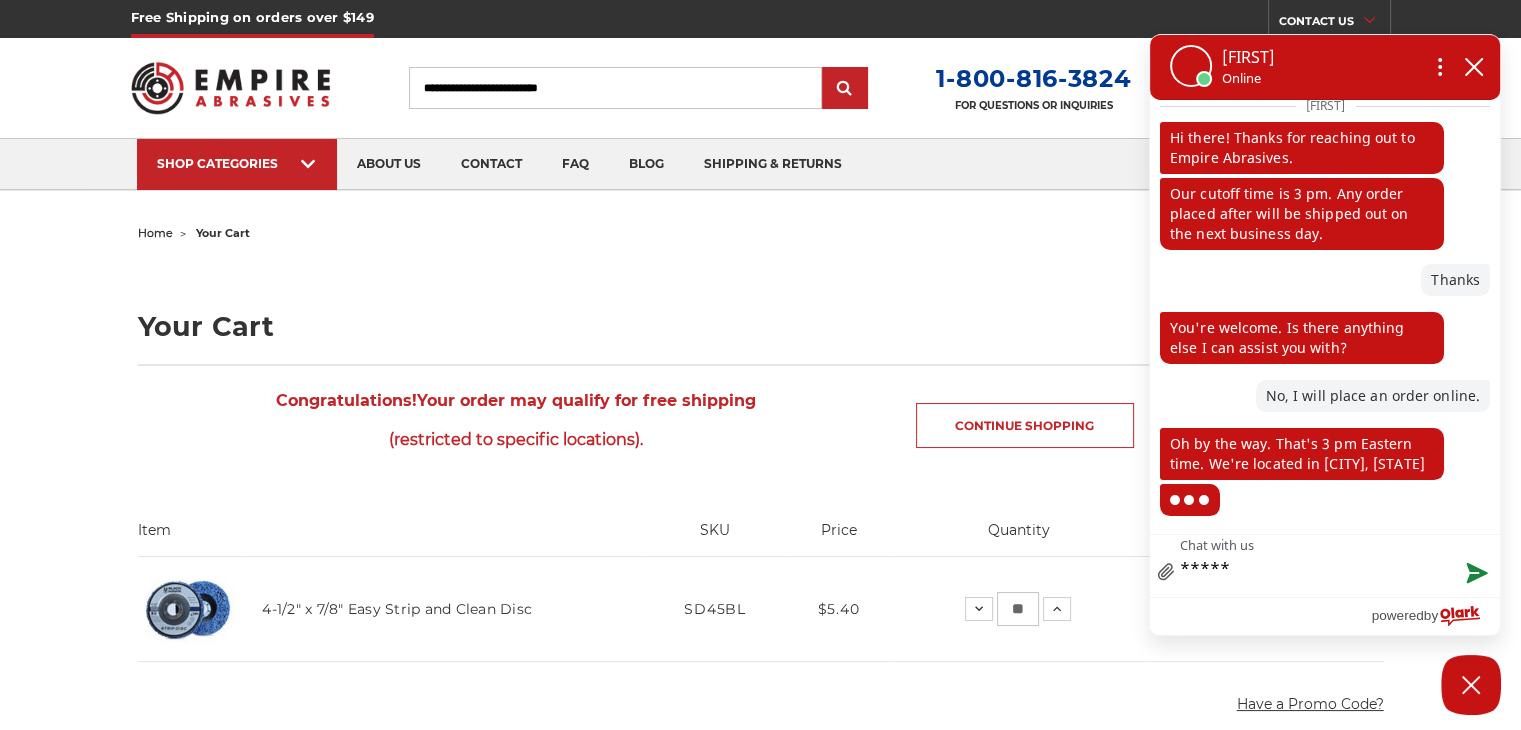 type on "******" 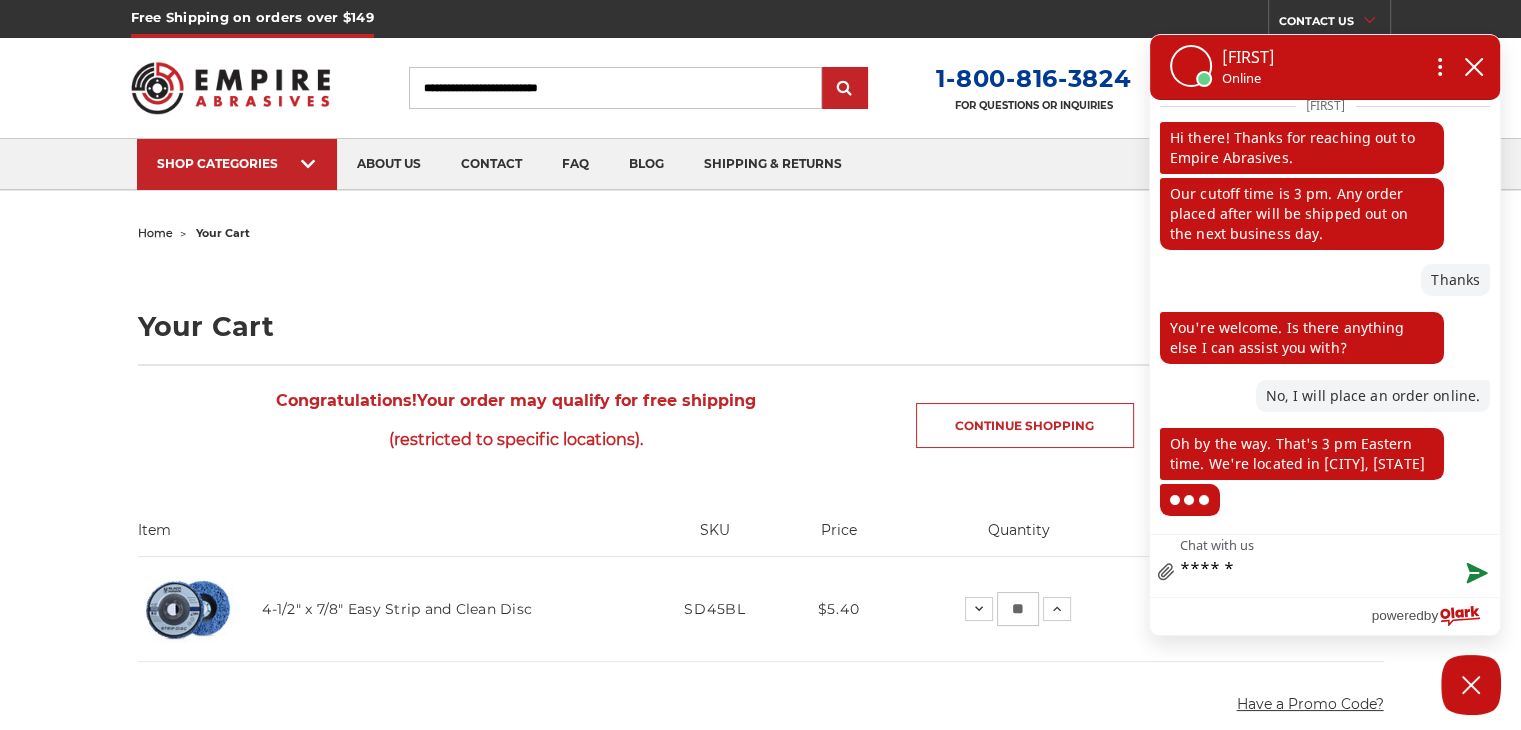 type on "*******" 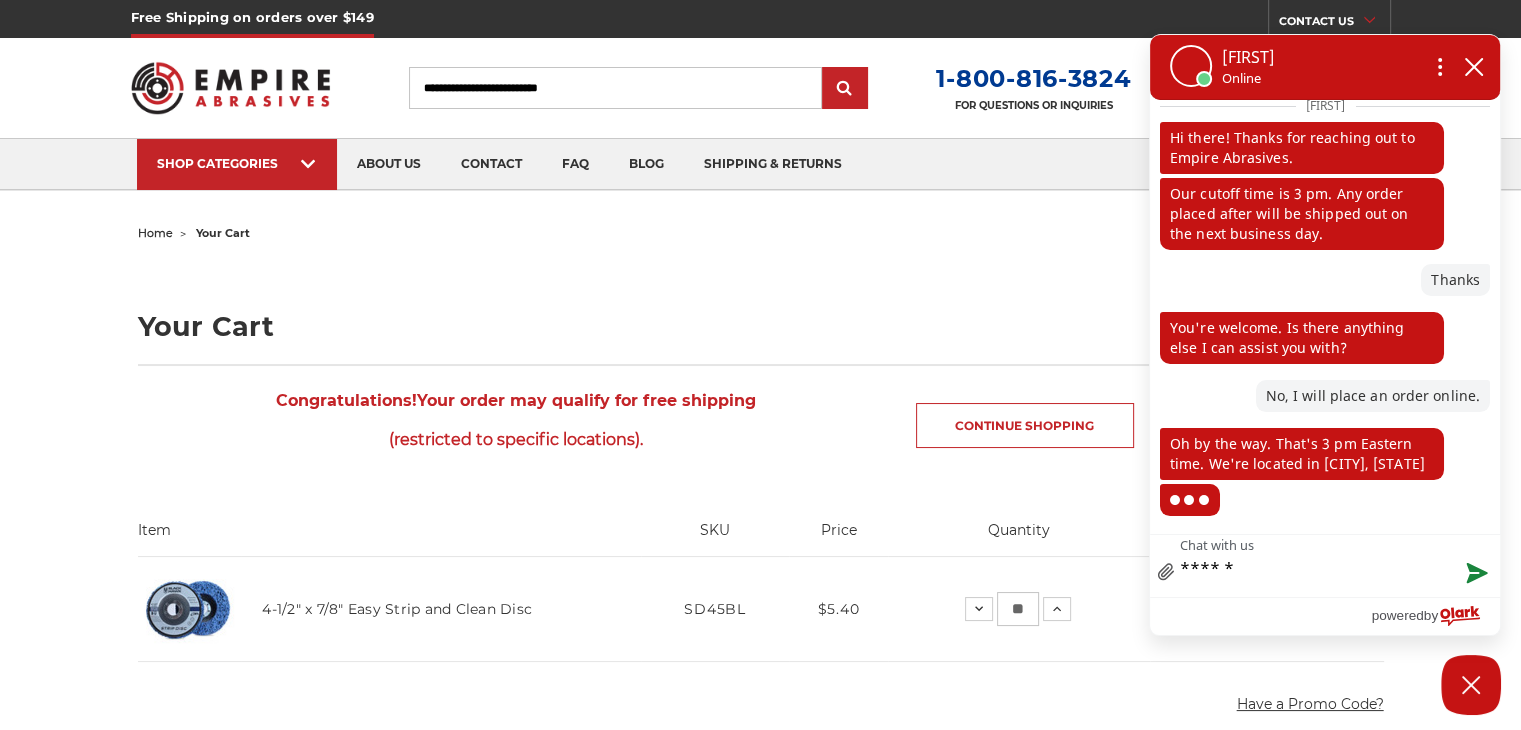 type on "*******" 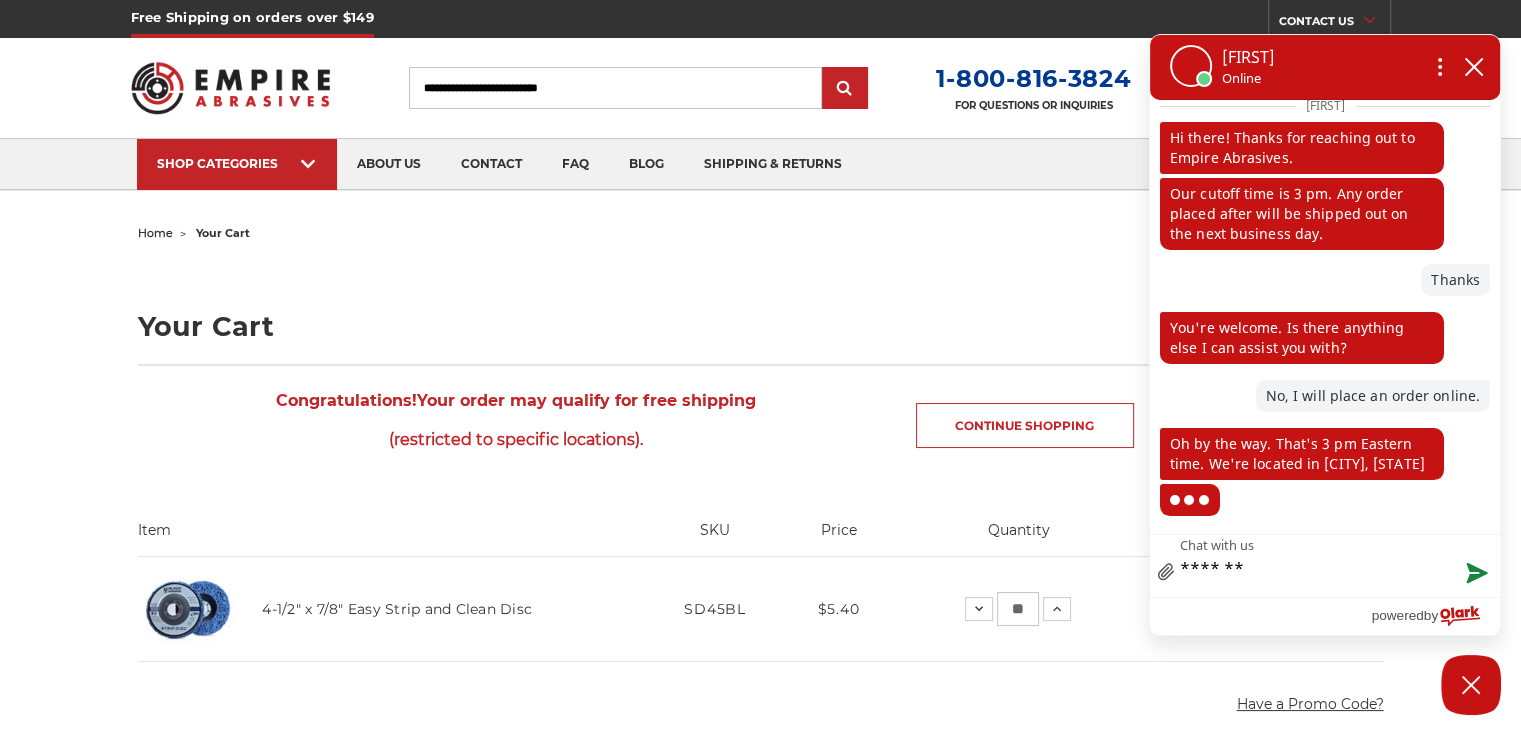 type on "********" 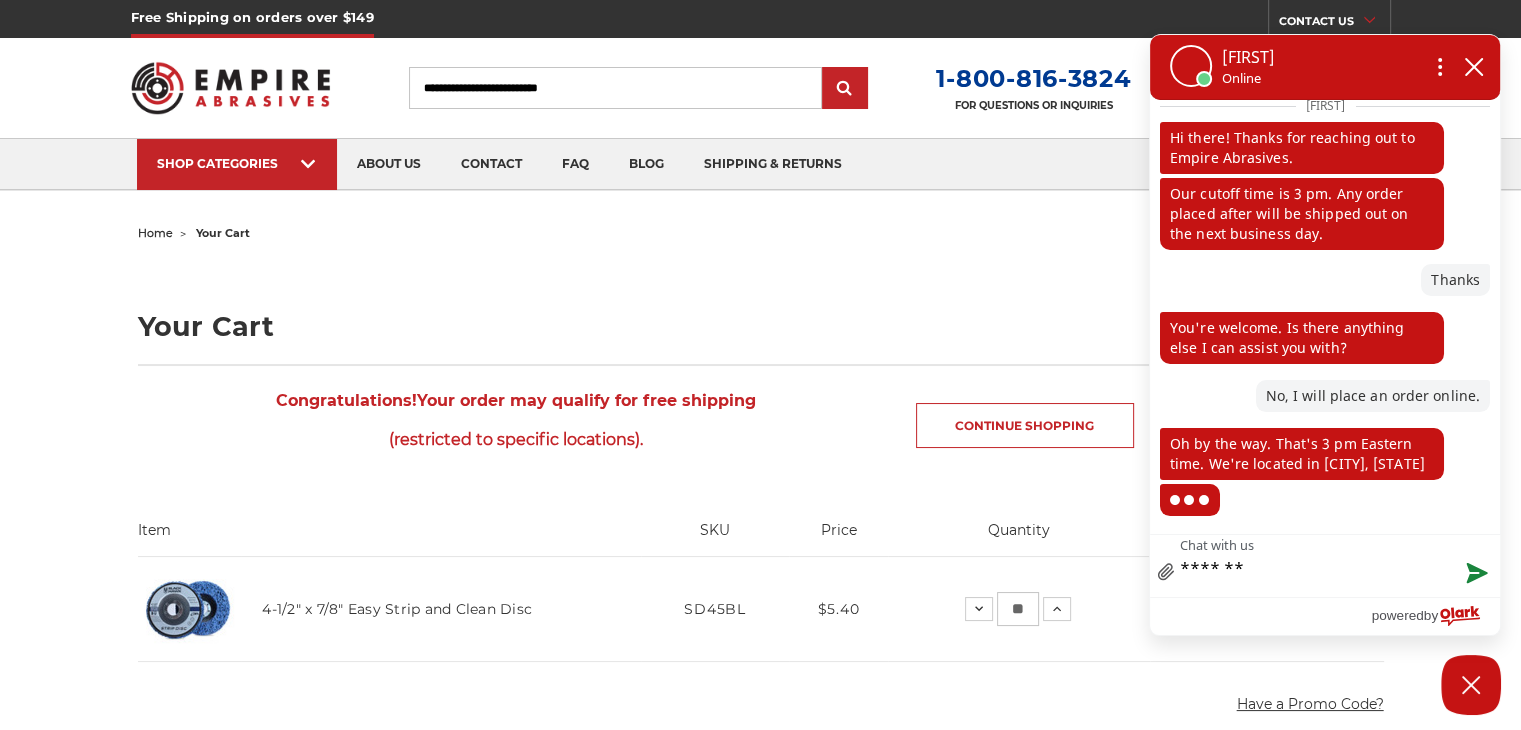 type on "********" 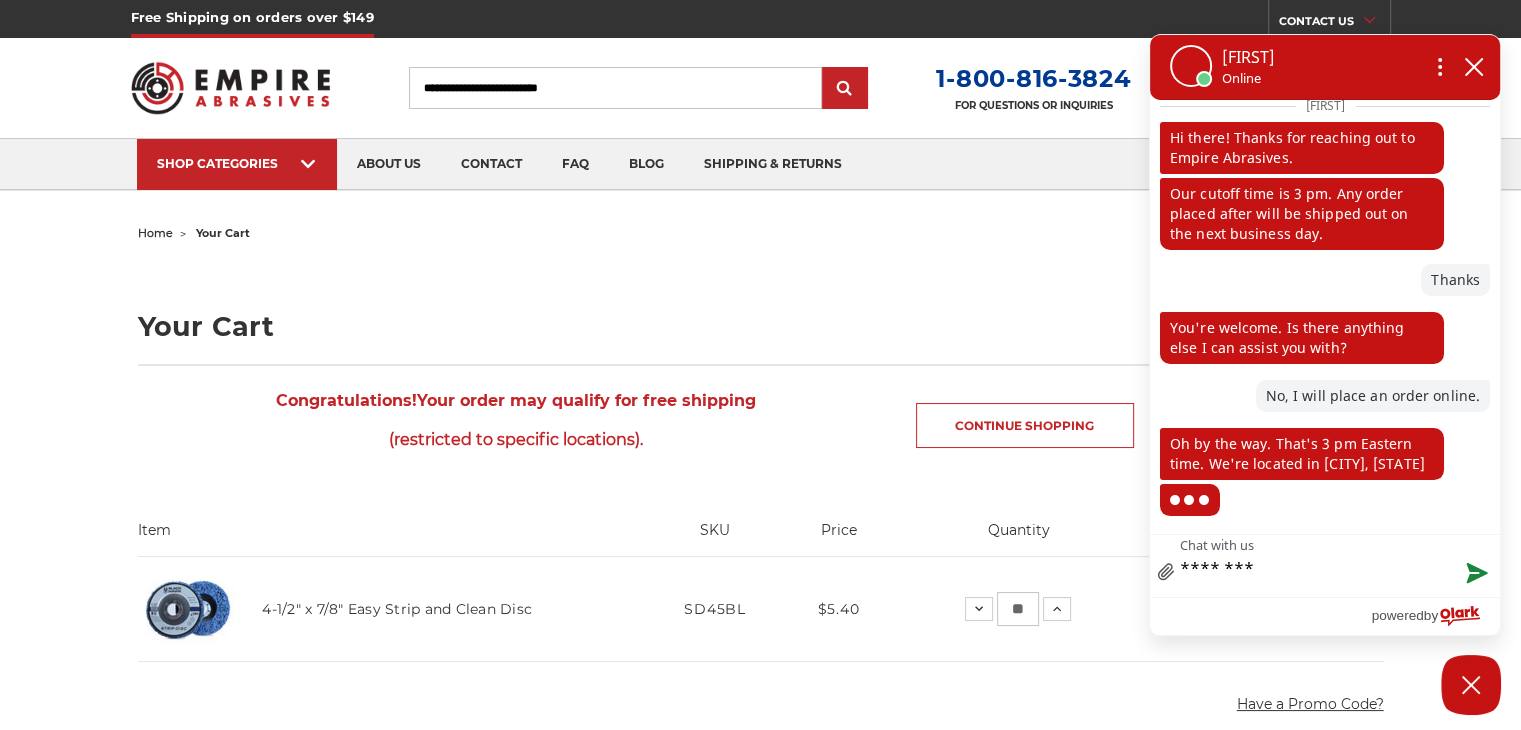 type on "*********" 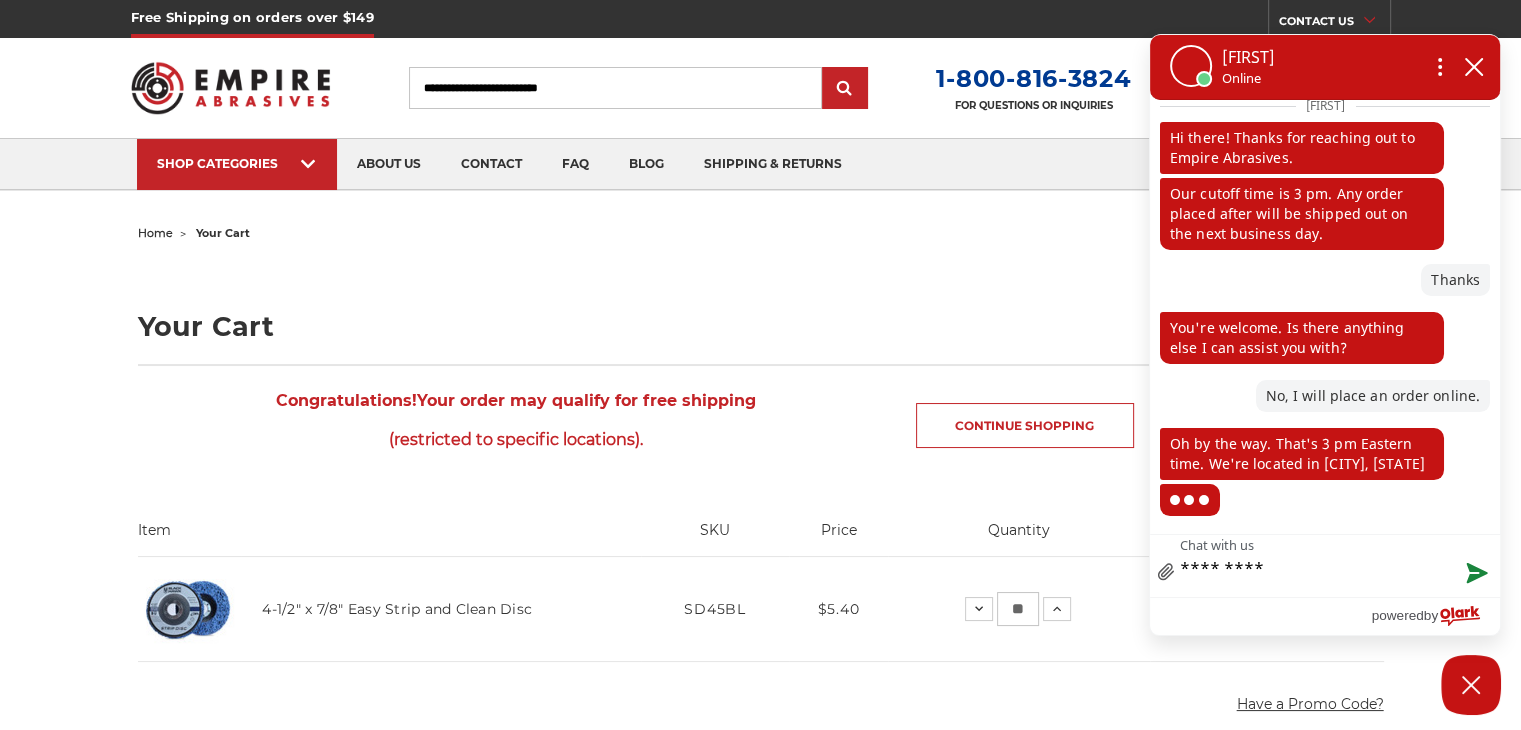 type on "**********" 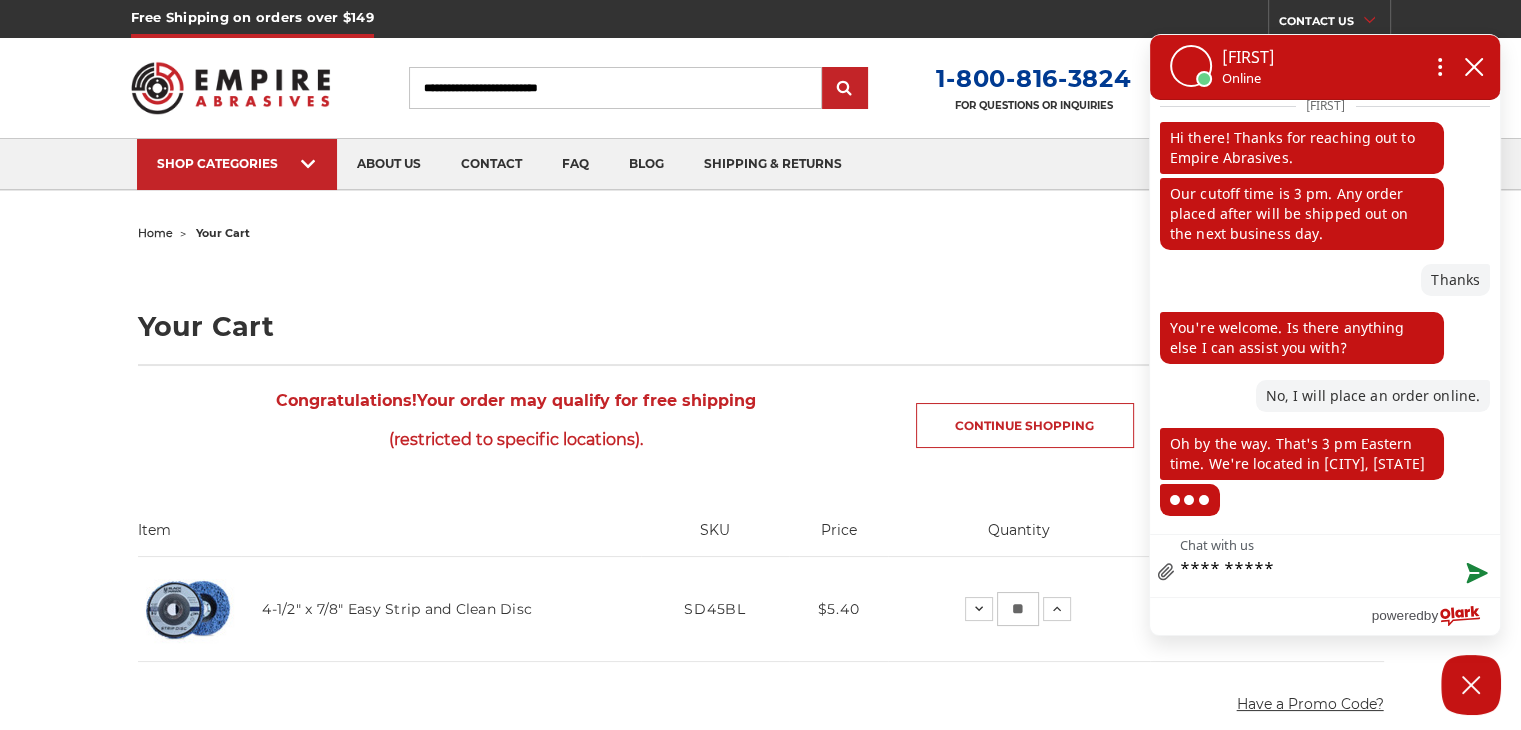 type on "**********" 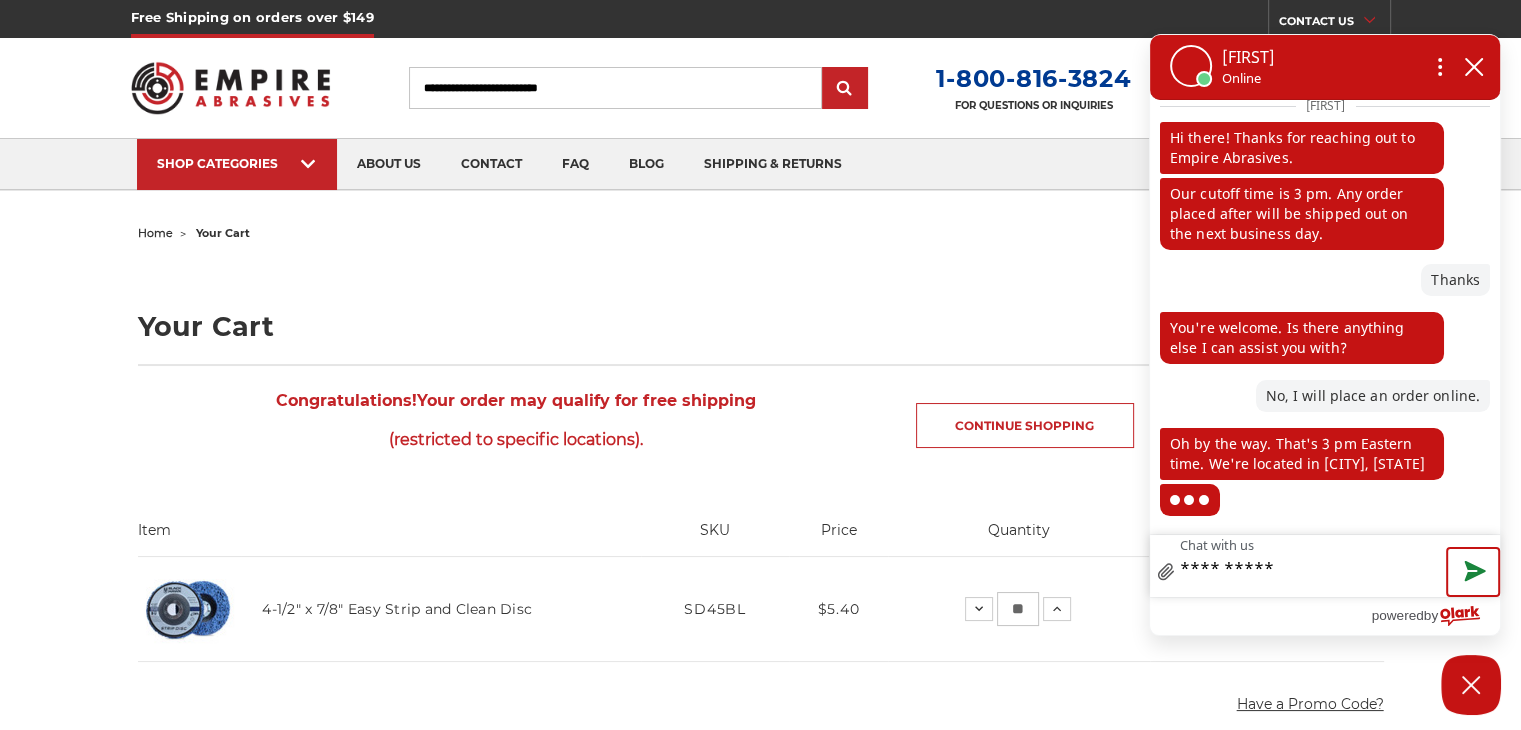 click at bounding box center [1473, 572] 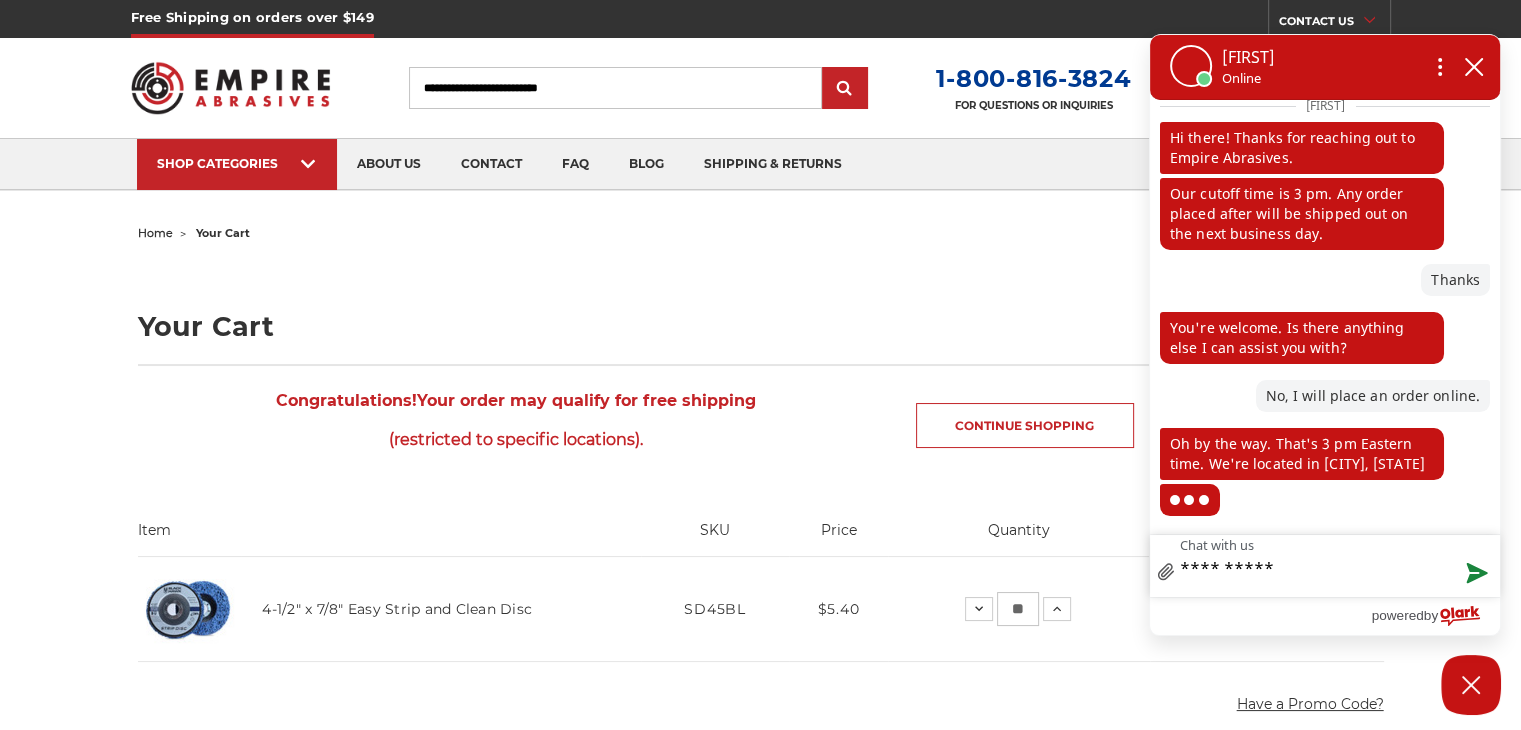 type 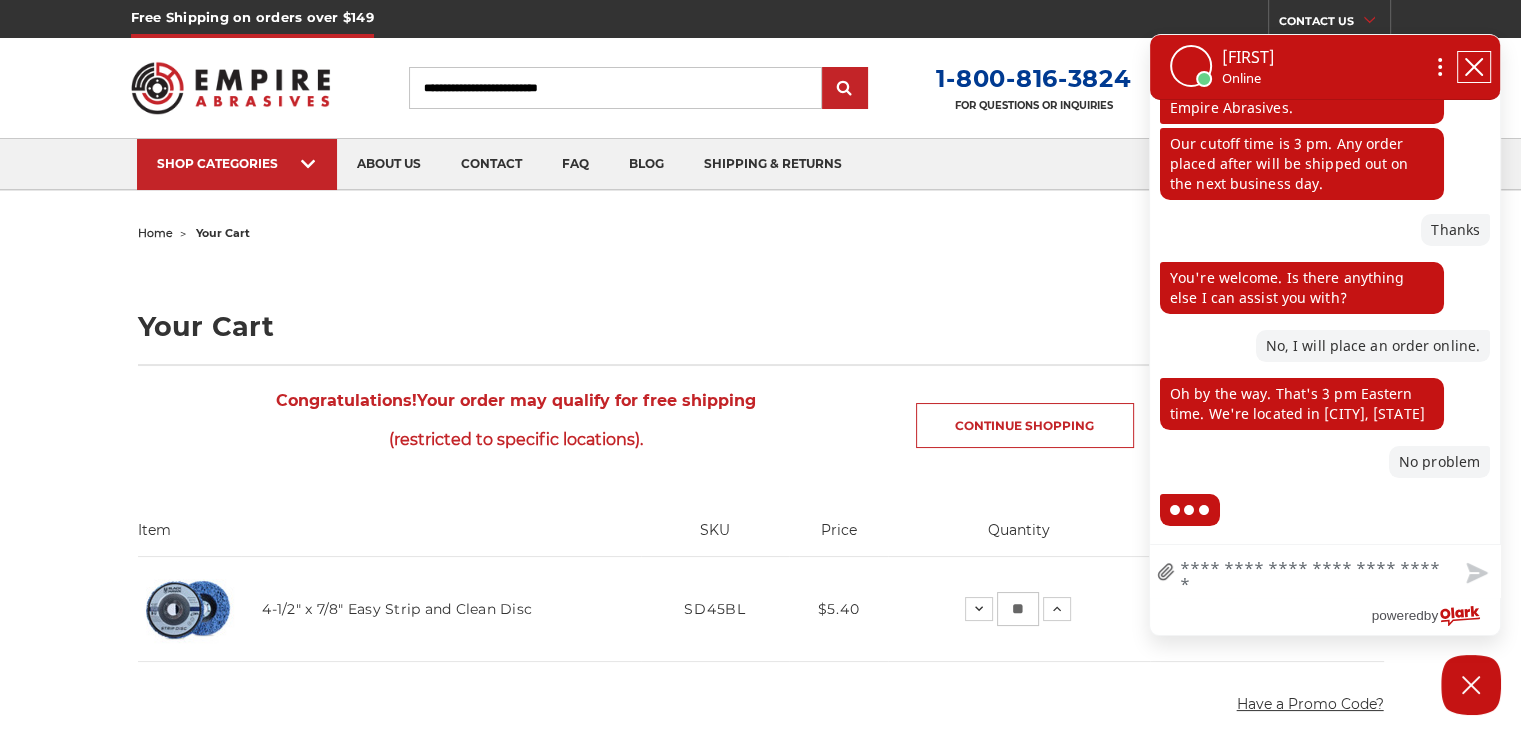 click 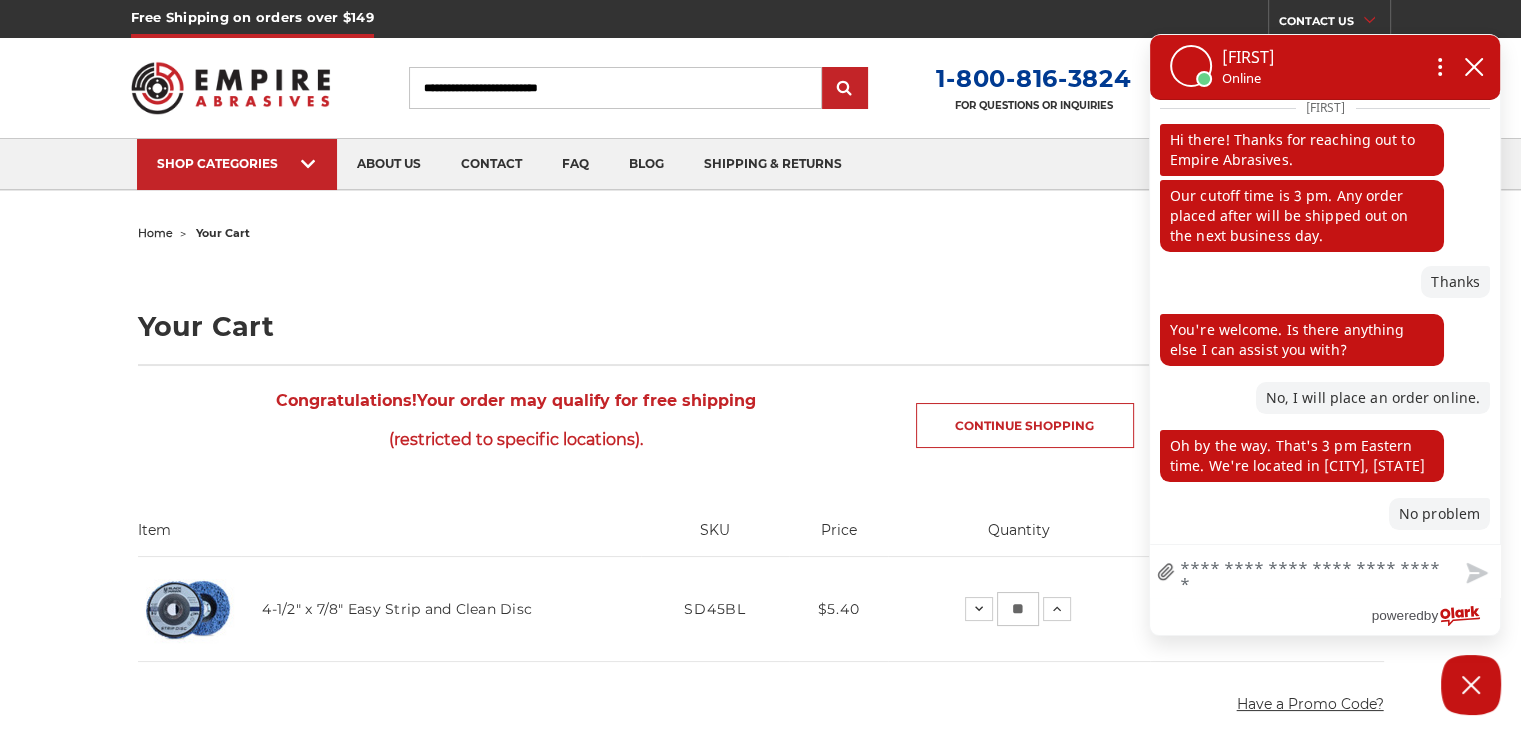 scroll, scrollTop: 271, scrollLeft: 0, axis: vertical 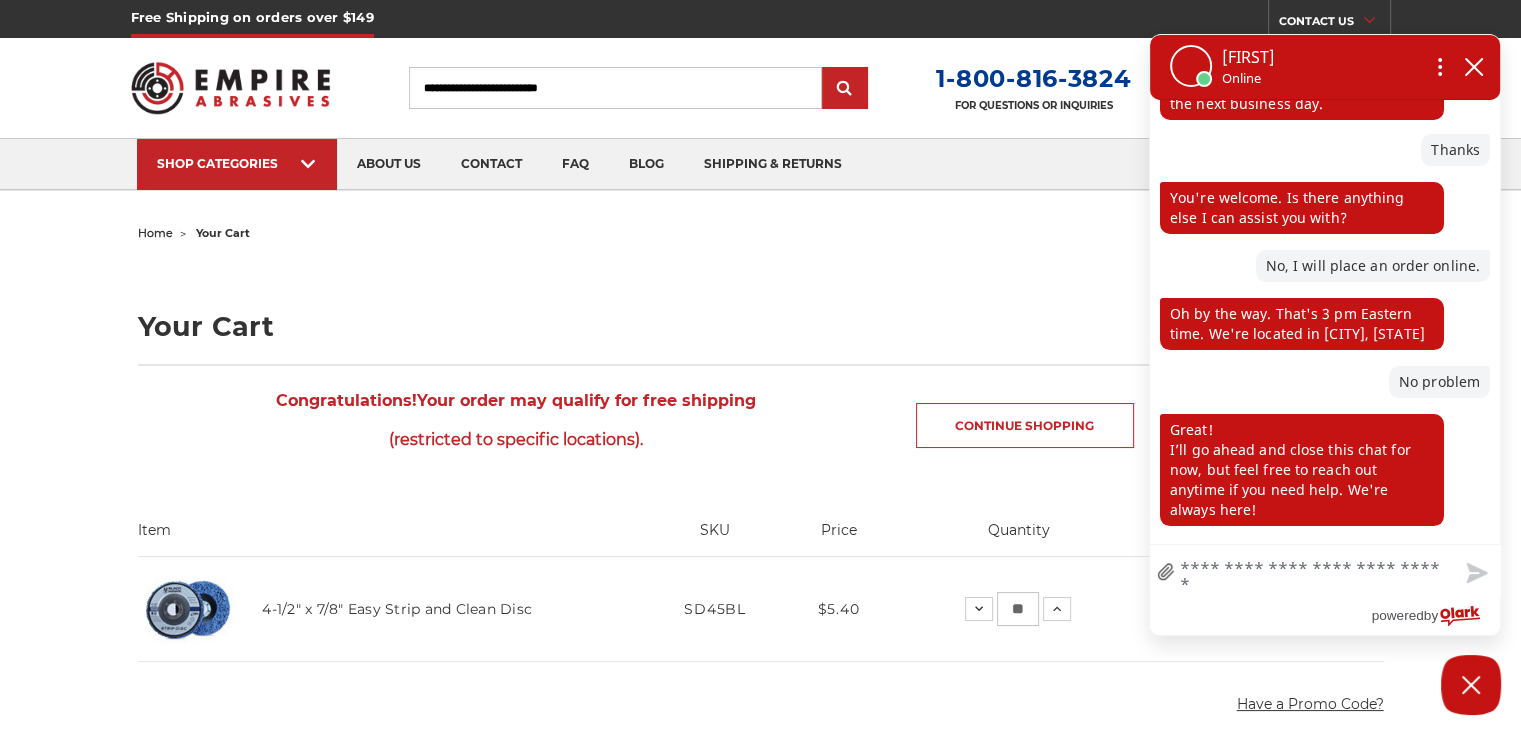 click on "home
your cart
Your Cart
Congratulations!  Your order may qualify for free shipping  (restricted to specific locations).
Continue Shopping
Proceed to checkout
Item
SKU
Price
Quantity
Total
4-1/2" x 7/8" Easy Strip and Clean Disc
SKU" at bounding box center [760, 826] 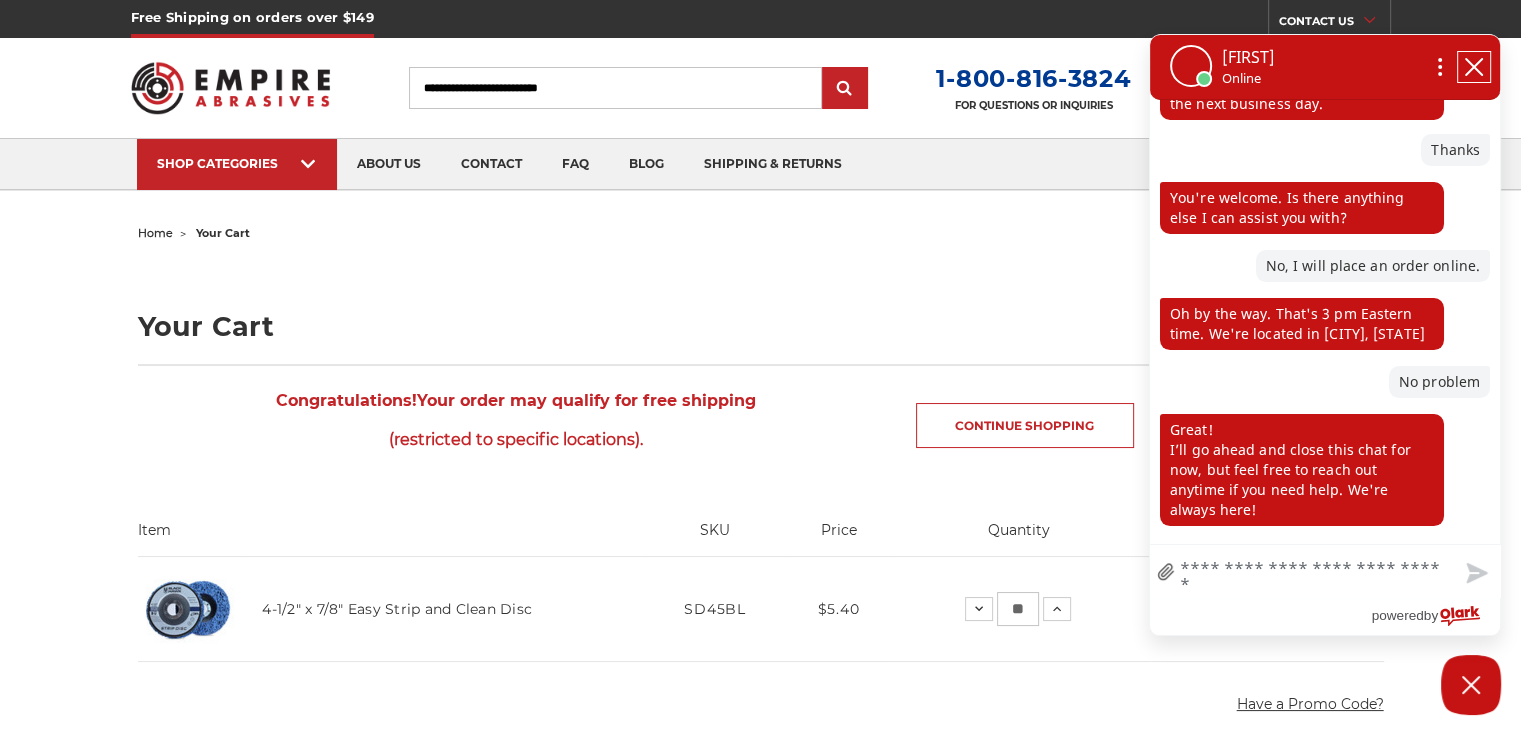 click 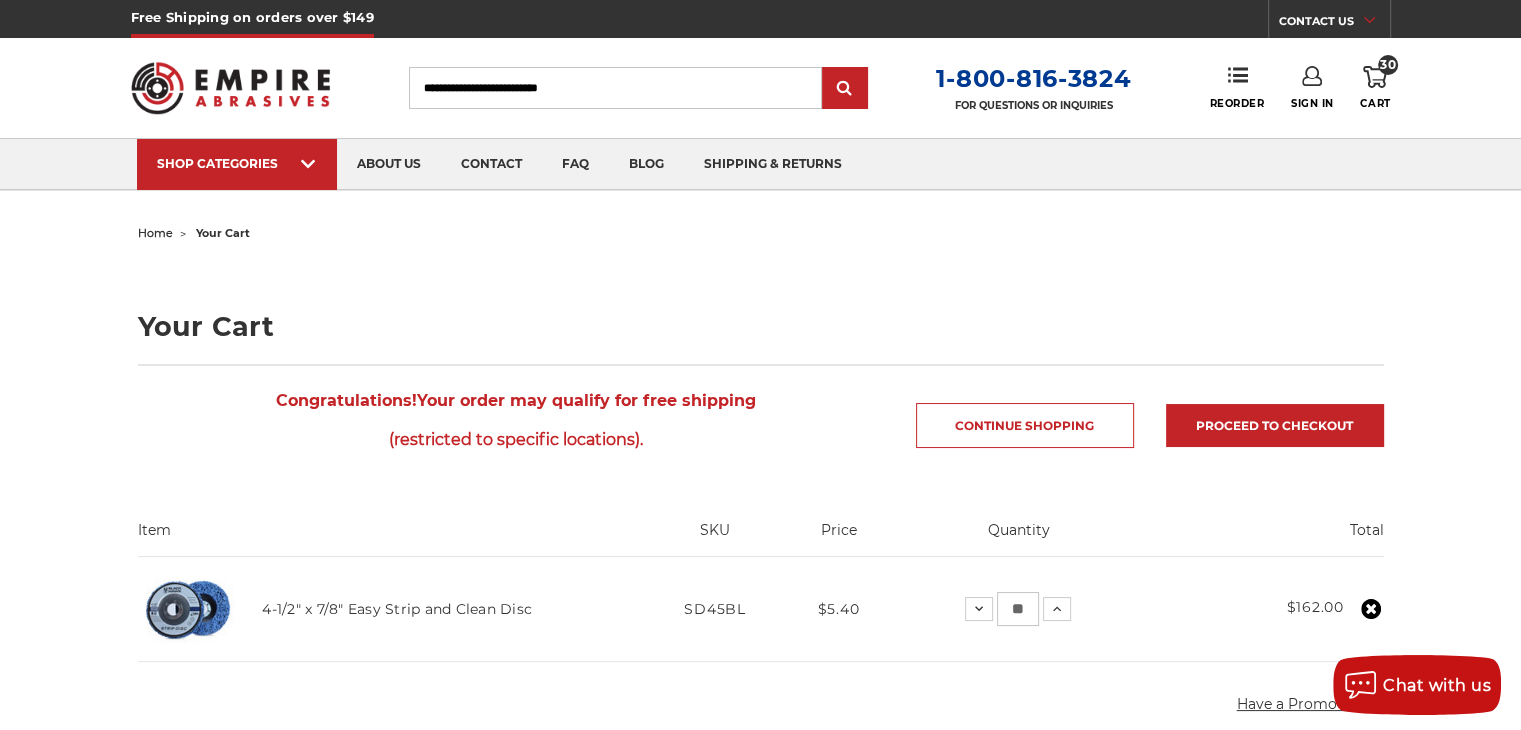 scroll, scrollTop: 218, scrollLeft: 0, axis: vertical 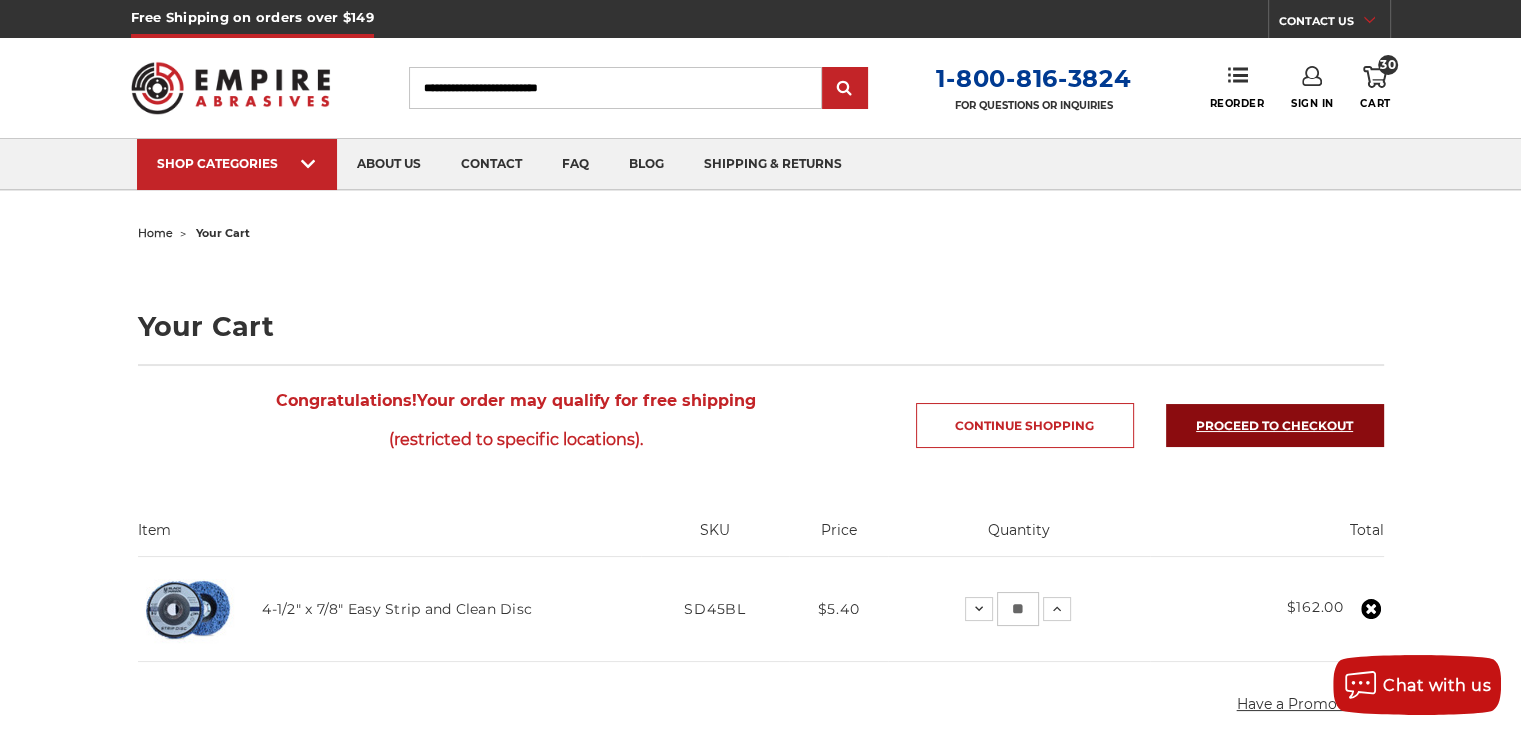click on "Proceed to checkout" at bounding box center [1275, 425] 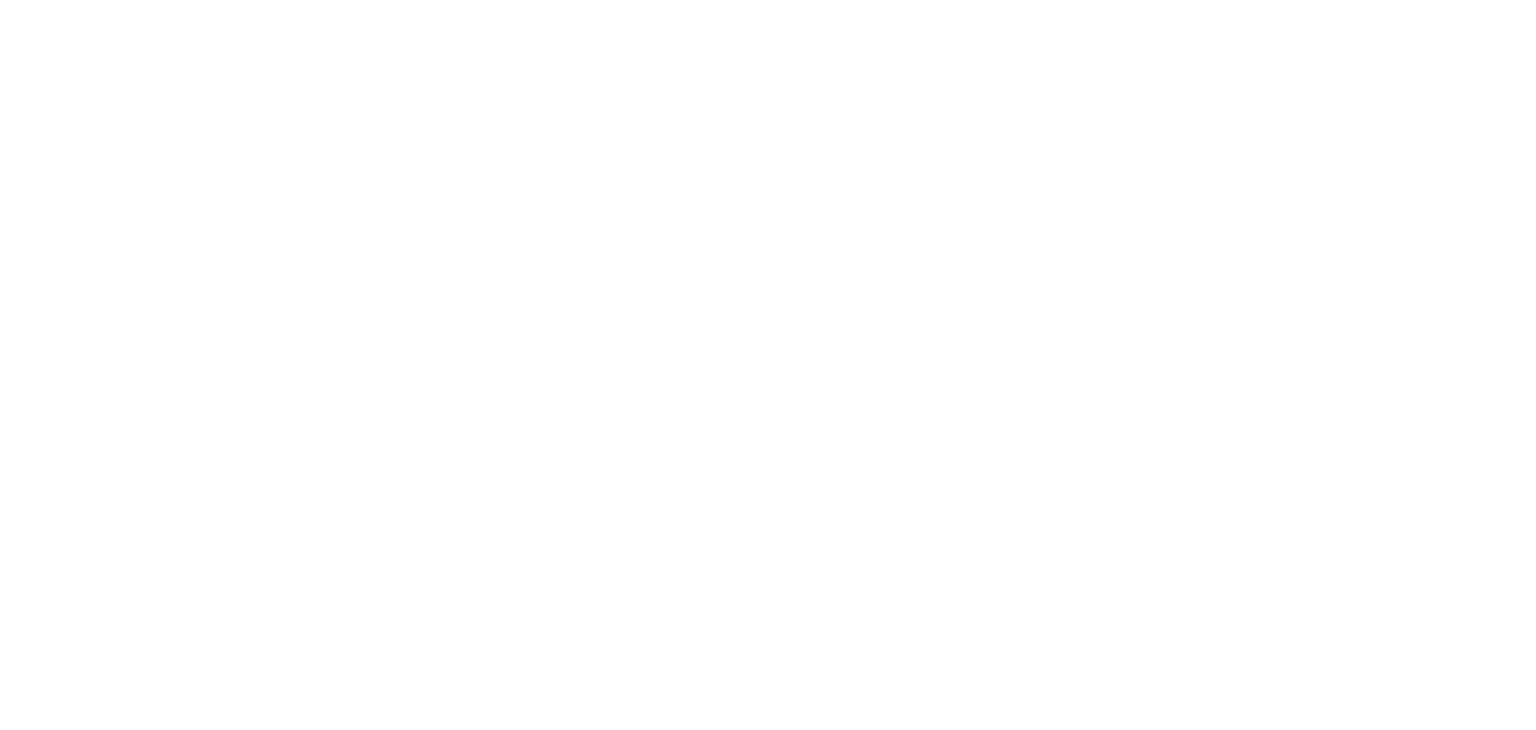 scroll, scrollTop: 0, scrollLeft: 0, axis: both 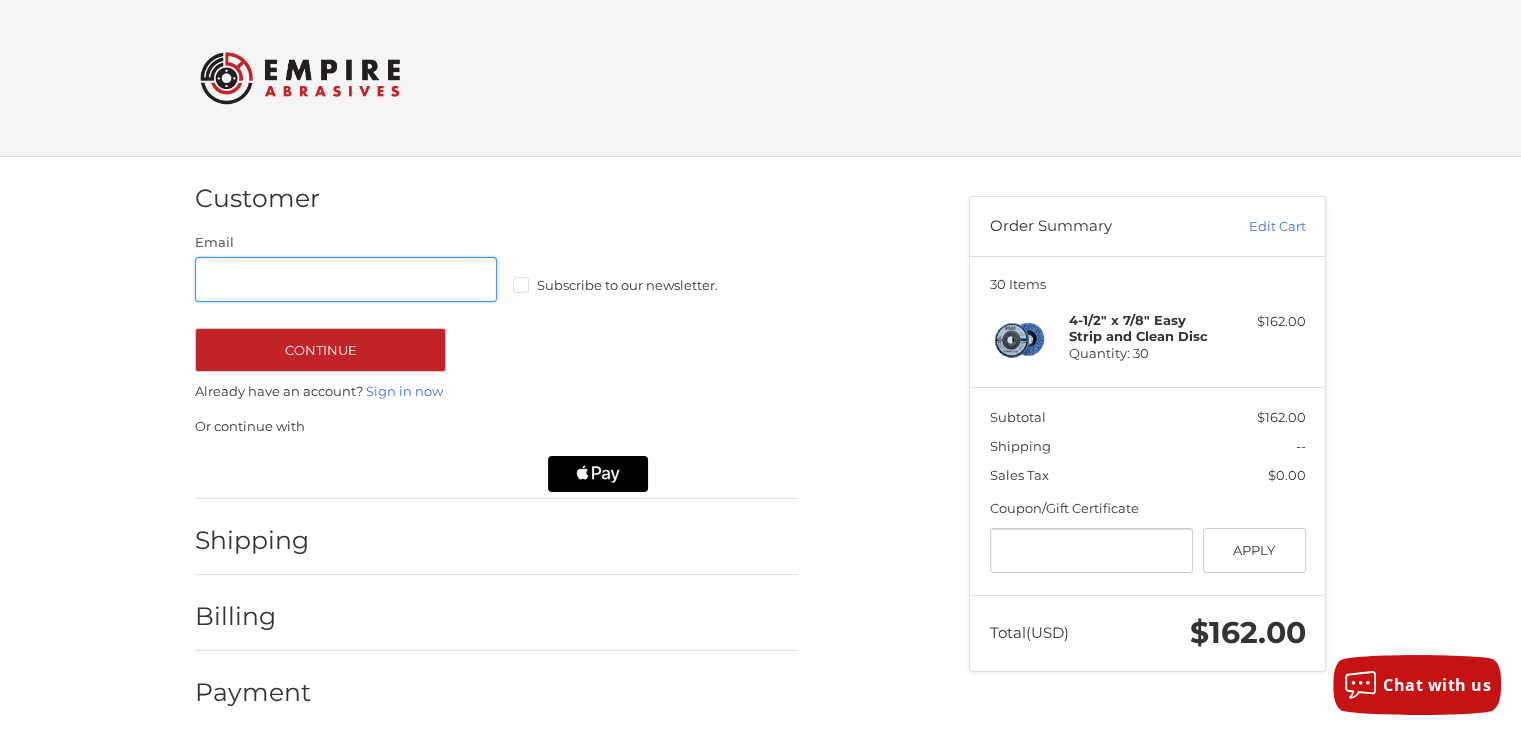 click on "Email" at bounding box center (346, 279) 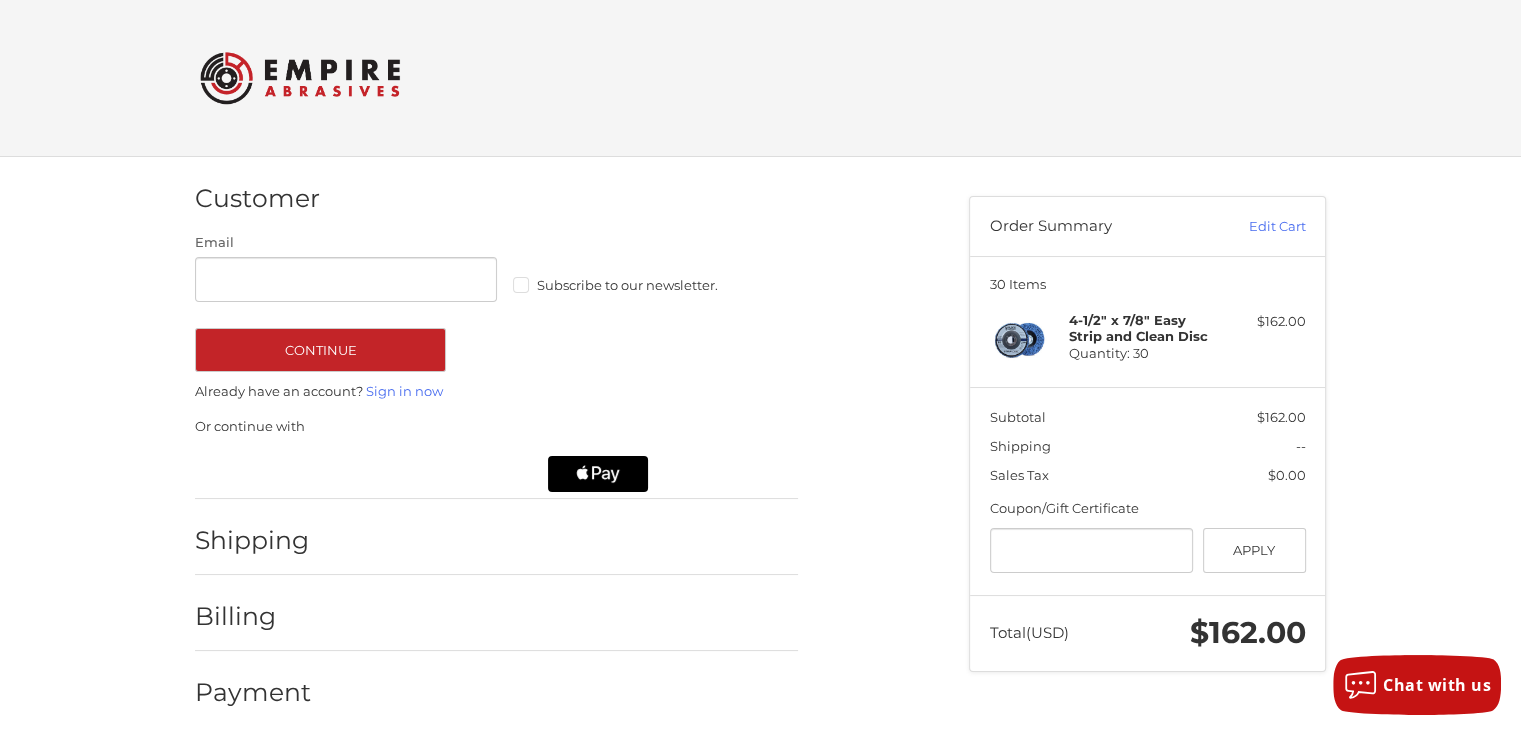click on "Subscribe to our newsletter." at bounding box center [664, 285] 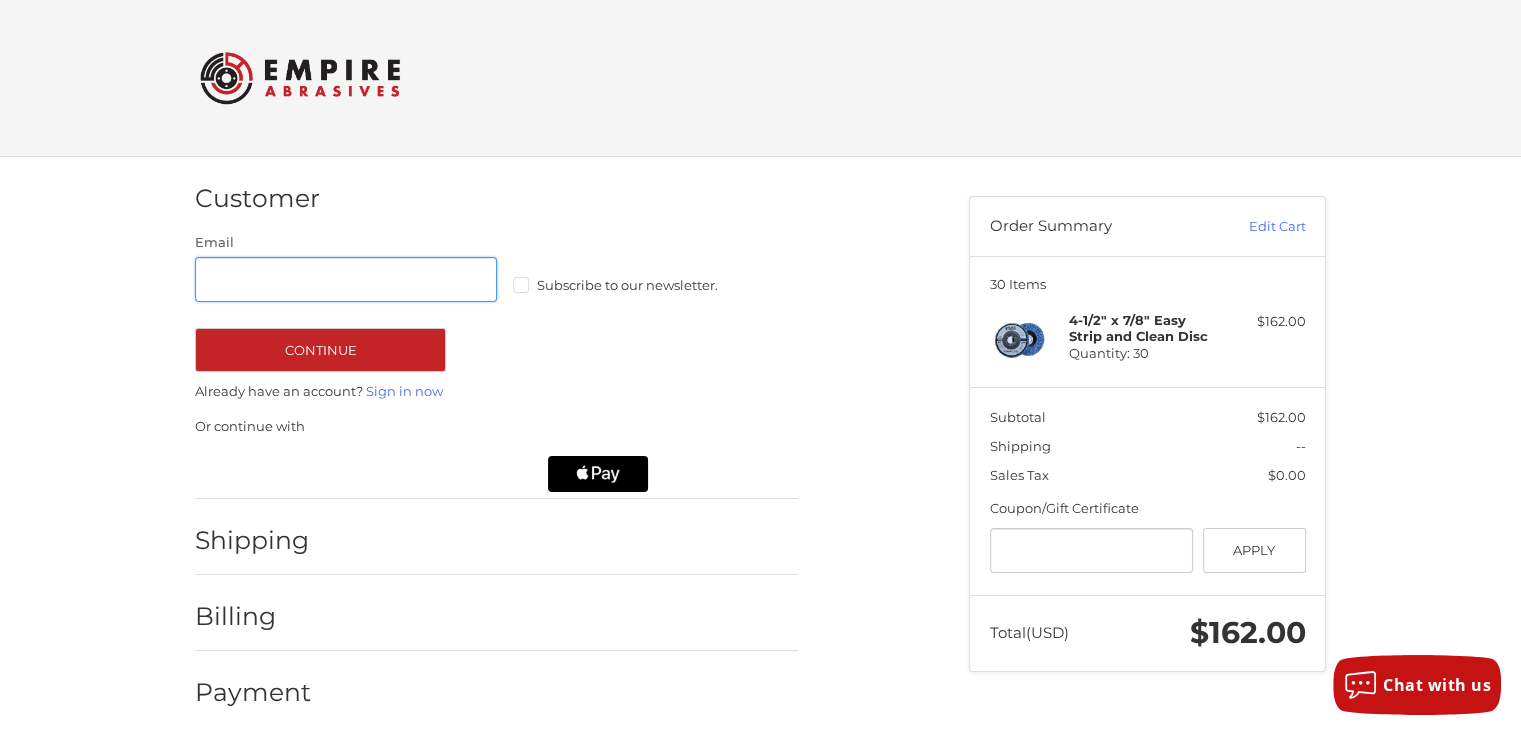 click on "Email" at bounding box center (346, 279) 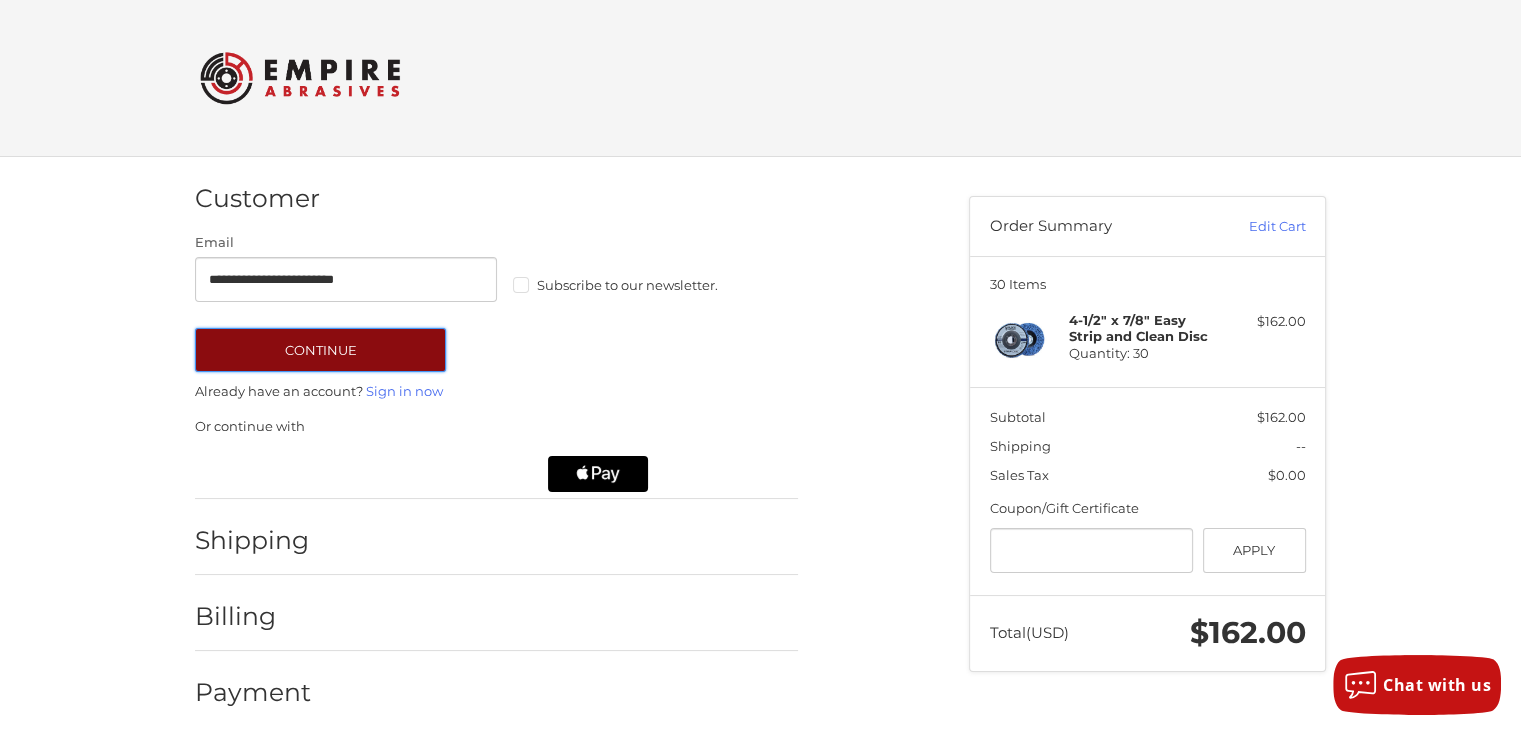 click on "Continue" at bounding box center (320, 350) 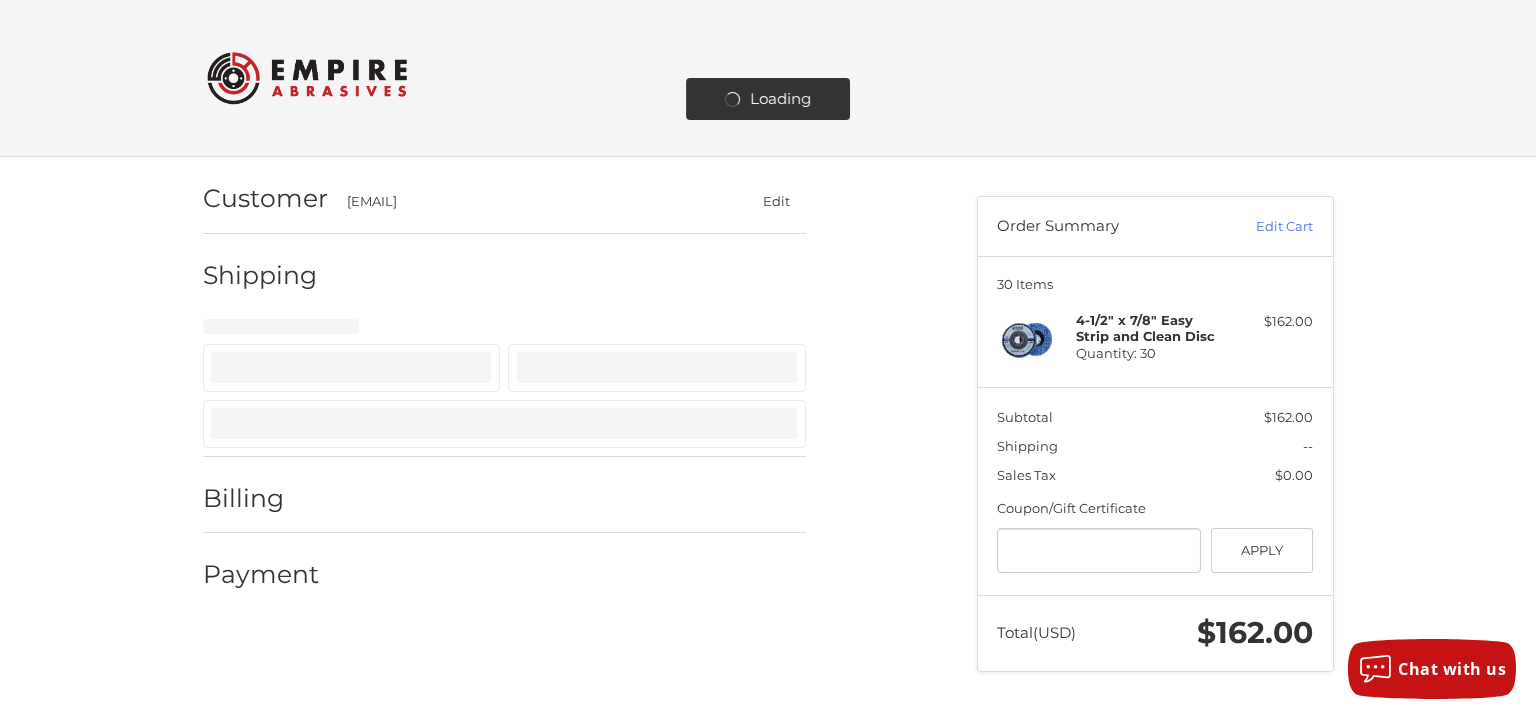 select on "**" 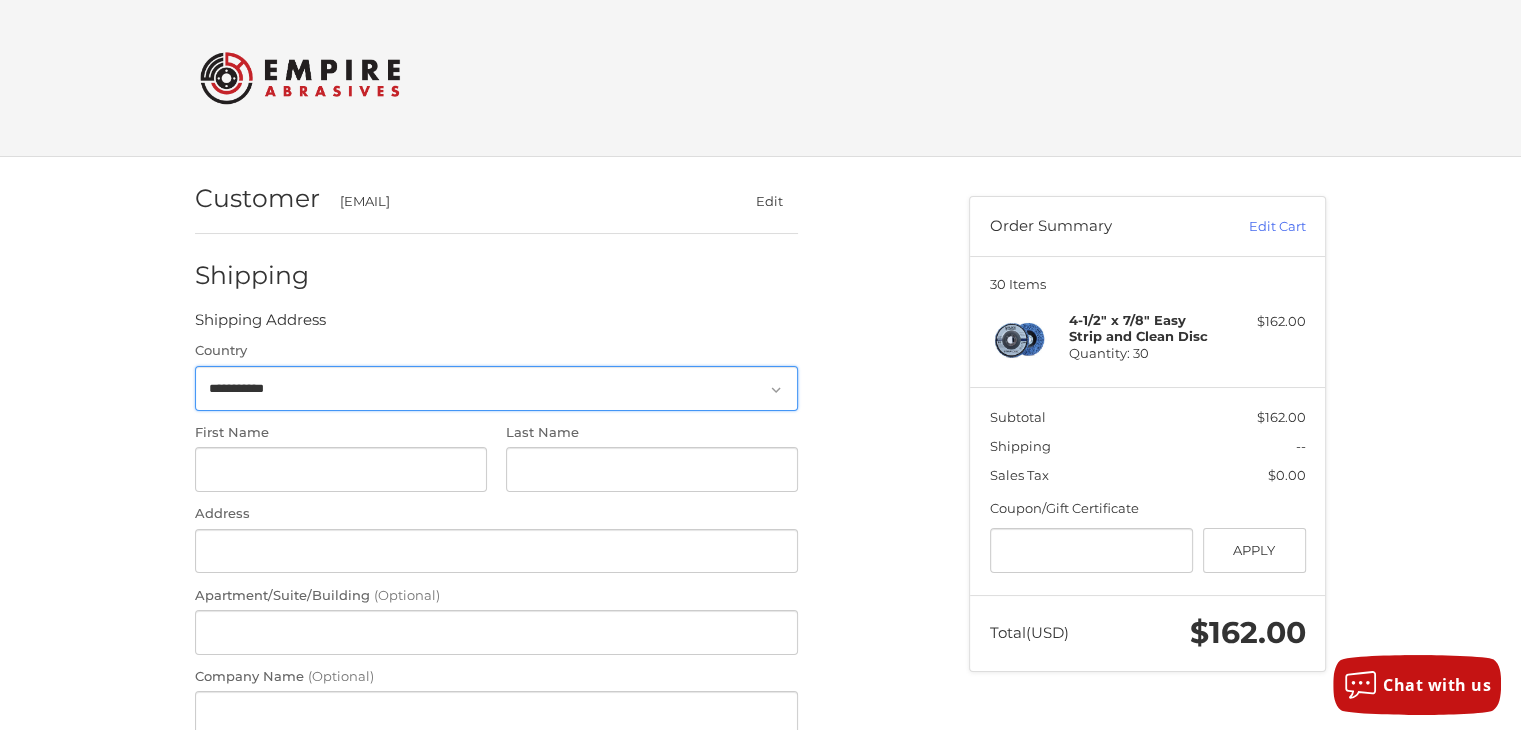 scroll, scrollTop: 87, scrollLeft: 0, axis: vertical 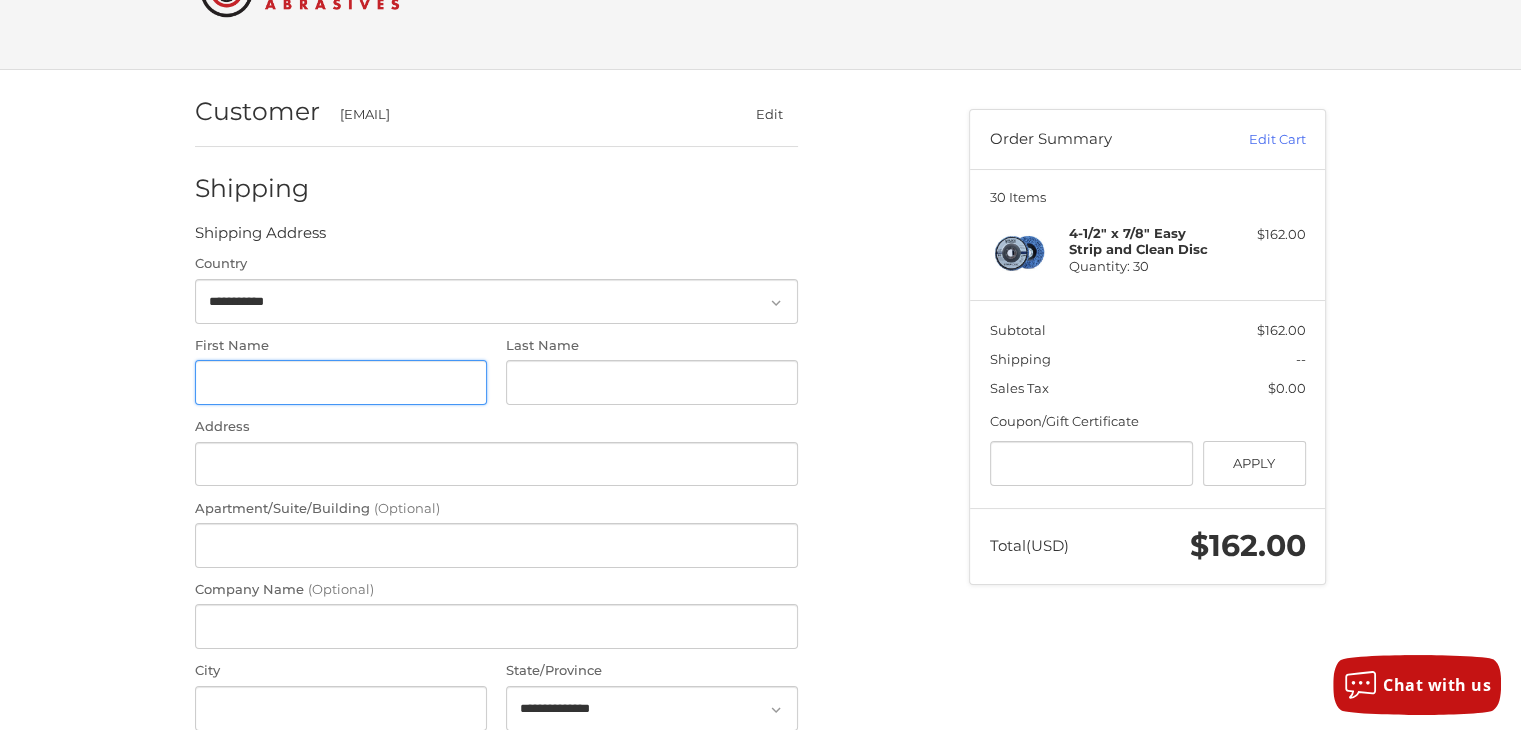 click on "First Name" at bounding box center [341, 382] 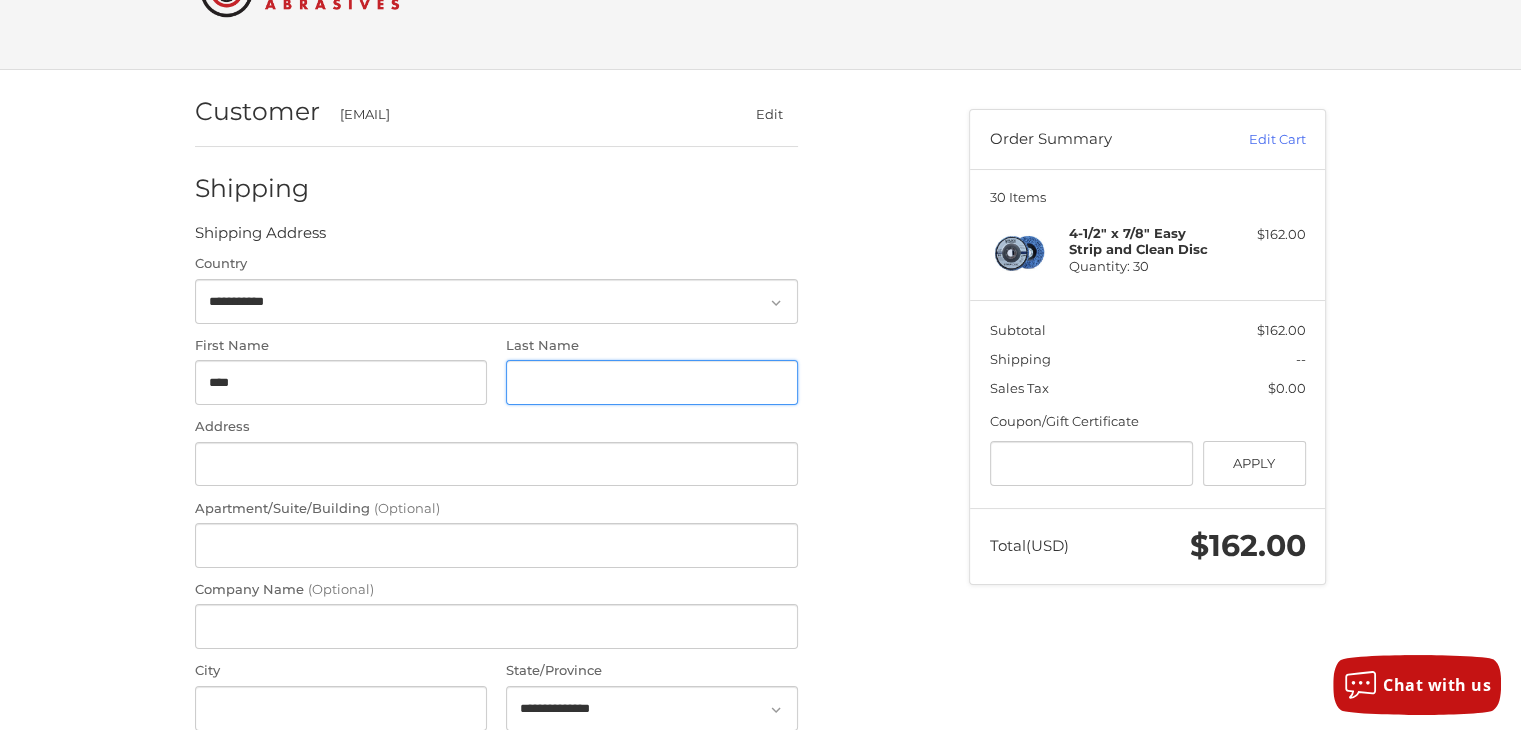 type on "*******" 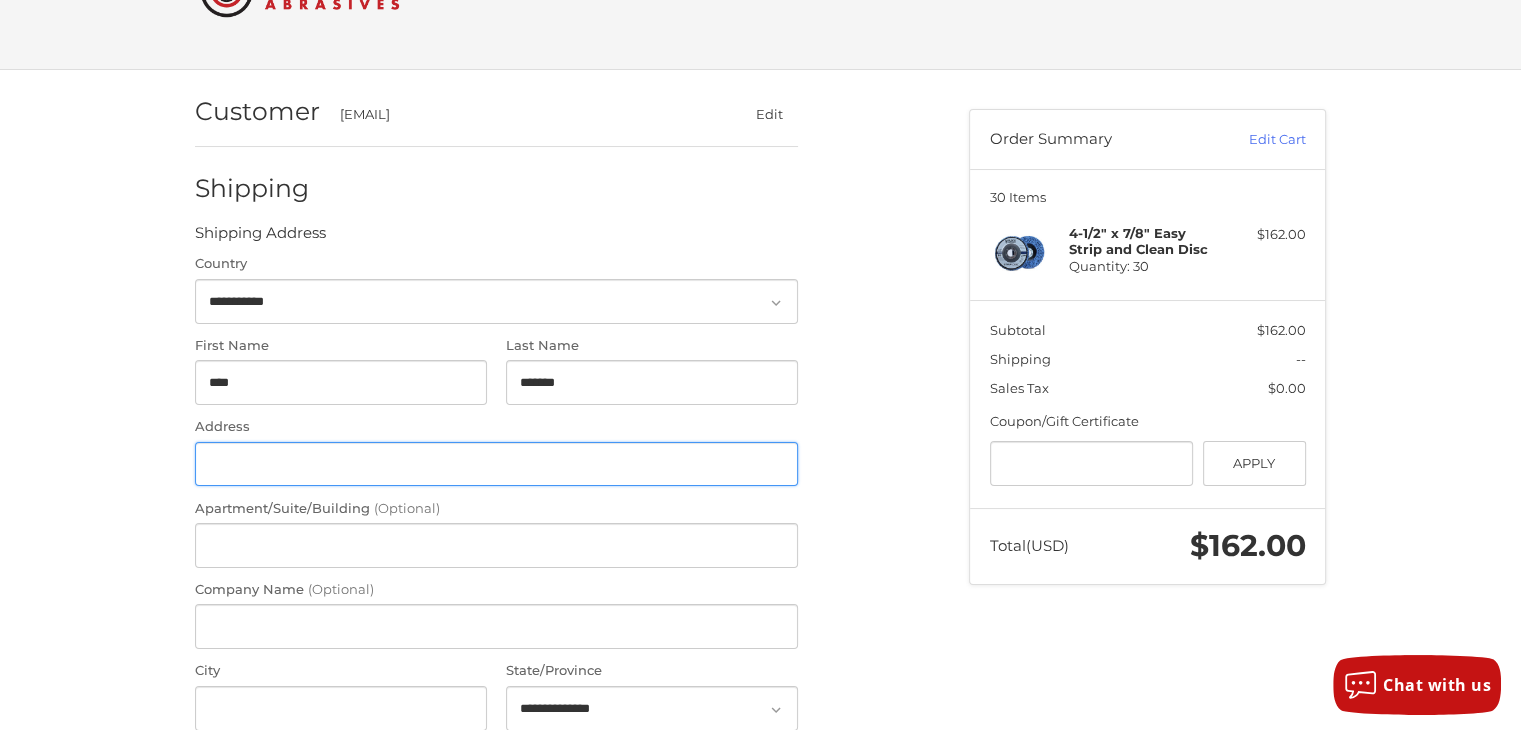 type on "**********" 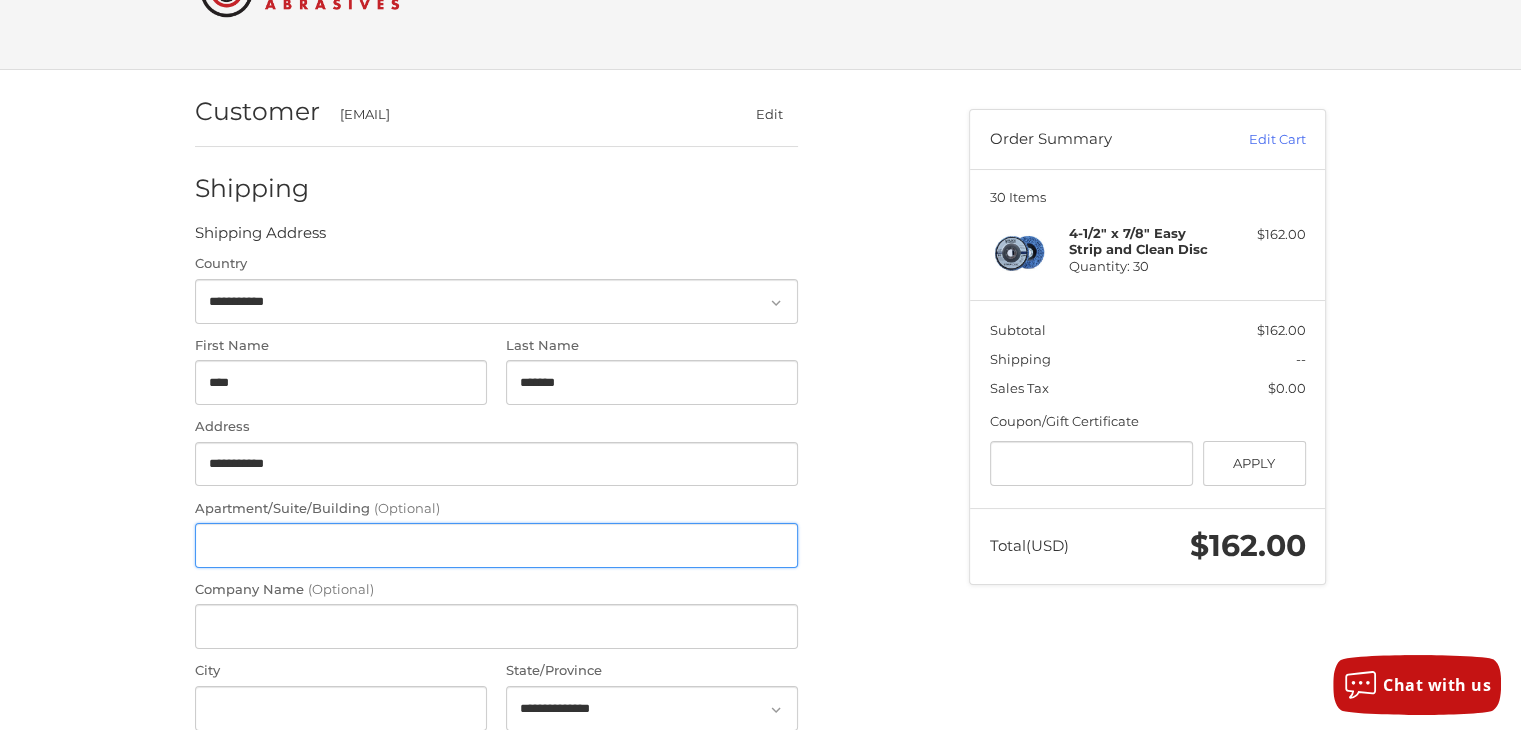 type on "*******" 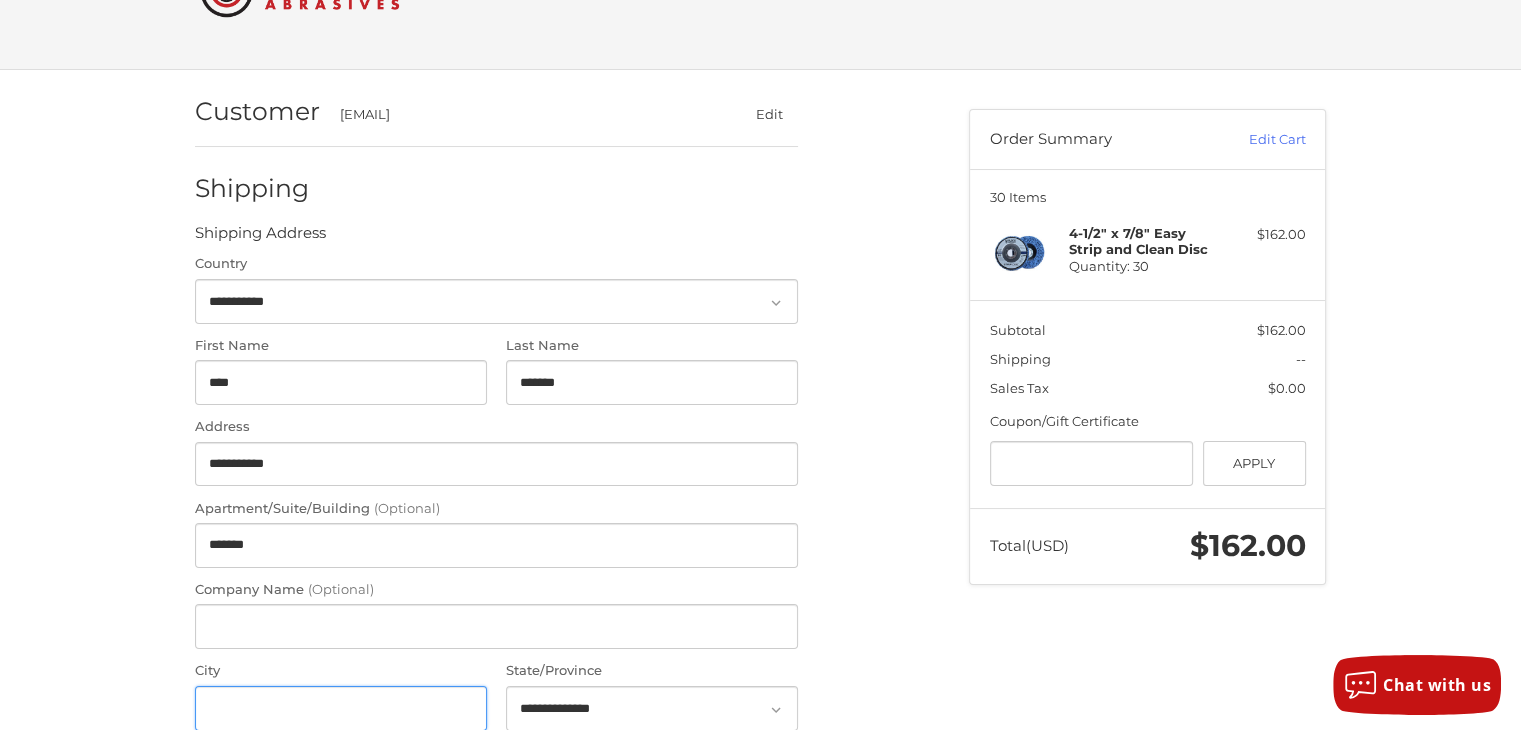type on "**********" 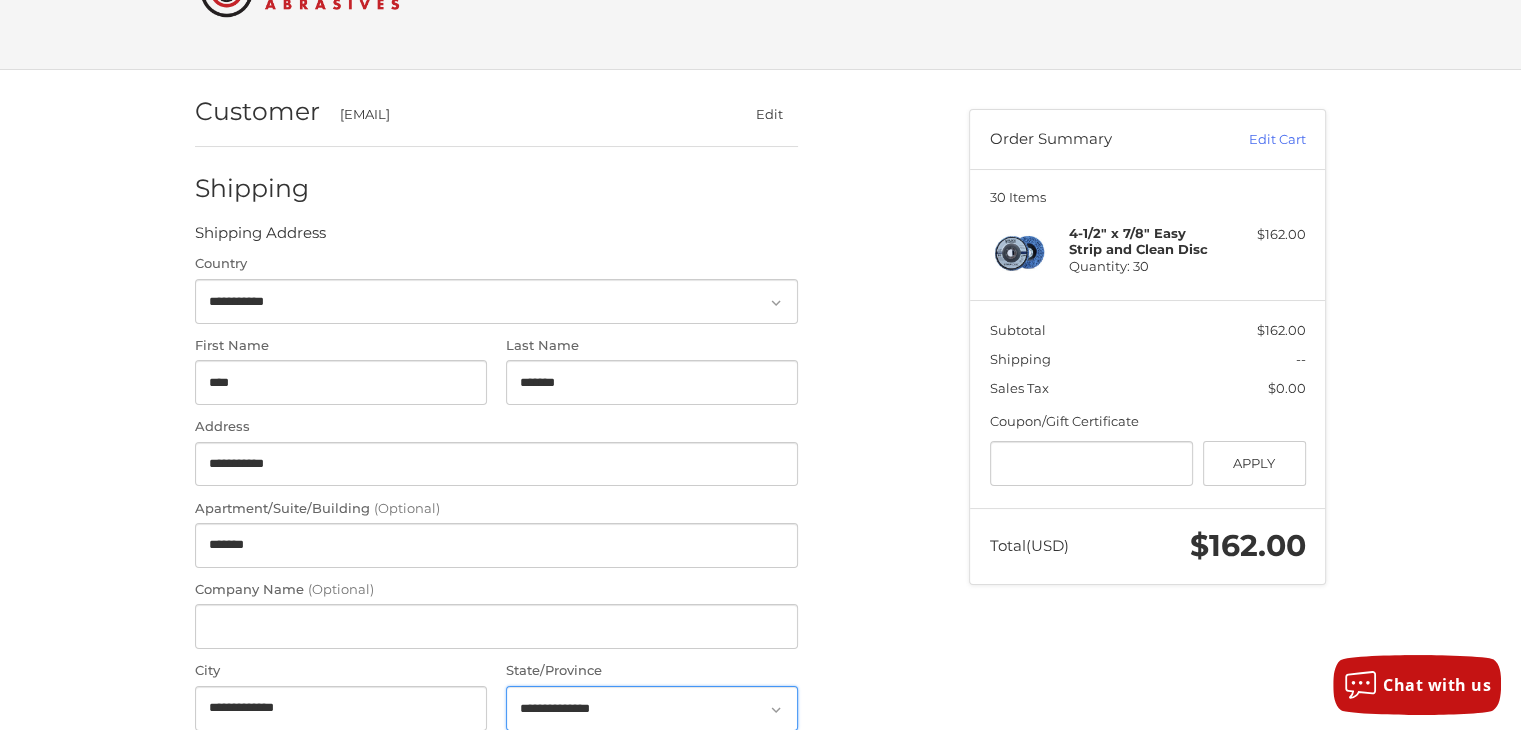 select on "**" 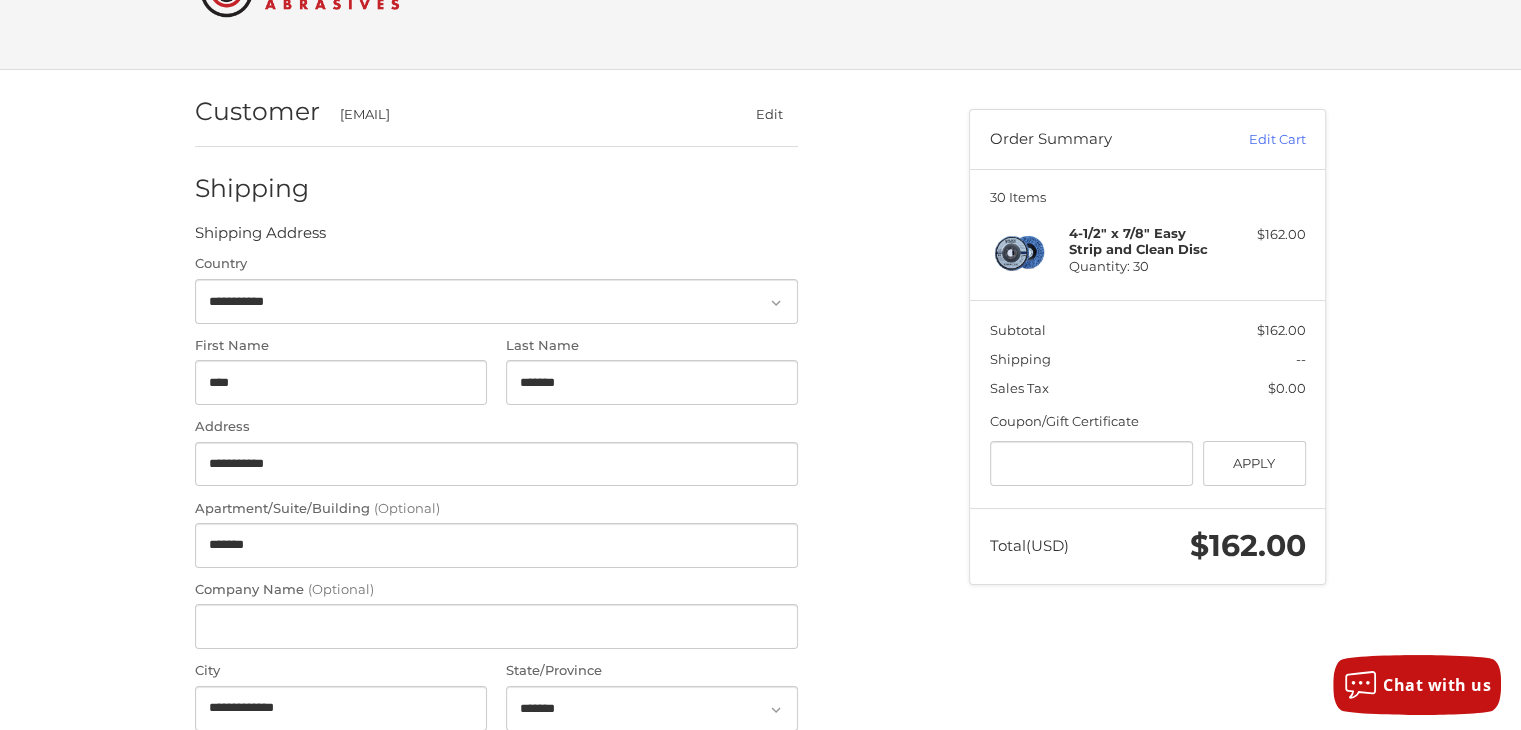 type on "*****" 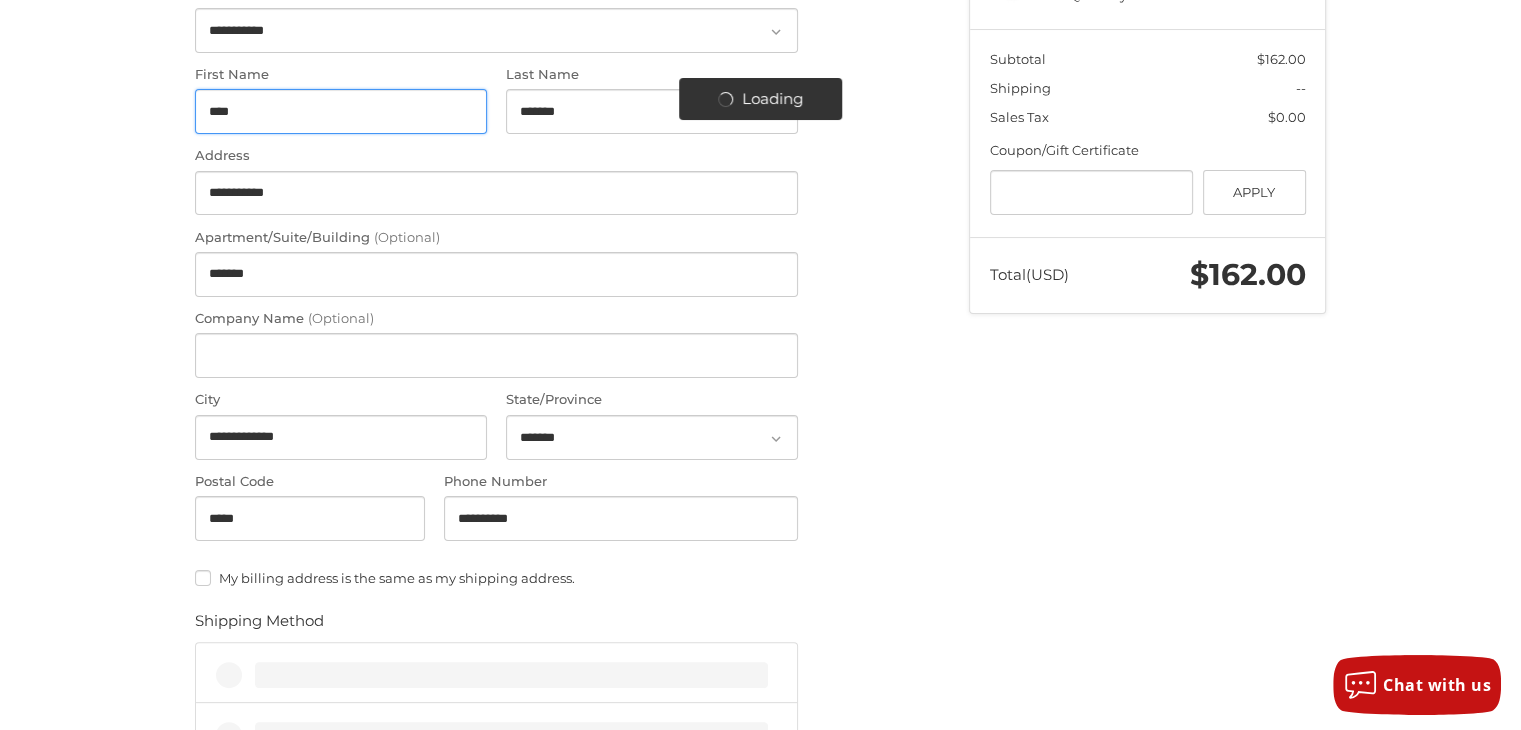scroll, scrollTop: 387, scrollLeft: 0, axis: vertical 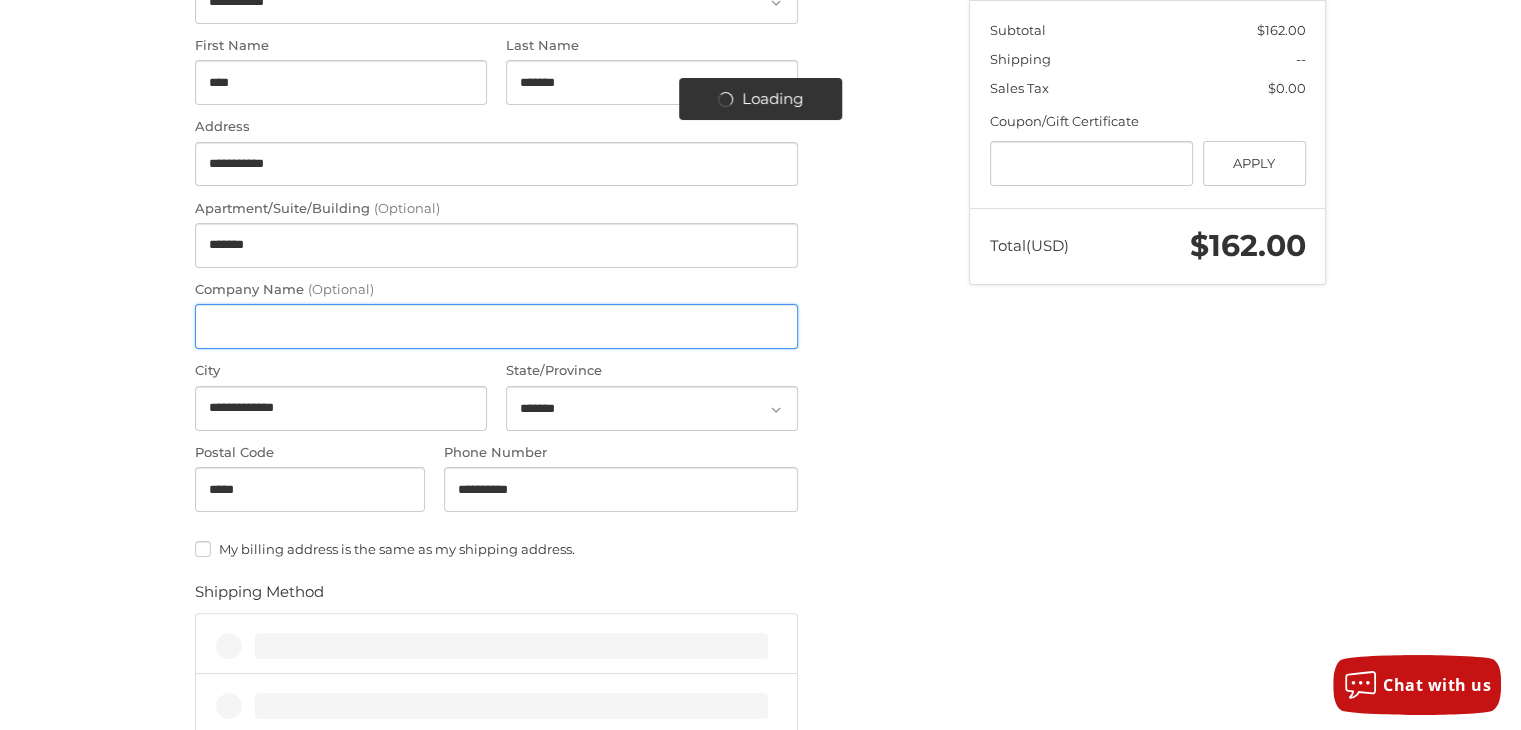 click on "Company Name   (Optional)" at bounding box center (496, 326) 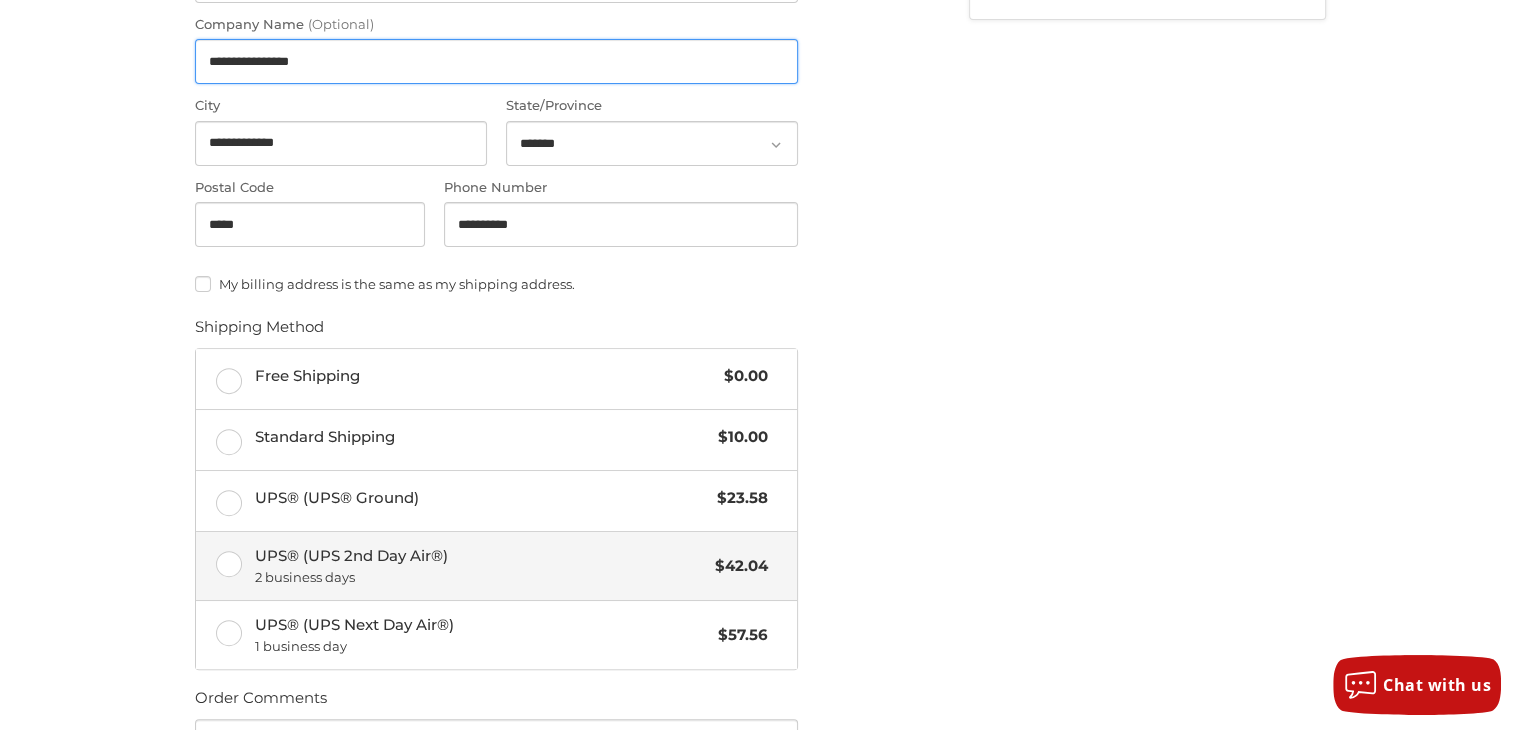 scroll, scrollTop: 687, scrollLeft: 0, axis: vertical 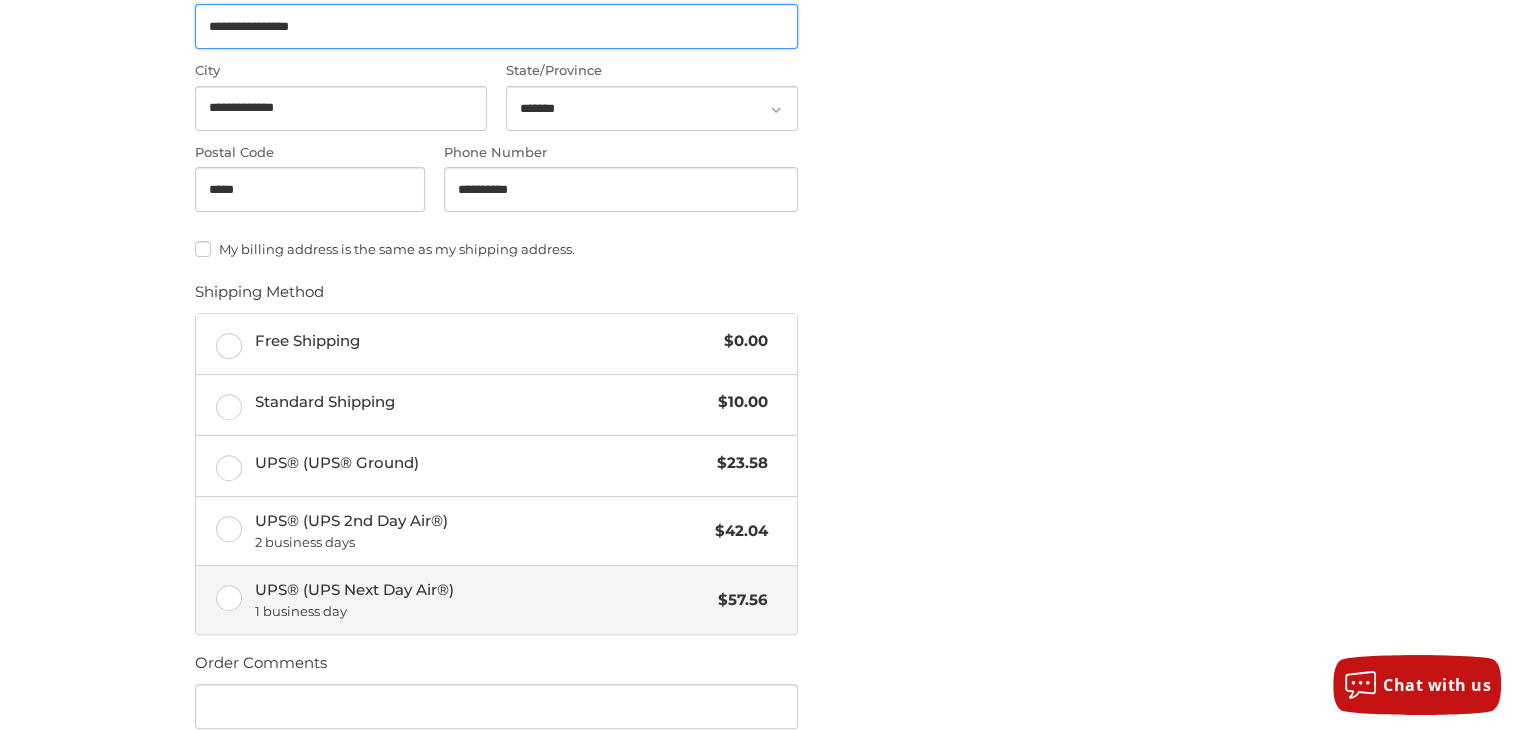 type on "**********" 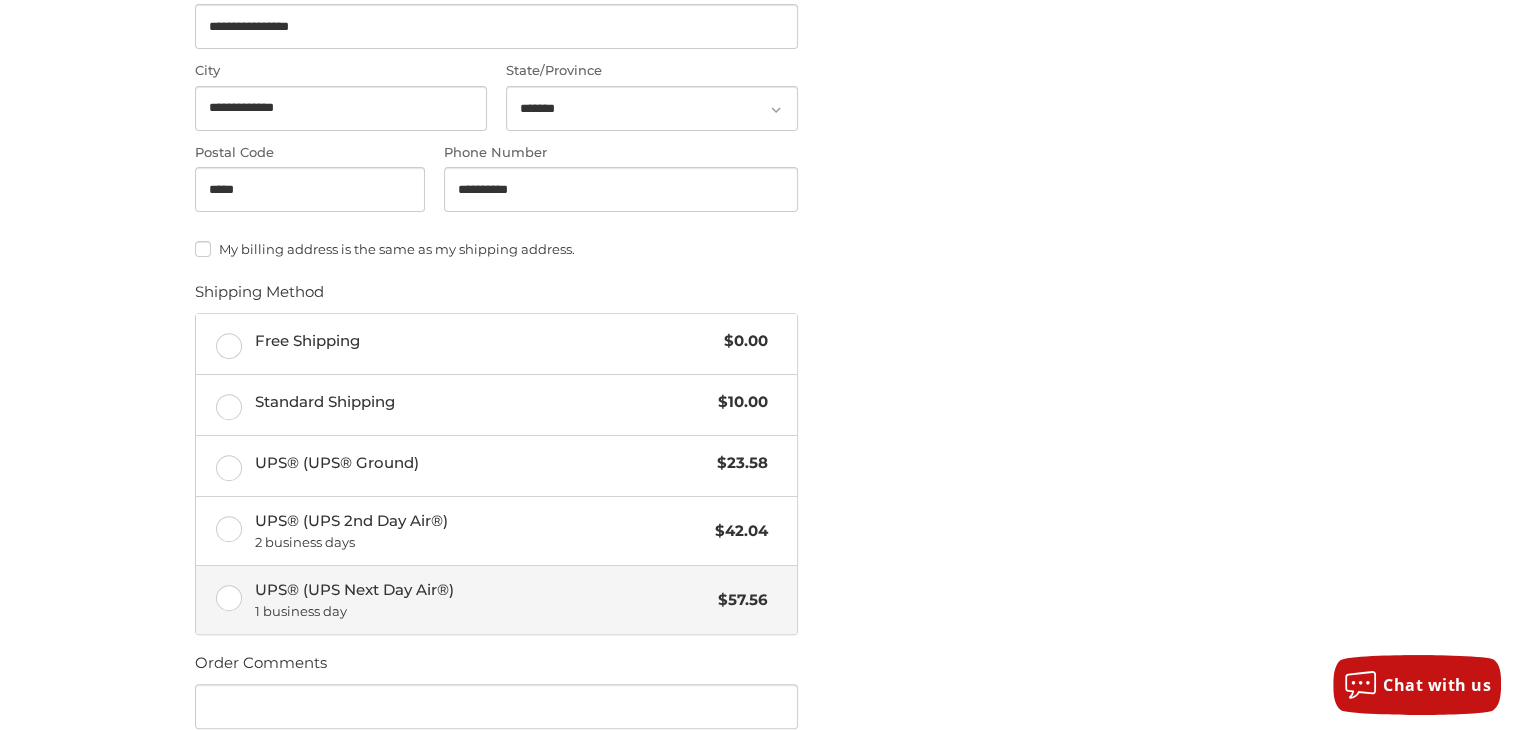 click on "UPS® (UPS Next Day Air®) 1 business day $57.56" at bounding box center (496, 600) 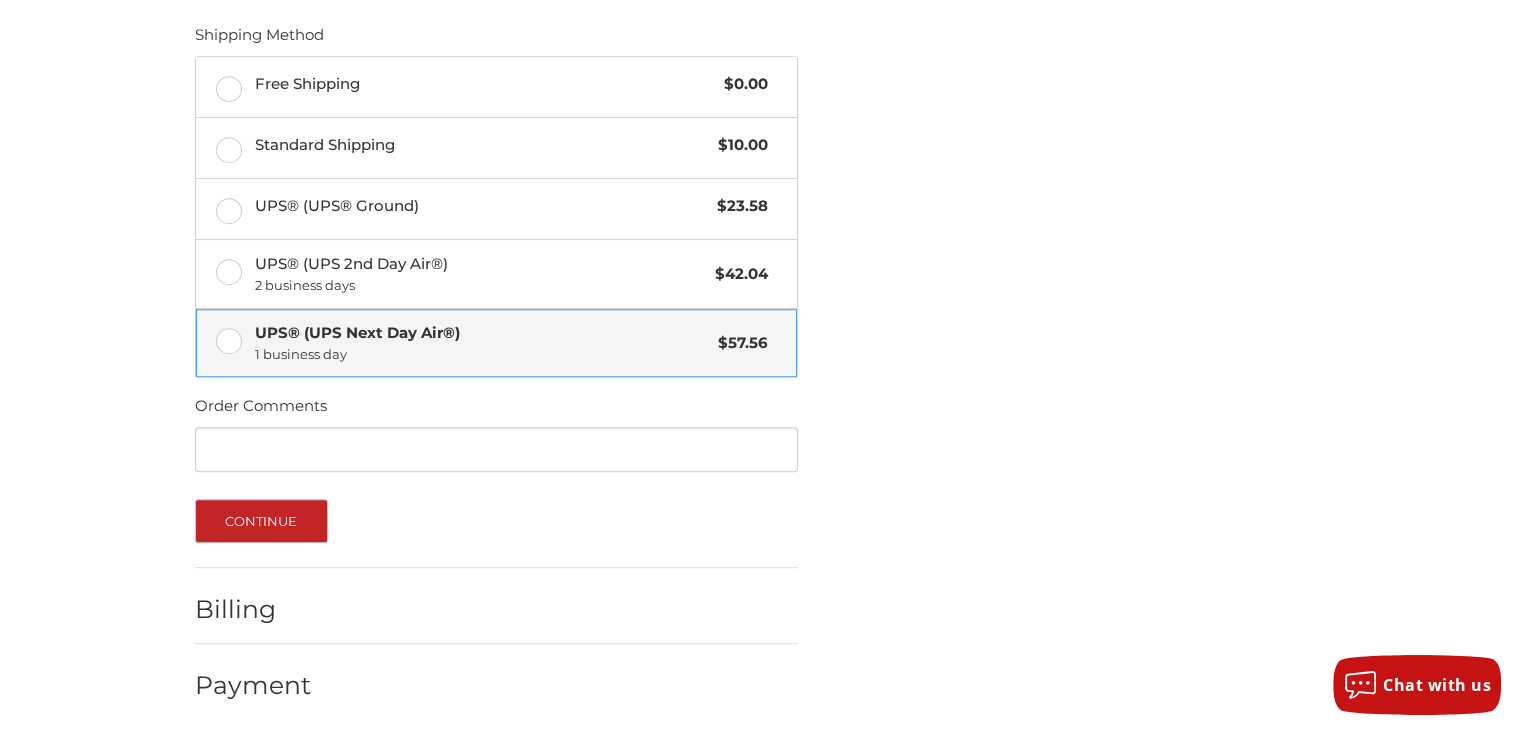 scroll, scrollTop: 952, scrollLeft: 0, axis: vertical 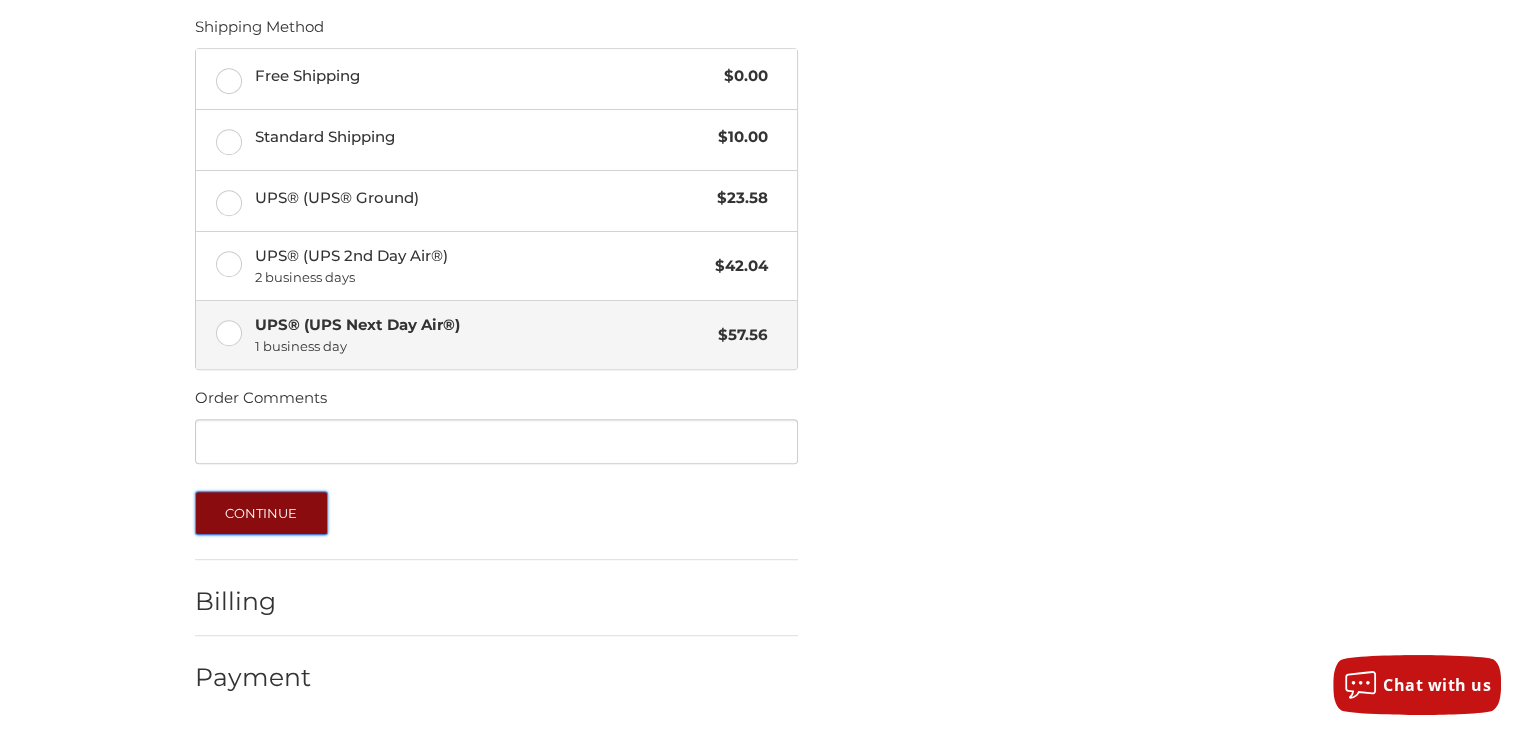 click on "Continue" at bounding box center (261, 513) 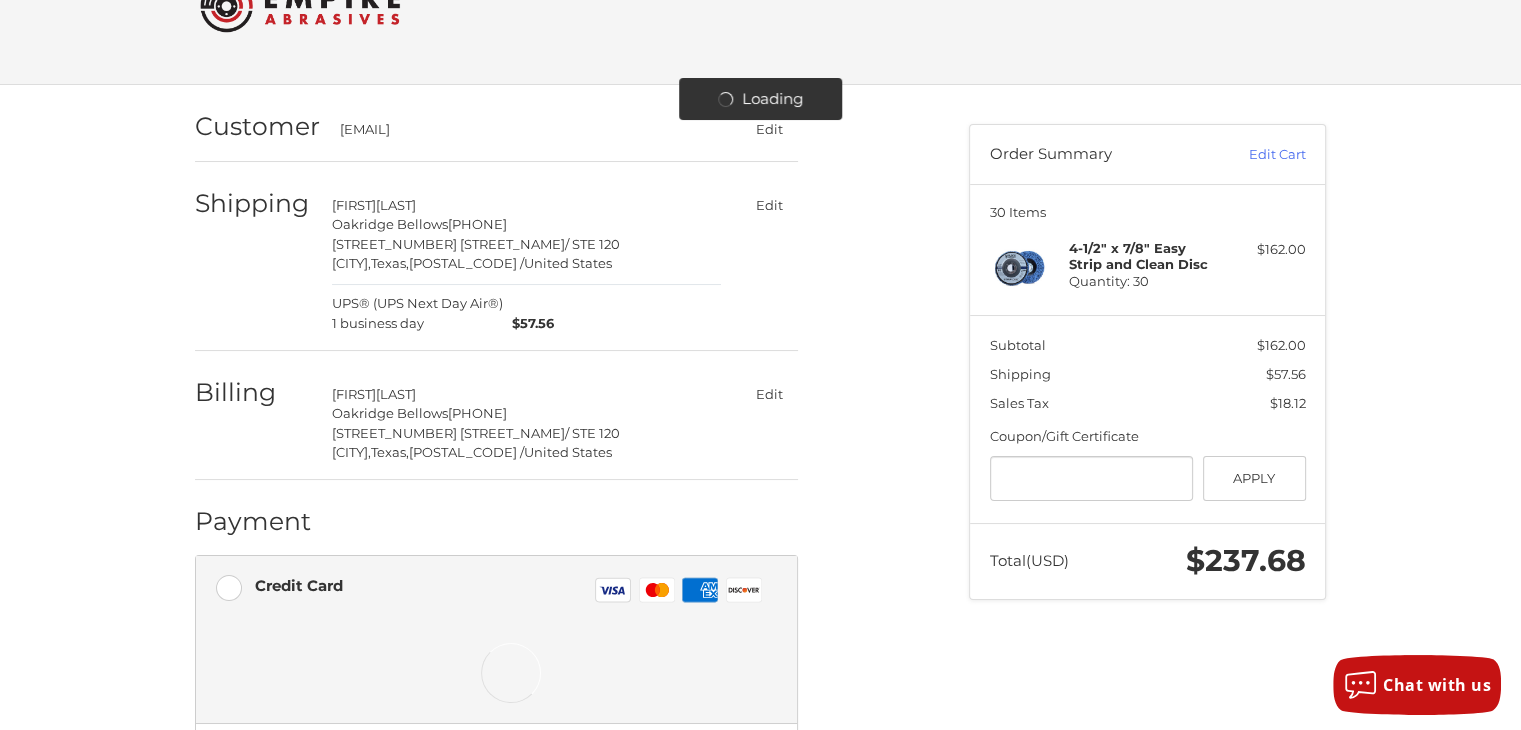 scroll, scrollTop: 108, scrollLeft: 0, axis: vertical 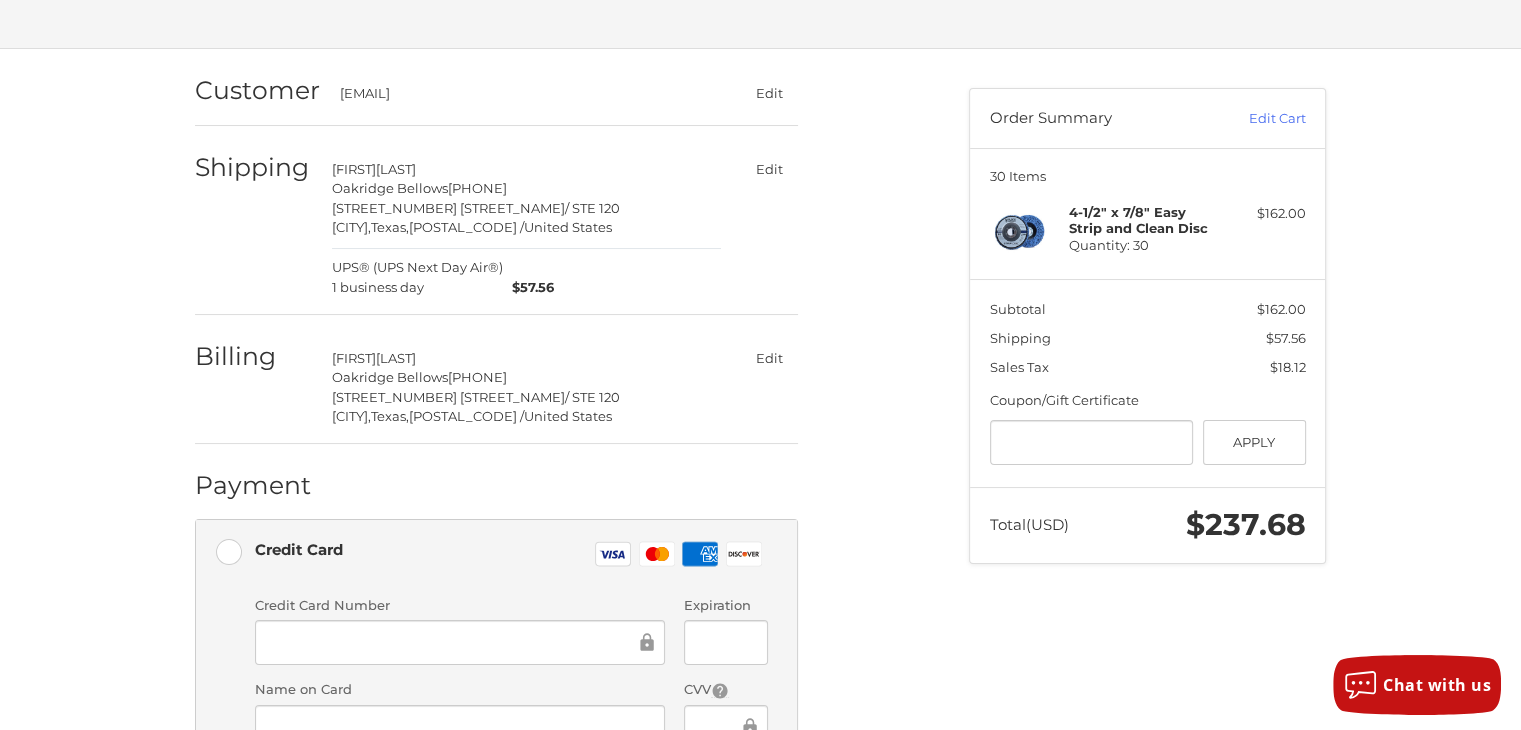 click on "Edit" at bounding box center (769, 358) 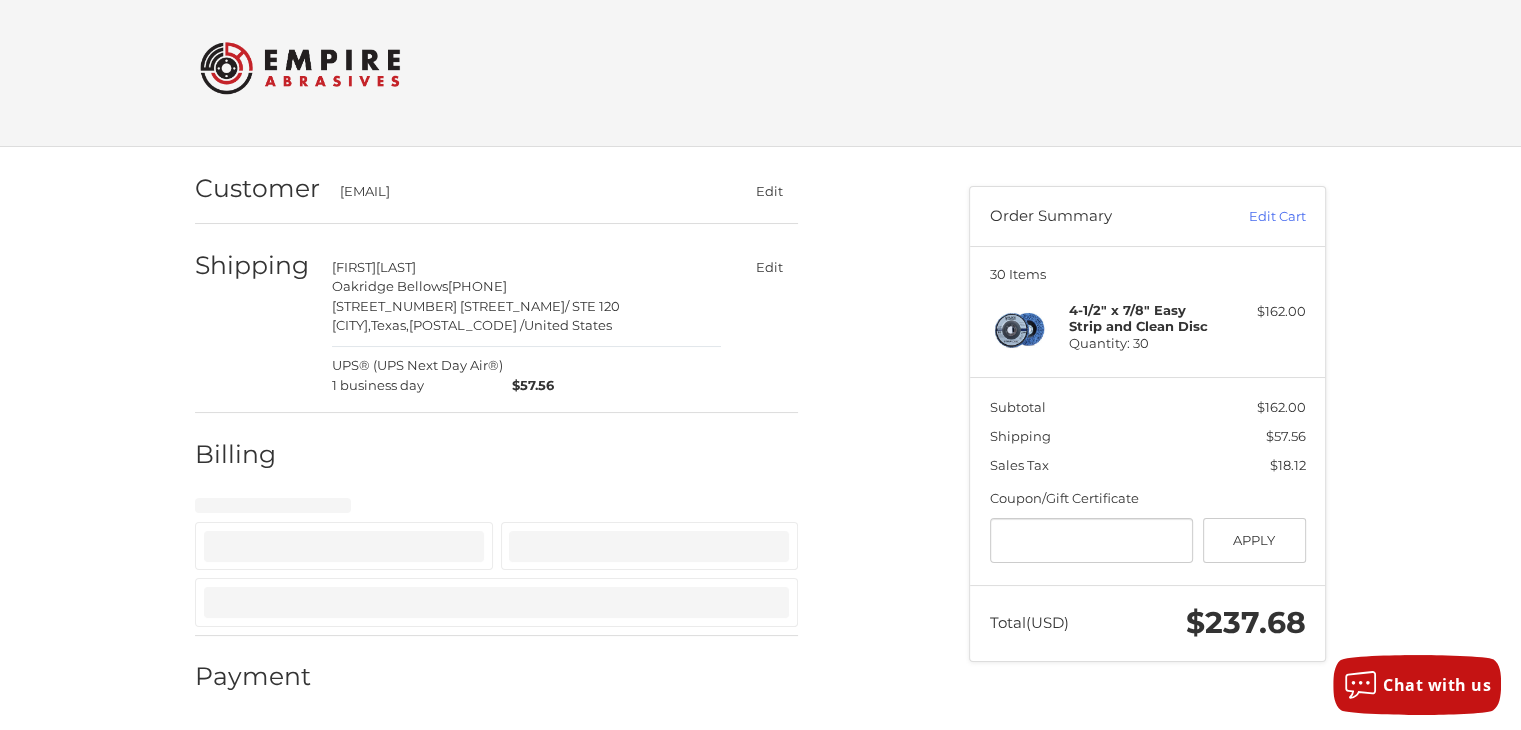 scroll, scrollTop: 0, scrollLeft: 0, axis: both 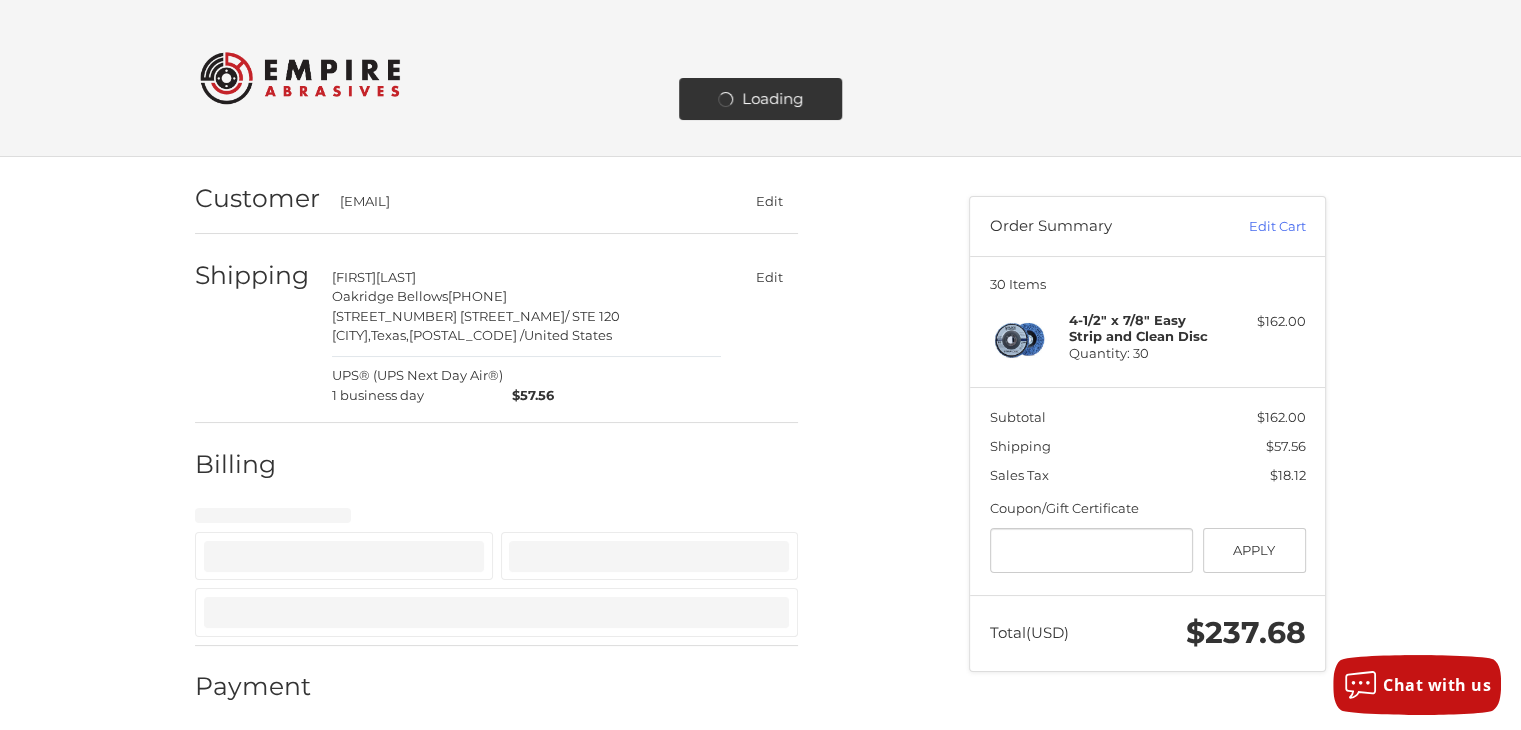select on "**" 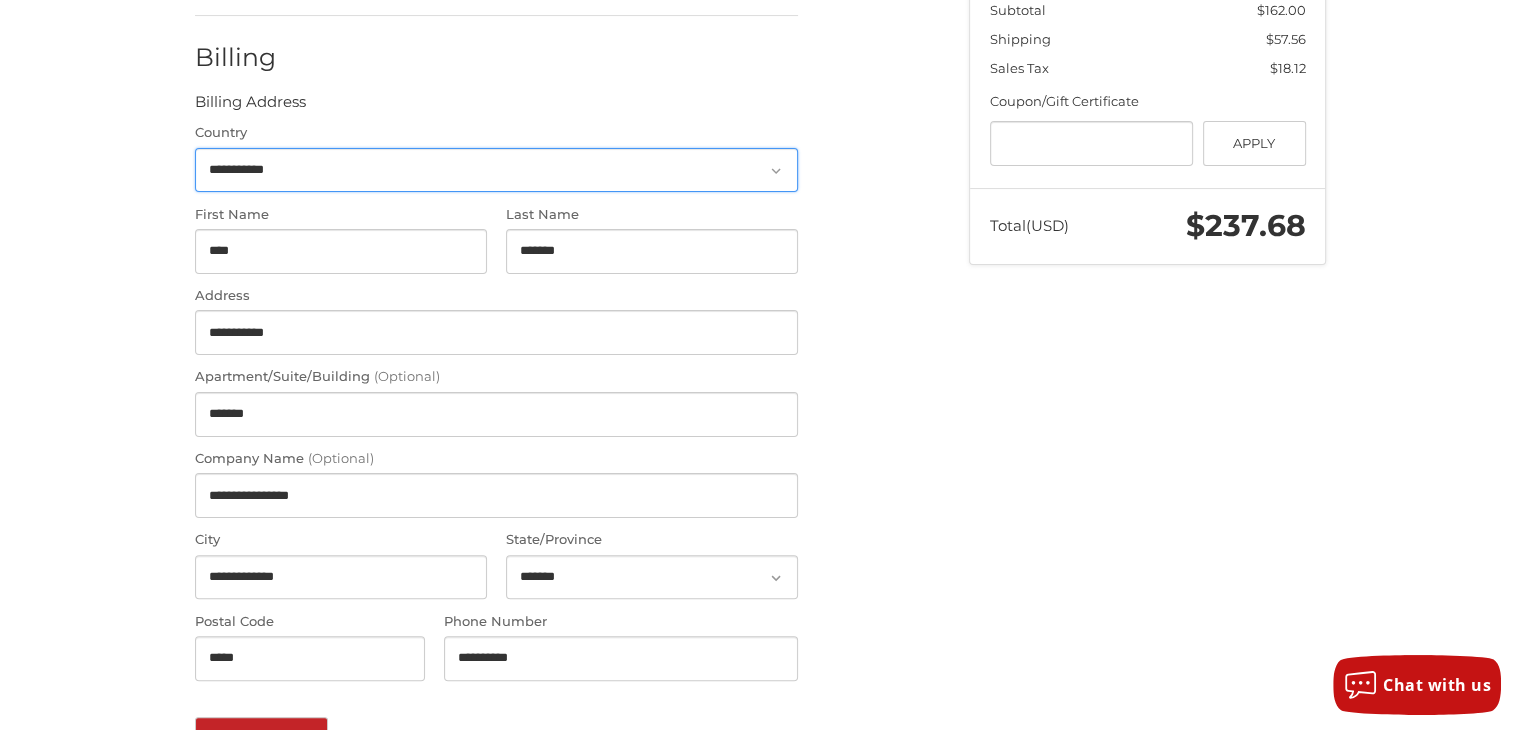 scroll, scrollTop: 421, scrollLeft: 0, axis: vertical 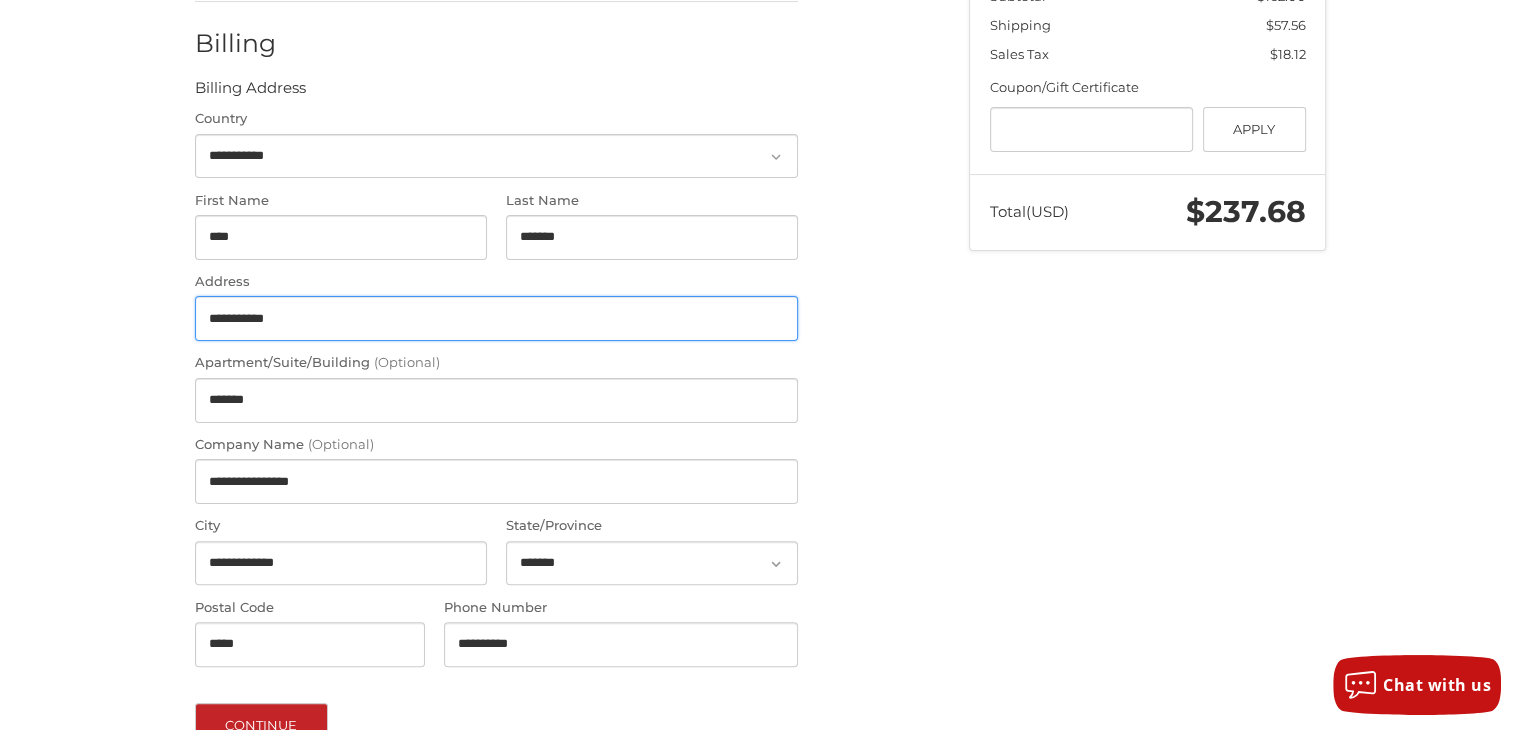 click on "**********" at bounding box center (496, 318) 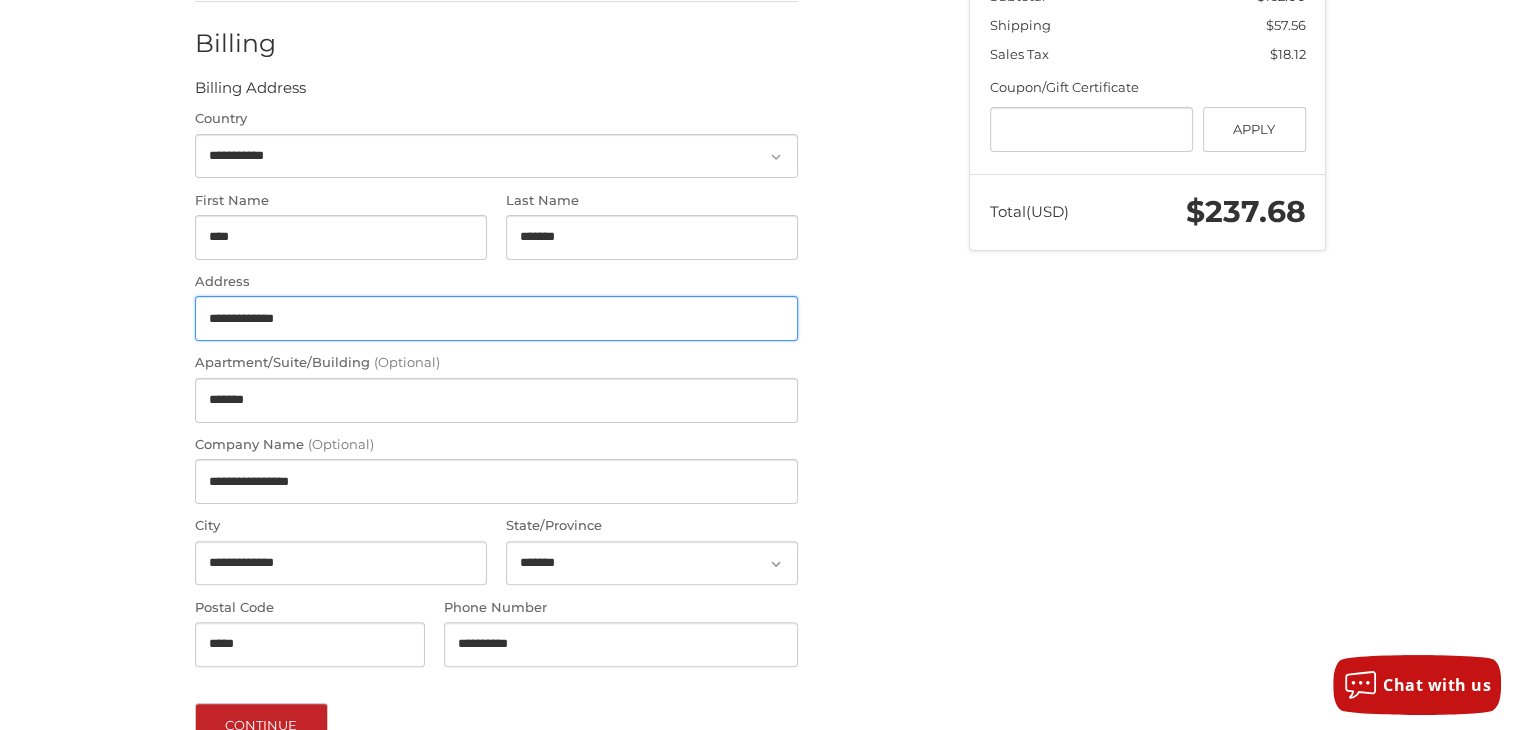 type on "**********" 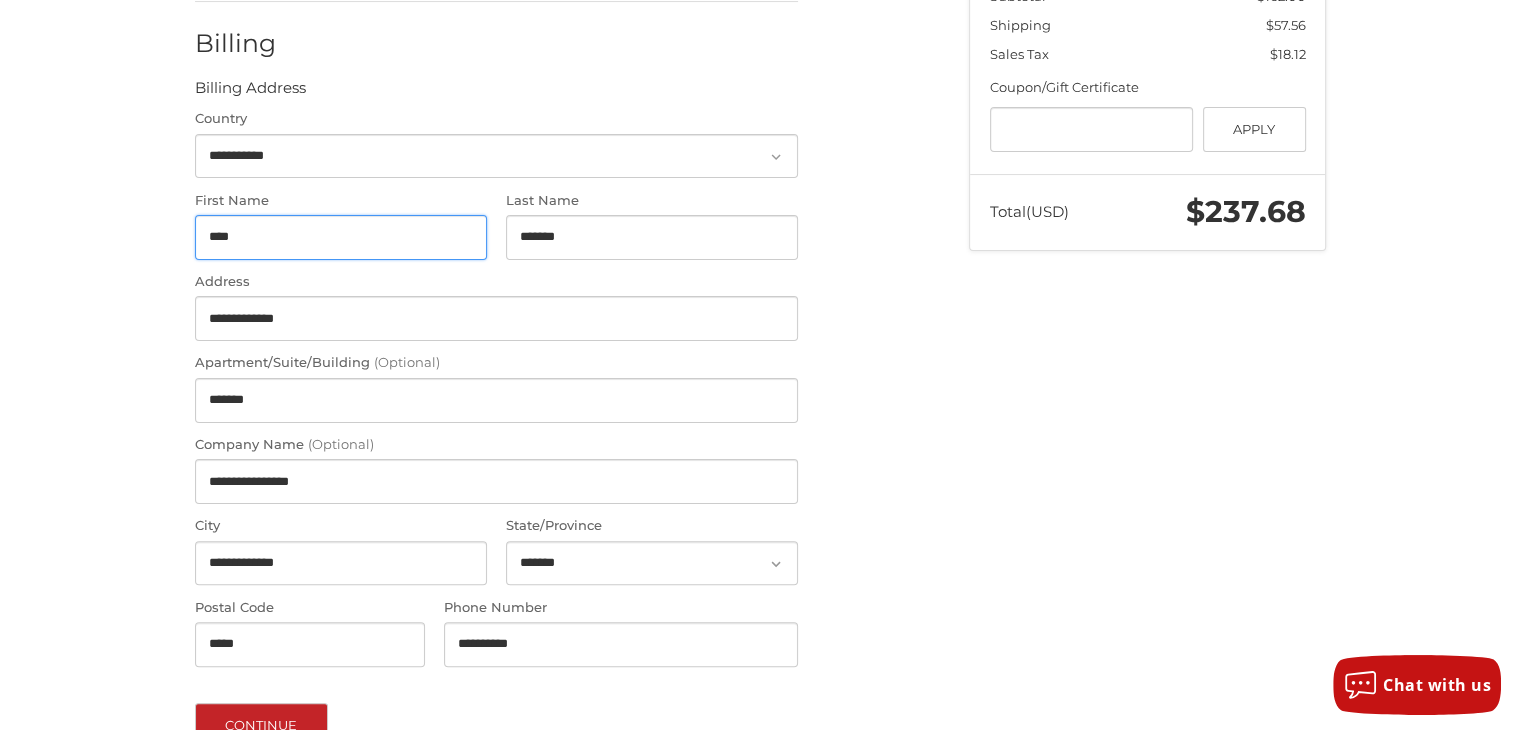 click on "****" at bounding box center [341, 237] 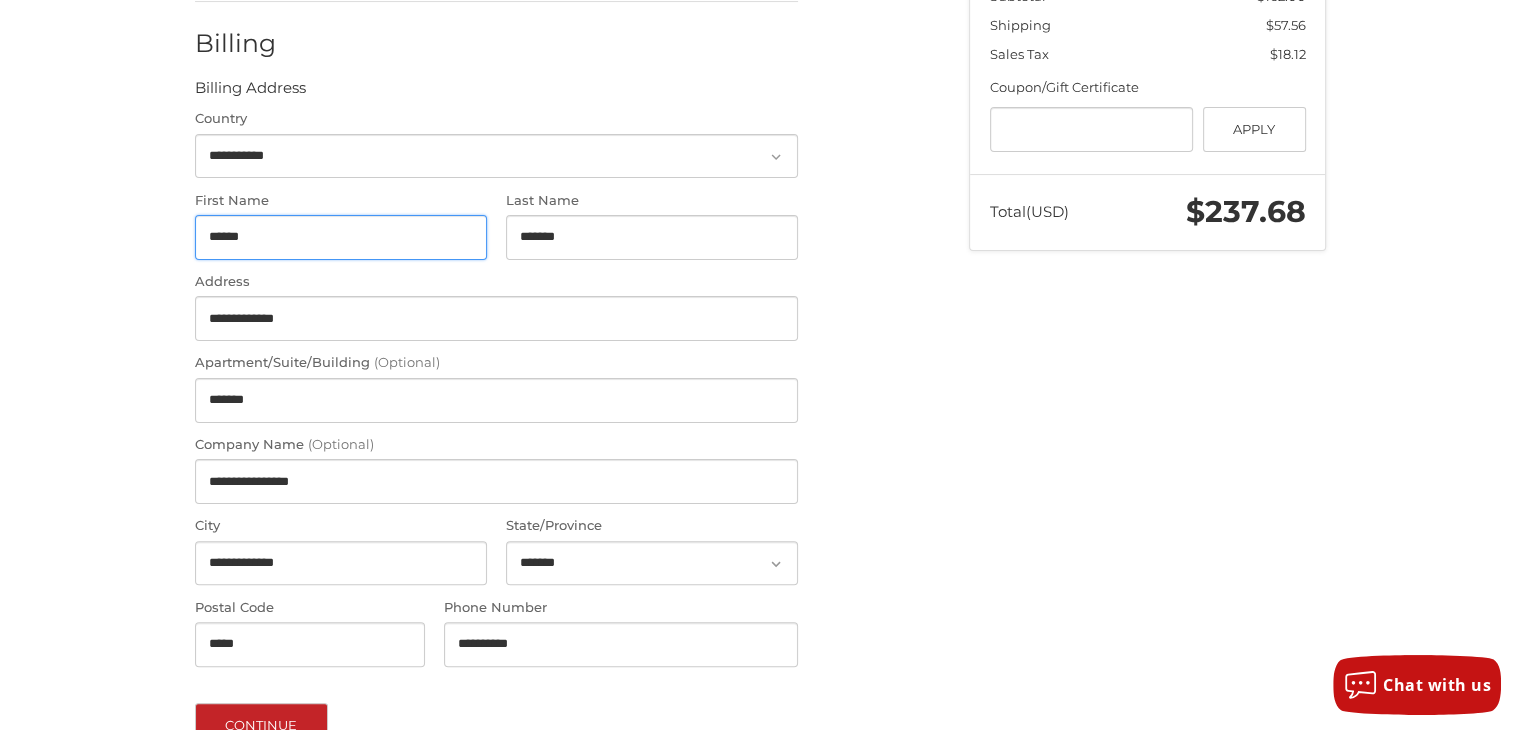type on "******" 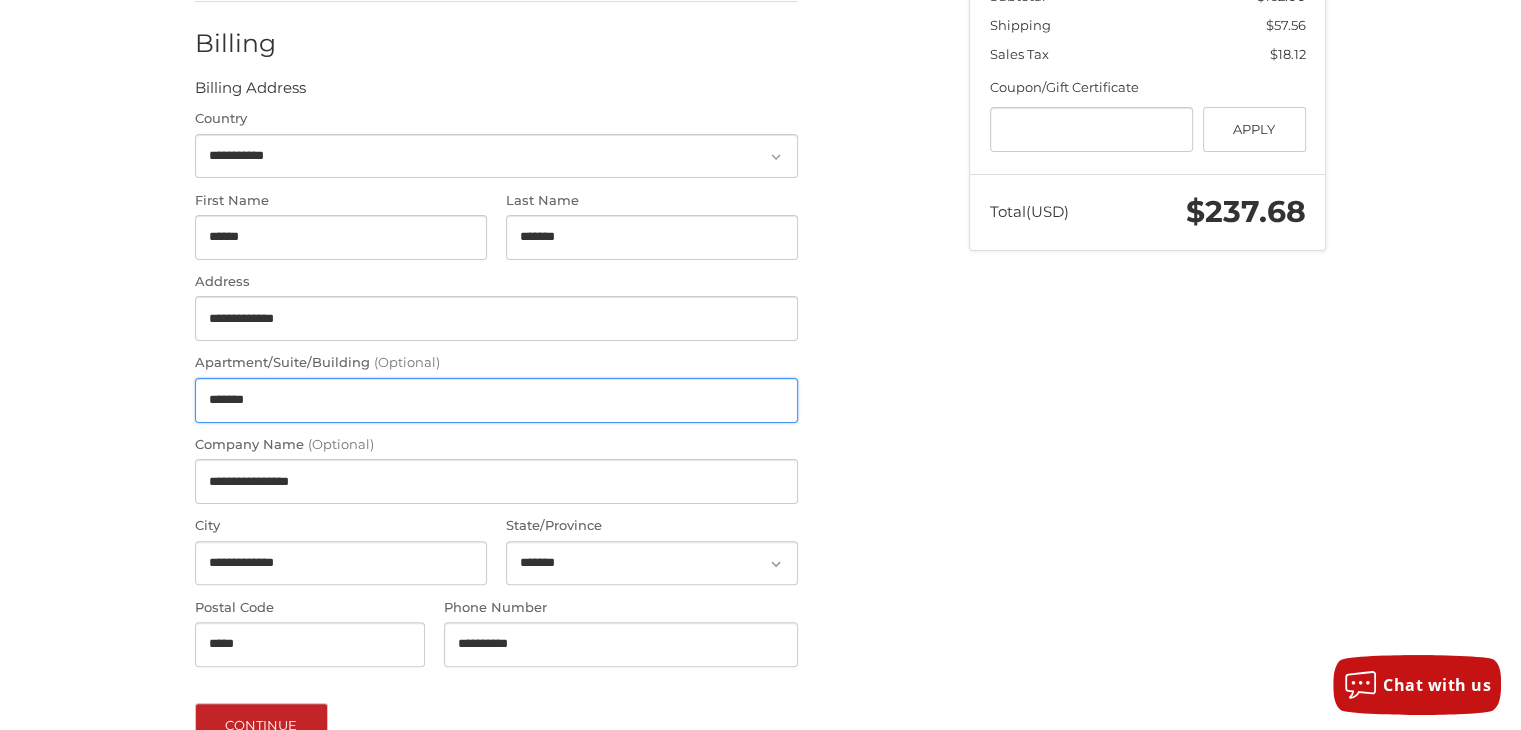 click on "**********" at bounding box center (760, 301) 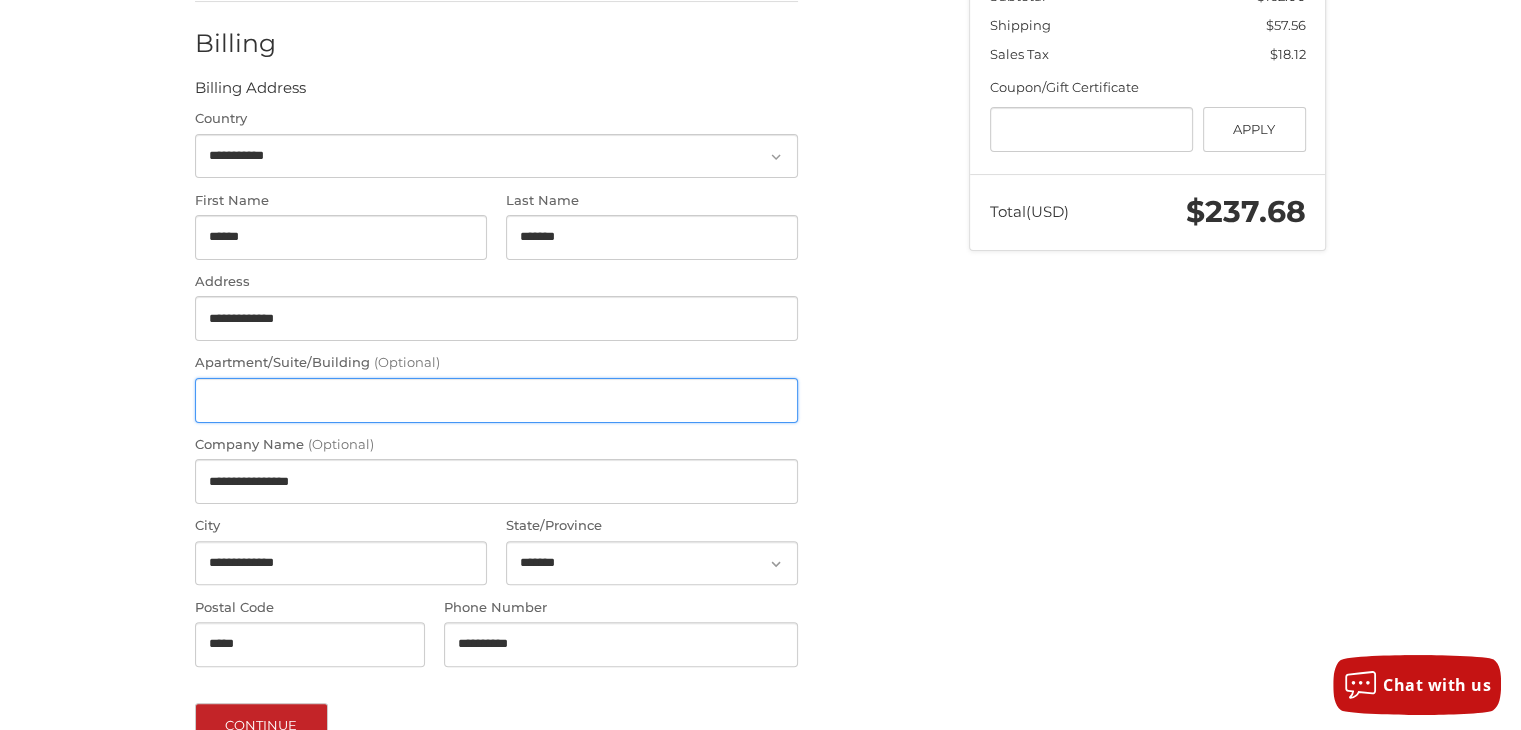 type 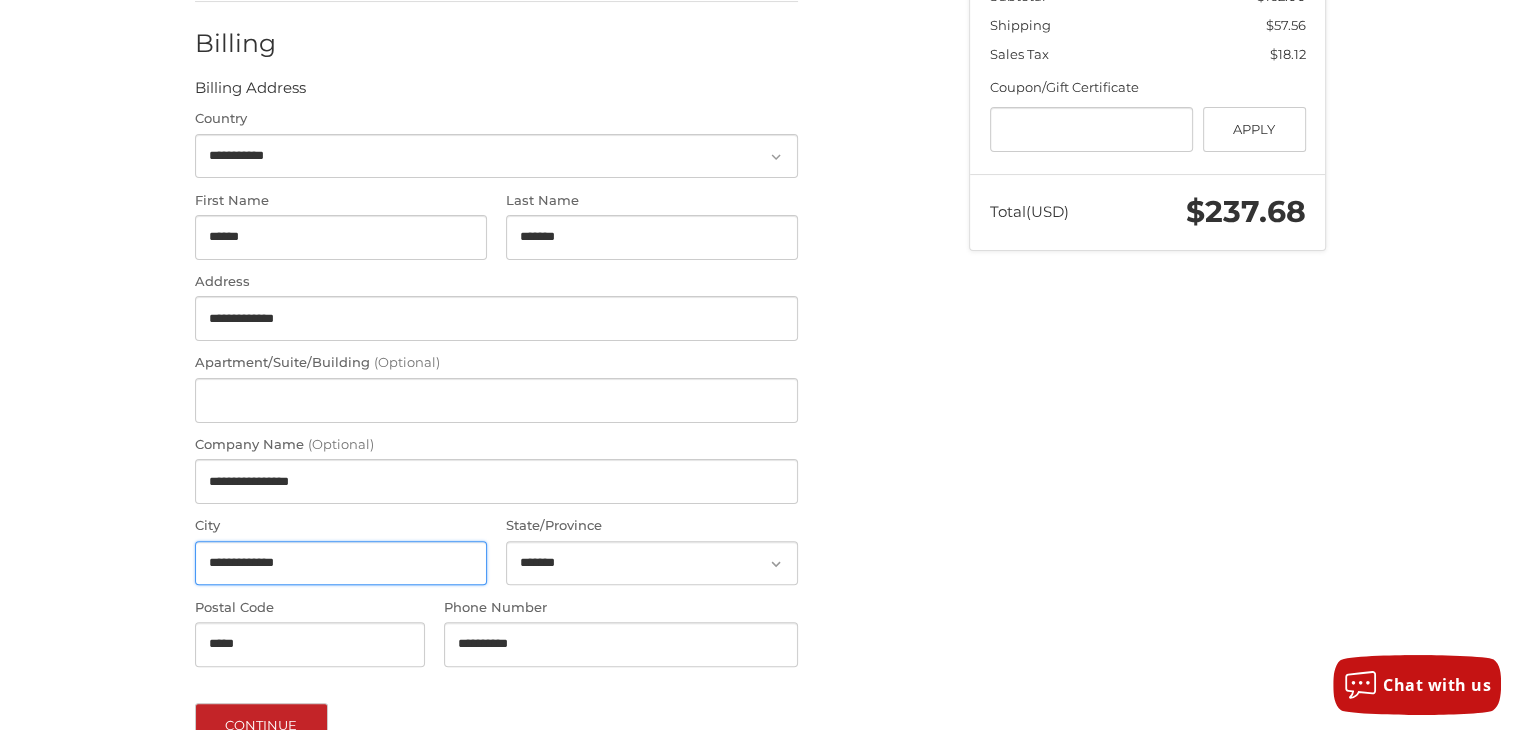click on "**********" at bounding box center [341, 563] 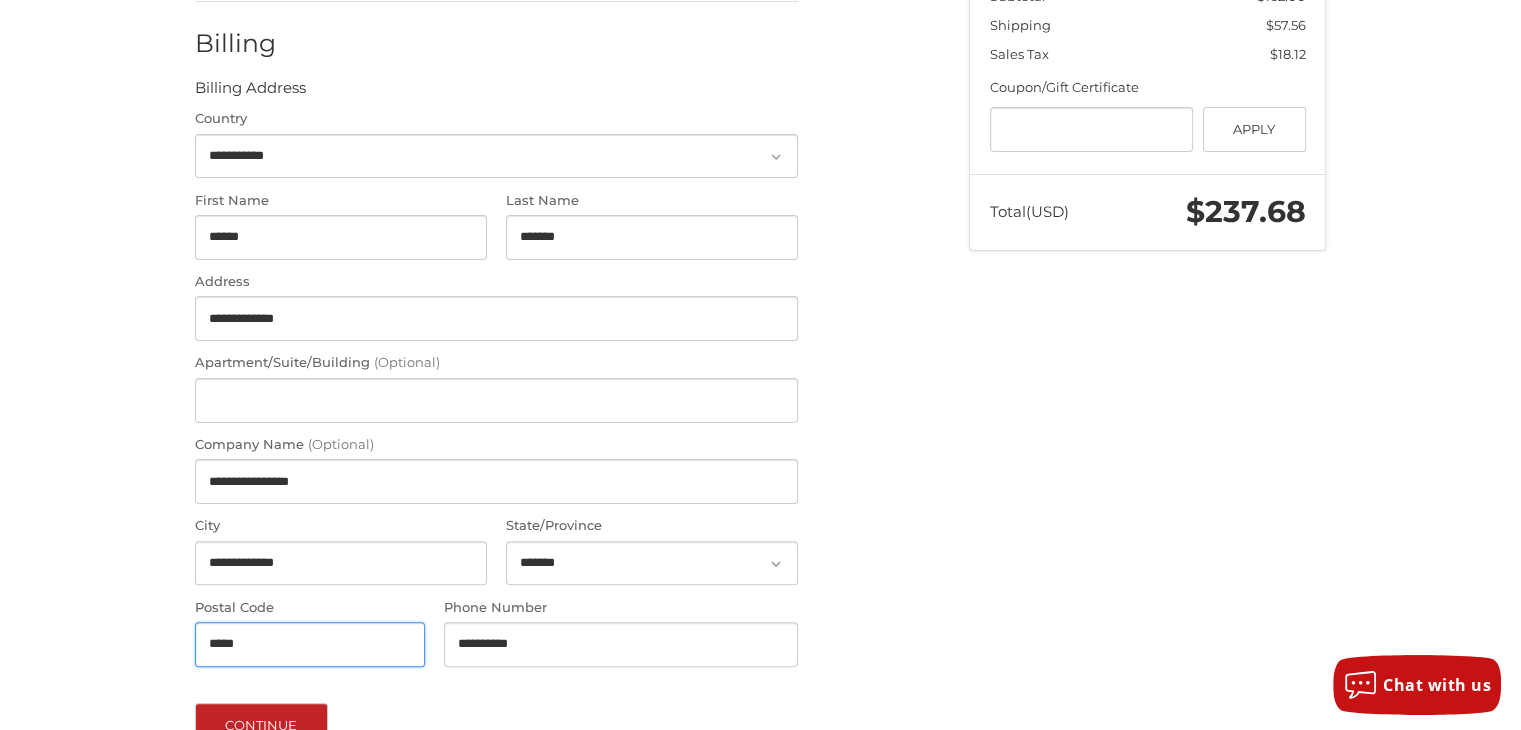 click on "*****" at bounding box center (310, 644) 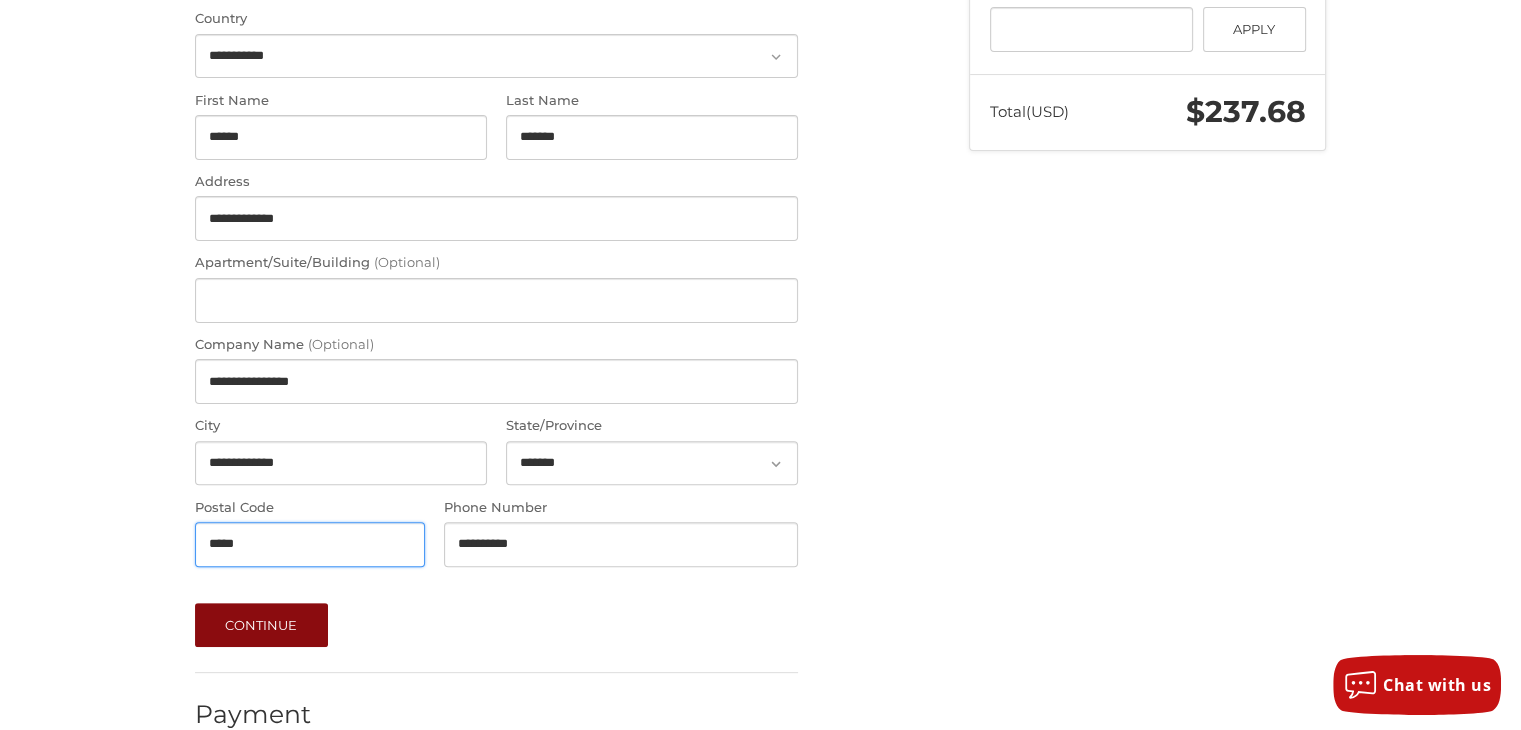 type on "*****" 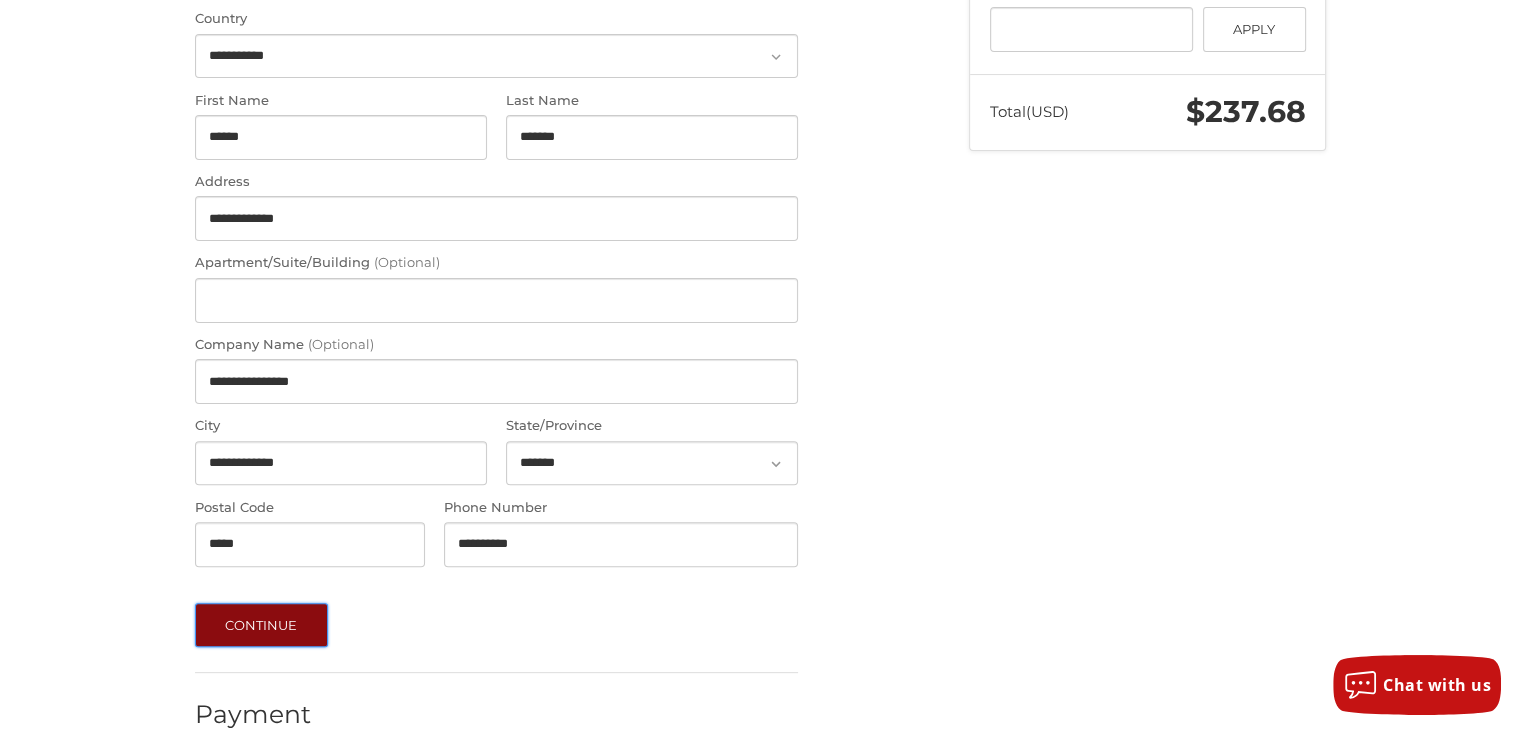 click on "Continue" at bounding box center (261, 625) 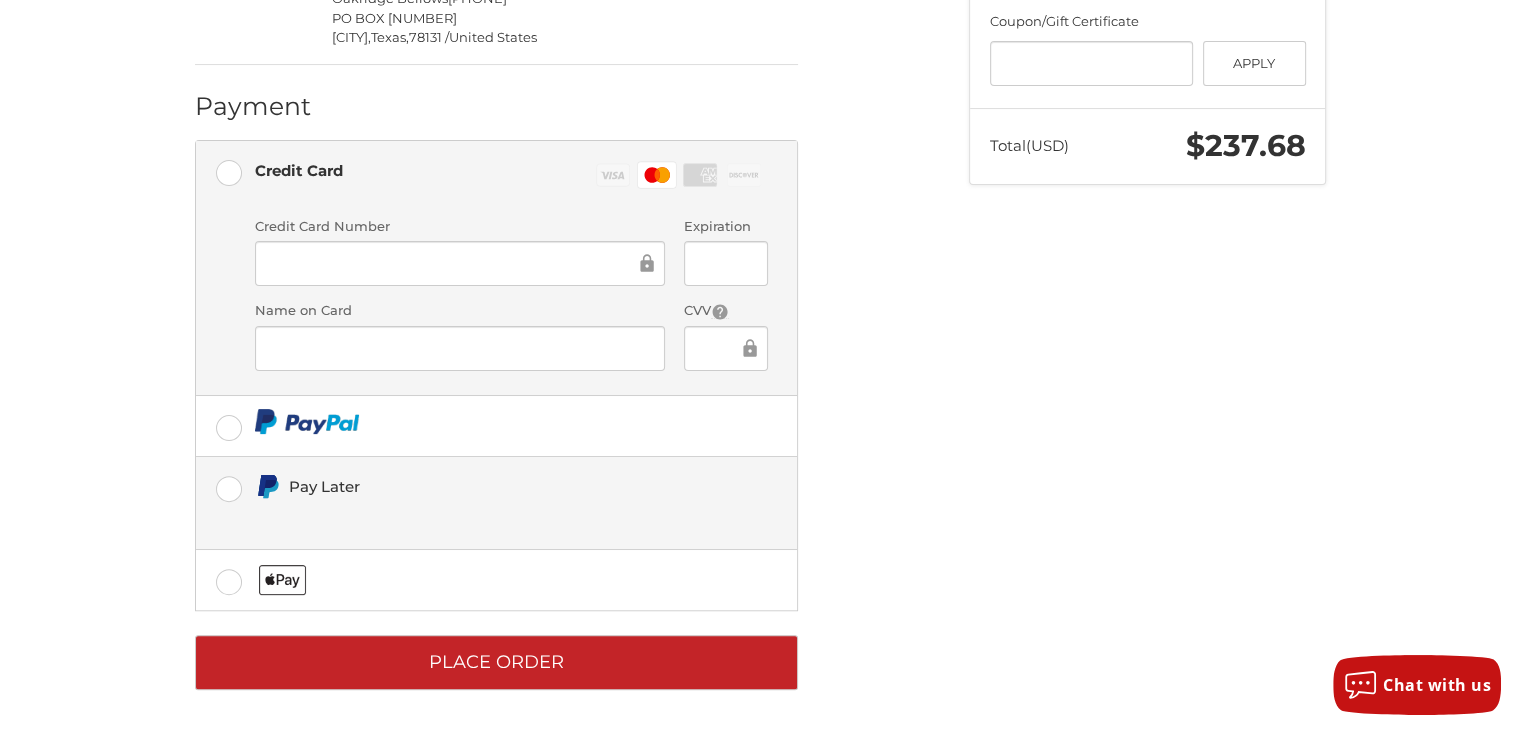 scroll, scrollTop: 489, scrollLeft: 0, axis: vertical 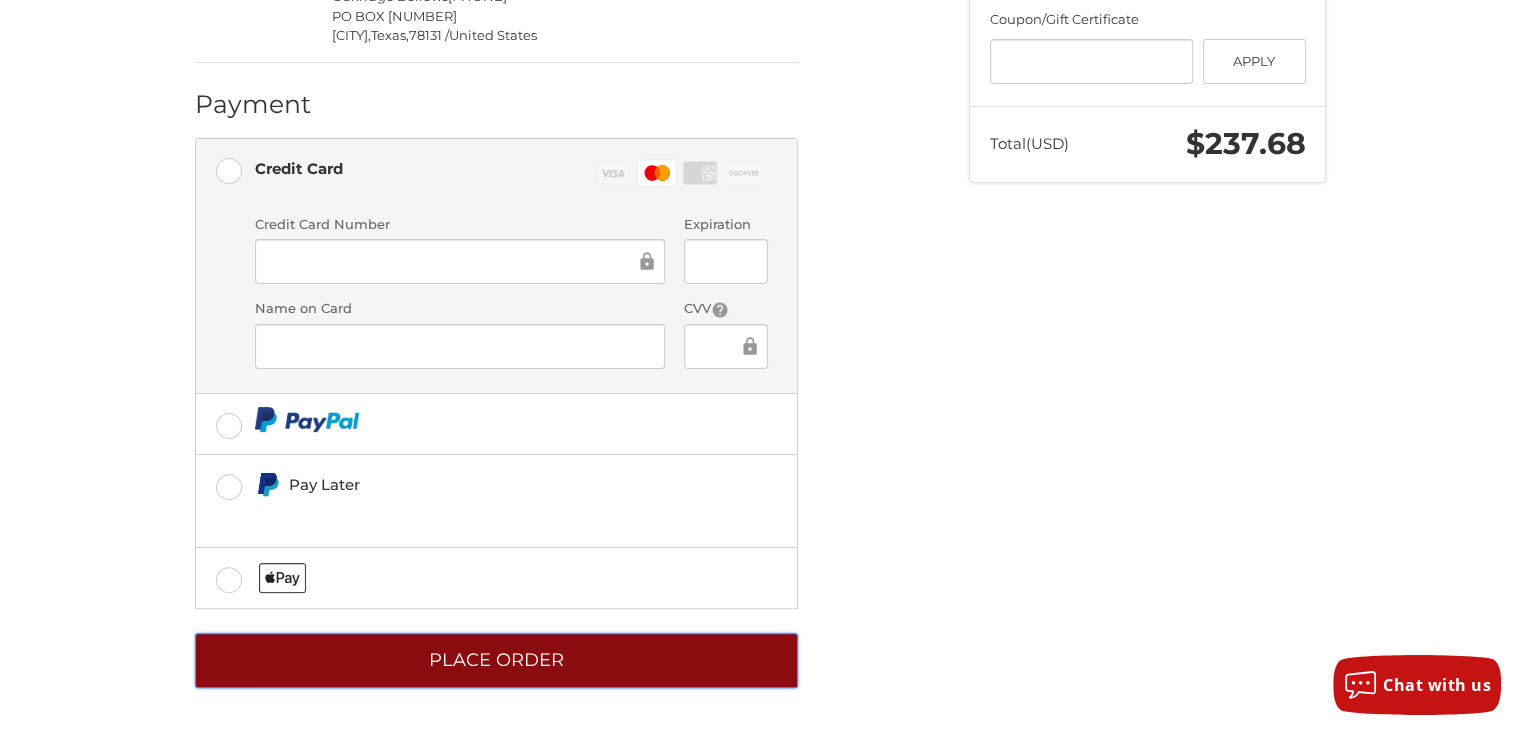 click on "Place Order" at bounding box center (496, 660) 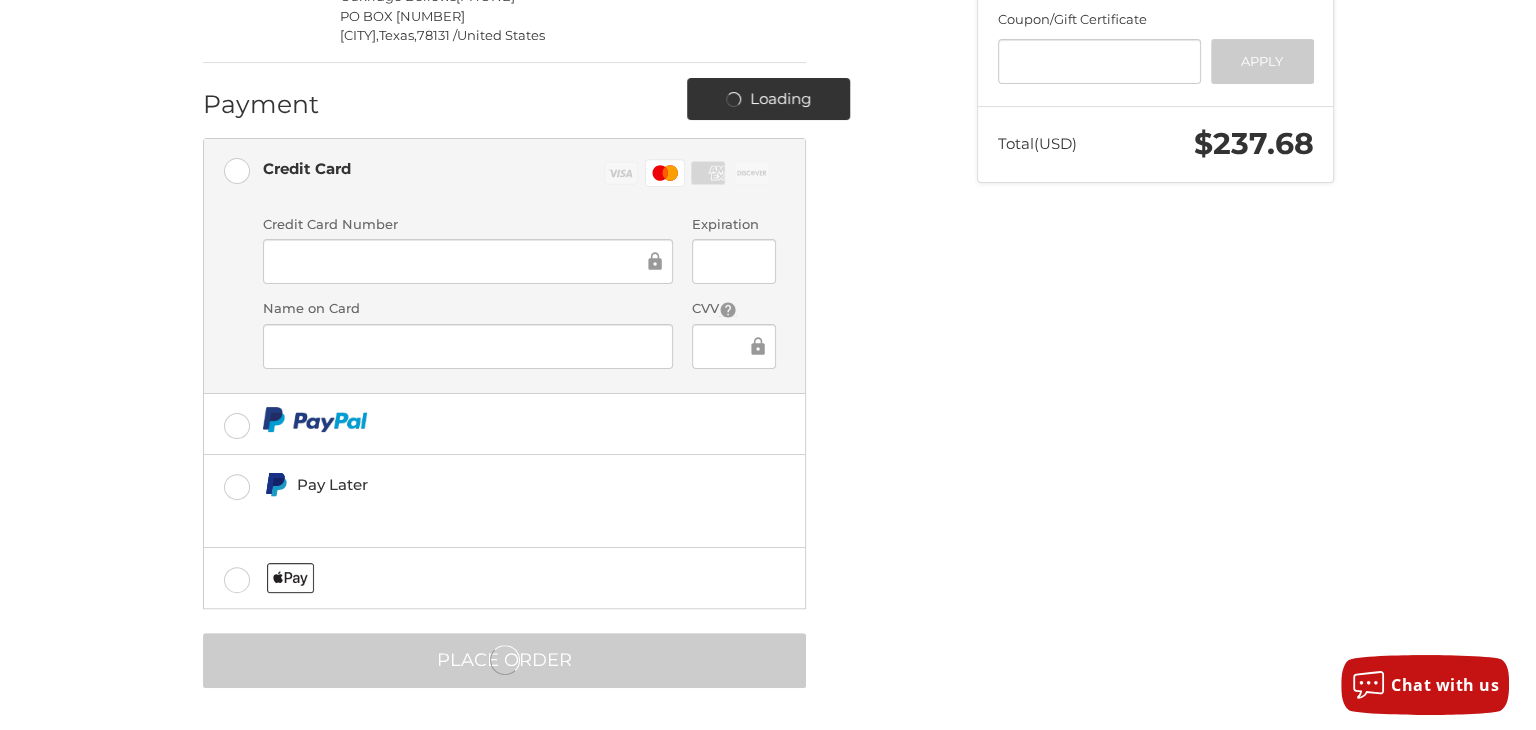 scroll, scrollTop: 0, scrollLeft: 0, axis: both 